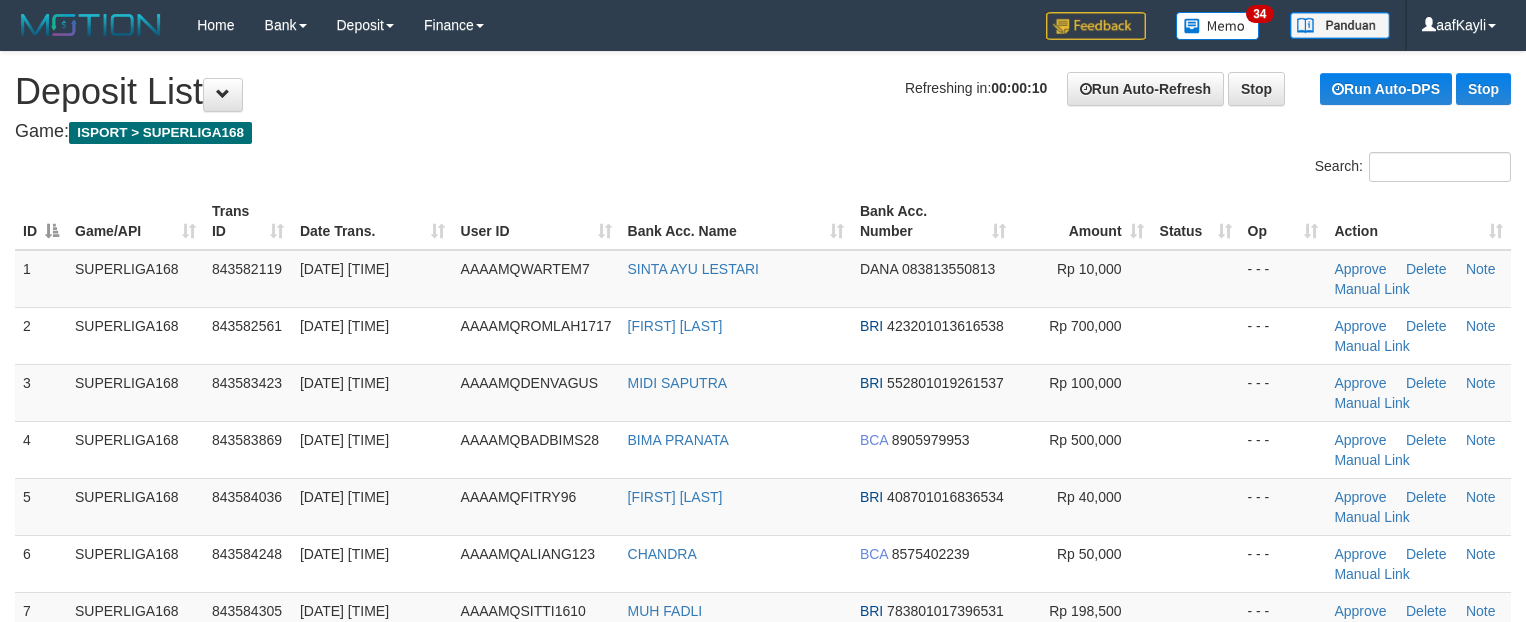 scroll, scrollTop: 0, scrollLeft: 0, axis: both 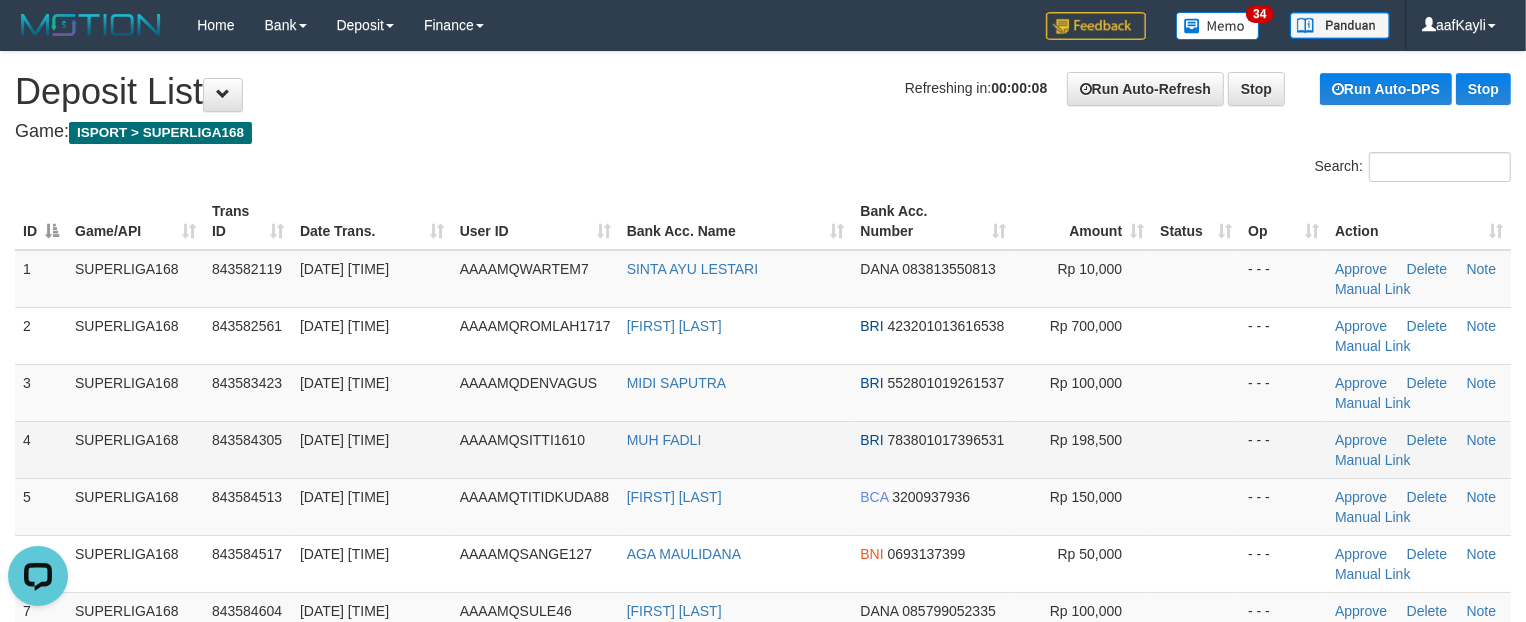 click at bounding box center [1196, 449] 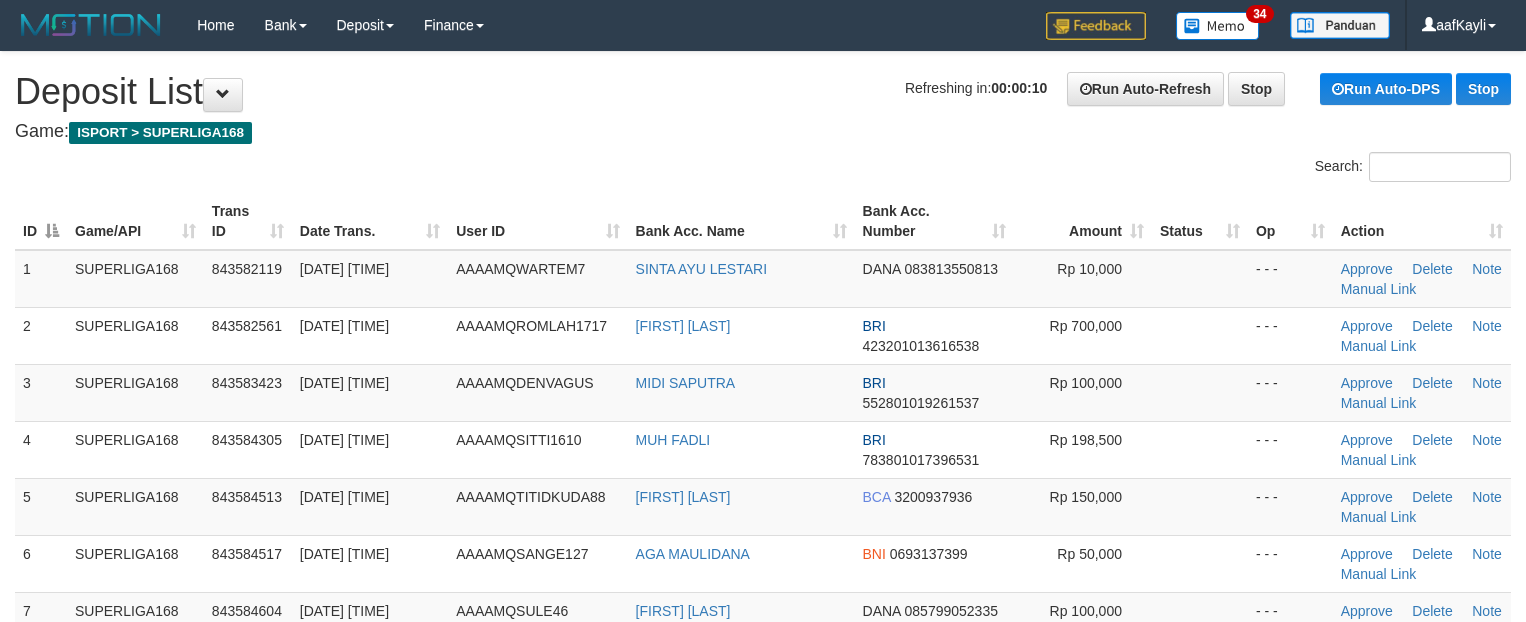 scroll, scrollTop: 0, scrollLeft: 0, axis: both 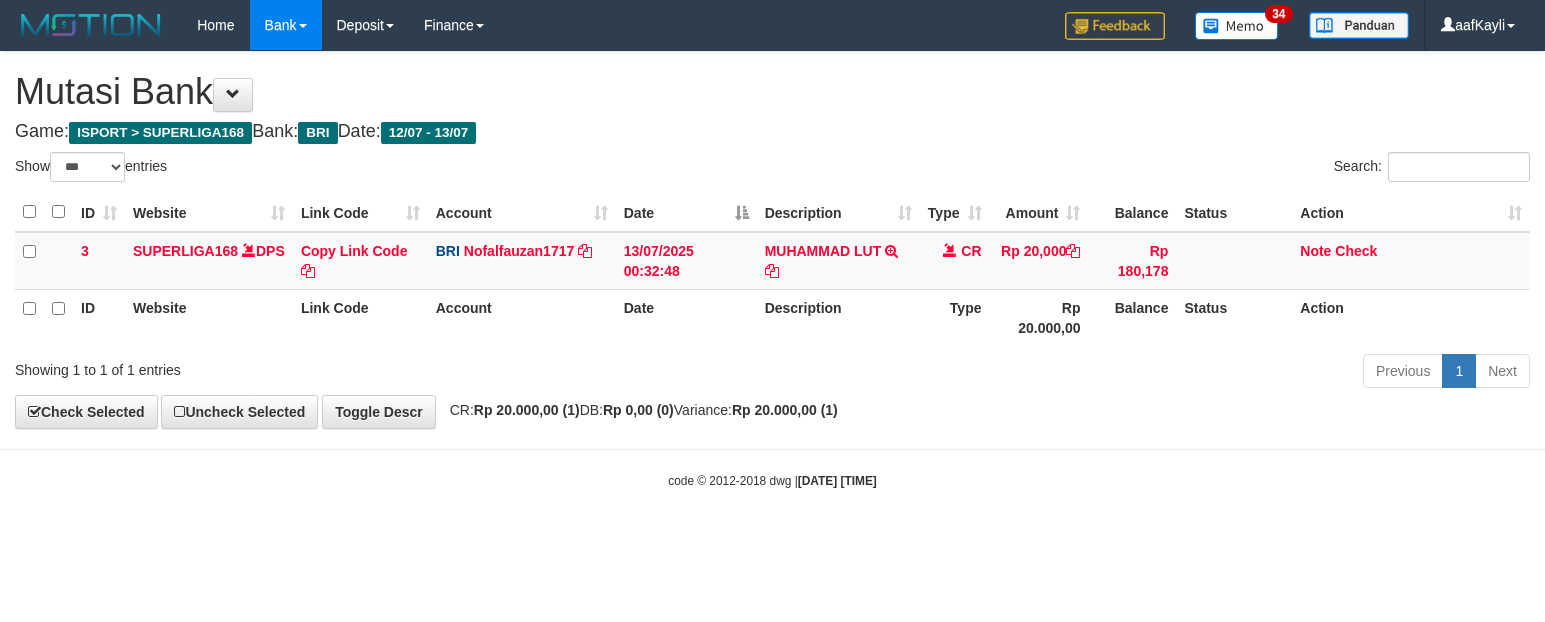 select on "***" 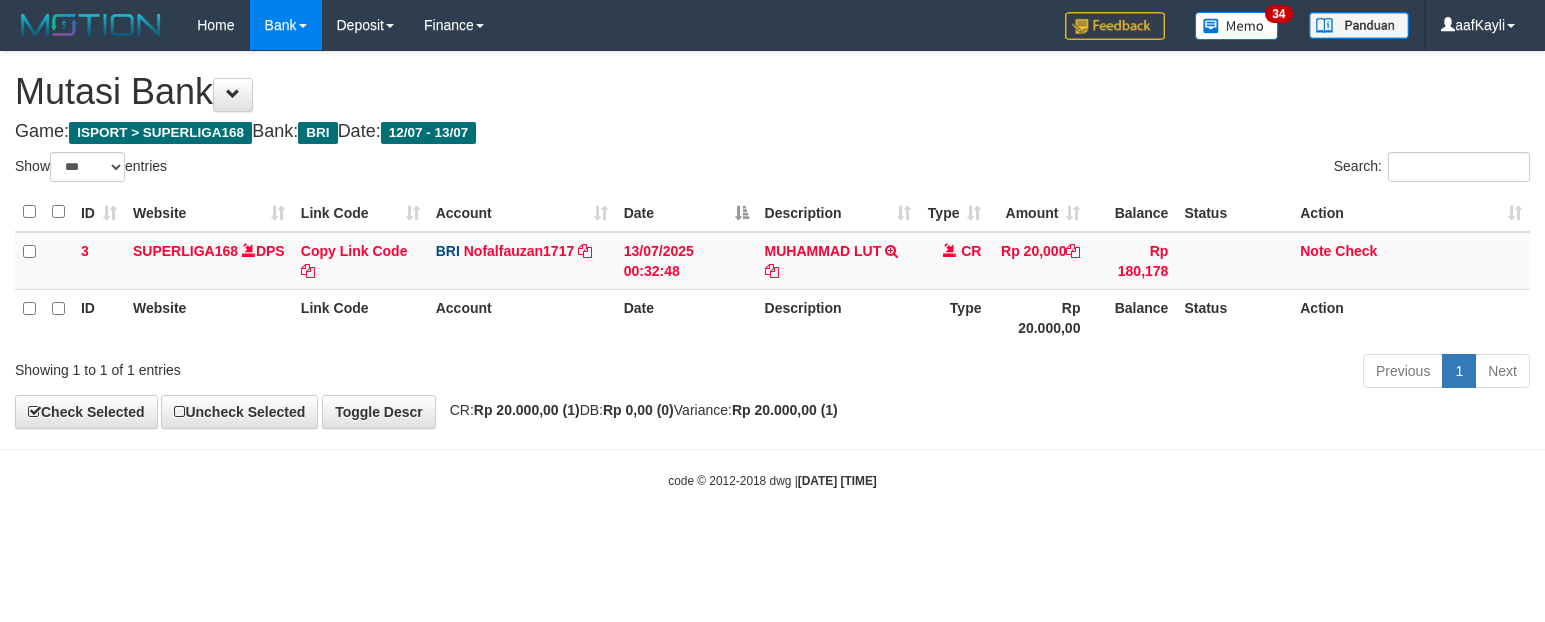 scroll, scrollTop: 0, scrollLeft: 0, axis: both 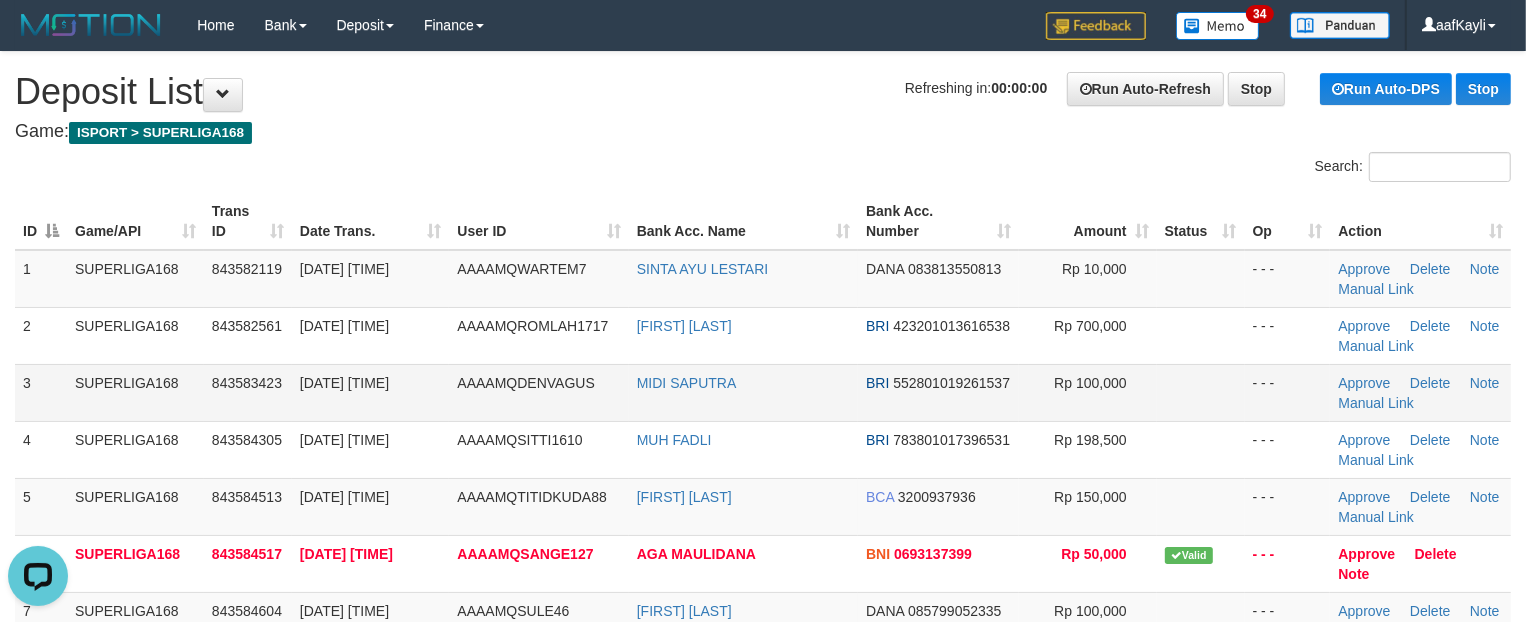 click at bounding box center [1201, 392] 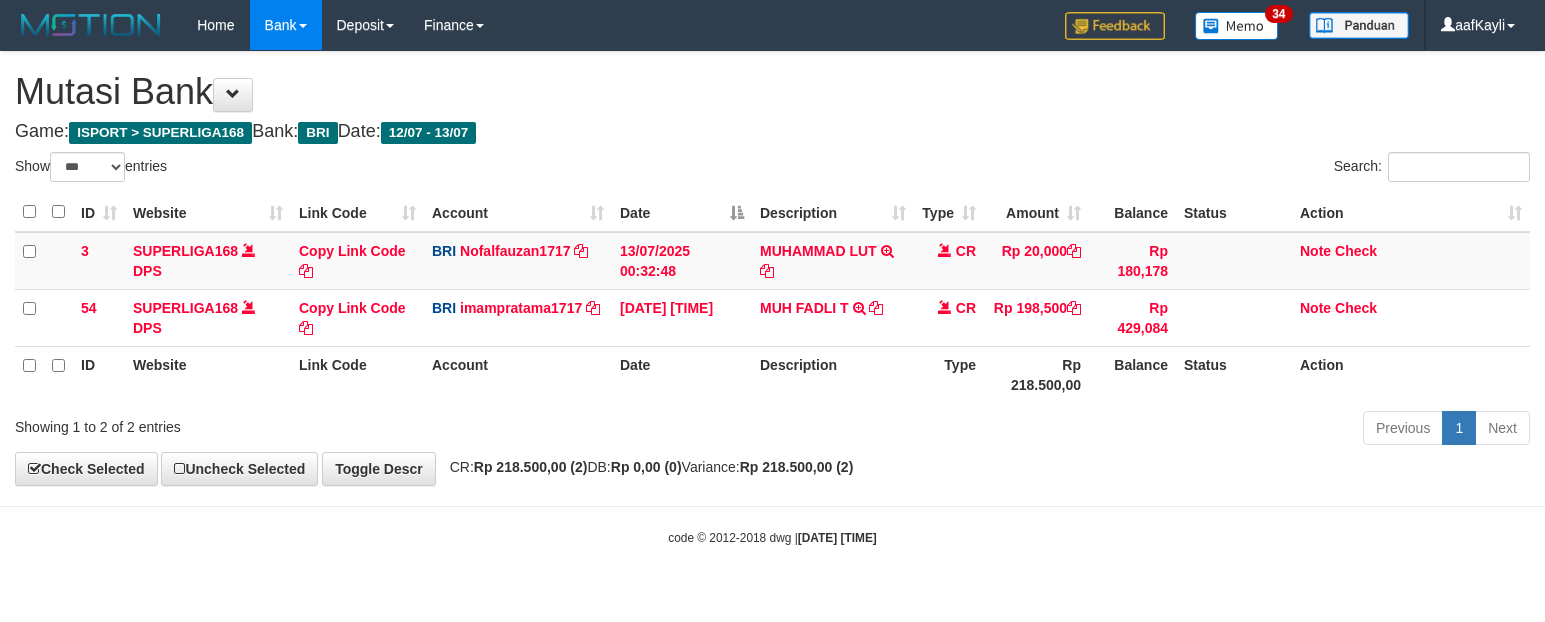 select on "***" 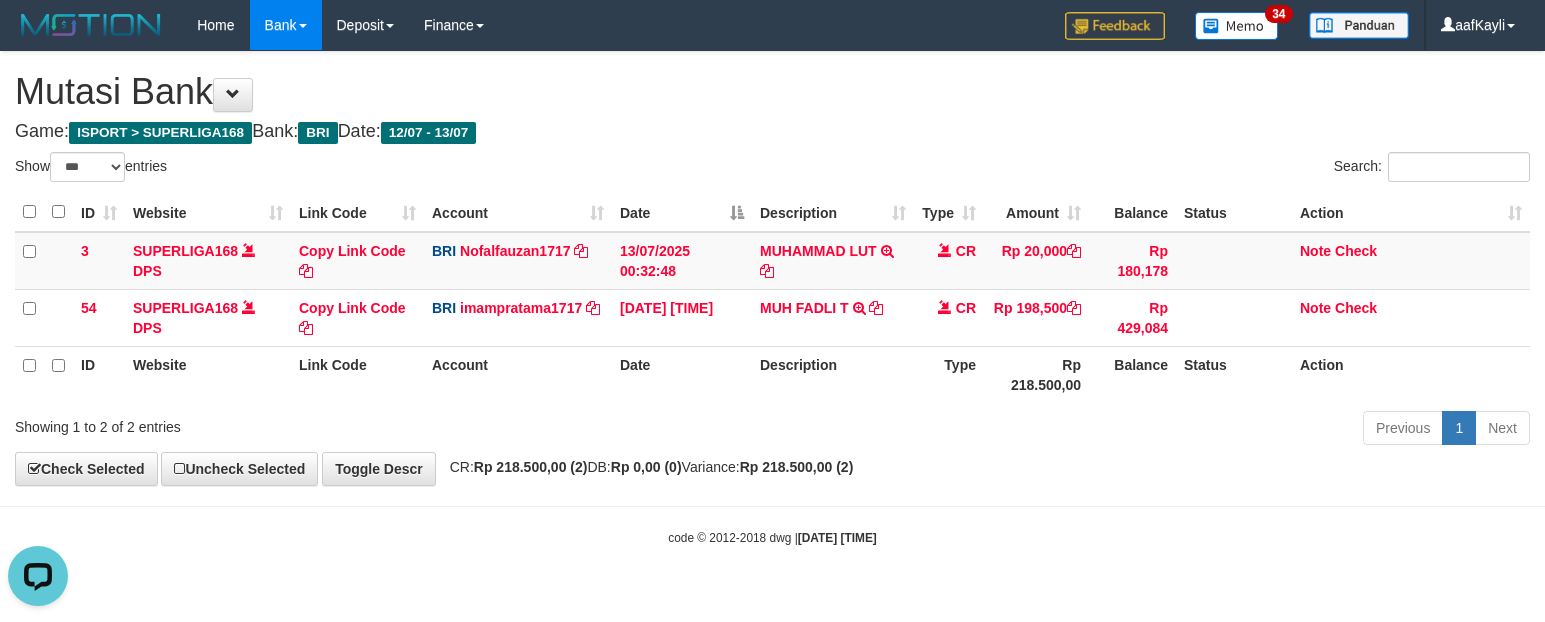 scroll, scrollTop: 0, scrollLeft: 0, axis: both 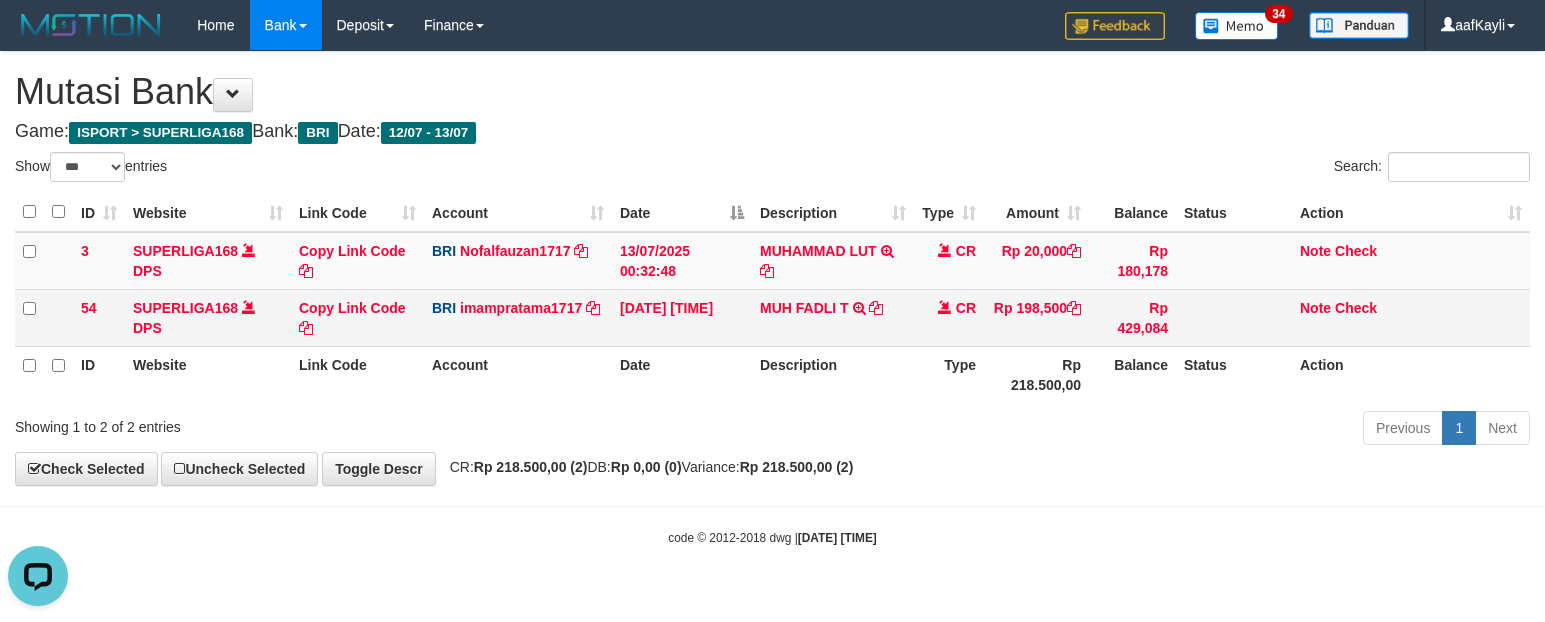 drag, startPoint x: 746, startPoint y: 325, endPoint x: 836, endPoint y: 325, distance: 90 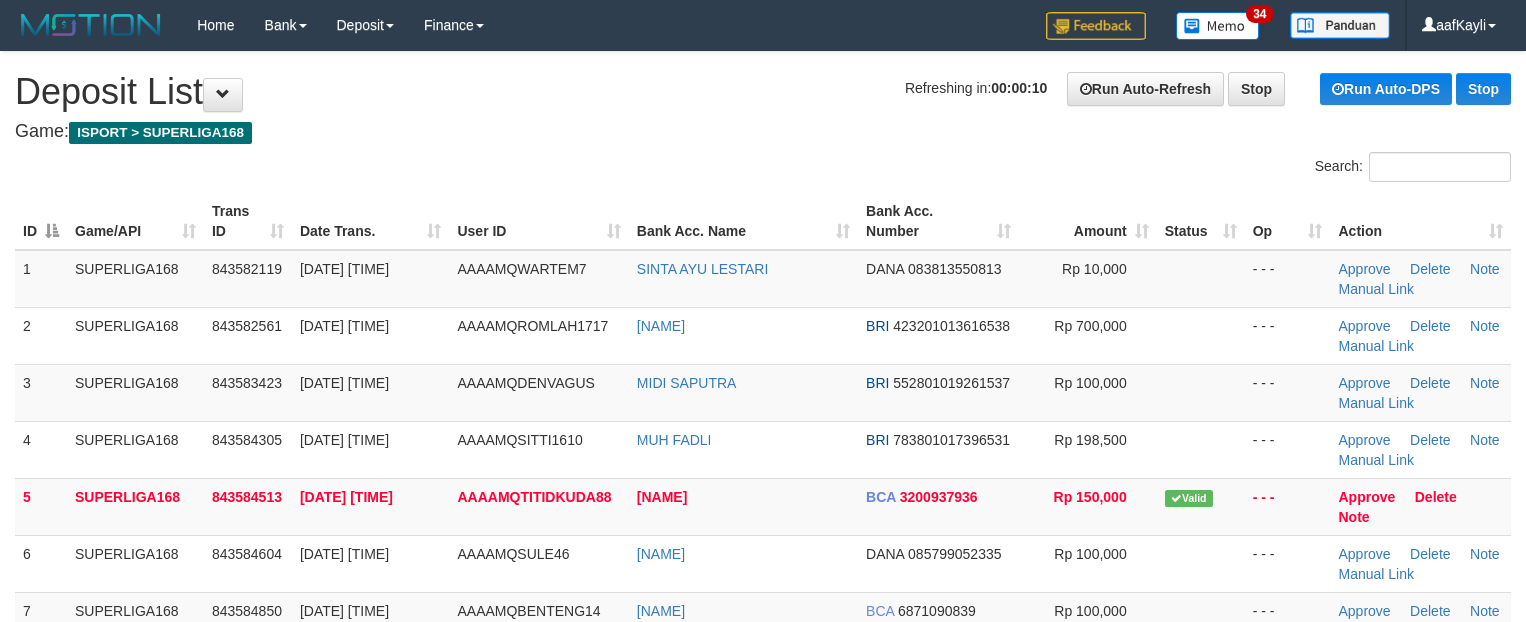 scroll, scrollTop: 0, scrollLeft: 0, axis: both 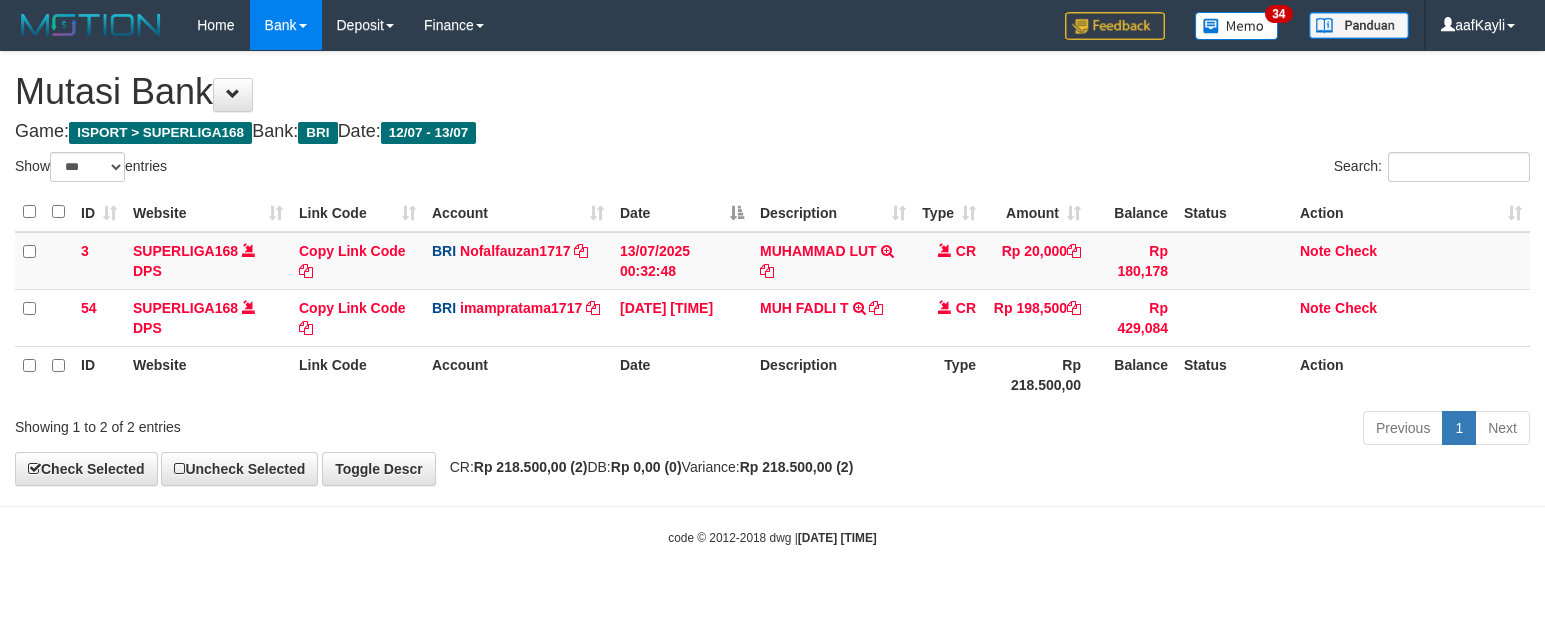select on "***" 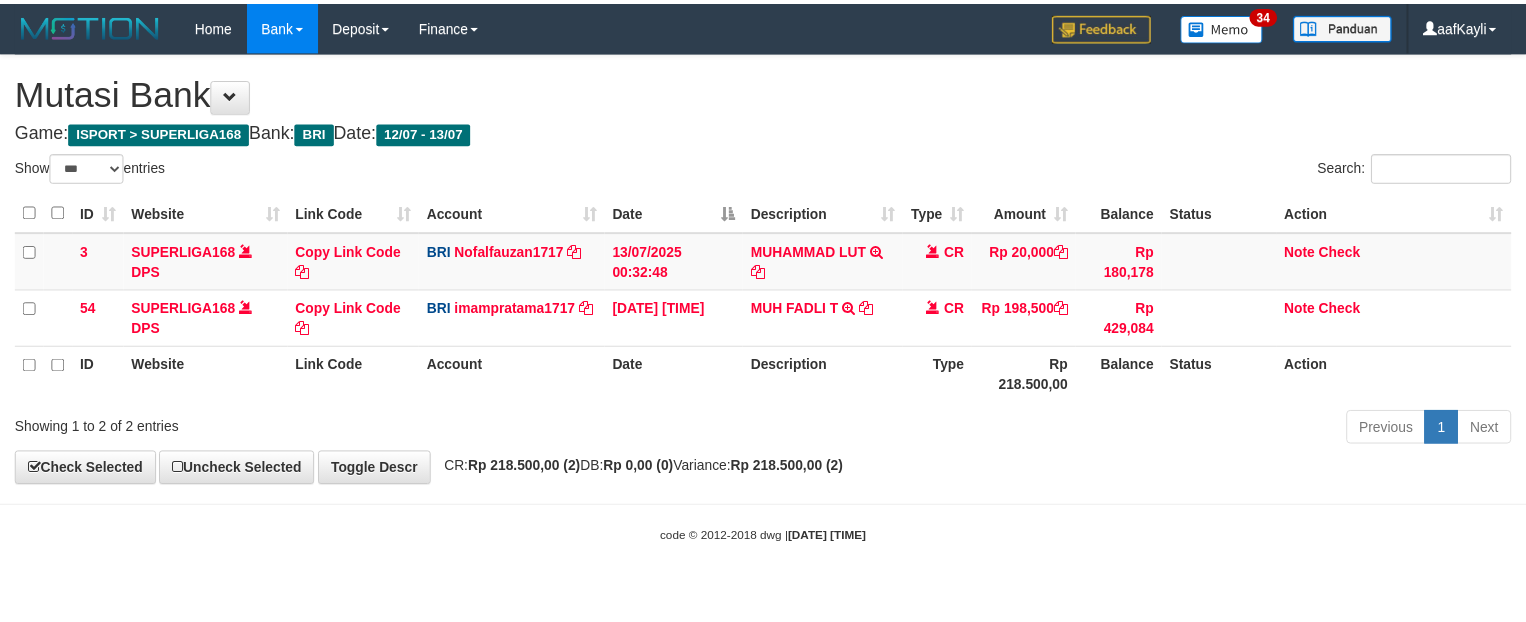 scroll, scrollTop: 0, scrollLeft: 0, axis: both 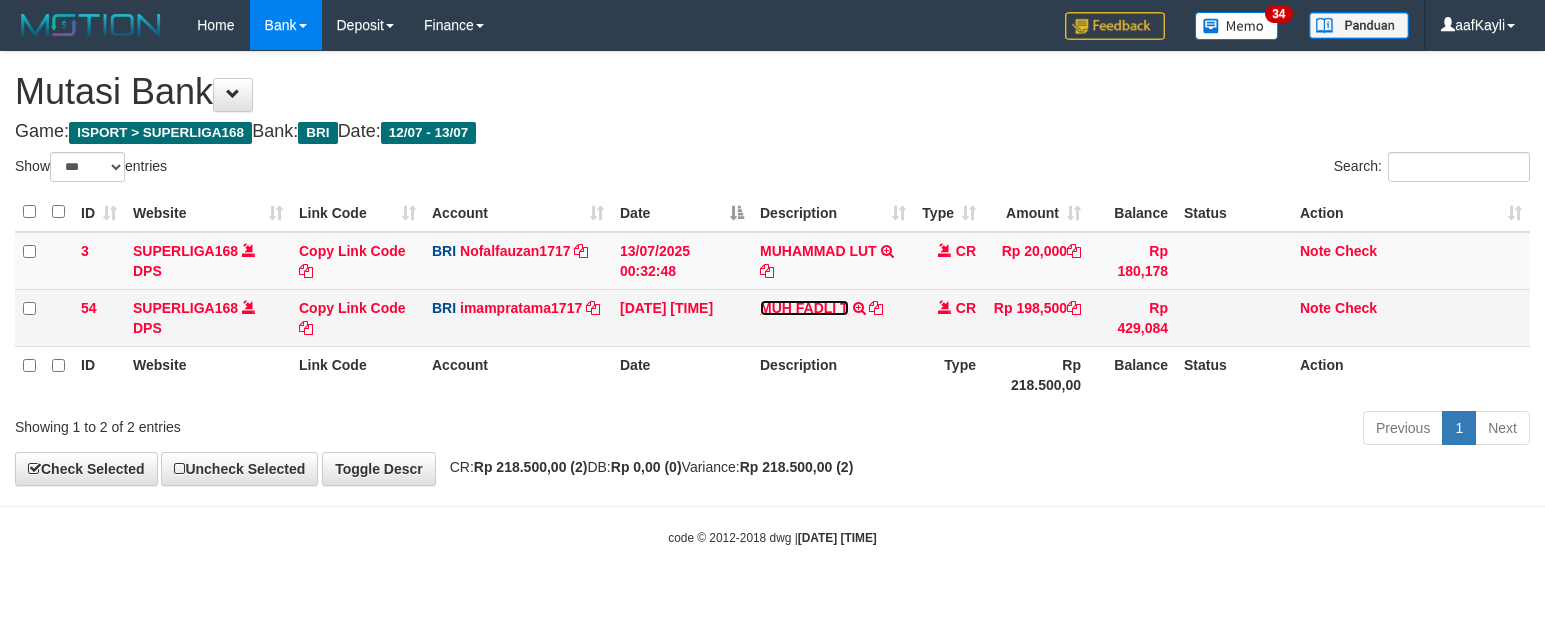 click on "MUH FADLI T" at bounding box center (804, 308) 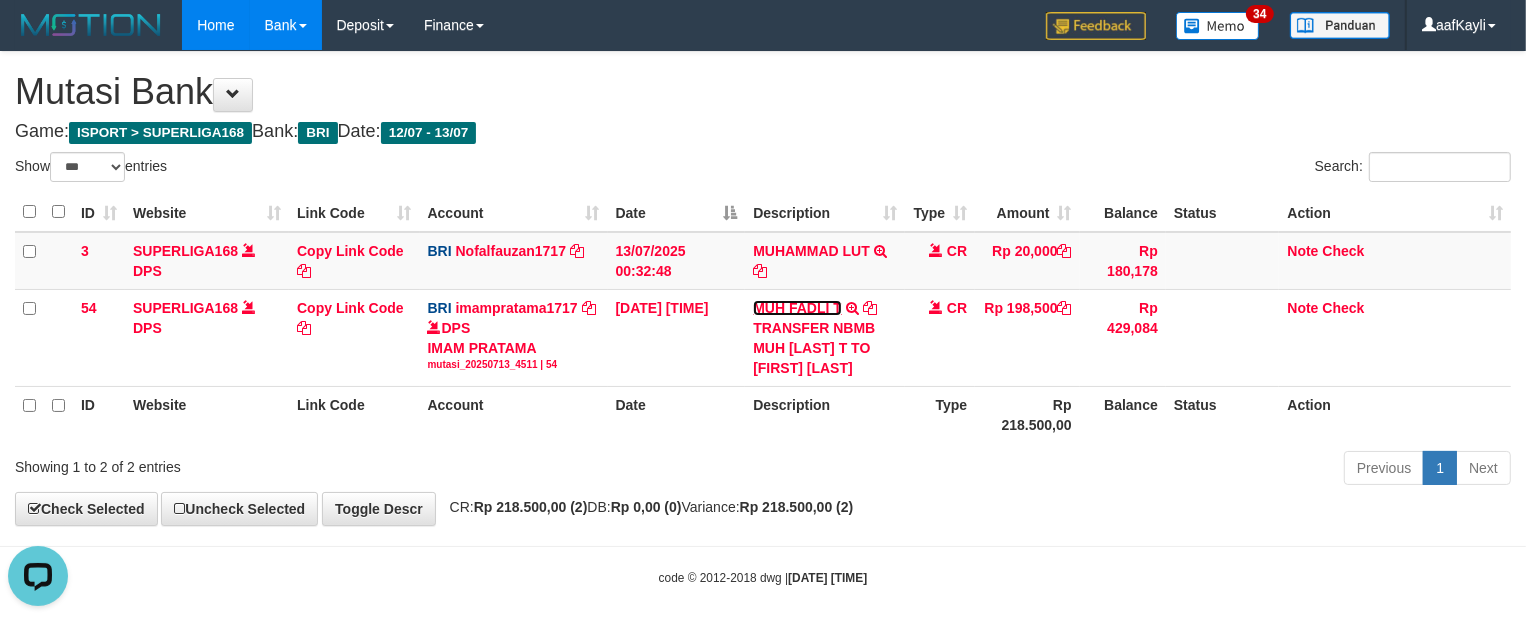 scroll, scrollTop: 0, scrollLeft: 0, axis: both 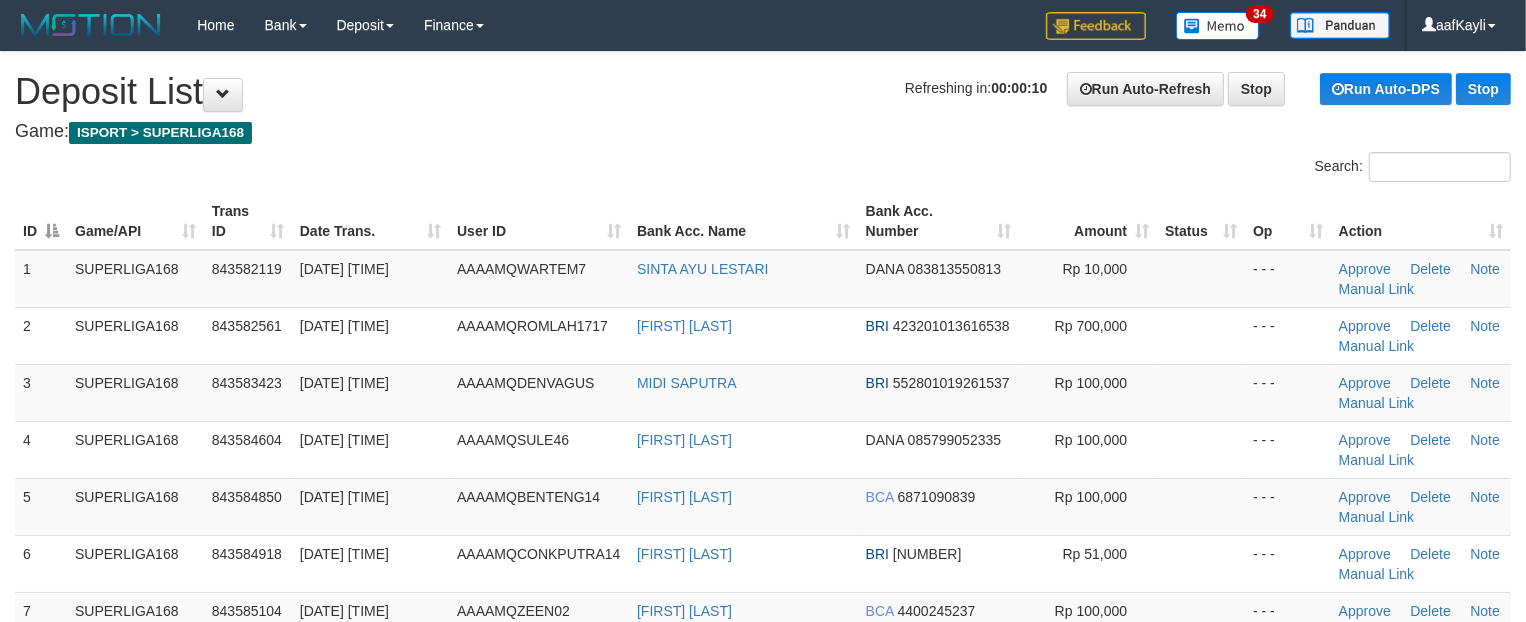 click at bounding box center [1201, 335] 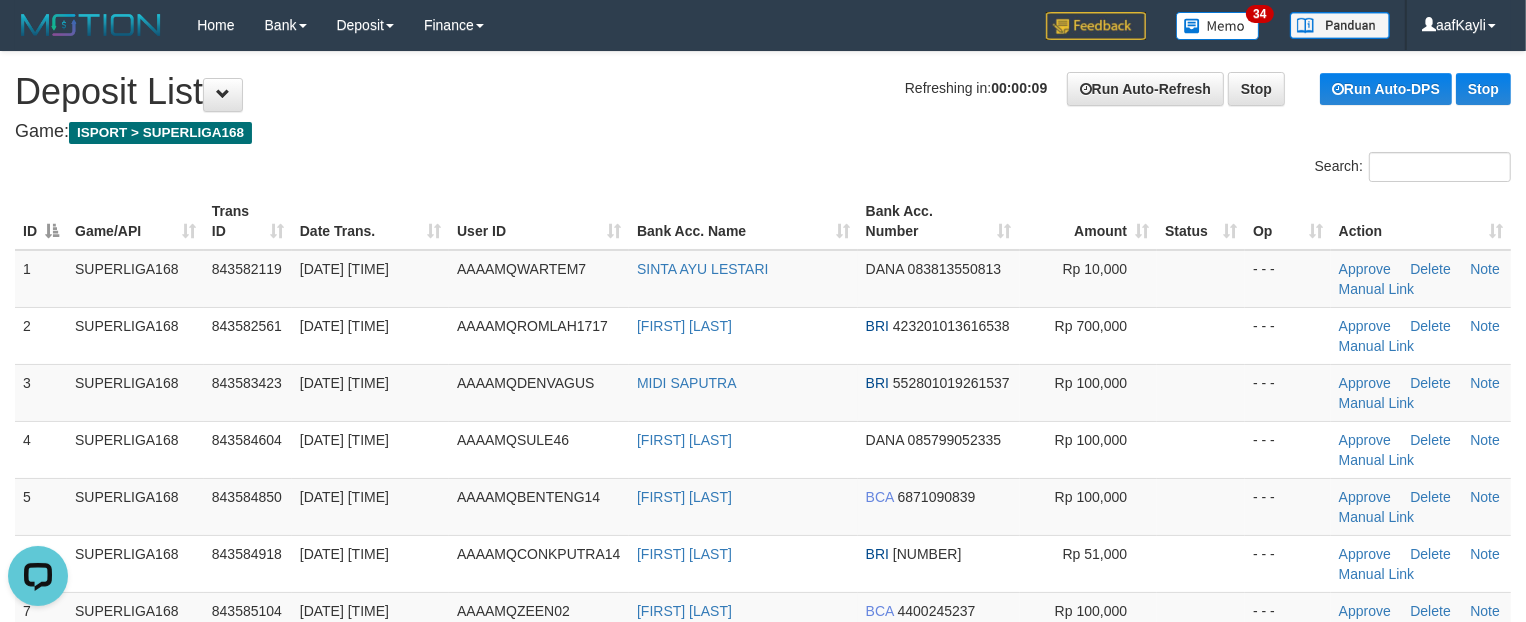 scroll, scrollTop: 0, scrollLeft: 0, axis: both 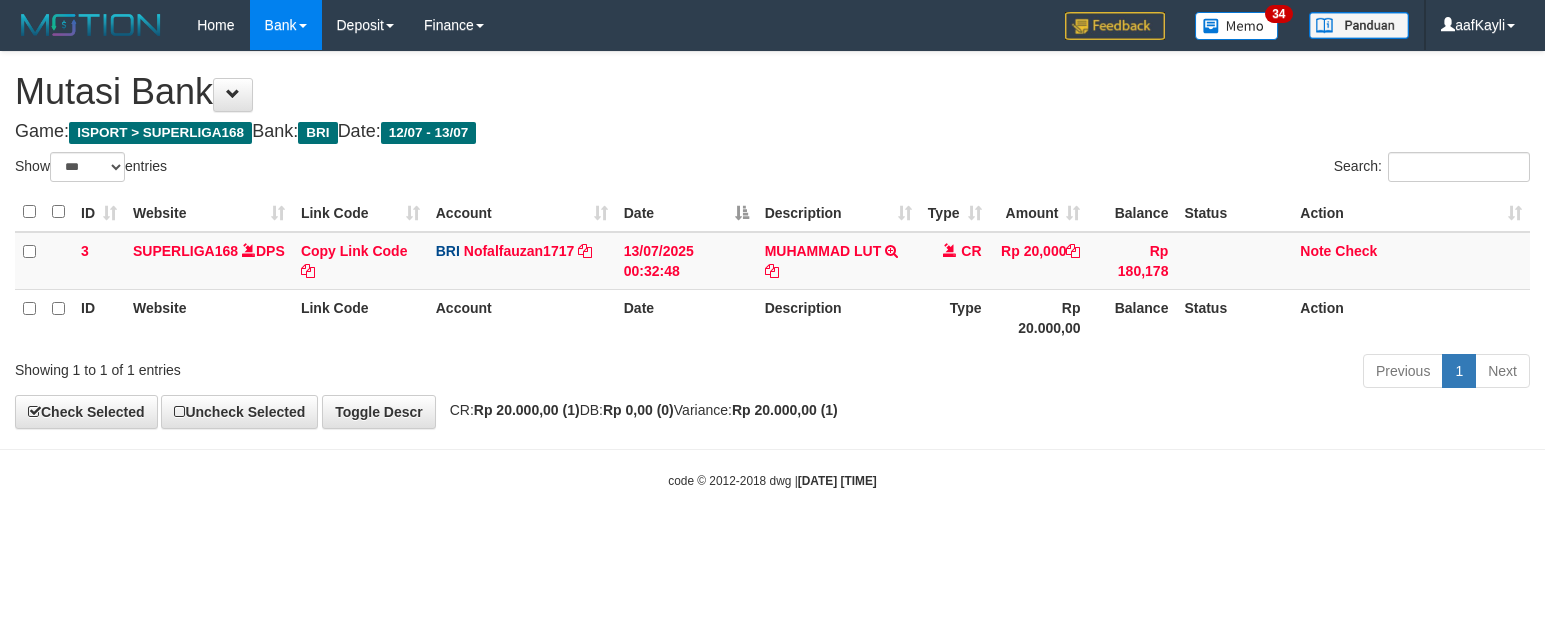 select on "***" 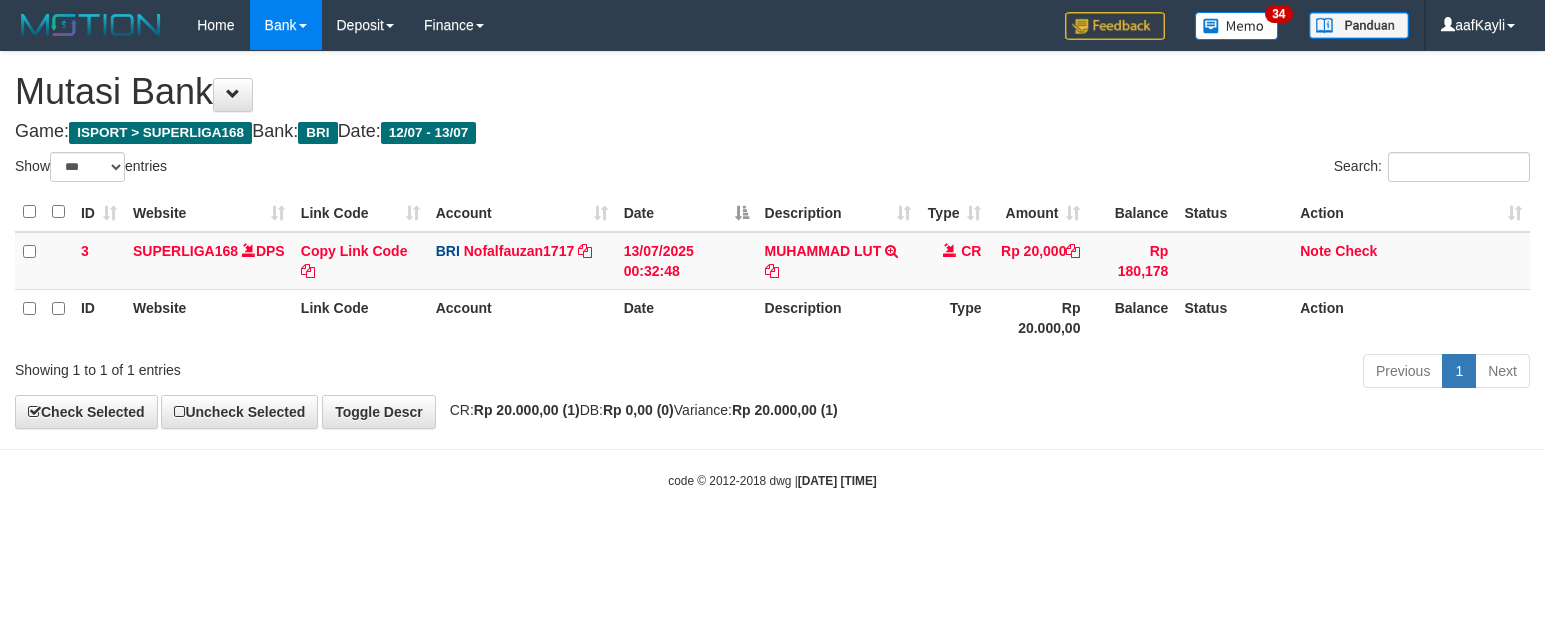 scroll, scrollTop: 0, scrollLeft: 0, axis: both 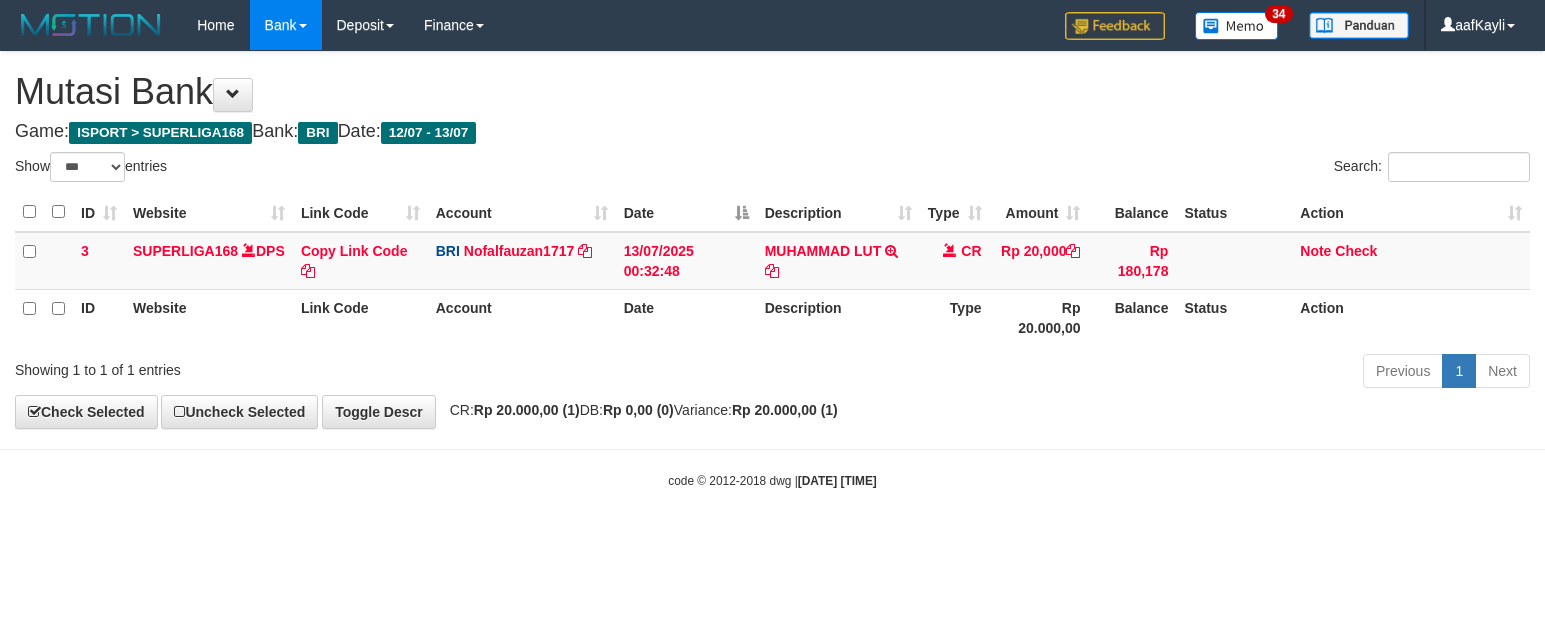 select on "***" 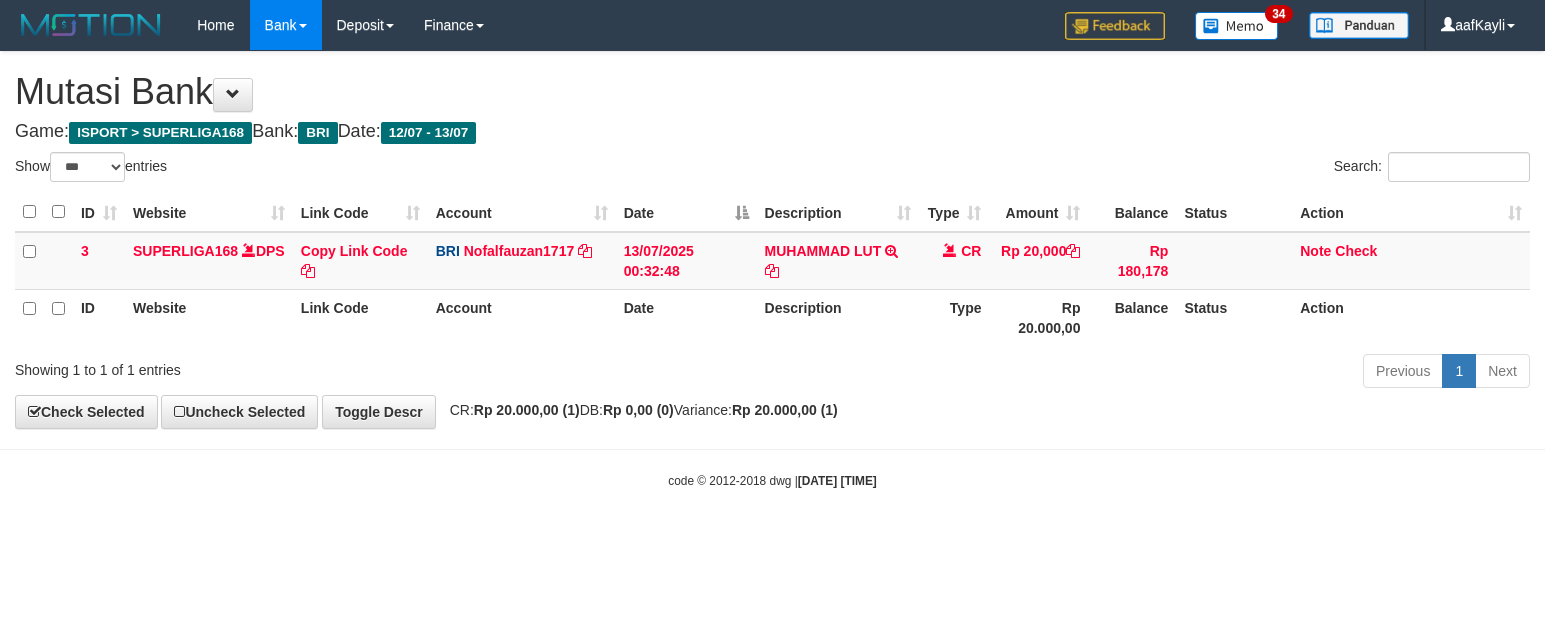 scroll, scrollTop: 0, scrollLeft: 0, axis: both 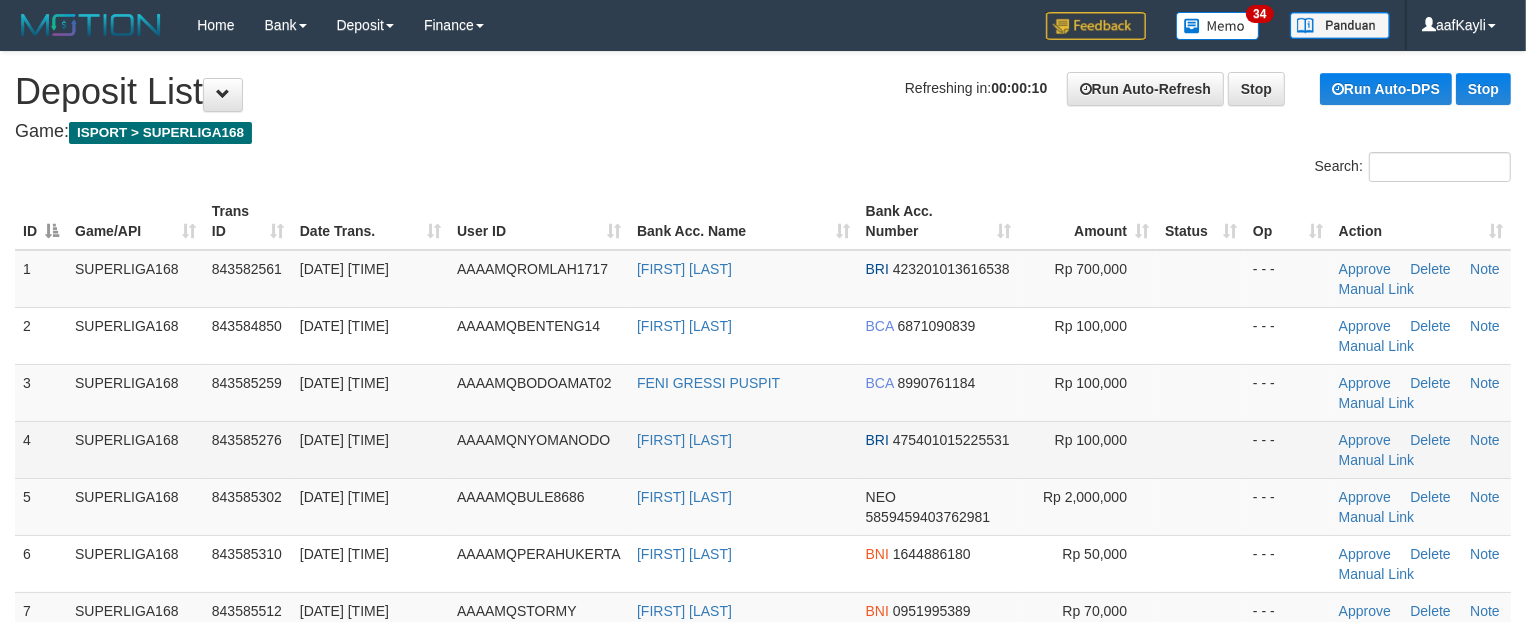 click at bounding box center (1201, 449) 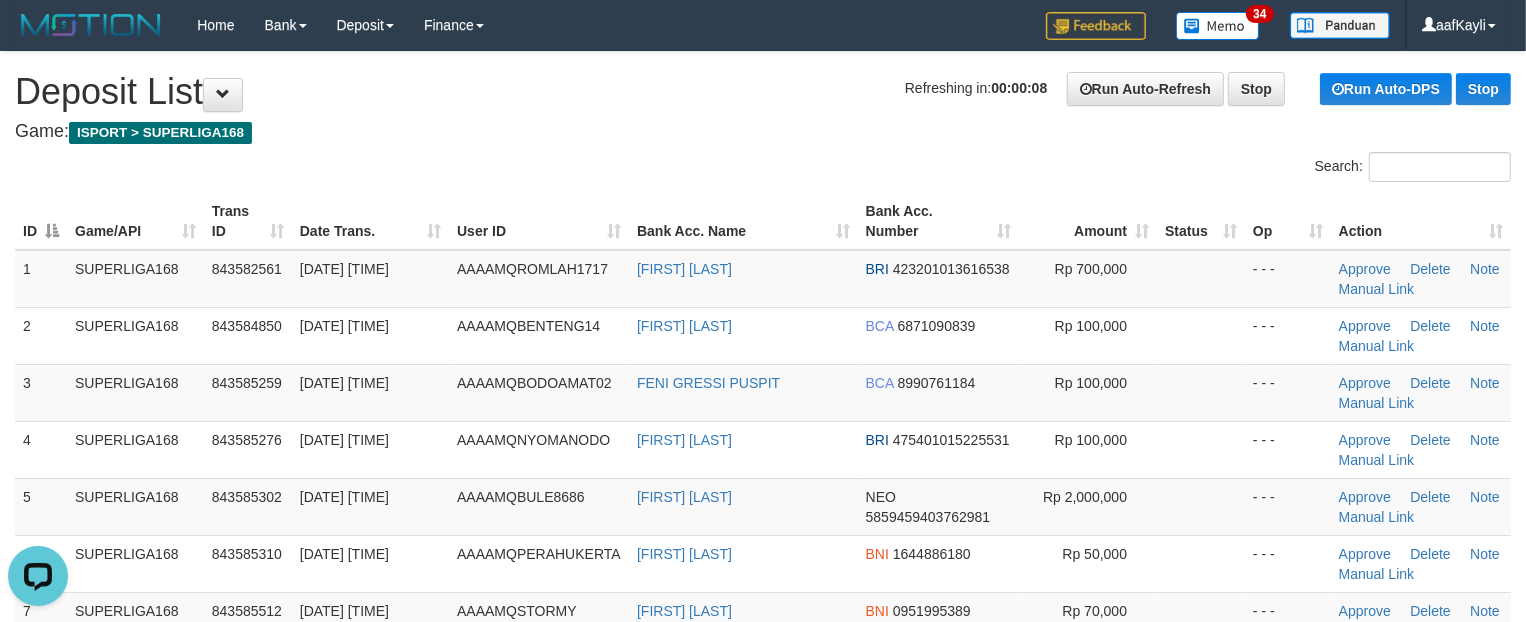 scroll, scrollTop: 0, scrollLeft: 0, axis: both 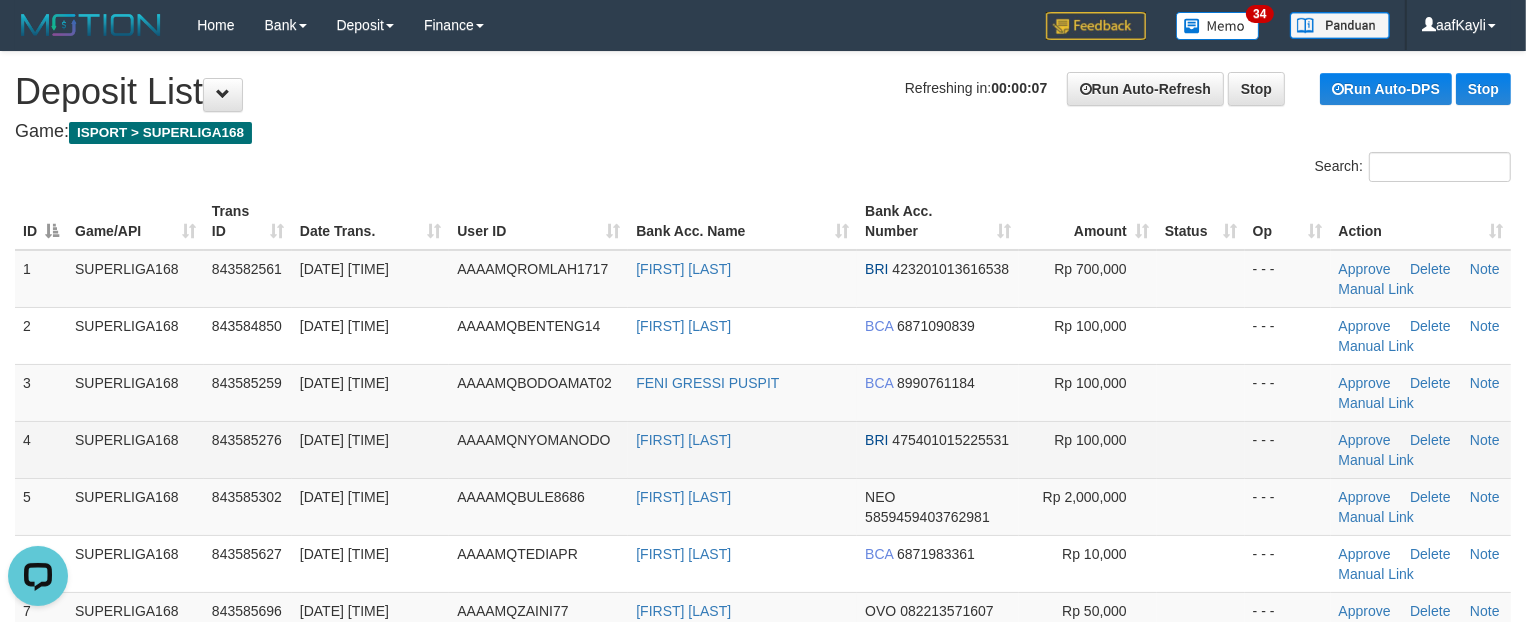 click at bounding box center (1201, 449) 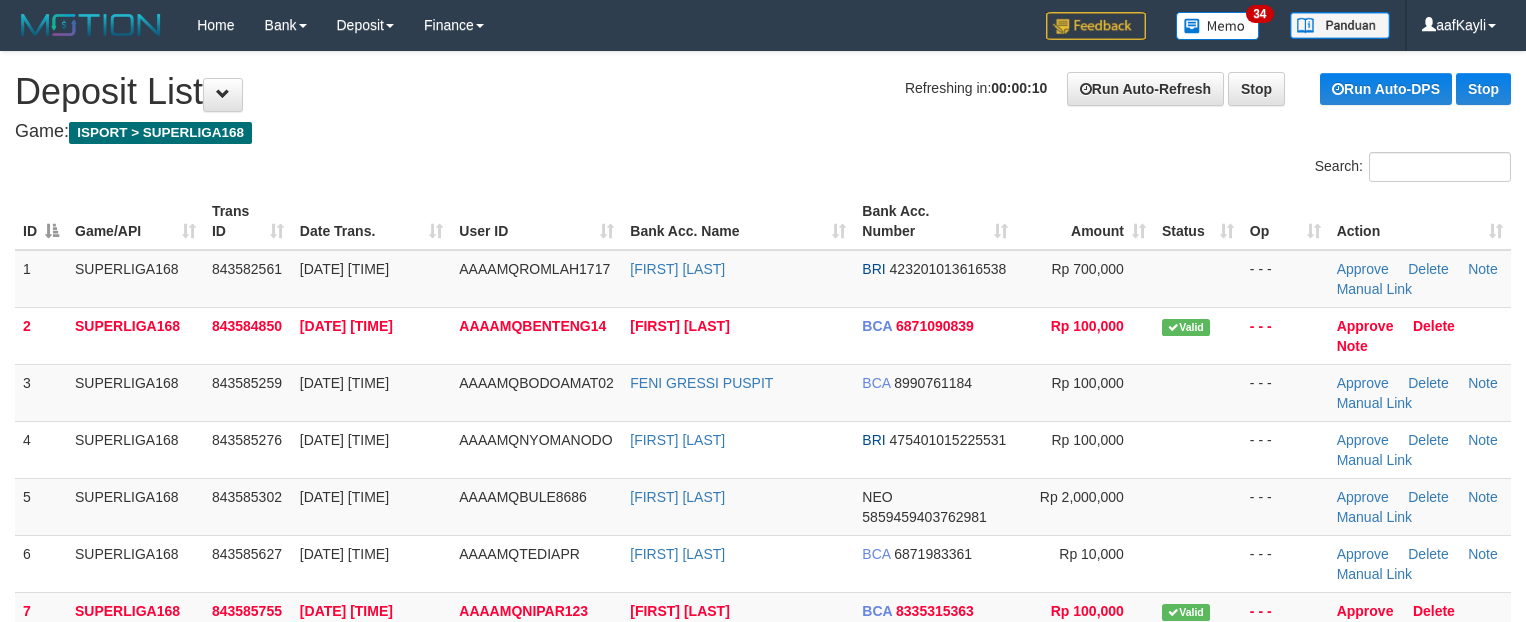 scroll, scrollTop: 0, scrollLeft: 0, axis: both 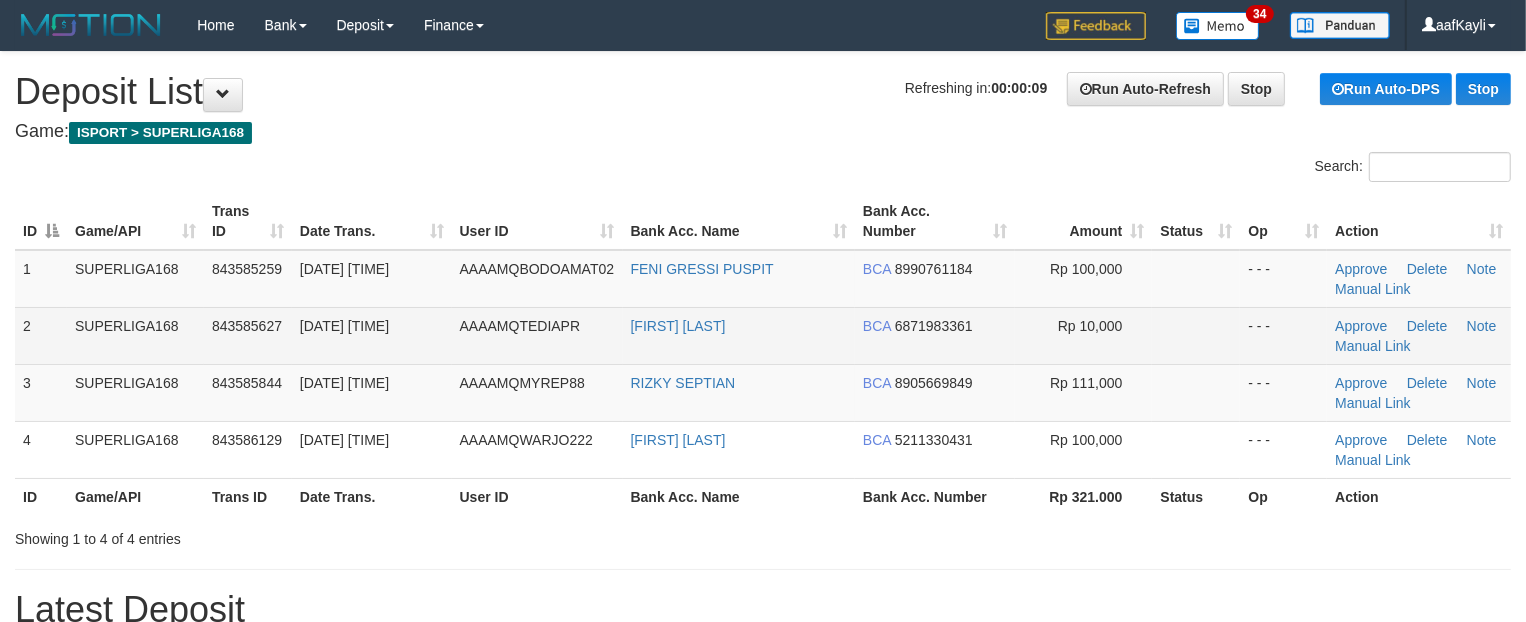 click at bounding box center [1196, 335] 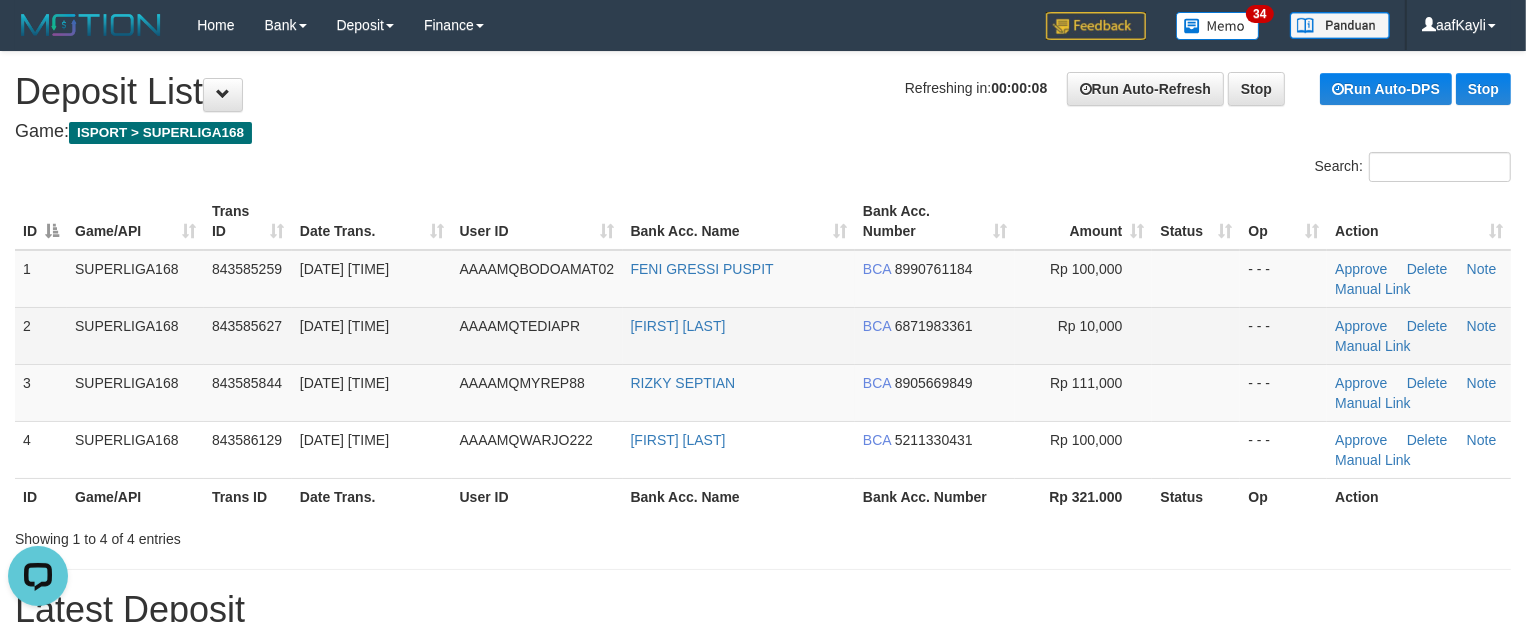scroll, scrollTop: 0, scrollLeft: 0, axis: both 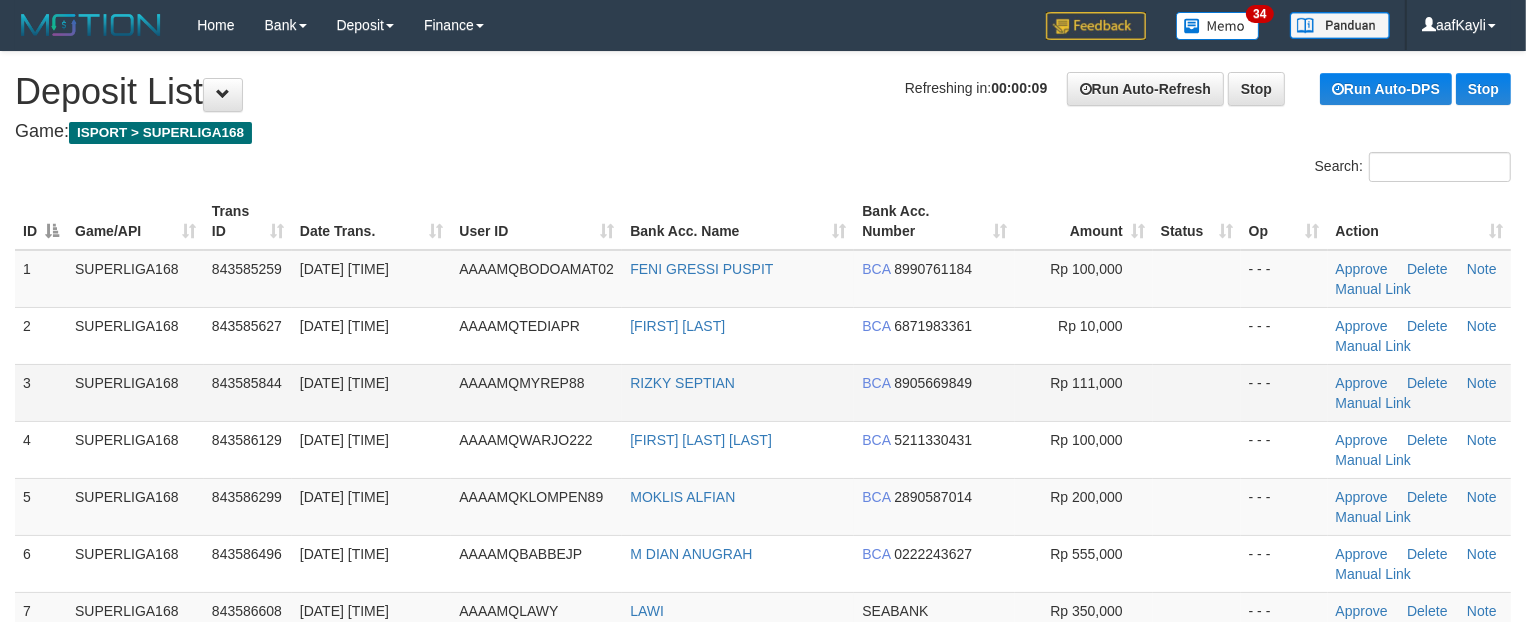 click at bounding box center [1197, 392] 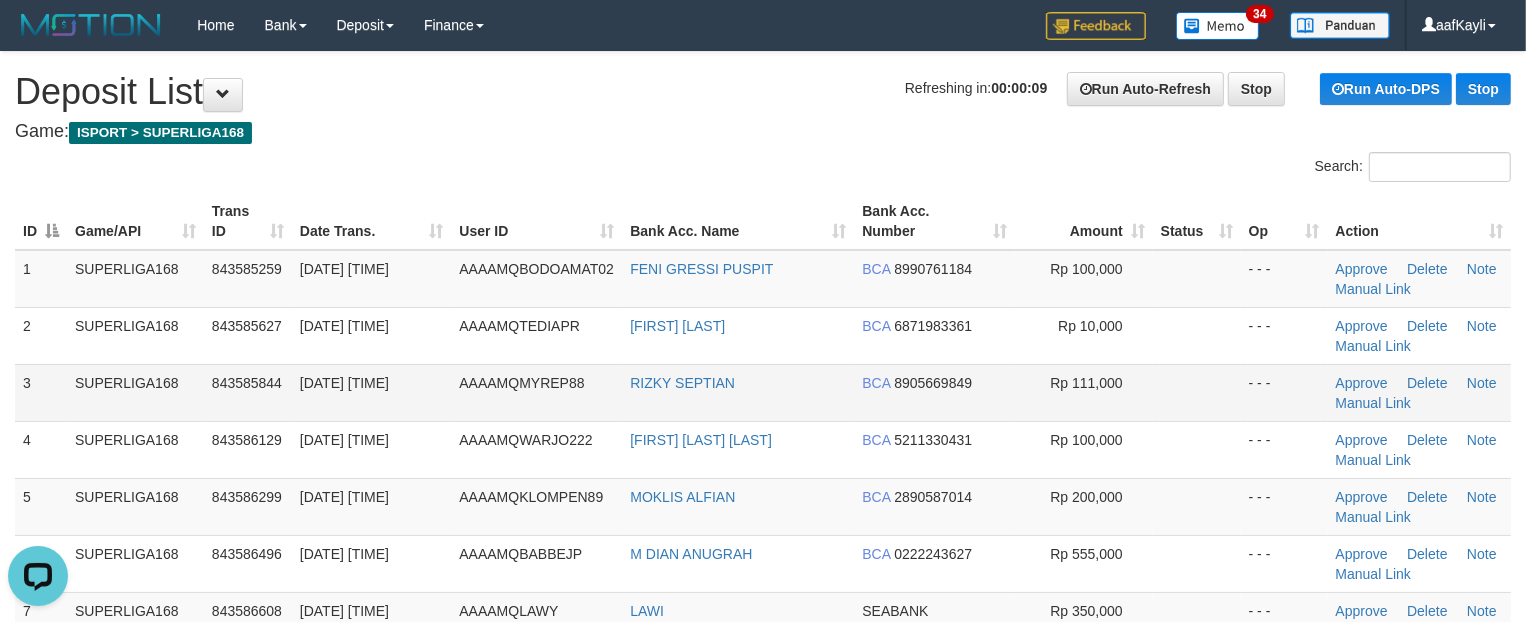 scroll, scrollTop: 0, scrollLeft: 0, axis: both 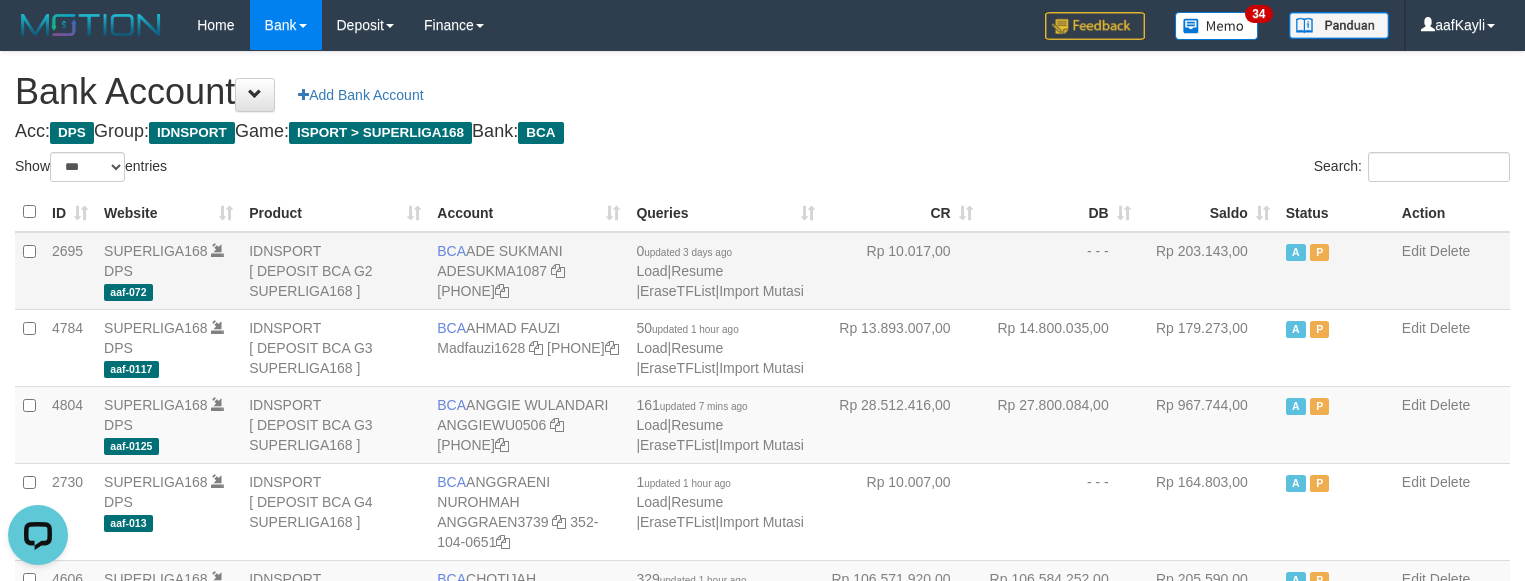 click on "- - -" at bounding box center [1060, 271] 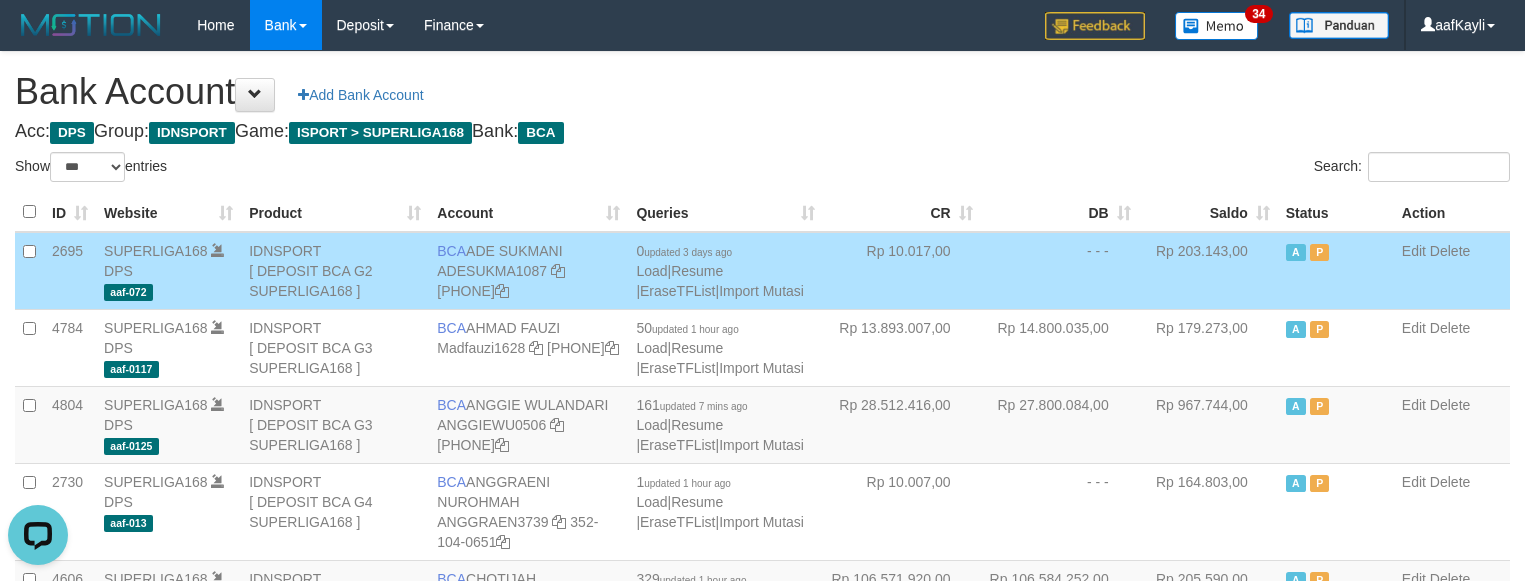 scroll, scrollTop: 2341, scrollLeft: 0, axis: vertical 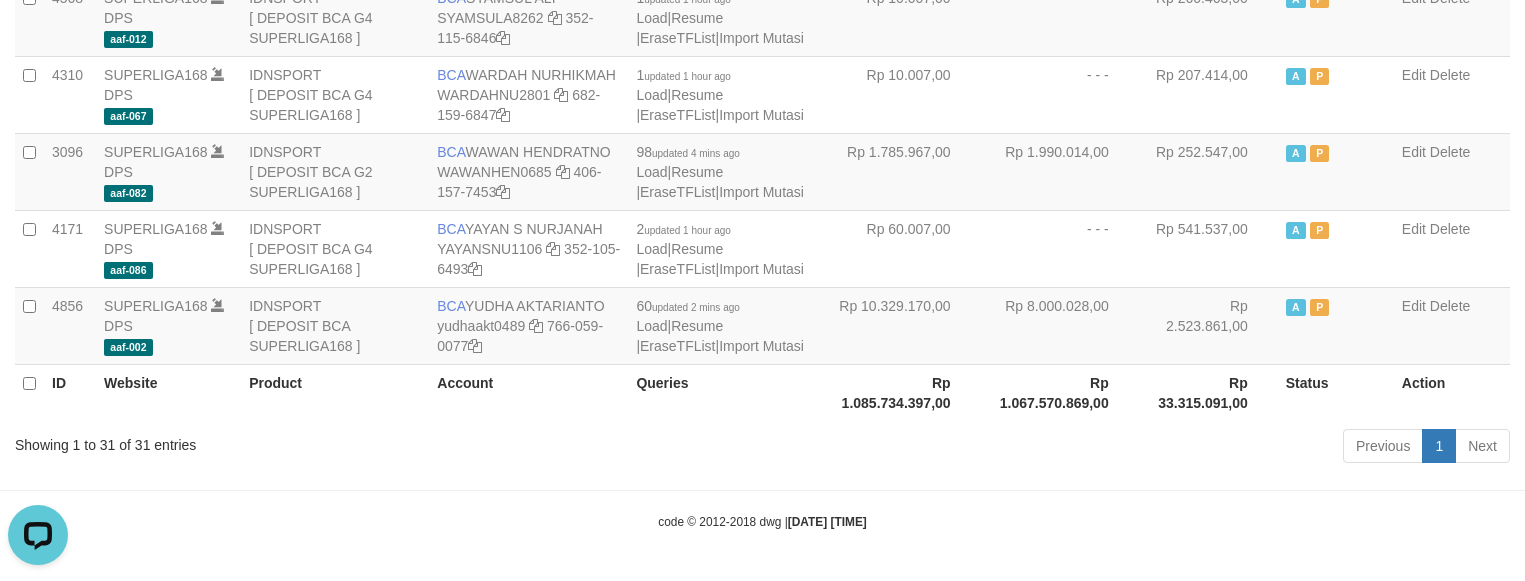 click on "Rp 1.067.570.869,00" at bounding box center [1060, 392] 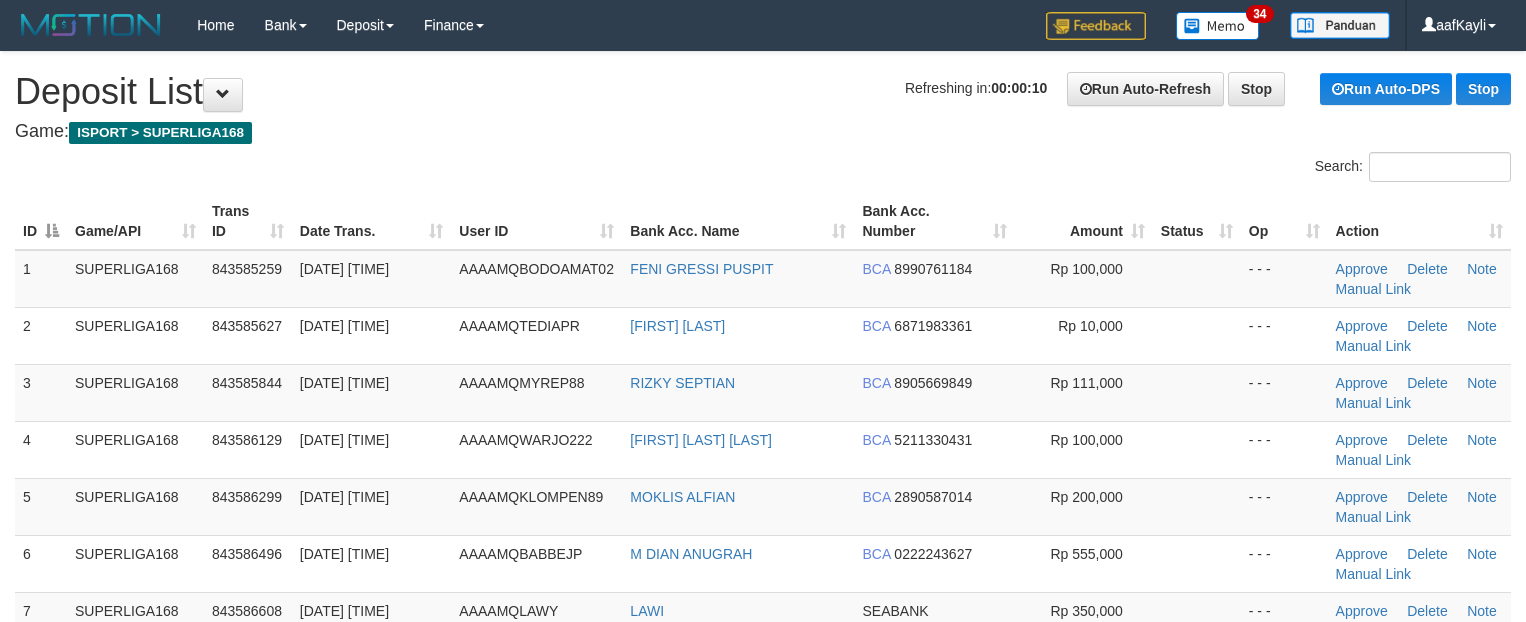 scroll, scrollTop: 0, scrollLeft: 0, axis: both 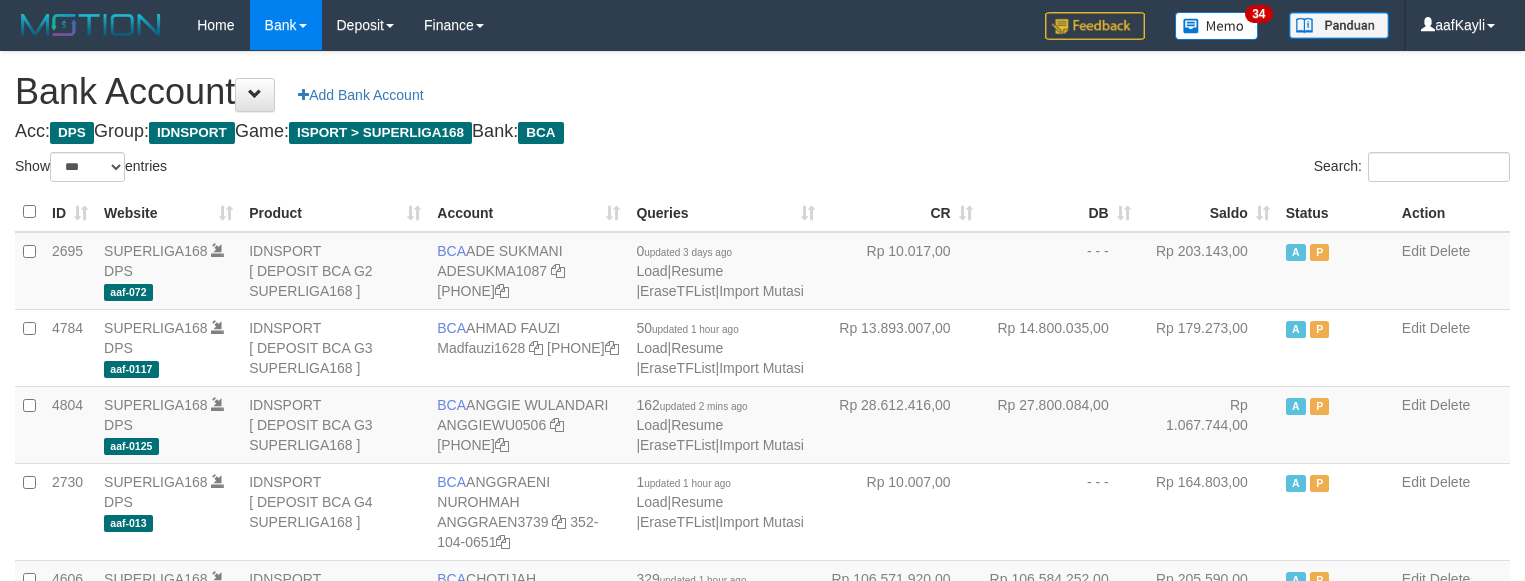 select on "***" 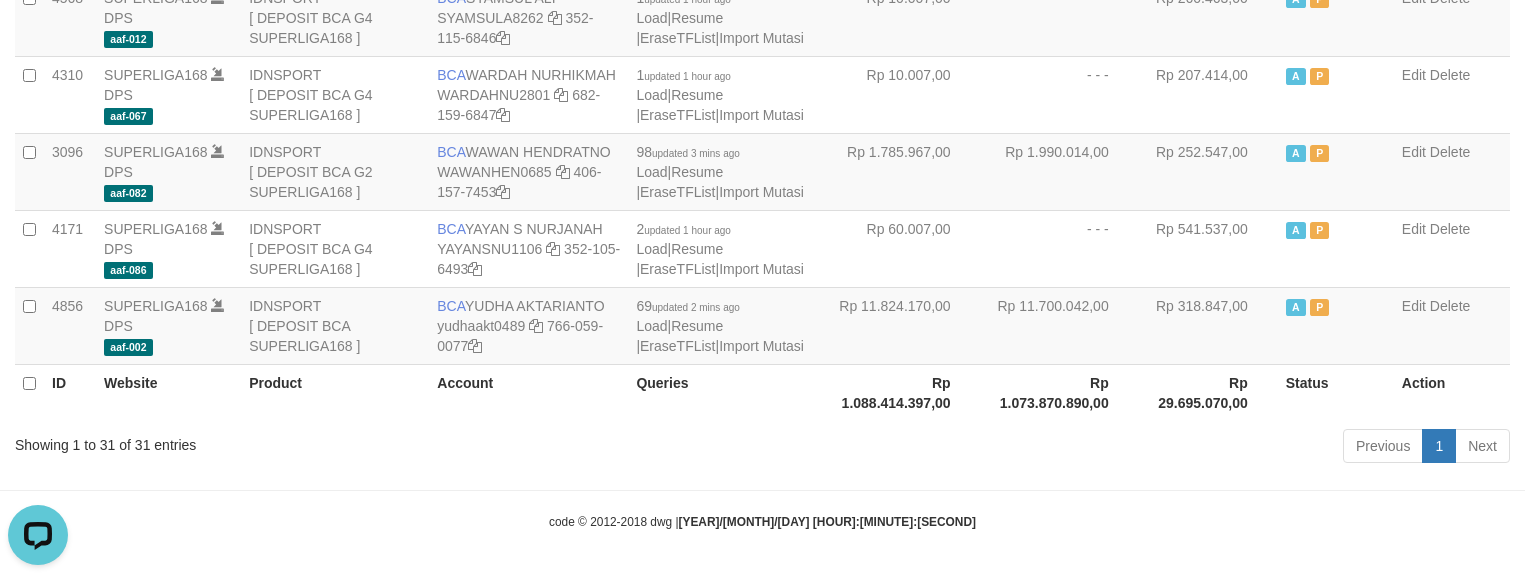 scroll, scrollTop: 0, scrollLeft: 0, axis: both 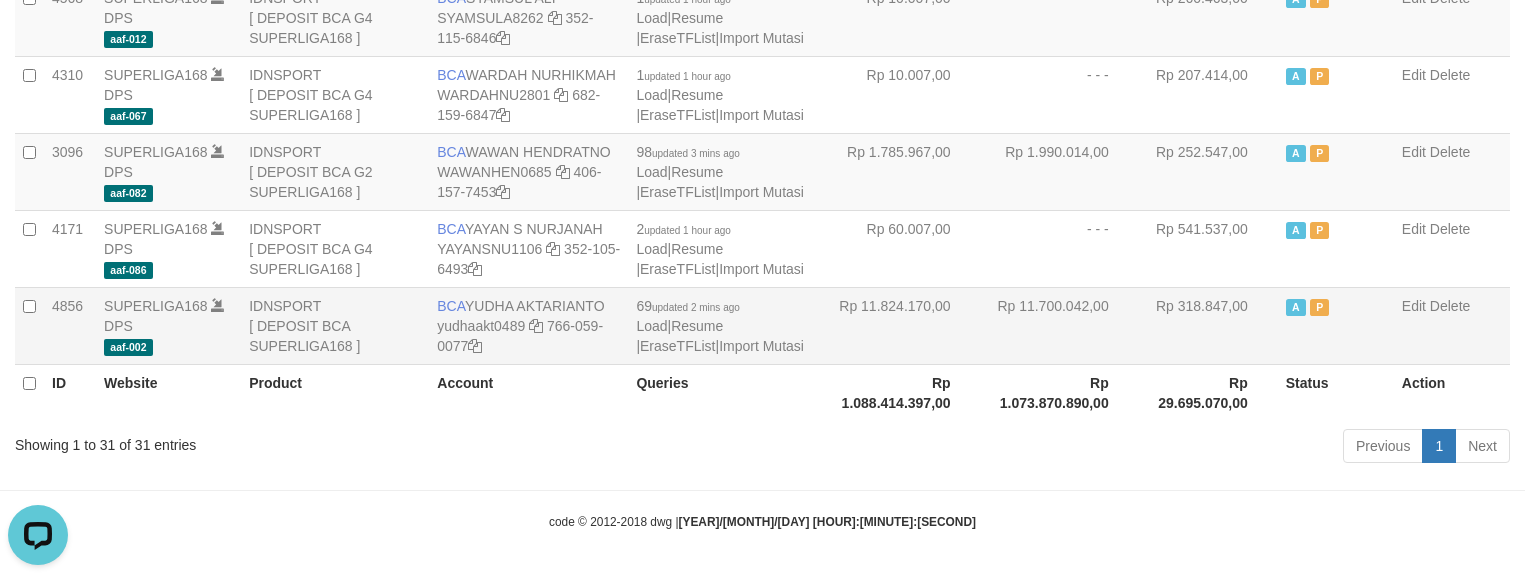 click on "Rp 318.847,00" at bounding box center [1208, 325] 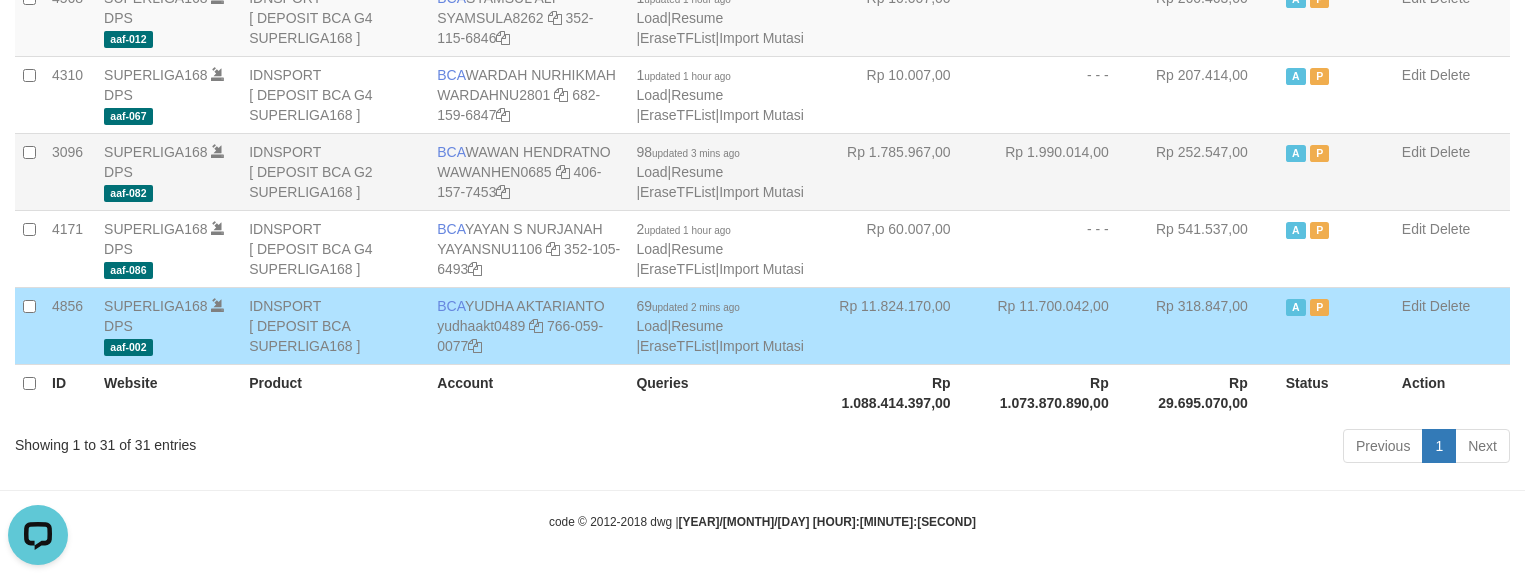 scroll, scrollTop: 520, scrollLeft: 0, axis: vertical 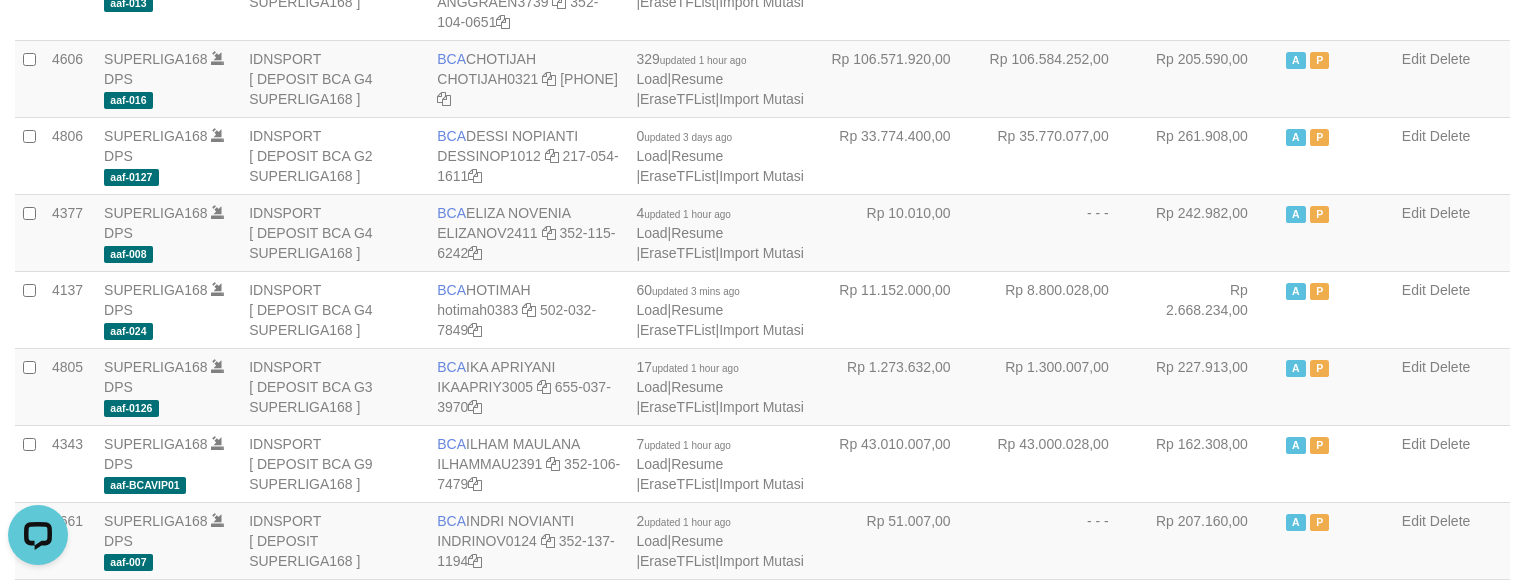 click on "Rp 35.770.077,00" at bounding box center (1060, 155) 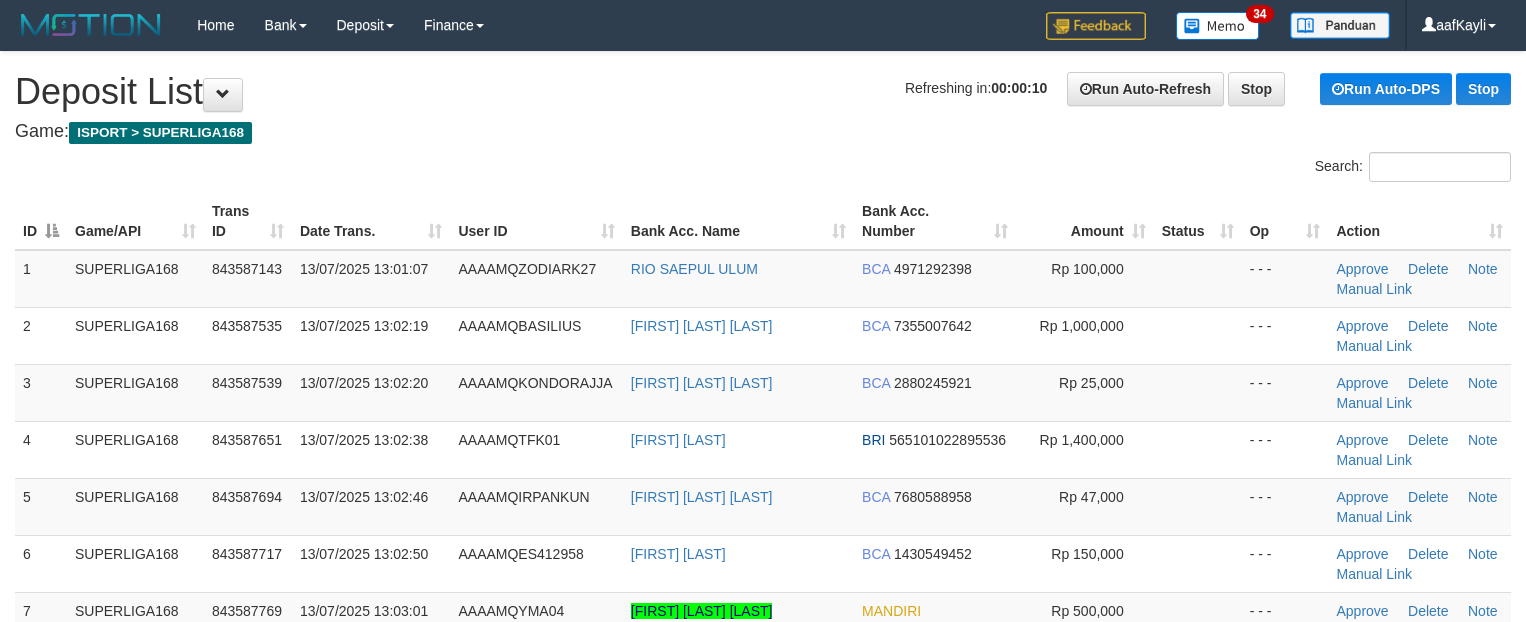scroll, scrollTop: 0, scrollLeft: 0, axis: both 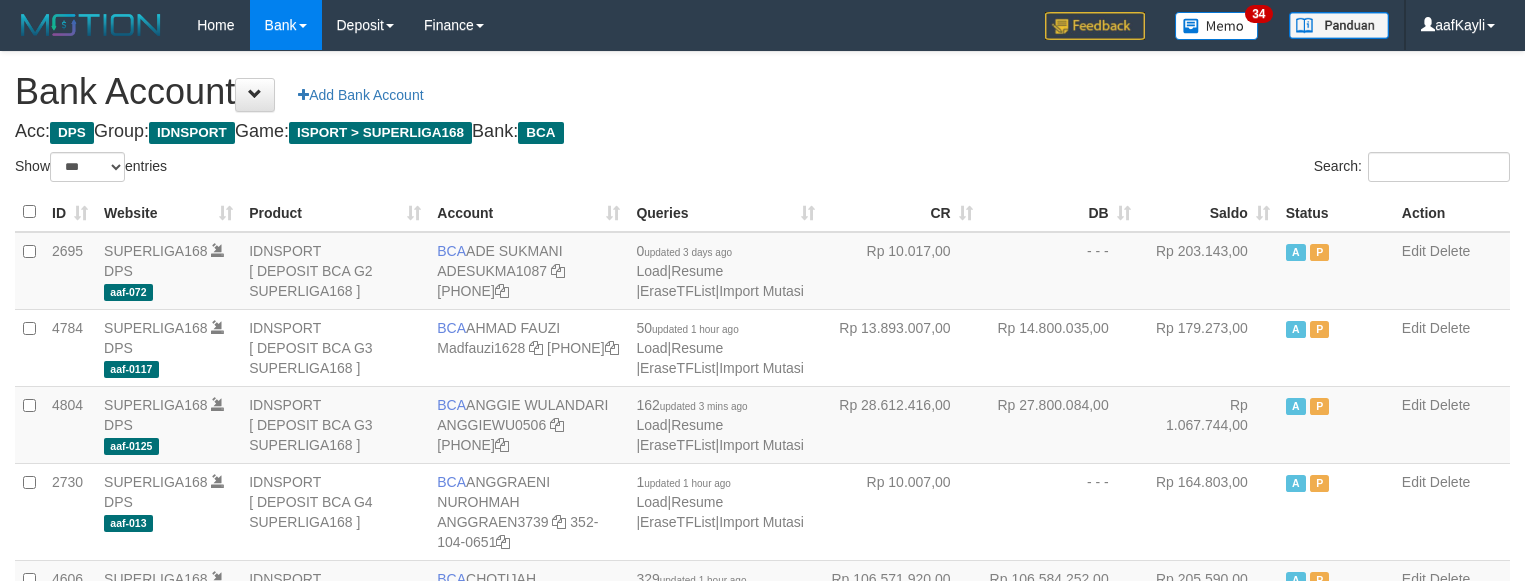 select on "***" 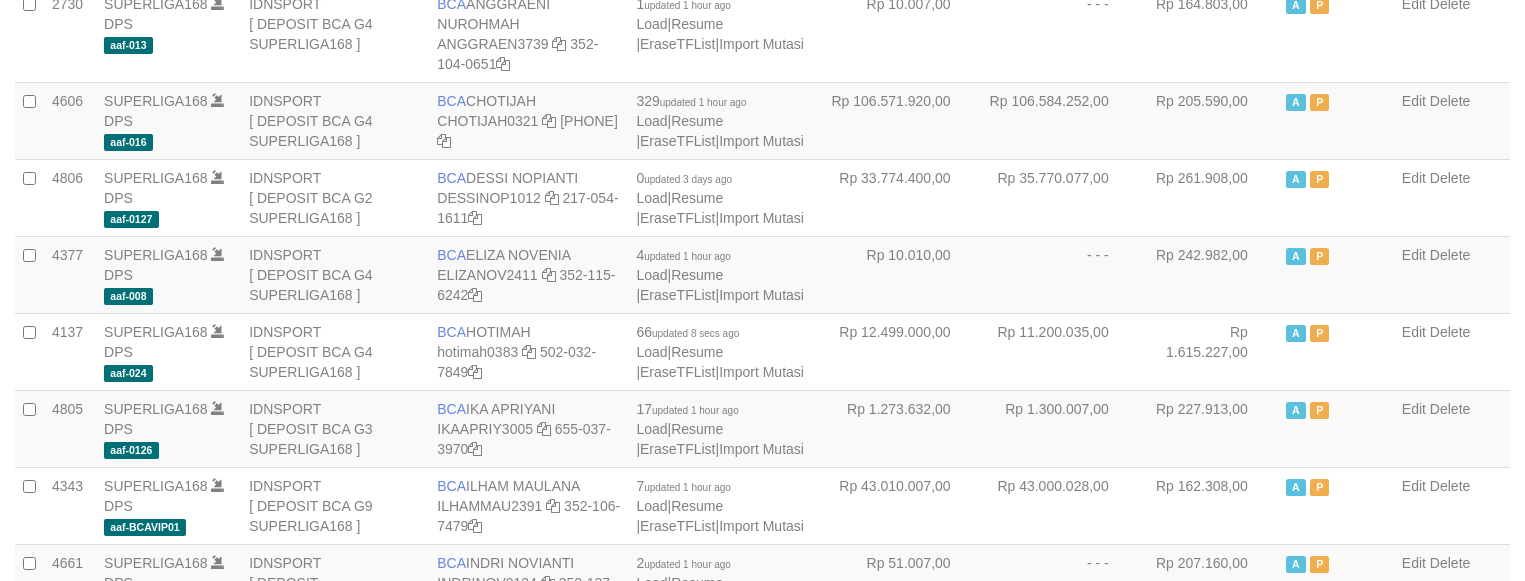 scroll, scrollTop: 520, scrollLeft: 0, axis: vertical 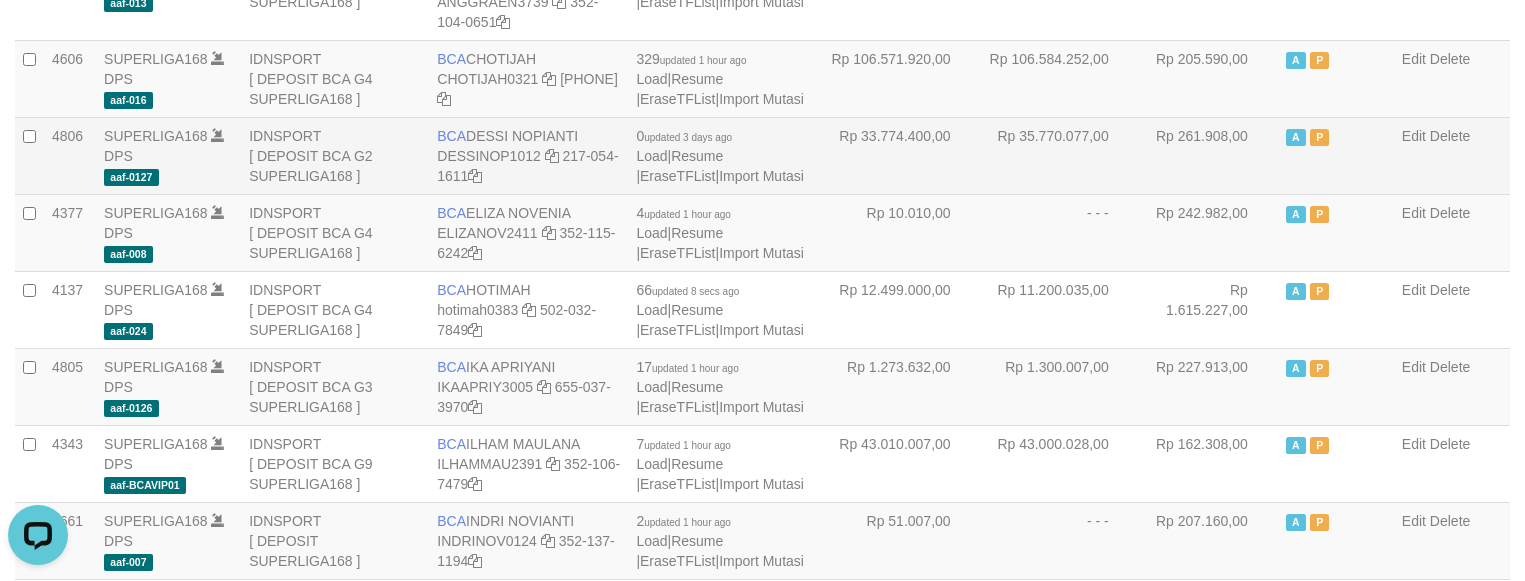 click on "Rp 35.770.077,00" at bounding box center (1060, 155) 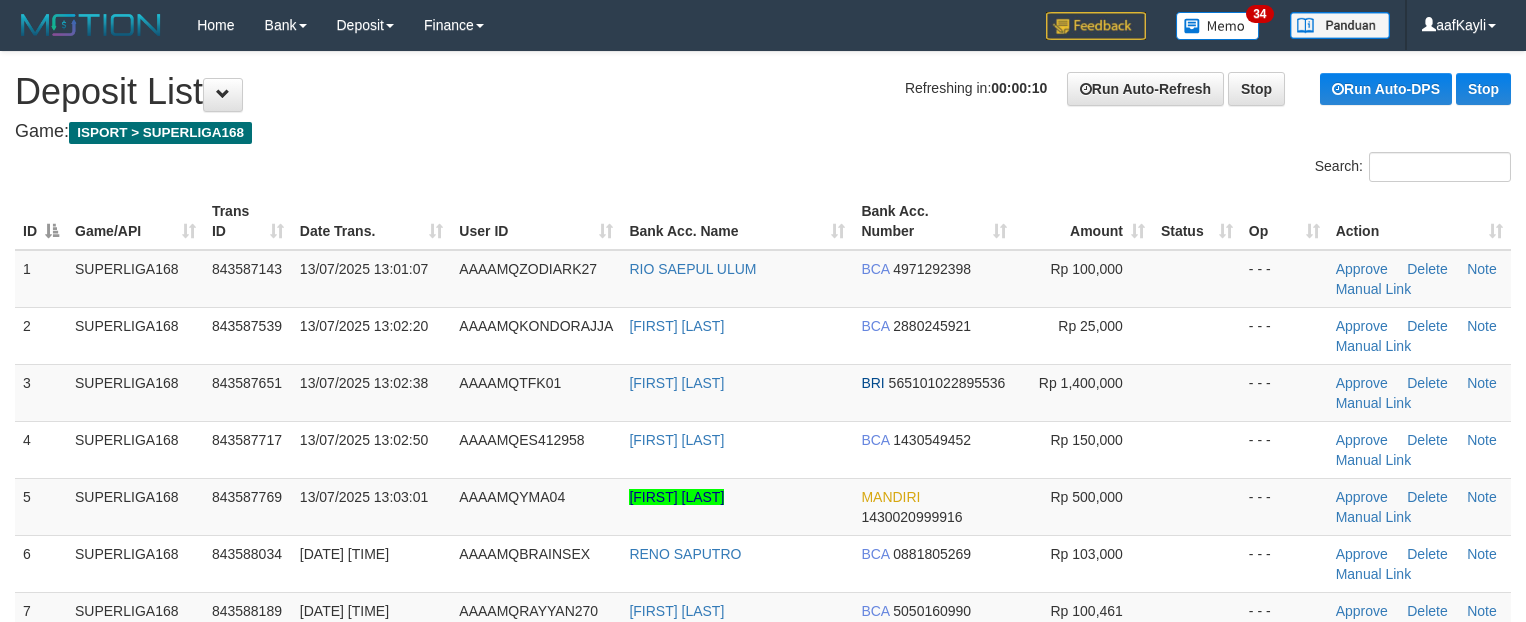 scroll, scrollTop: 0, scrollLeft: 0, axis: both 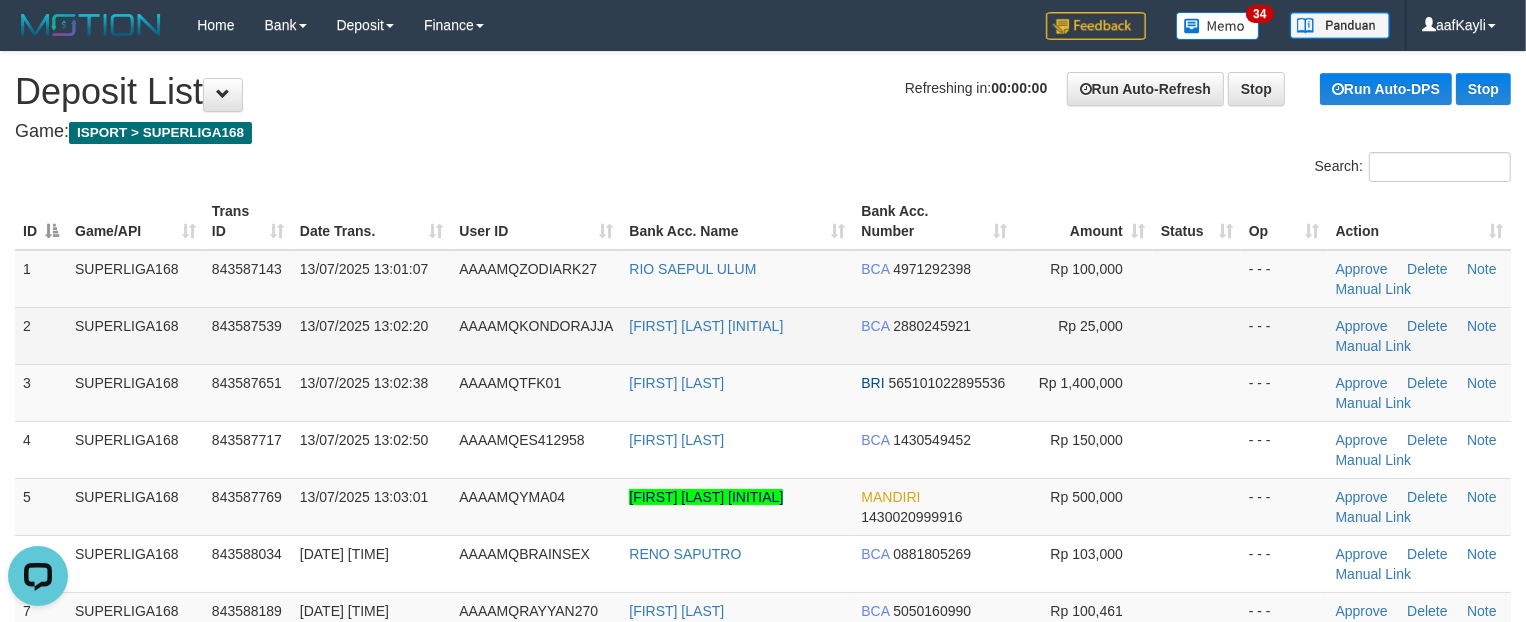 click at bounding box center [1197, 335] 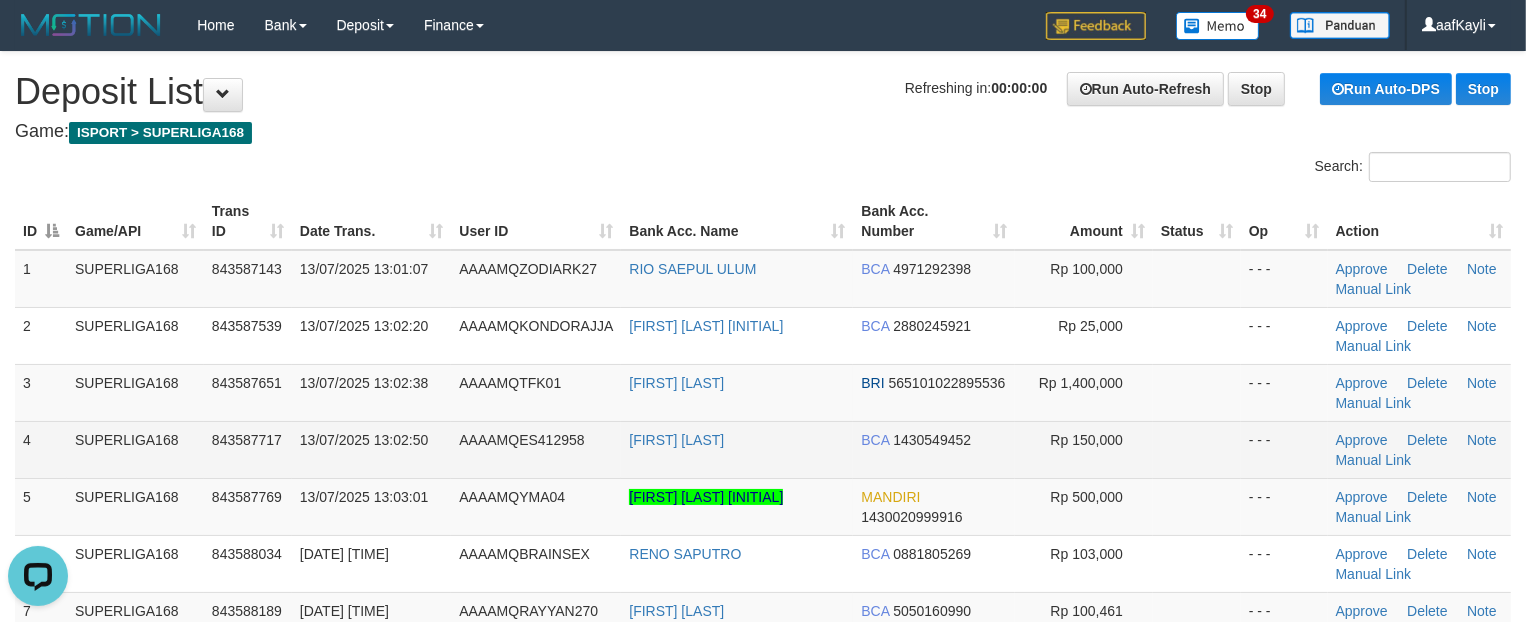 click at bounding box center [1197, 449] 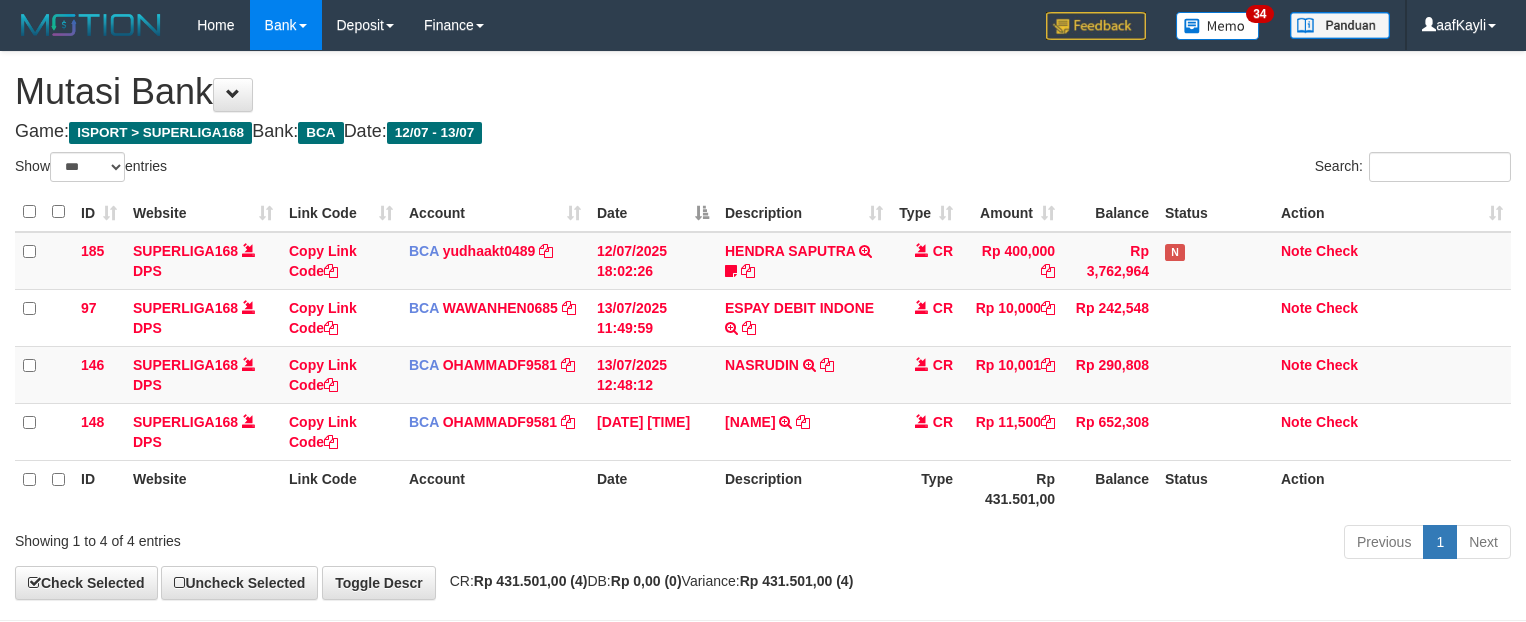 select on "***" 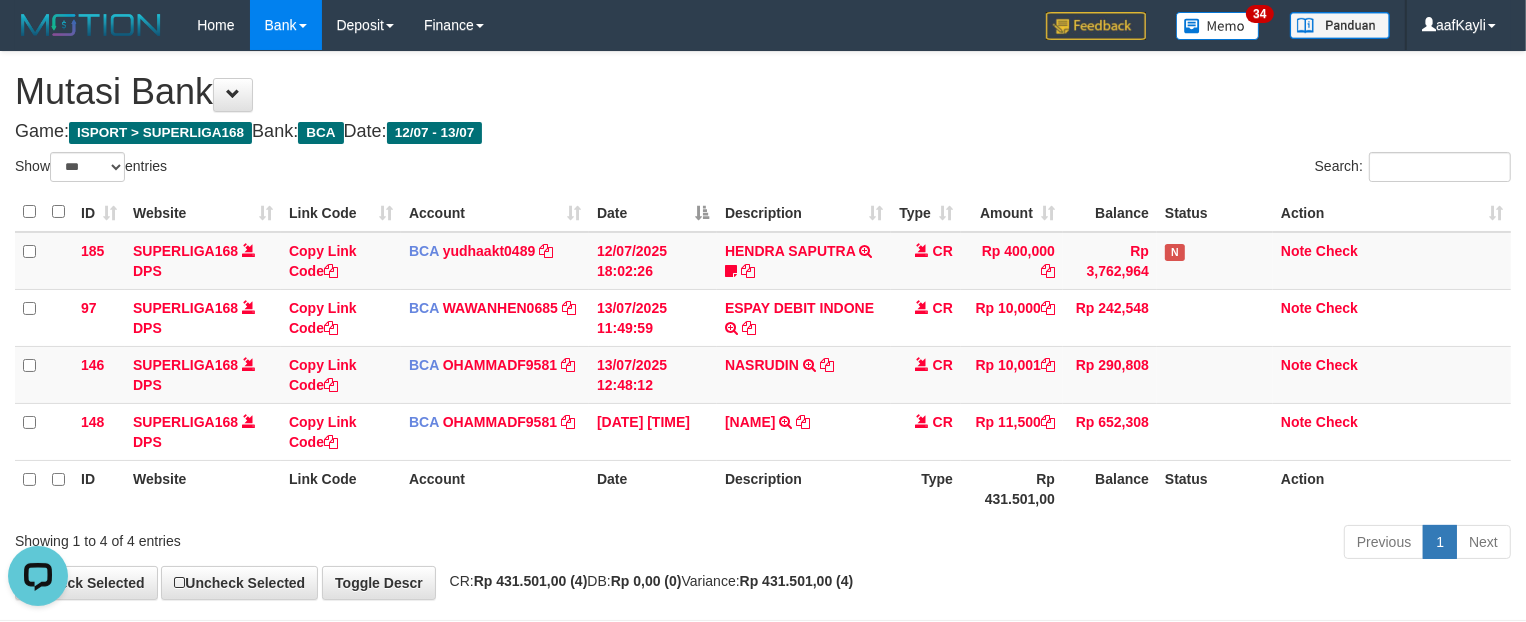 scroll, scrollTop: 0, scrollLeft: 0, axis: both 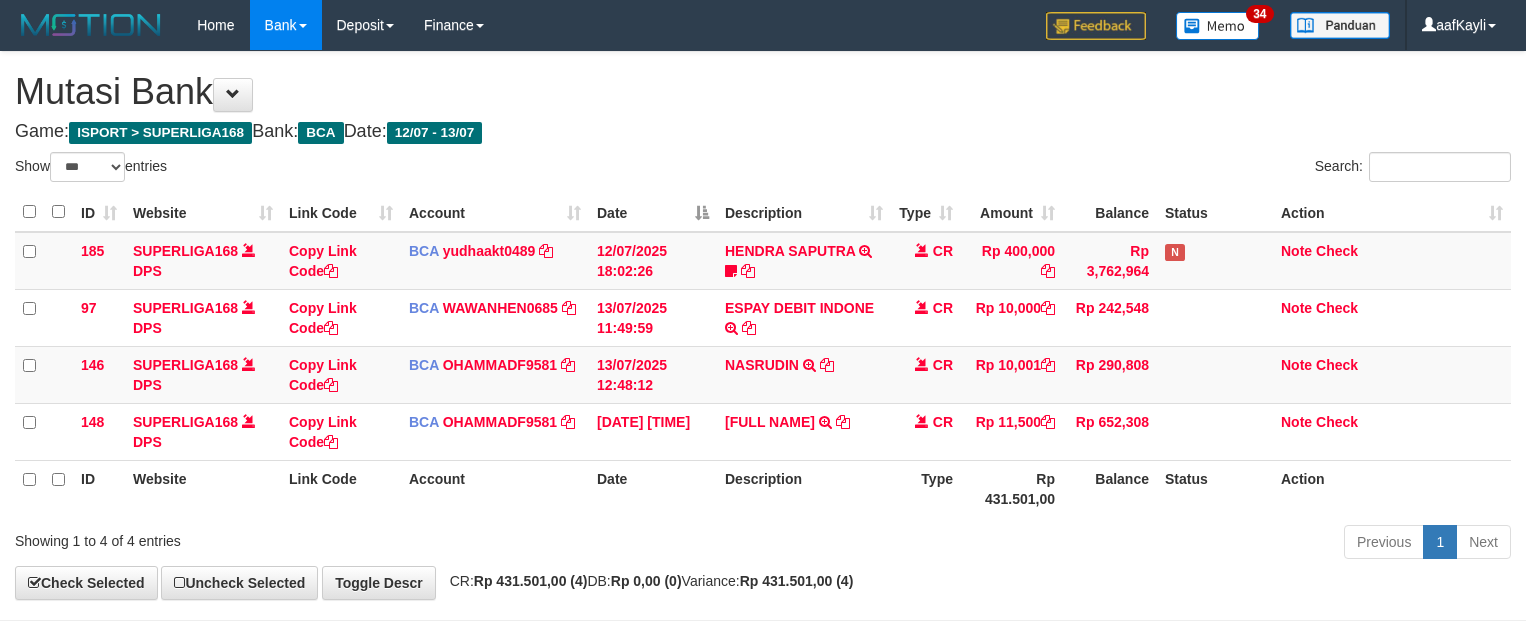 select on "***" 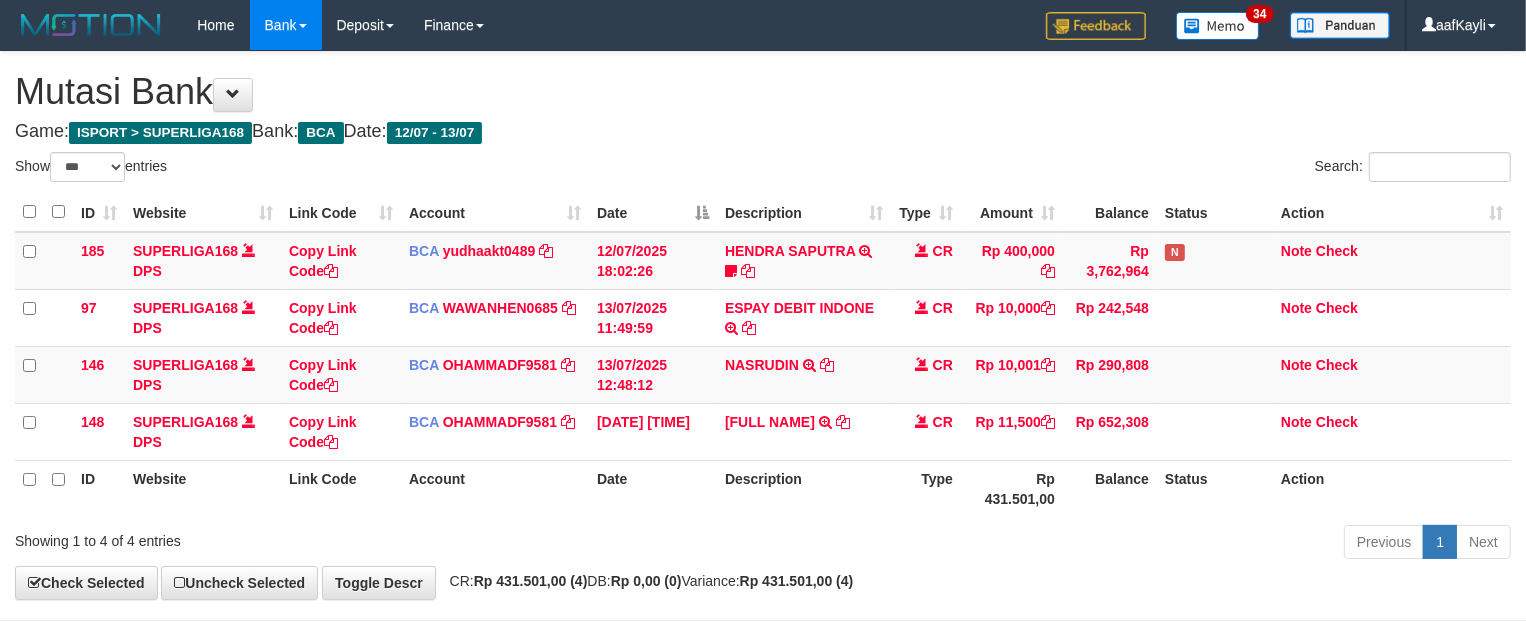 click on "ID Website Link Code Account Date Description Type Amount Balance Status Action
185
SUPERLIGA168    DPS
Copy Link Code
BCA
yudhaakt0489
DPS
YUDHA AKTARIANTO
mutasi_20250712_4856 | 185
mutasi_20250712_4856 | 185
12/07/2025 18:02:26
HENDRA SAPUTRA            TRSF E-BANKING CR 1207/FTSCY/WS95031
400000.00HENDRA SAPUTRA    raiztha DIARAHKAN MENGISI FORM SESUAI
CR
Rp 400,000
Rp 3,762,964
N
Note
Check
97
SUPERLIGA168    DPS
Copy Link Code
BCA
WAWANHEN0685" at bounding box center [763, 355] 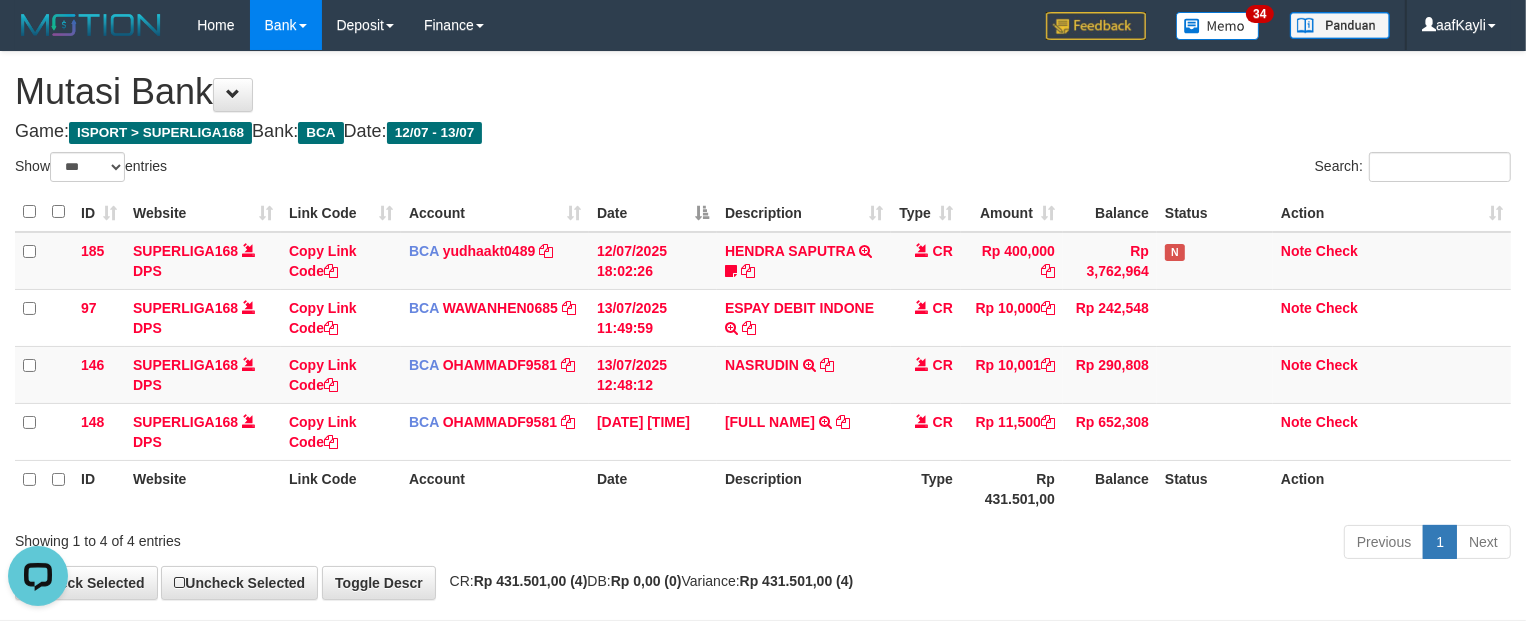 scroll, scrollTop: 0, scrollLeft: 0, axis: both 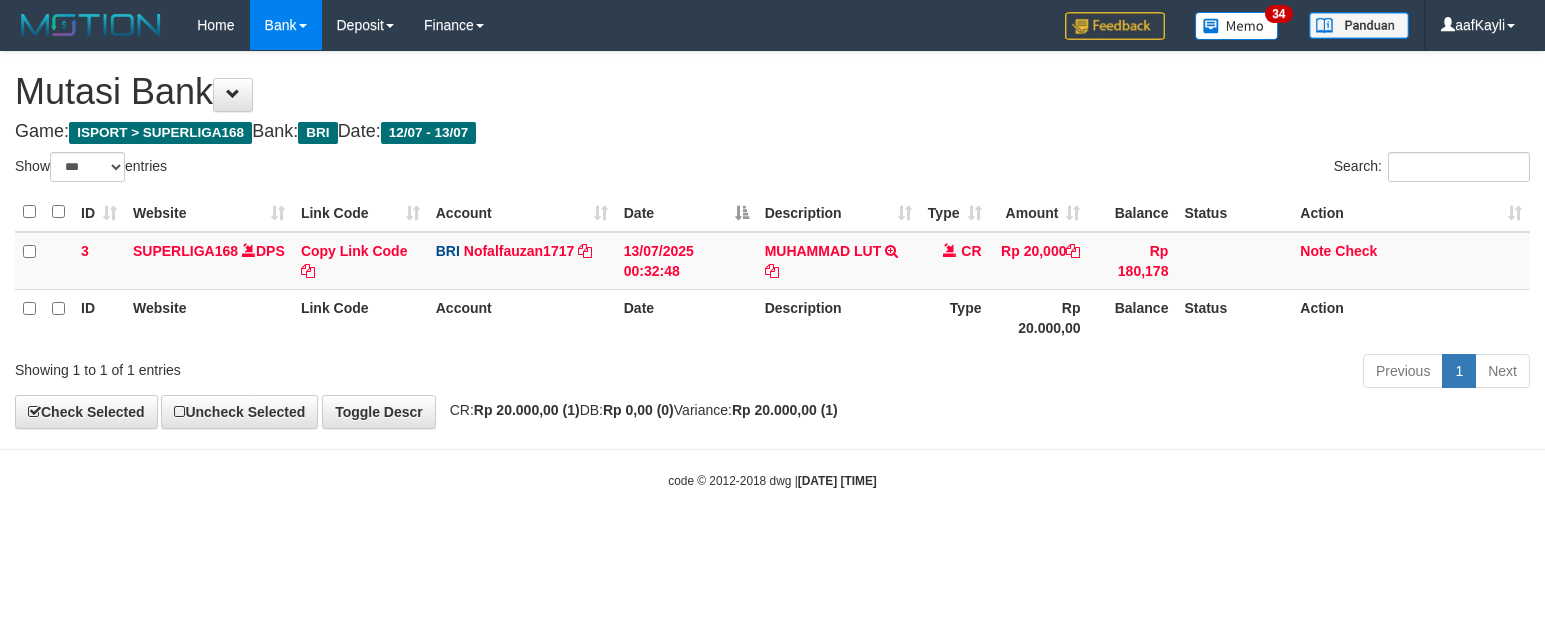 select on "***" 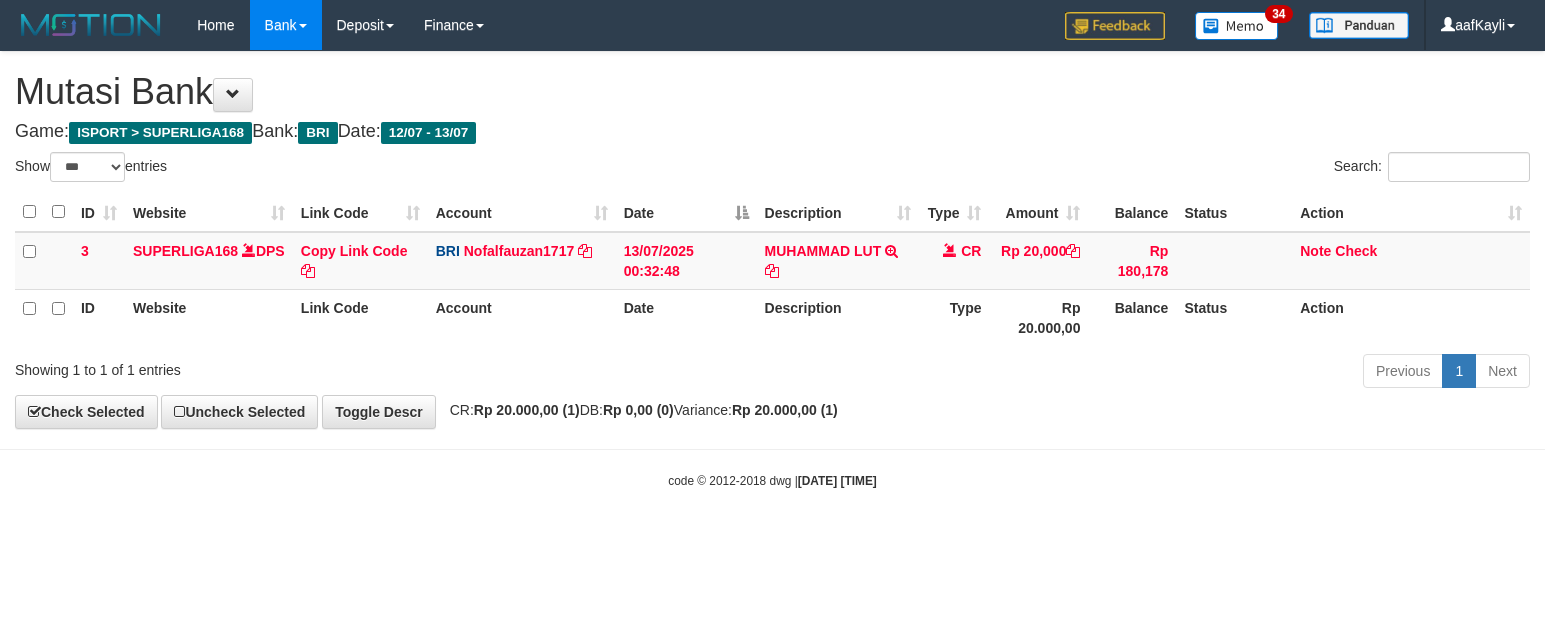 scroll, scrollTop: 0, scrollLeft: 0, axis: both 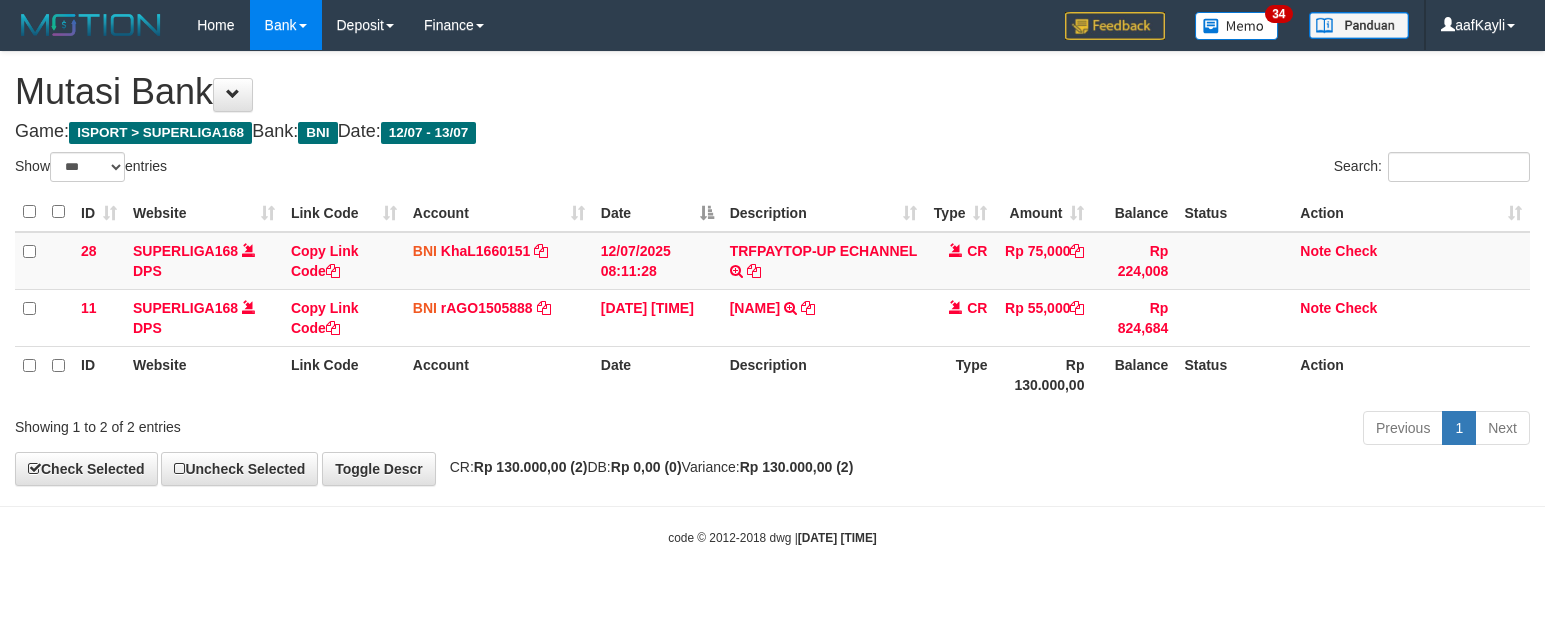 select on "***" 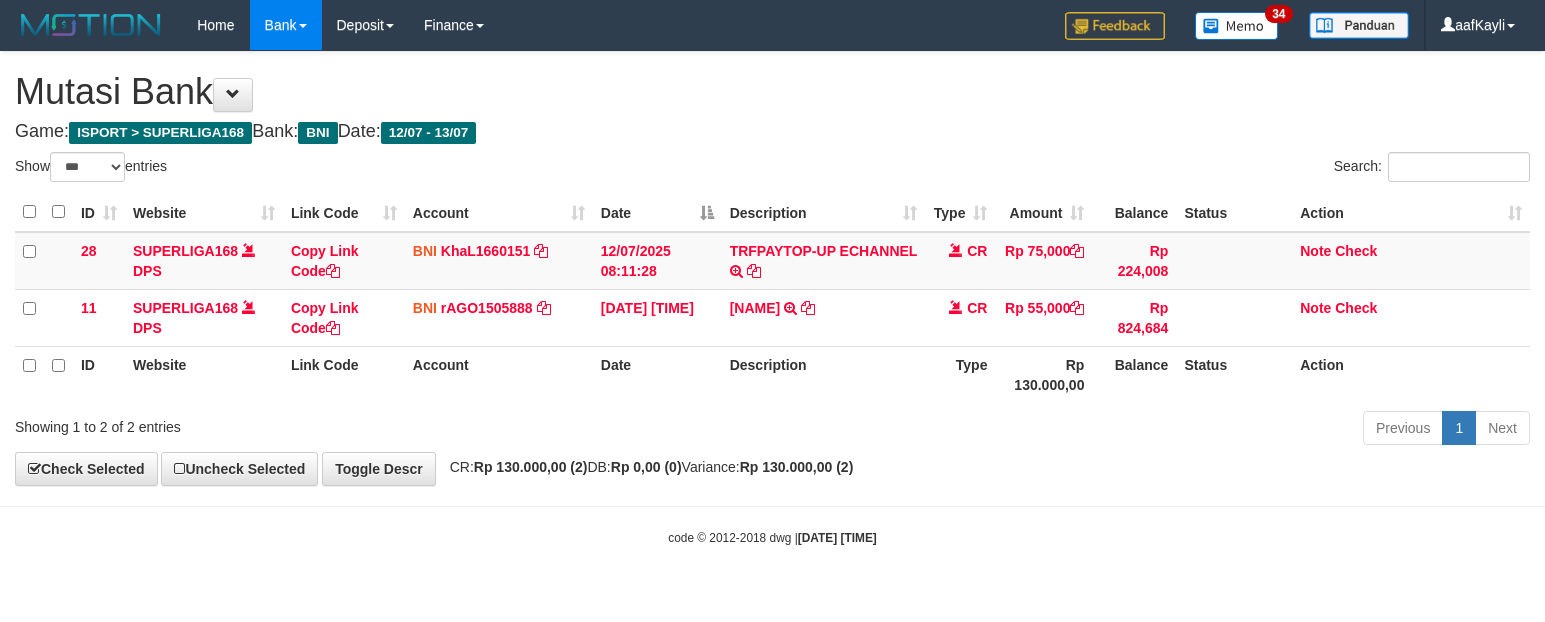 scroll, scrollTop: 0, scrollLeft: 0, axis: both 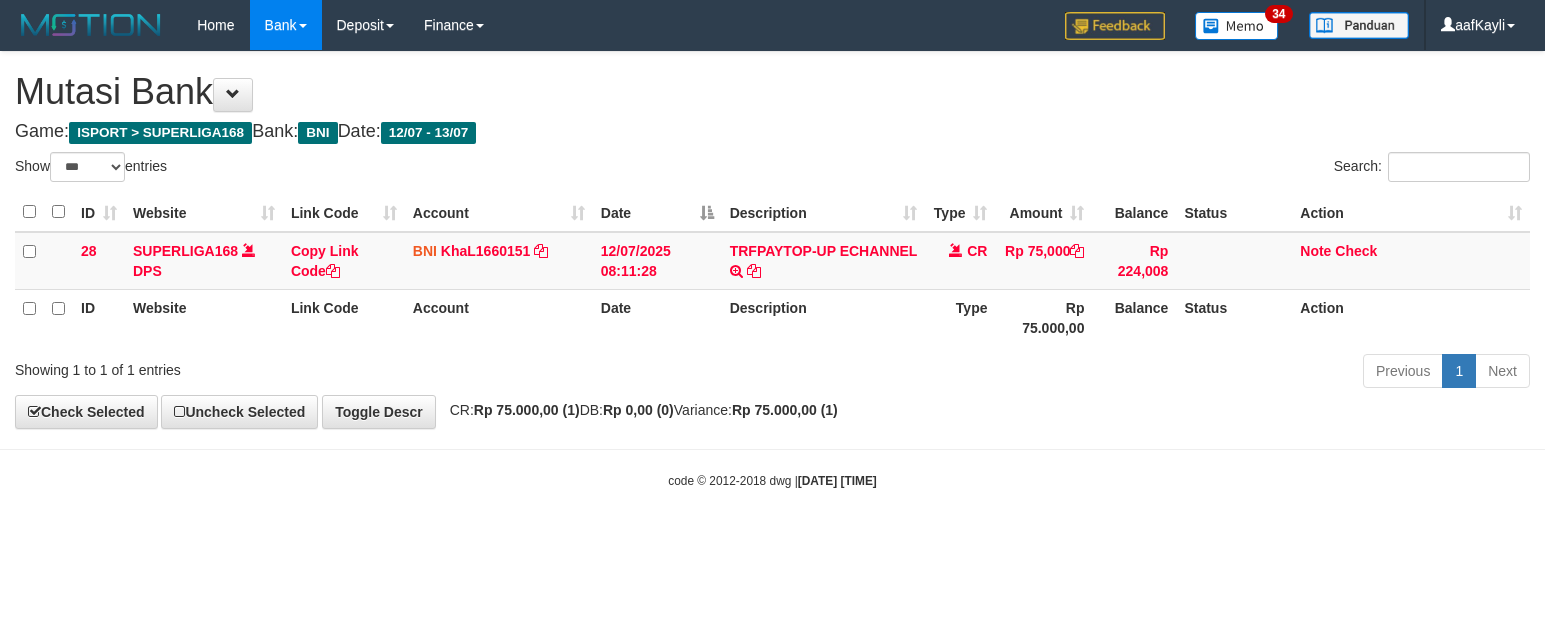 select on "***" 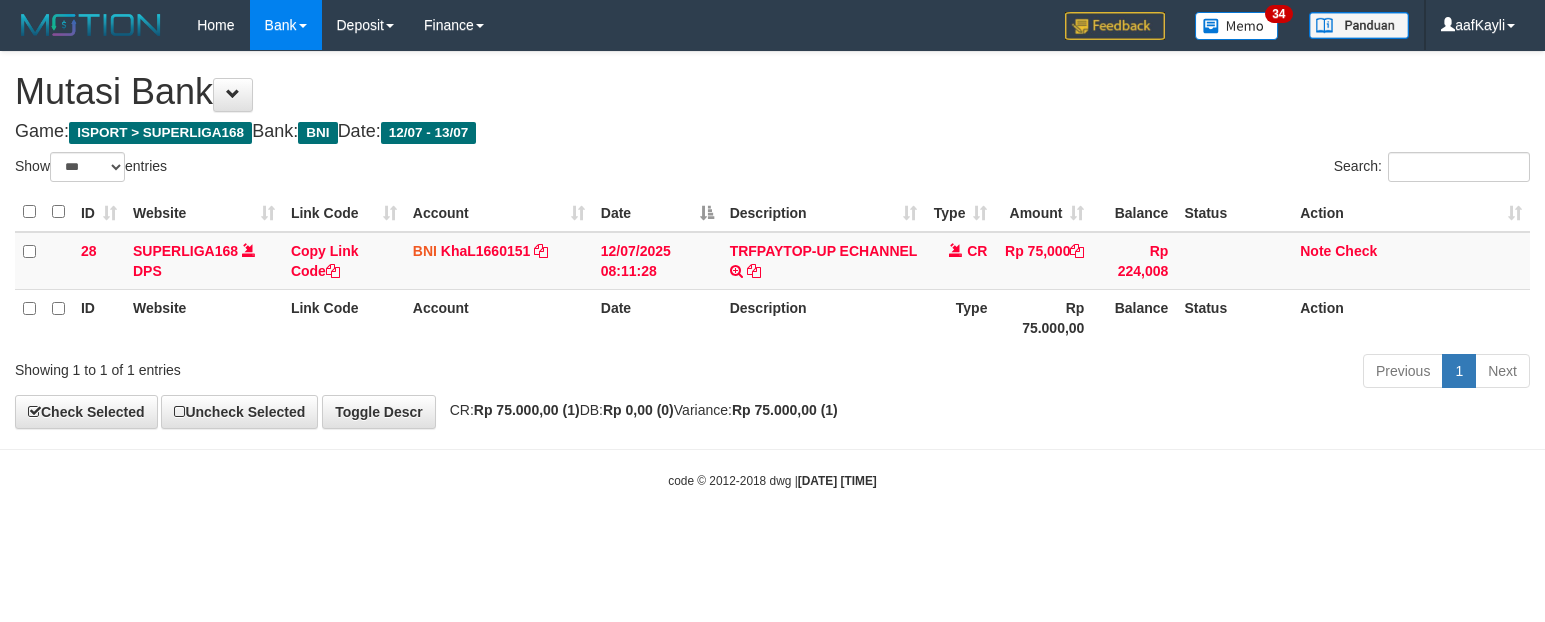 scroll, scrollTop: 0, scrollLeft: 0, axis: both 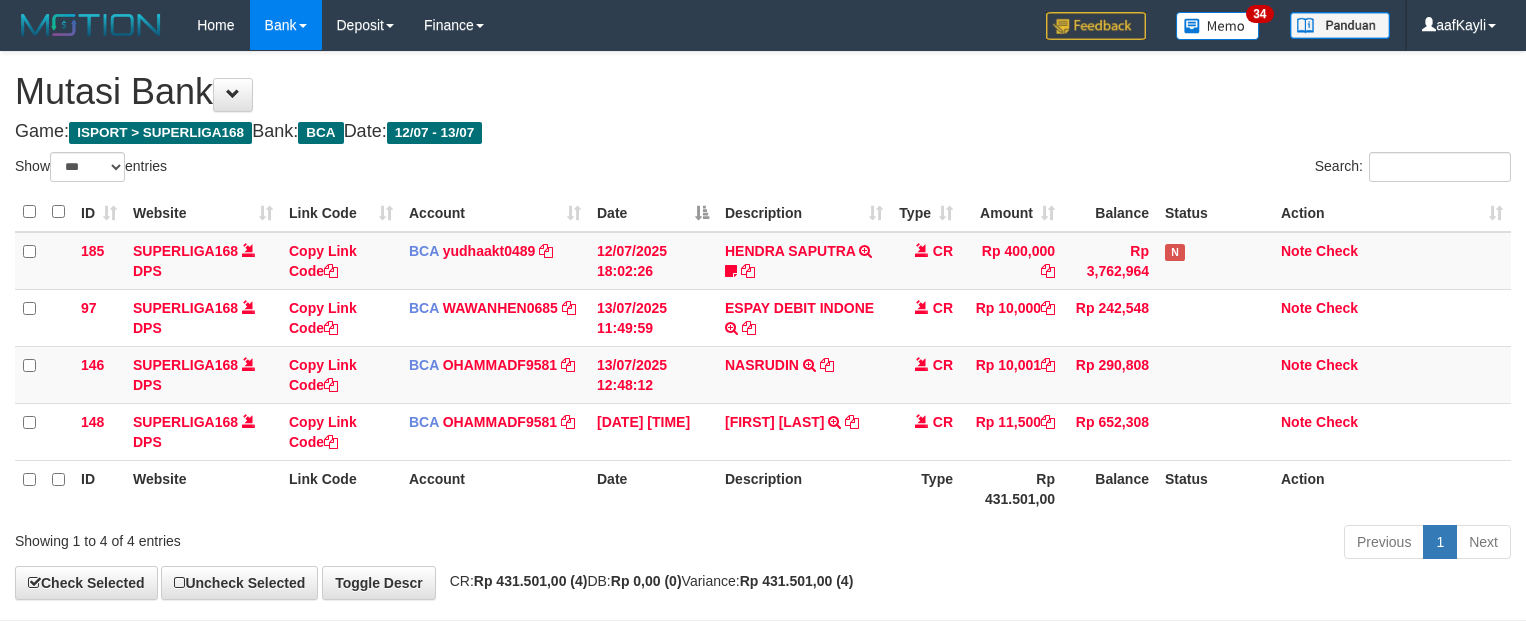 select on "***" 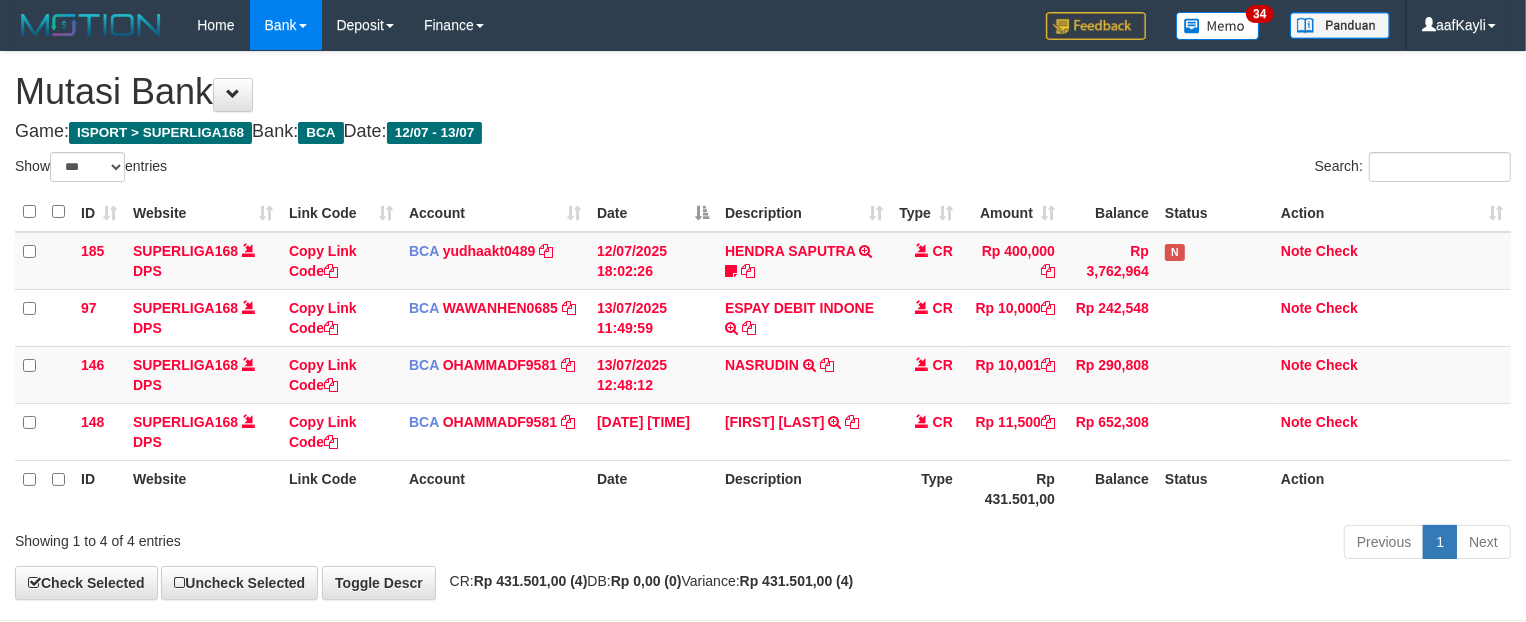 click on "Previous 1 Next" at bounding box center (1081, 544) 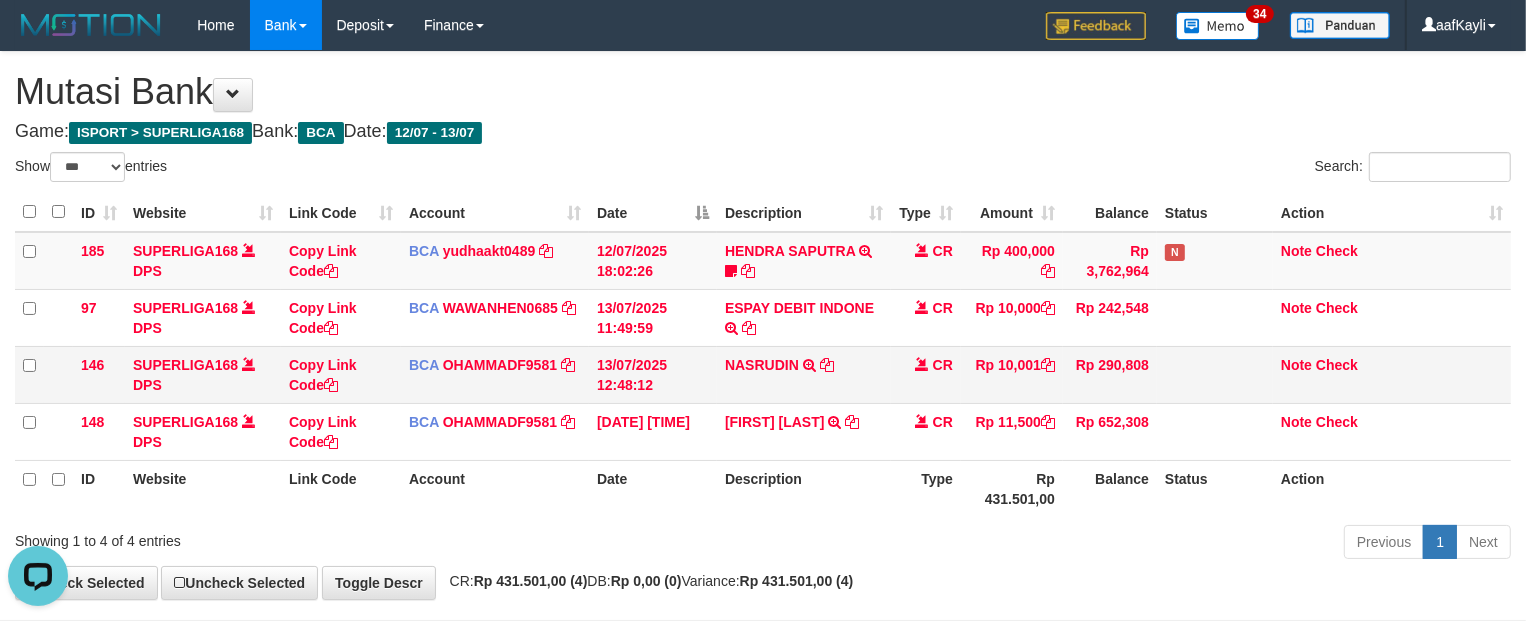 scroll, scrollTop: 0, scrollLeft: 0, axis: both 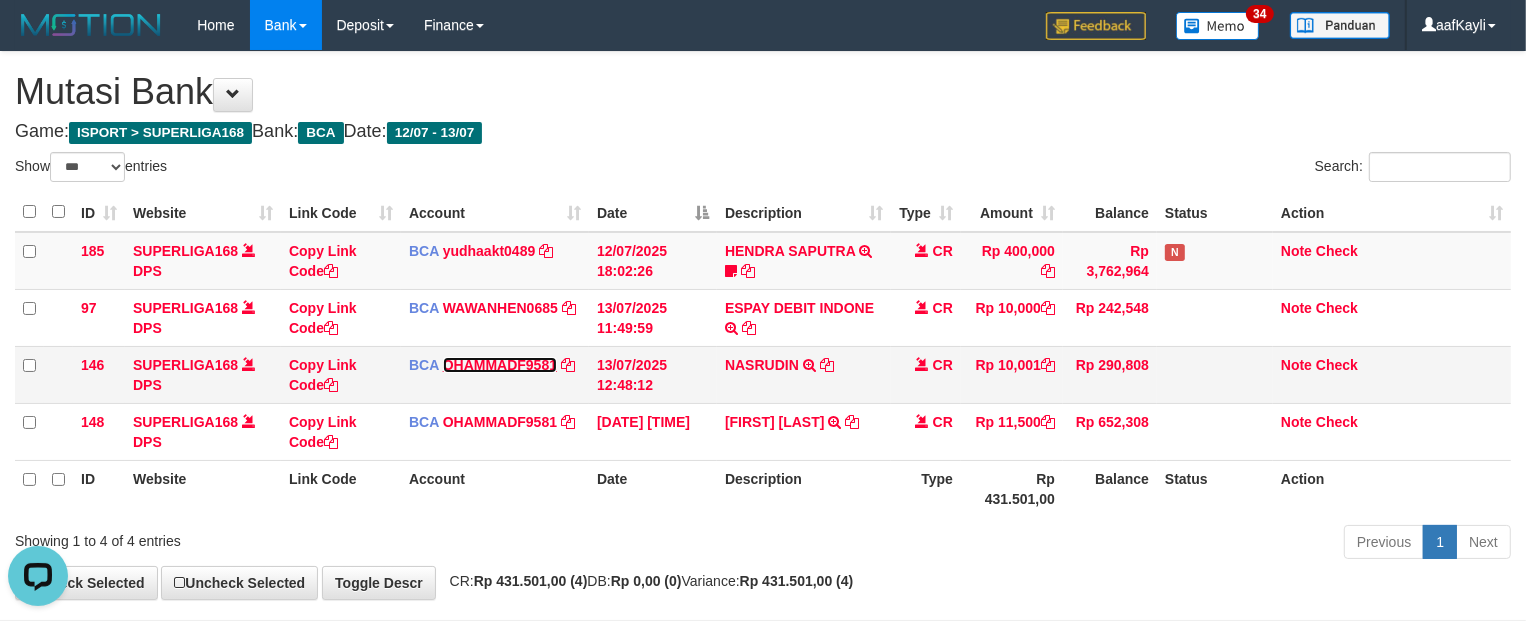 click on "OHAMMADF9581" at bounding box center [500, 365] 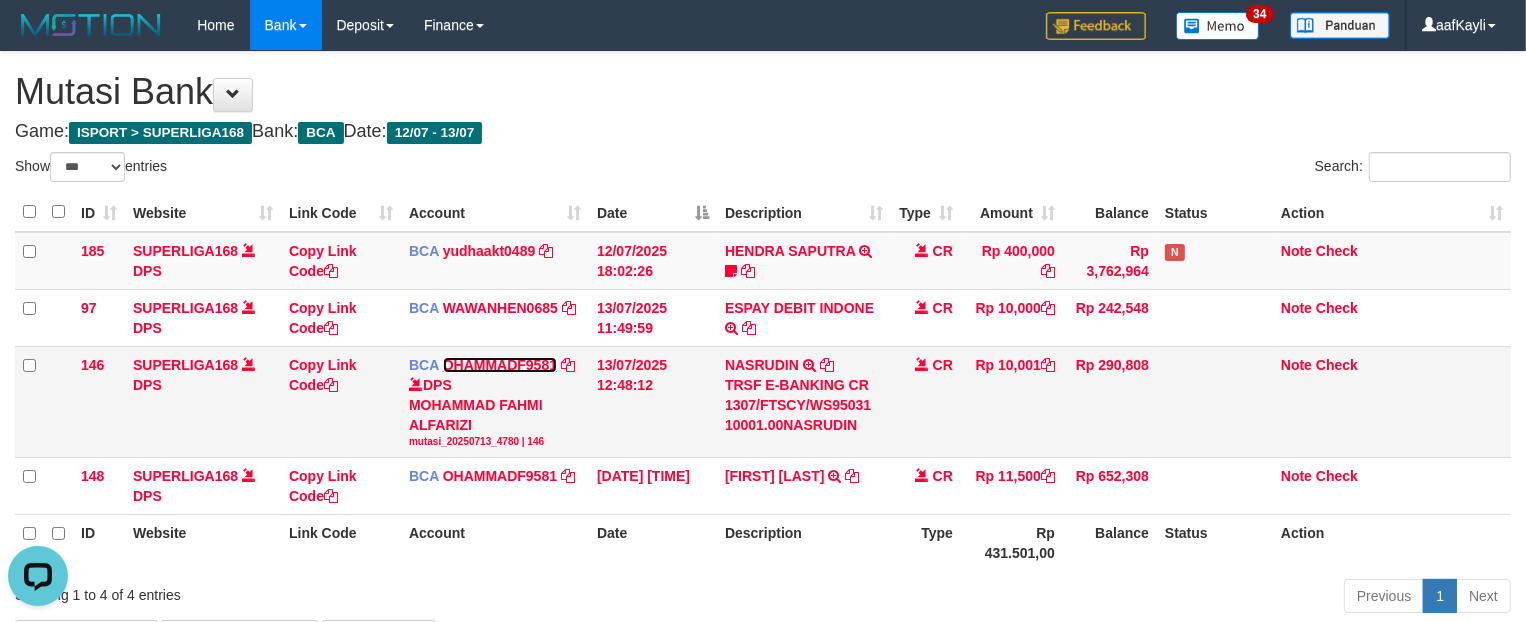 click on "OHAMMADF9581" at bounding box center (500, 365) 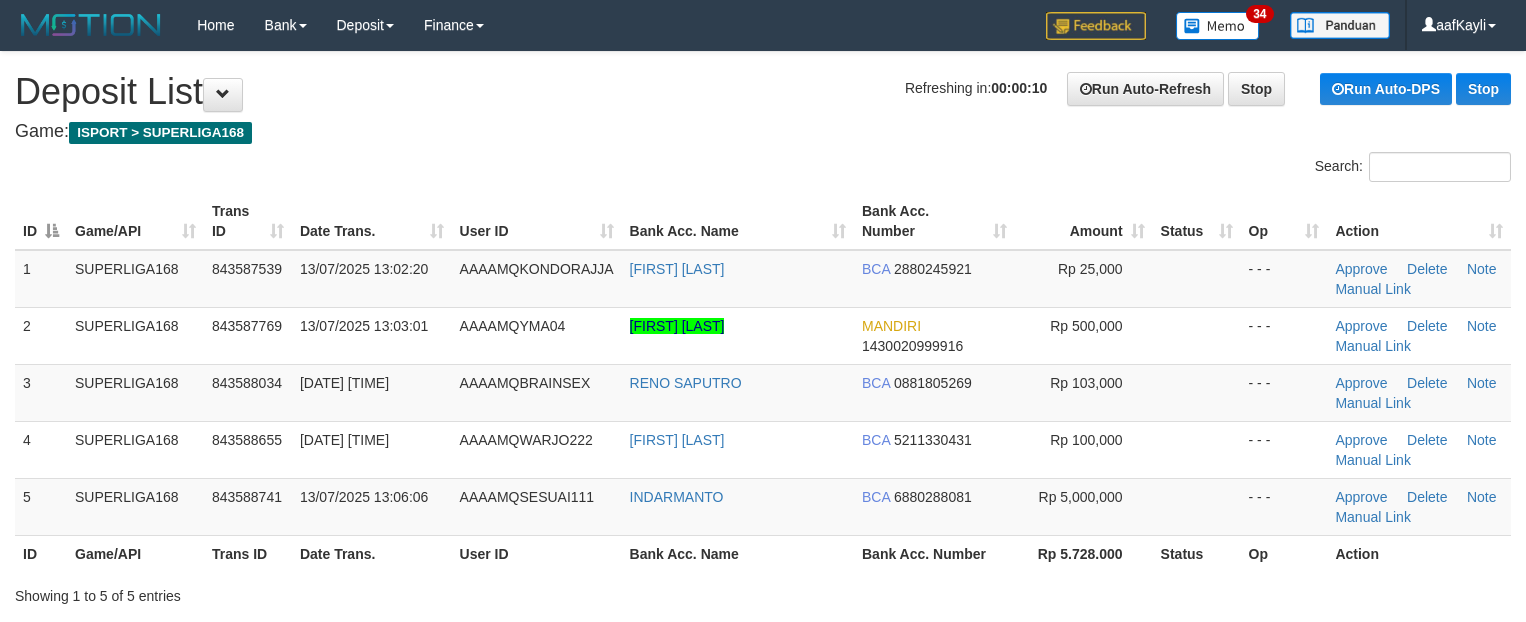 scroll, scrollTop: 0, scrollLeft: 0, axis: both 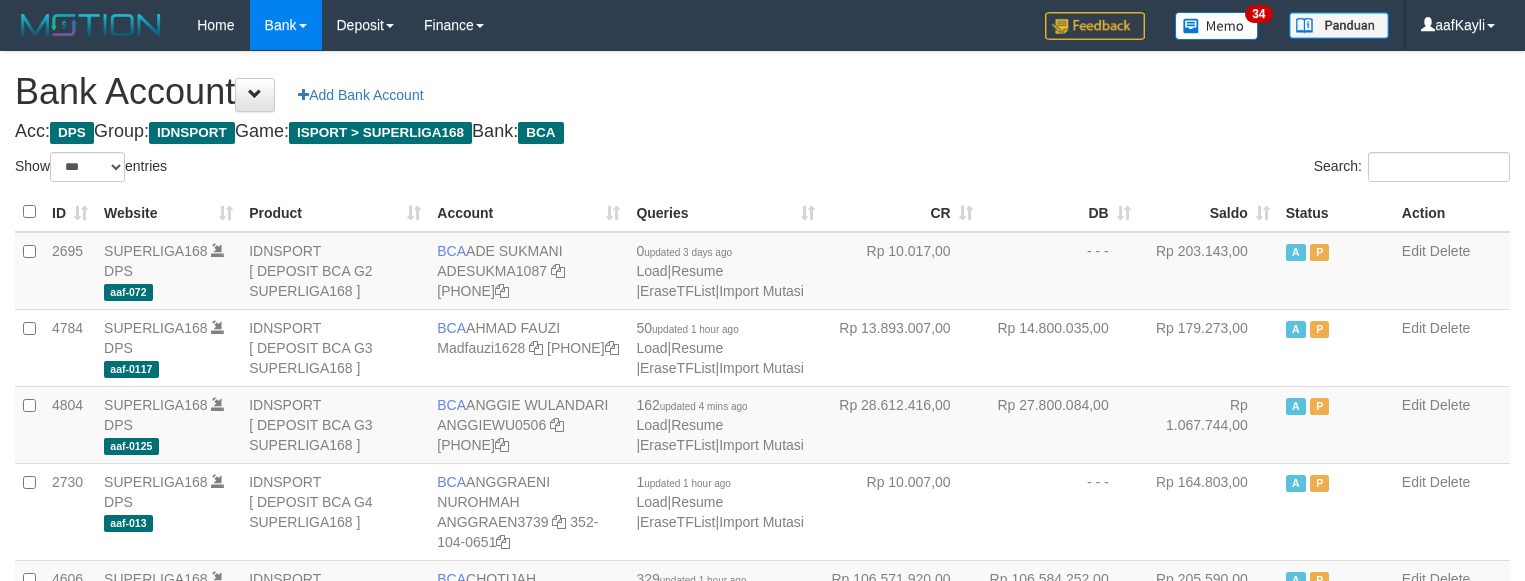 select on "***" 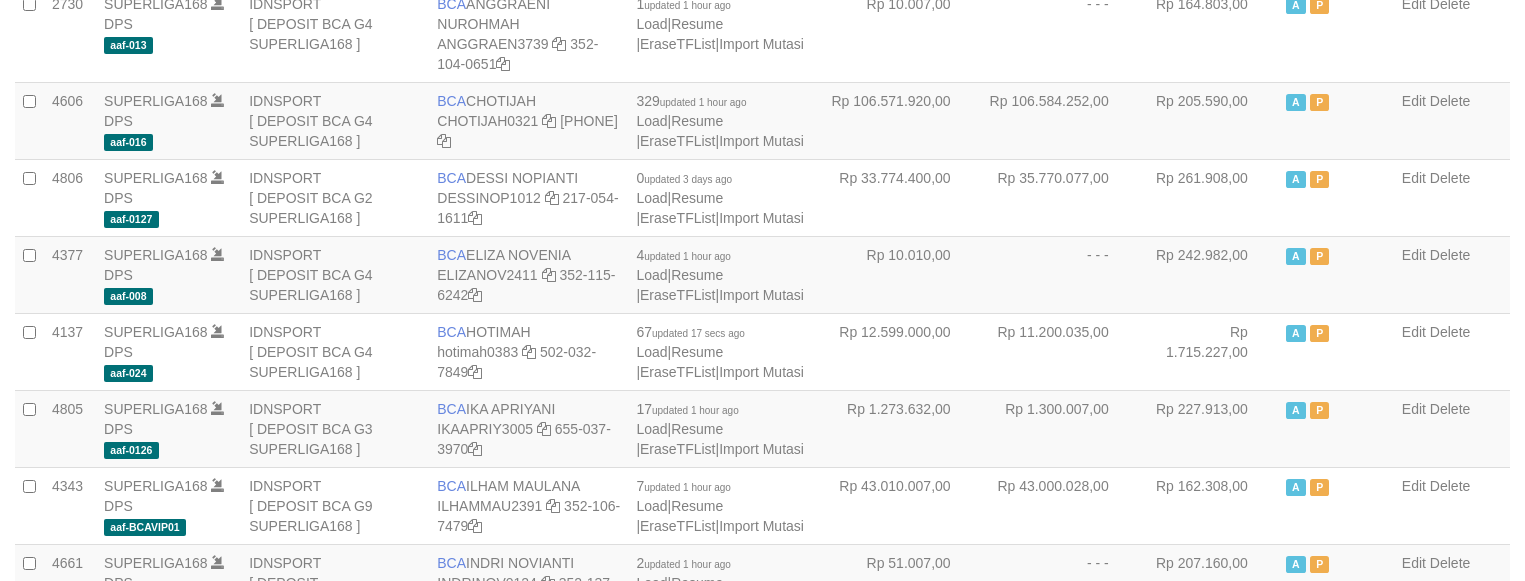 scroll, scrollTop: 0, scrollLeft: 0, axis: both 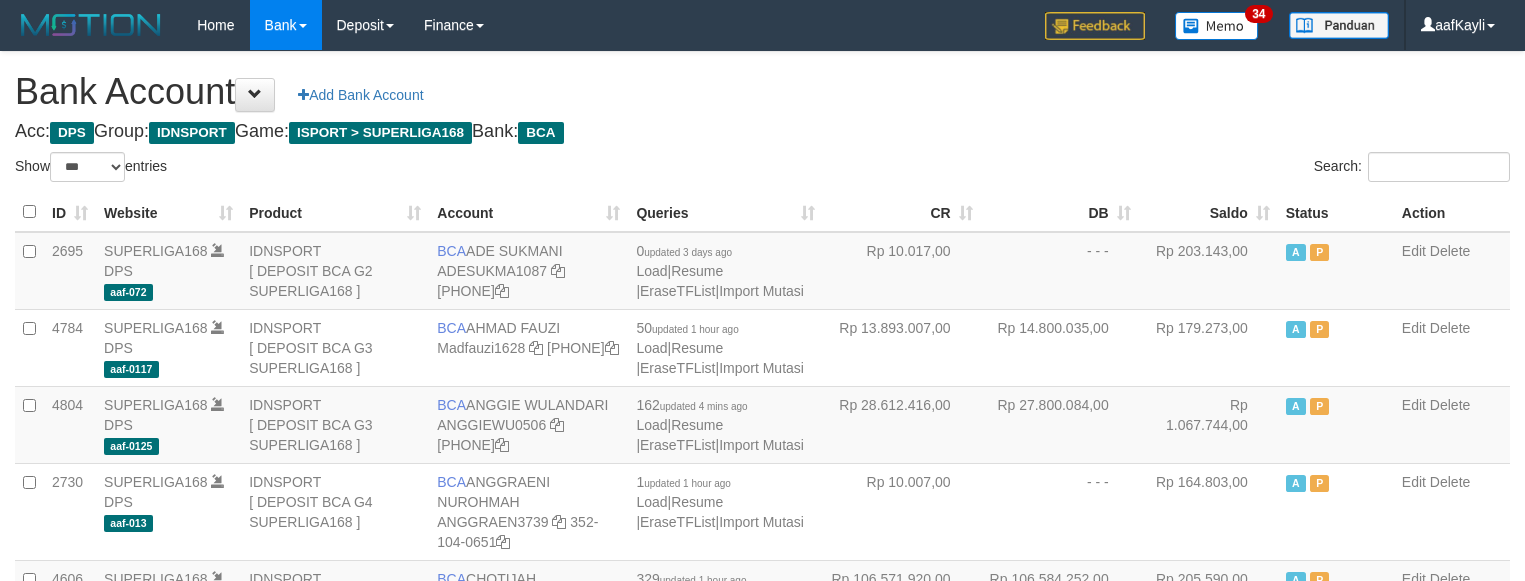 click on "Saldo" at bounding box center [1208, 212] 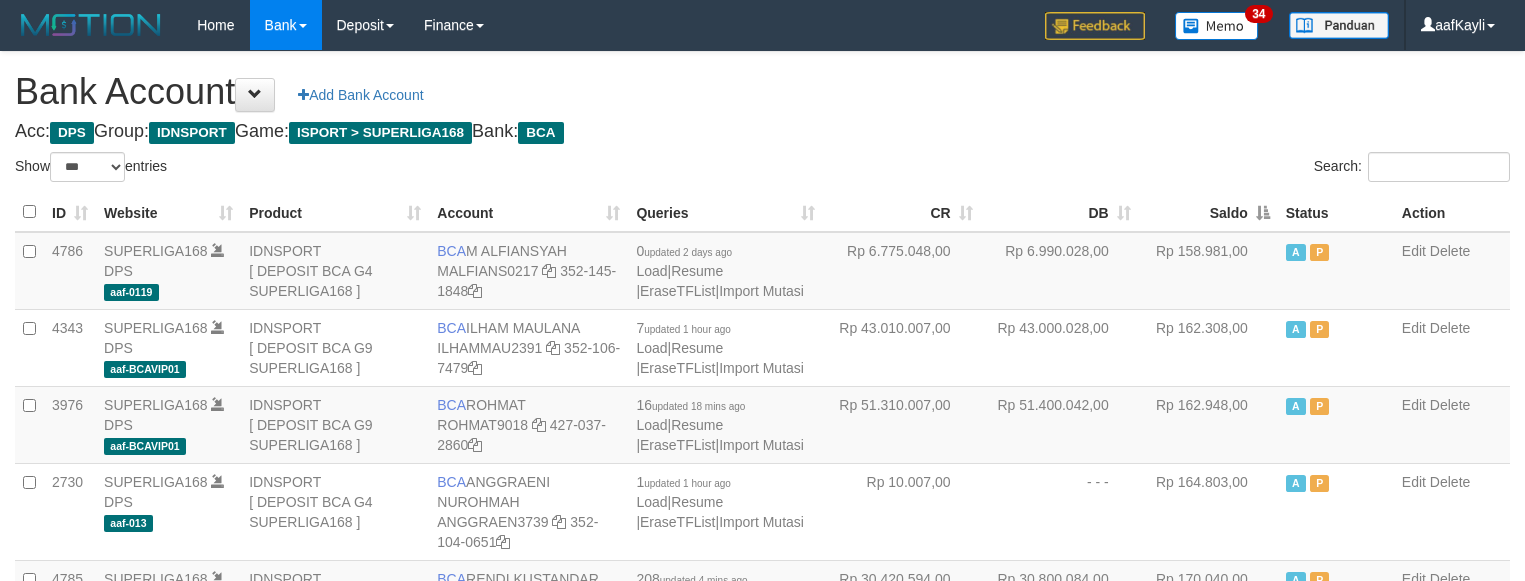 click on "Saldo" at bounding box center [1208, 212] 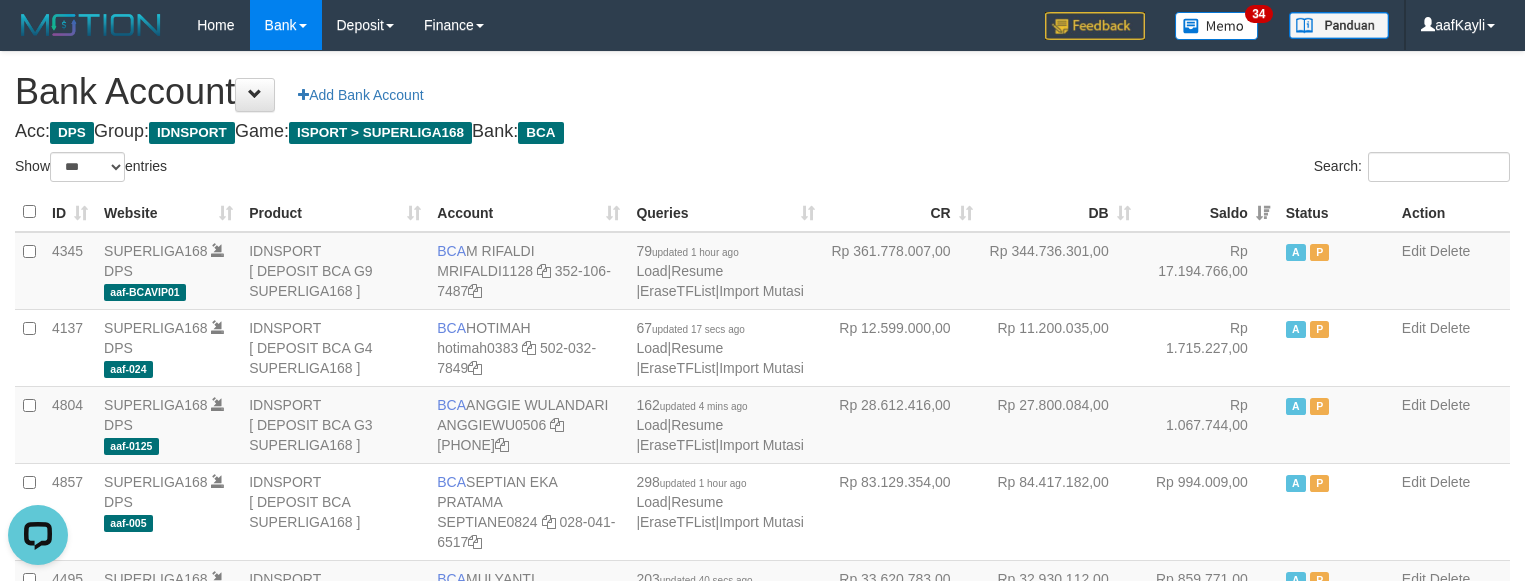 scroll, scrollTop: 0, scrollLeft: 0, axis: both 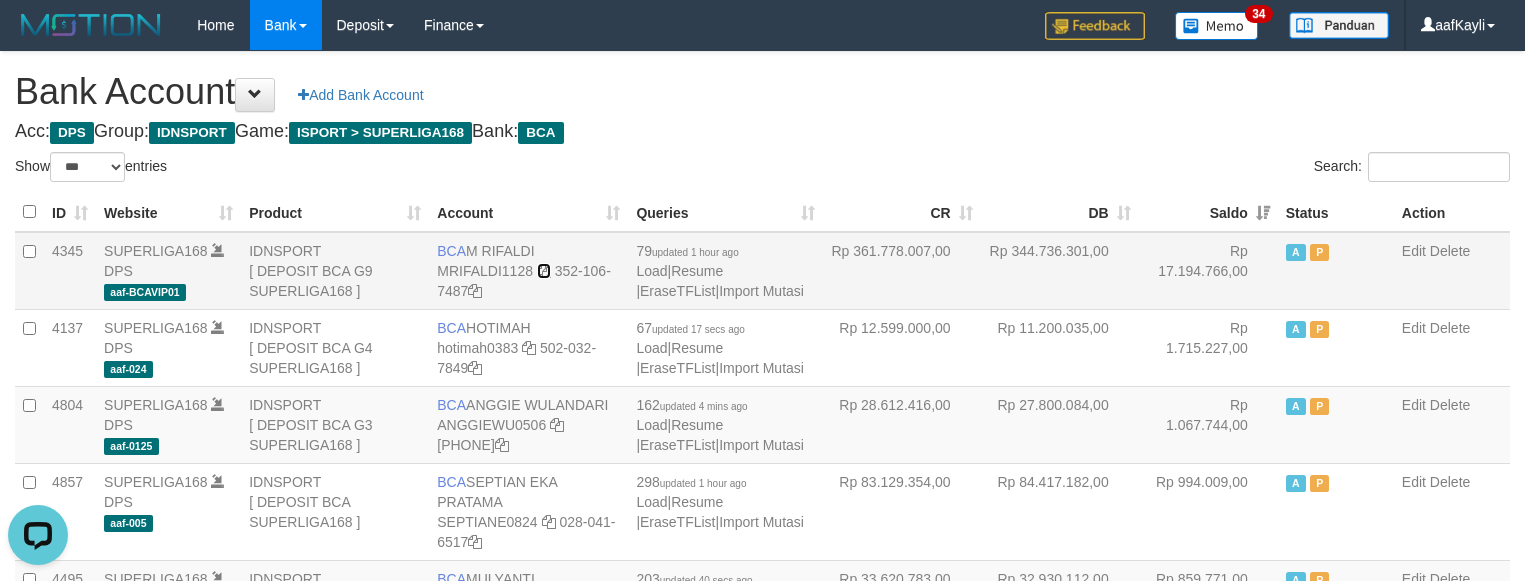 click at bounding box center [544, 271] 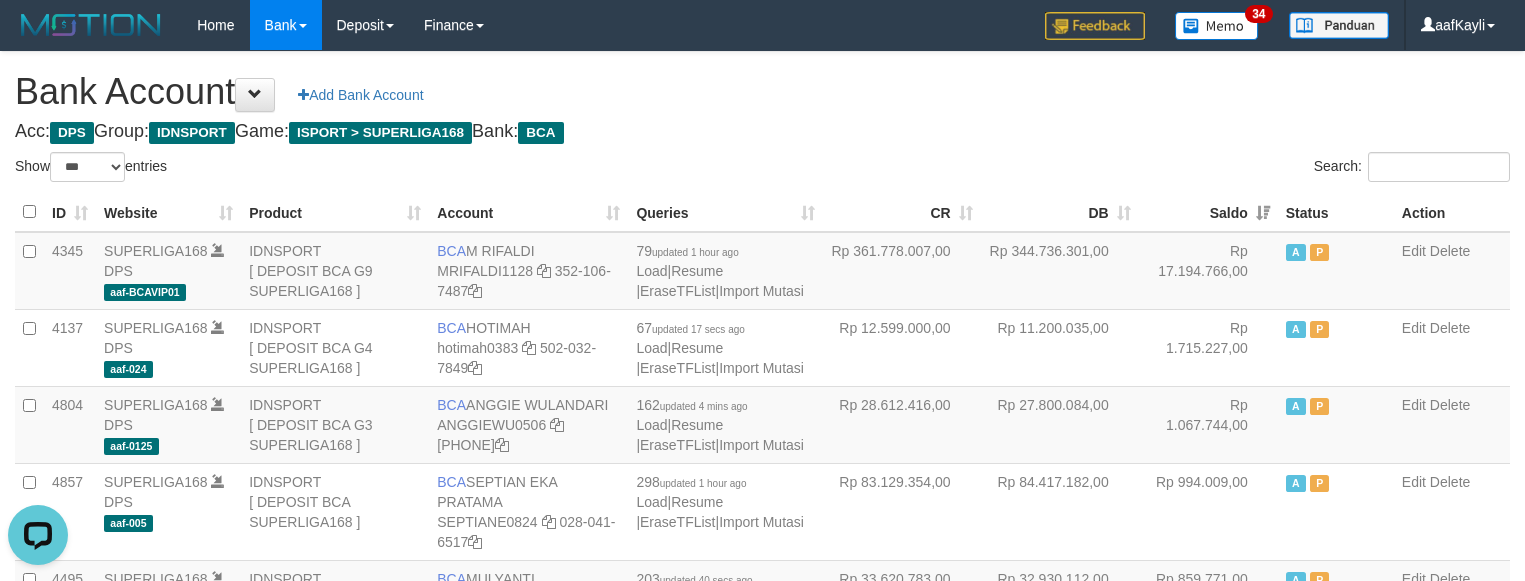 click on "Acc: 										 DPS
Group:   IDNSPORT    		Game:   ISPORT > SUPERLIGA168    		Bank:   BCA" at bounding box center [762, 132] 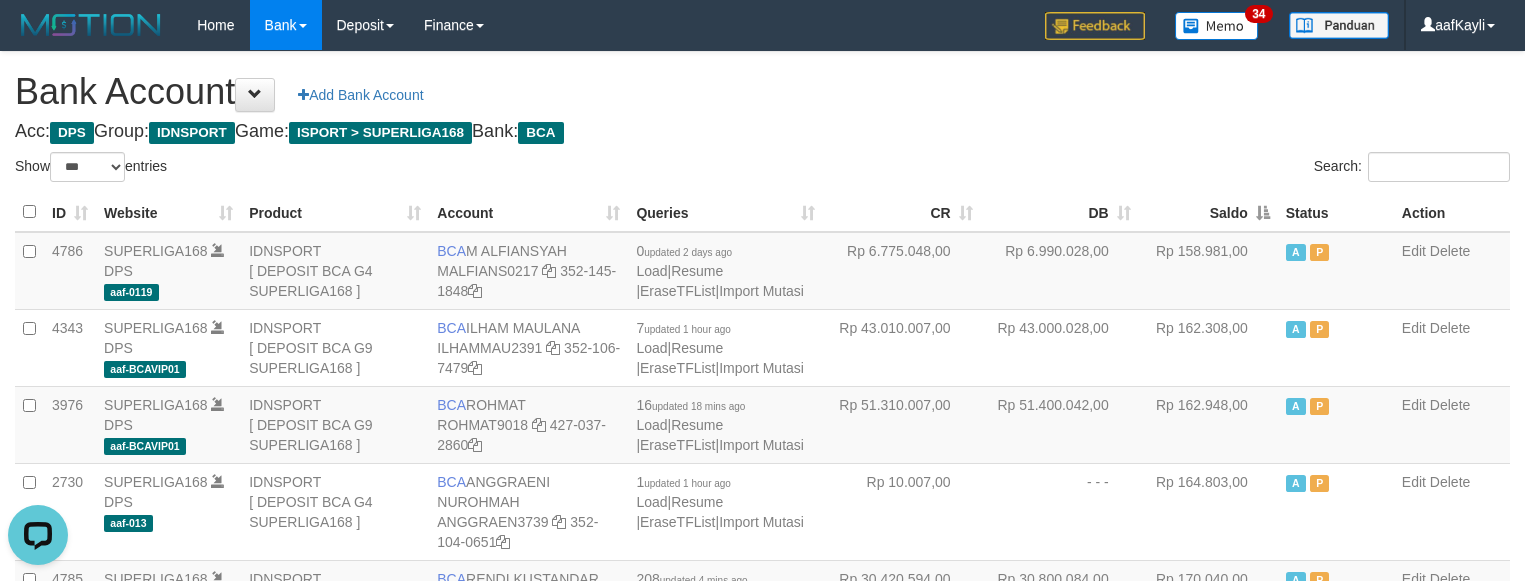 click on "Saldo" at bounding box center [1208, 212] 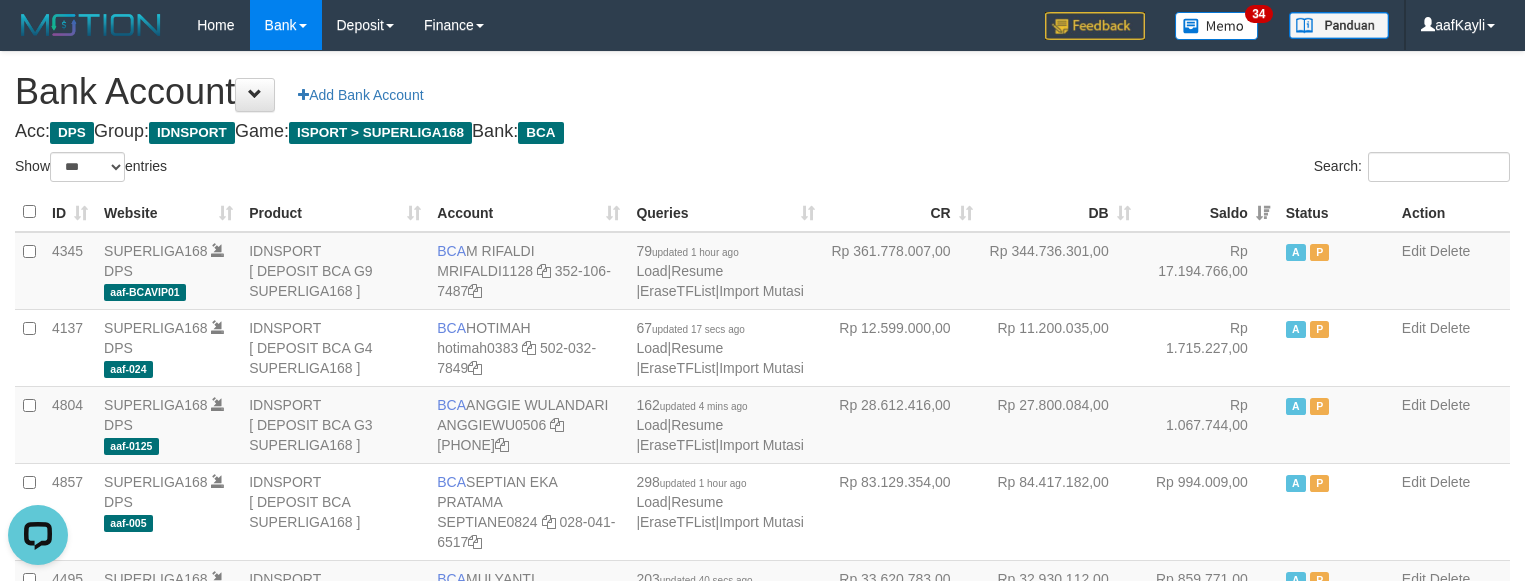 click on "Search:" at bounding box center [1144, 169] 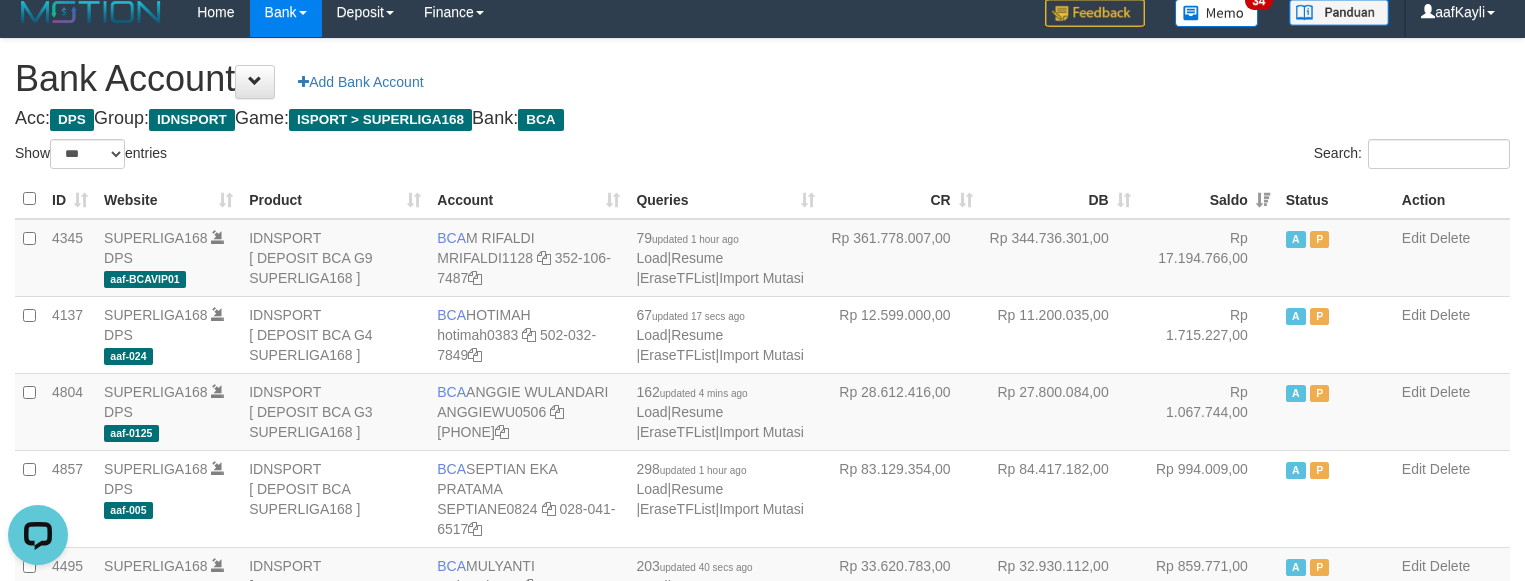 click on "Saldo" at bounding box center (1208, 199) 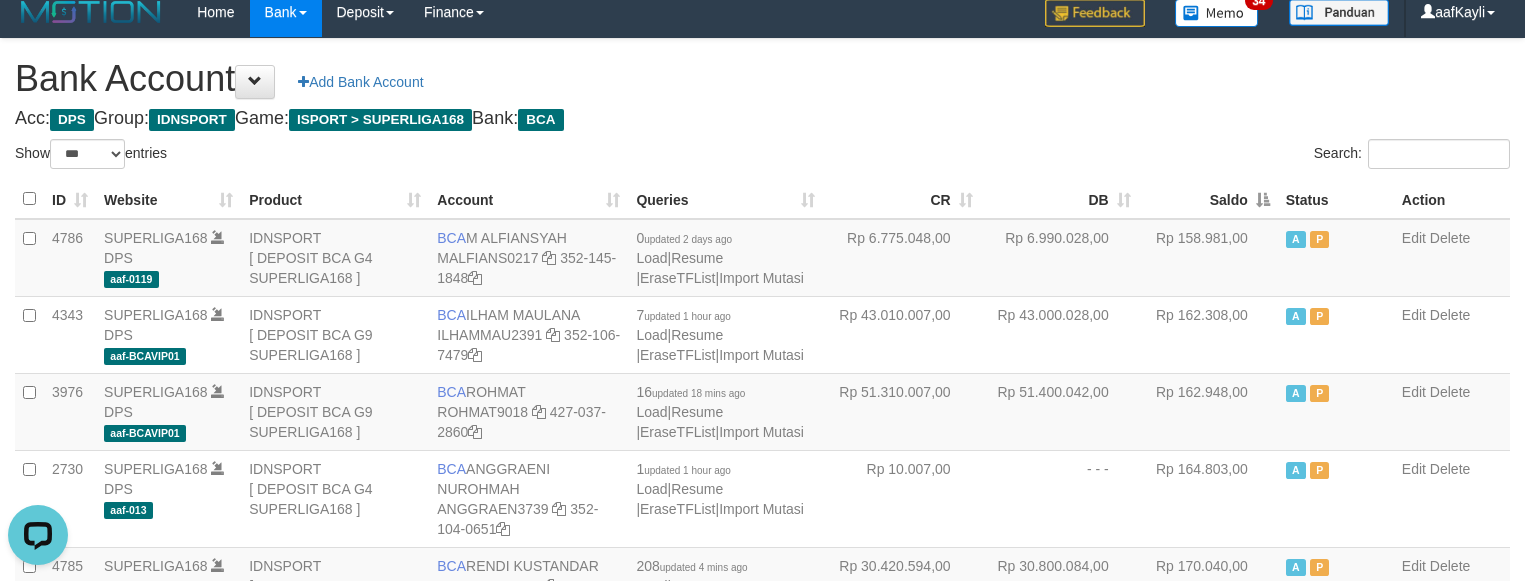 click on "Saldo" at bounding box center [1208, 199] 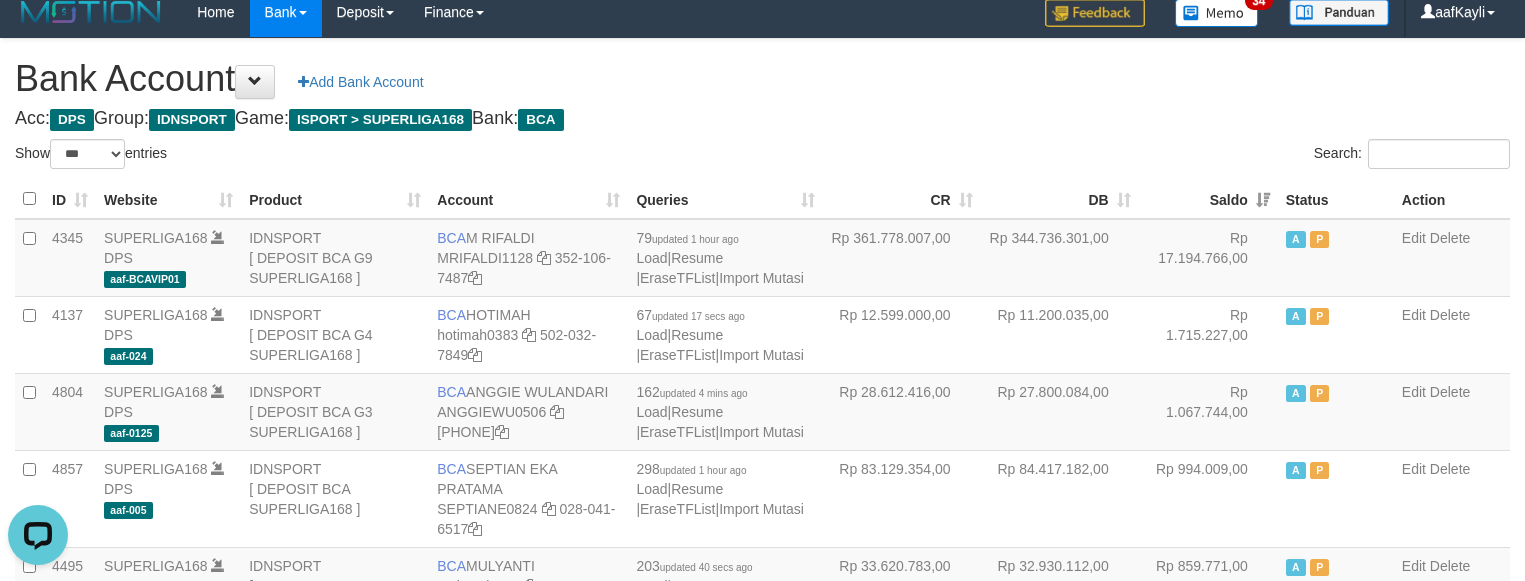 click on "Search:" at bounding box center [1144, 156] 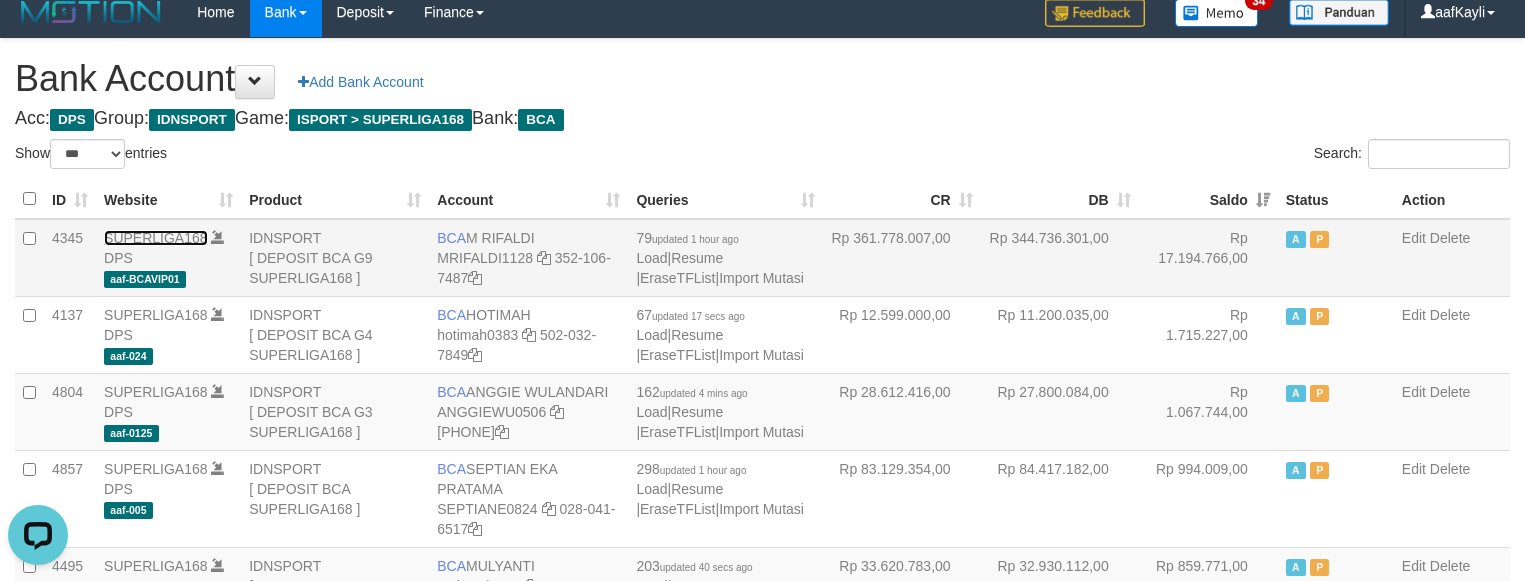click on "SUPERLIGA168" at bounding box center [156, 238] 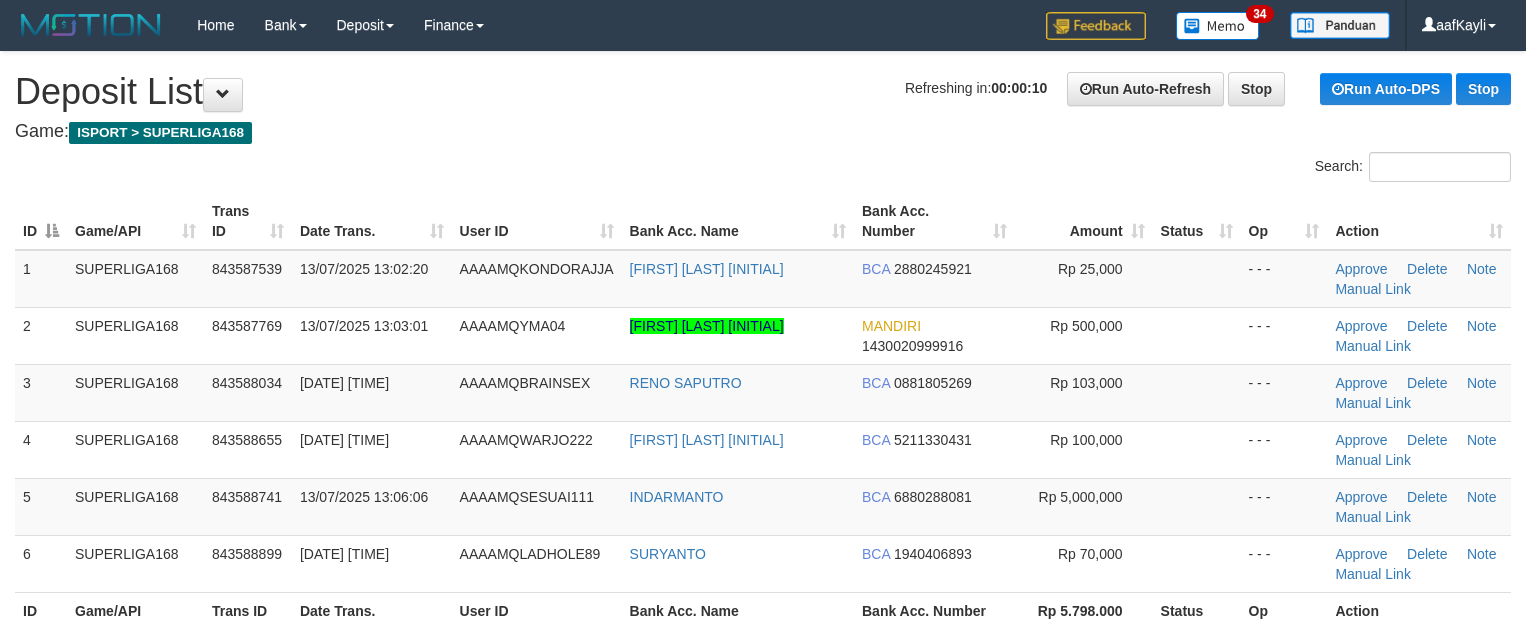 scroll, scrollTop: 0, scrollLeft: 0, axis: both 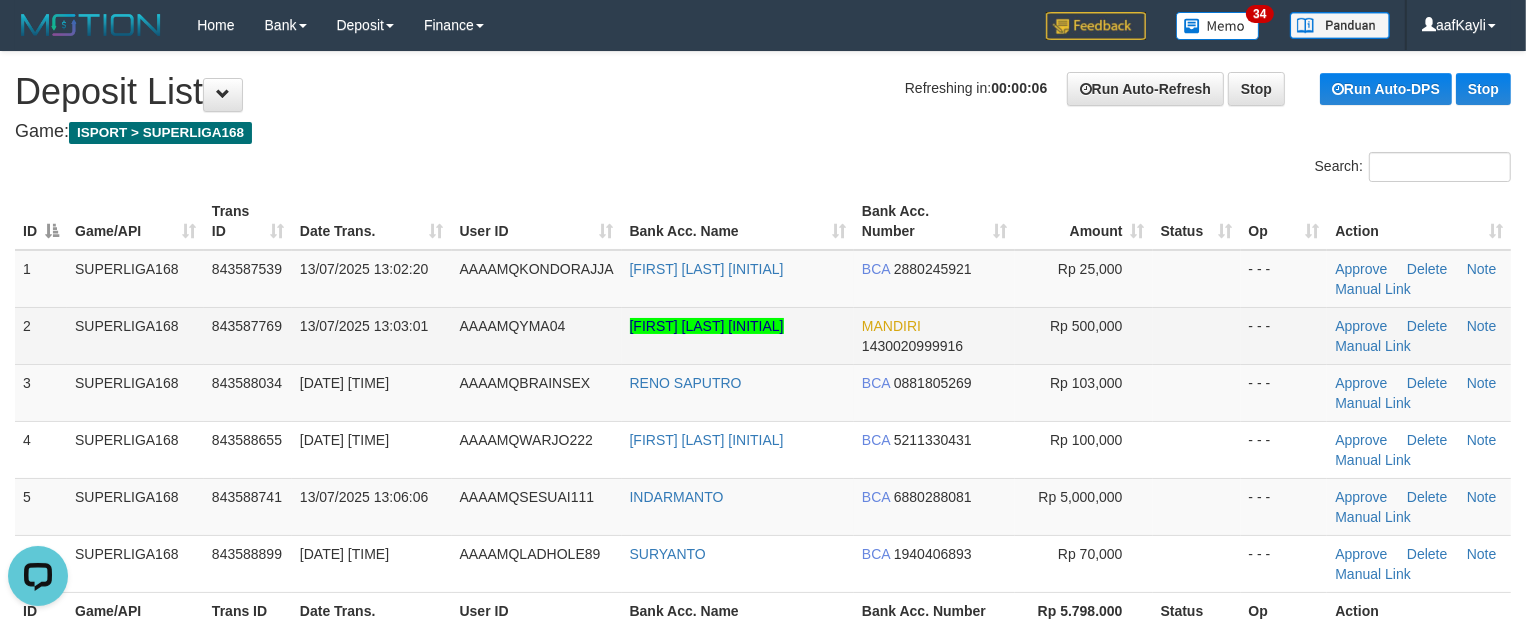 click on "Rp 500,000" at bounding box center [1084, 335] 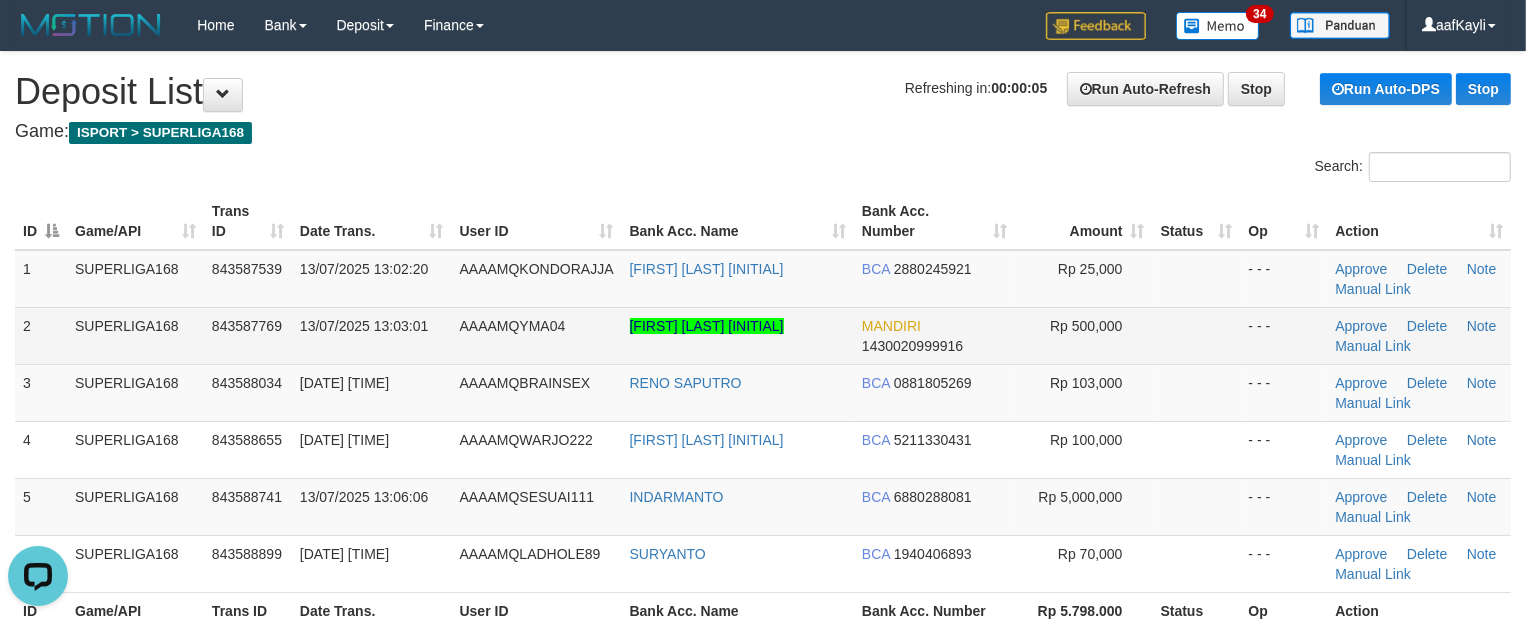 click on "Rp 500,000" at bounding box center [1084, 335] 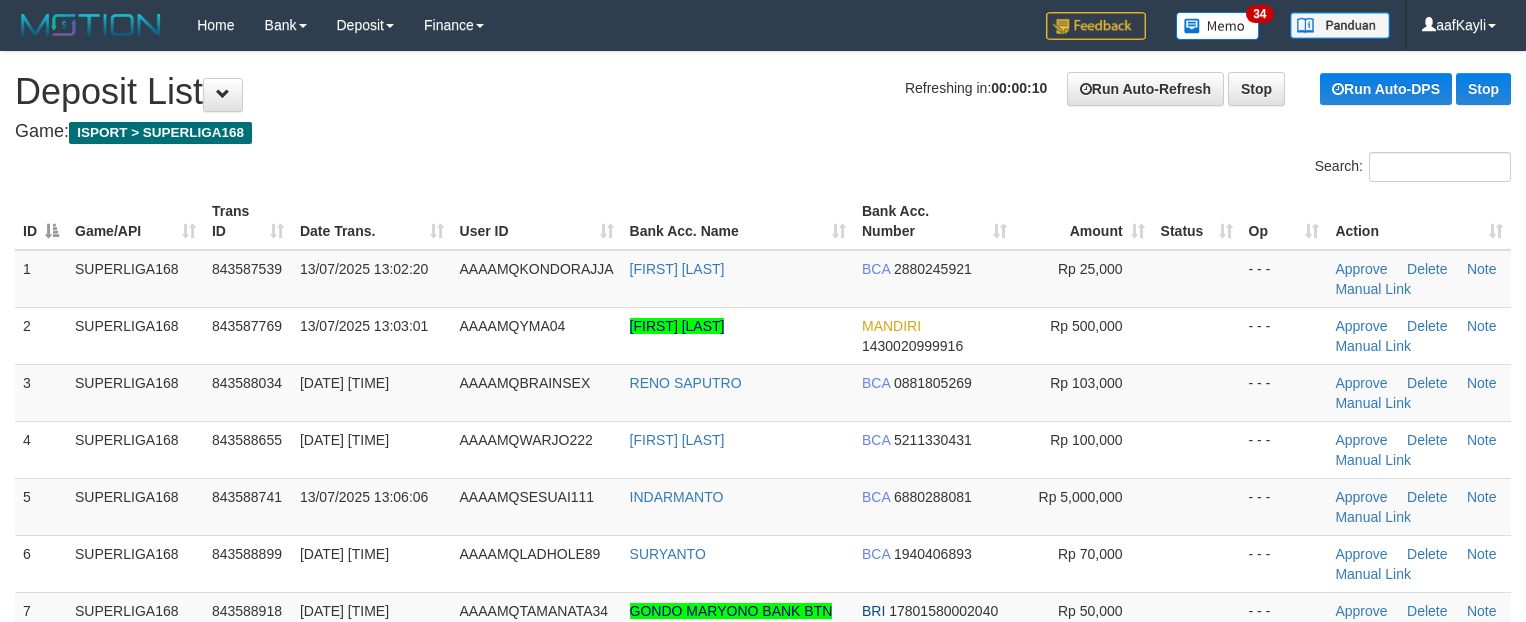 scroll, scrollTop: 0, scrollLeft: 0, axis: both 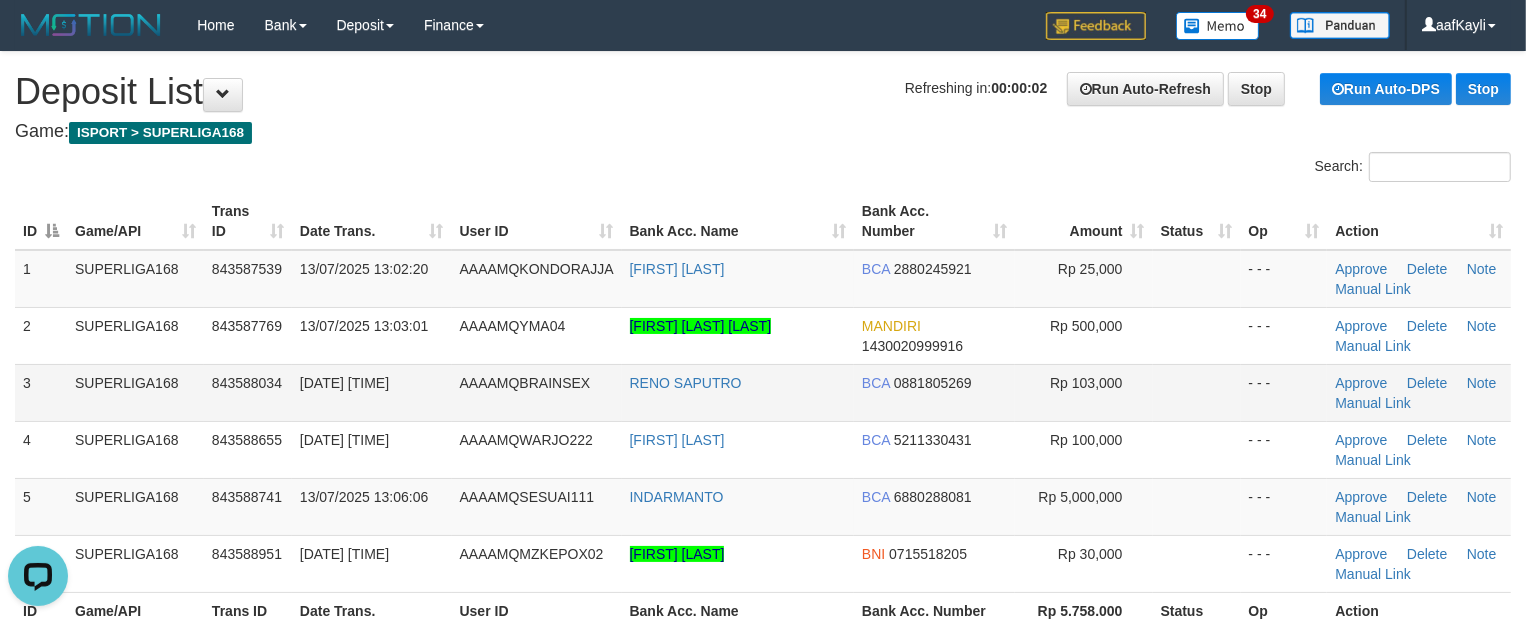 click at bounding box center [1197, 392] 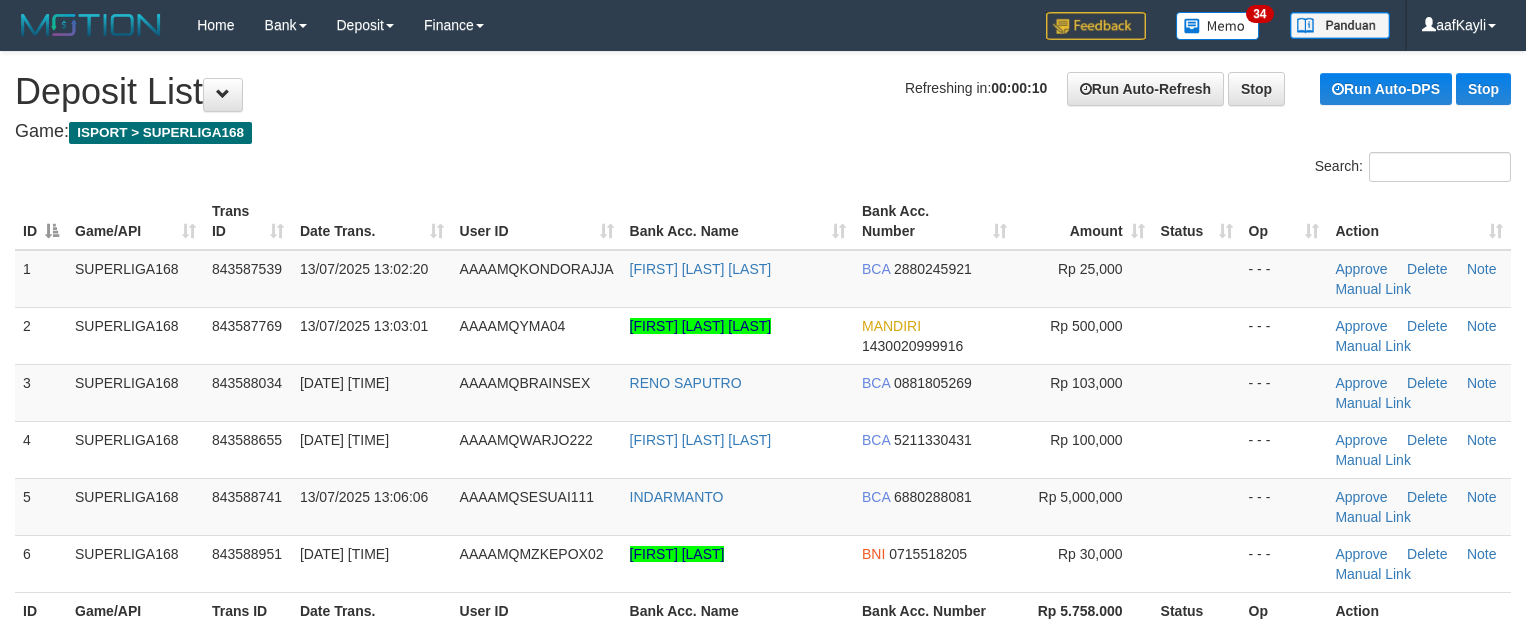 scroll, scrollTop: 0, scrollLeft: 0, axis: both 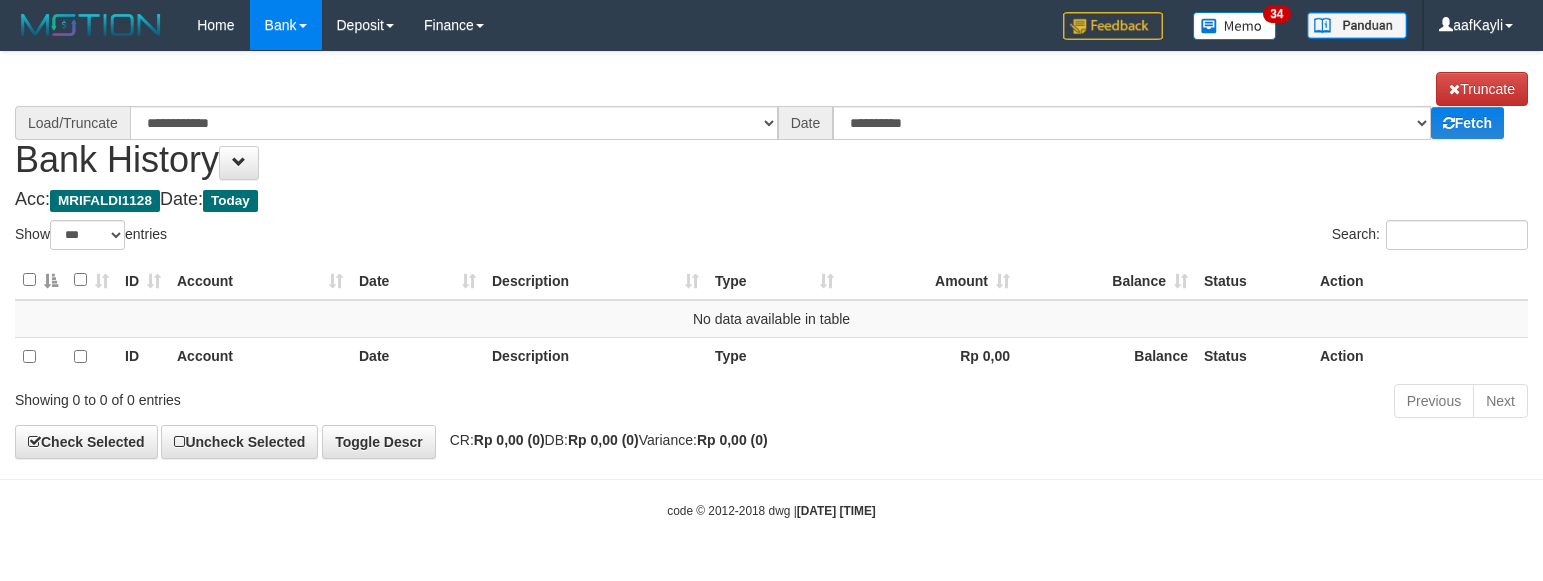 select on "***" 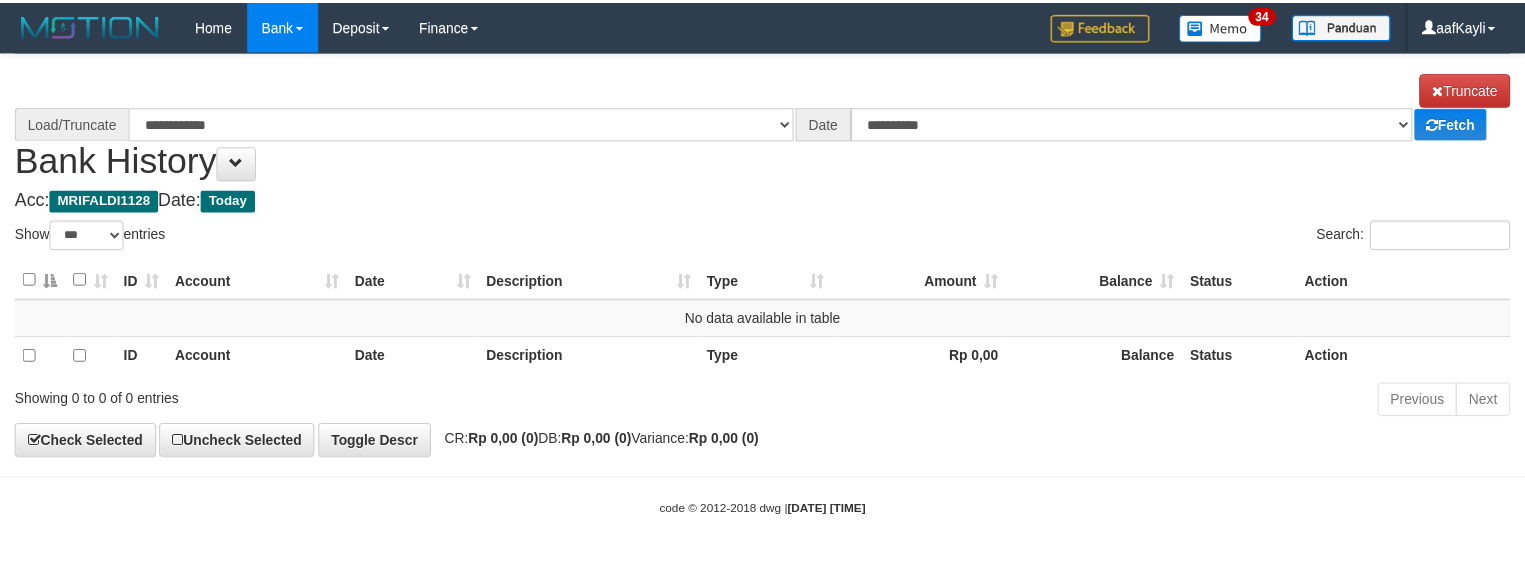scroll, scrollTop: 0, scrollLeft: 0, axis: both 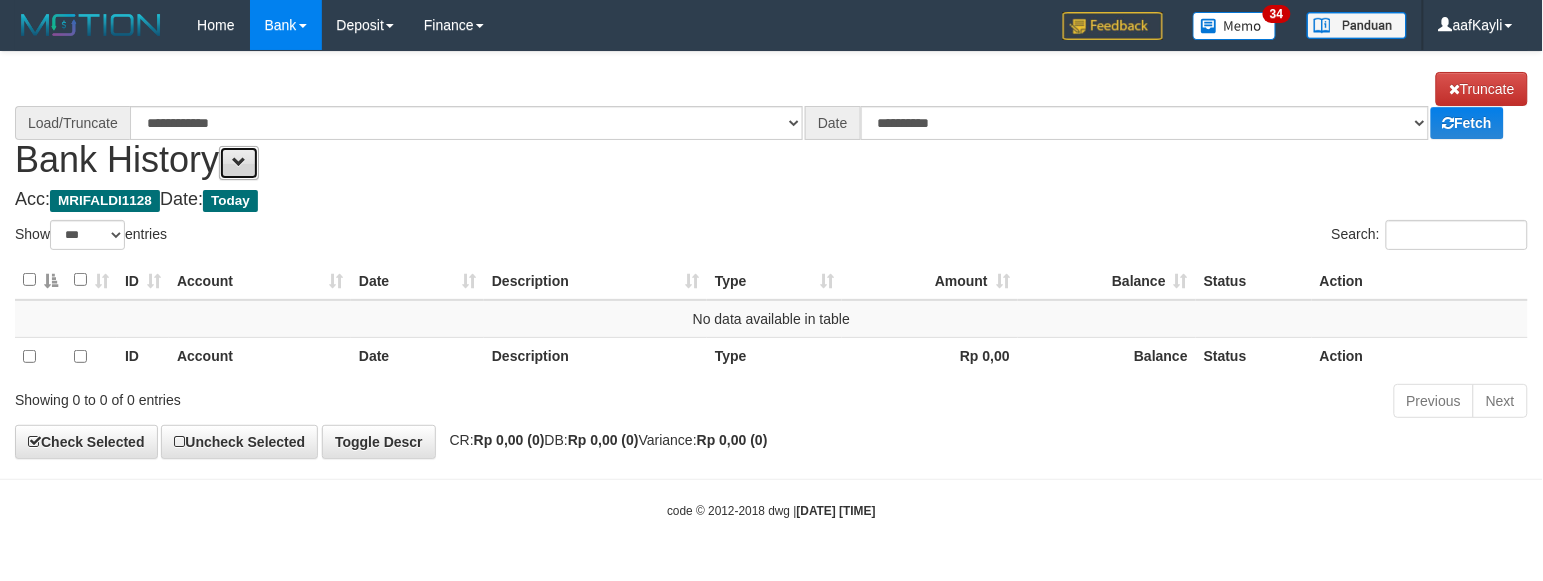 click at bounding box center [239, 162] 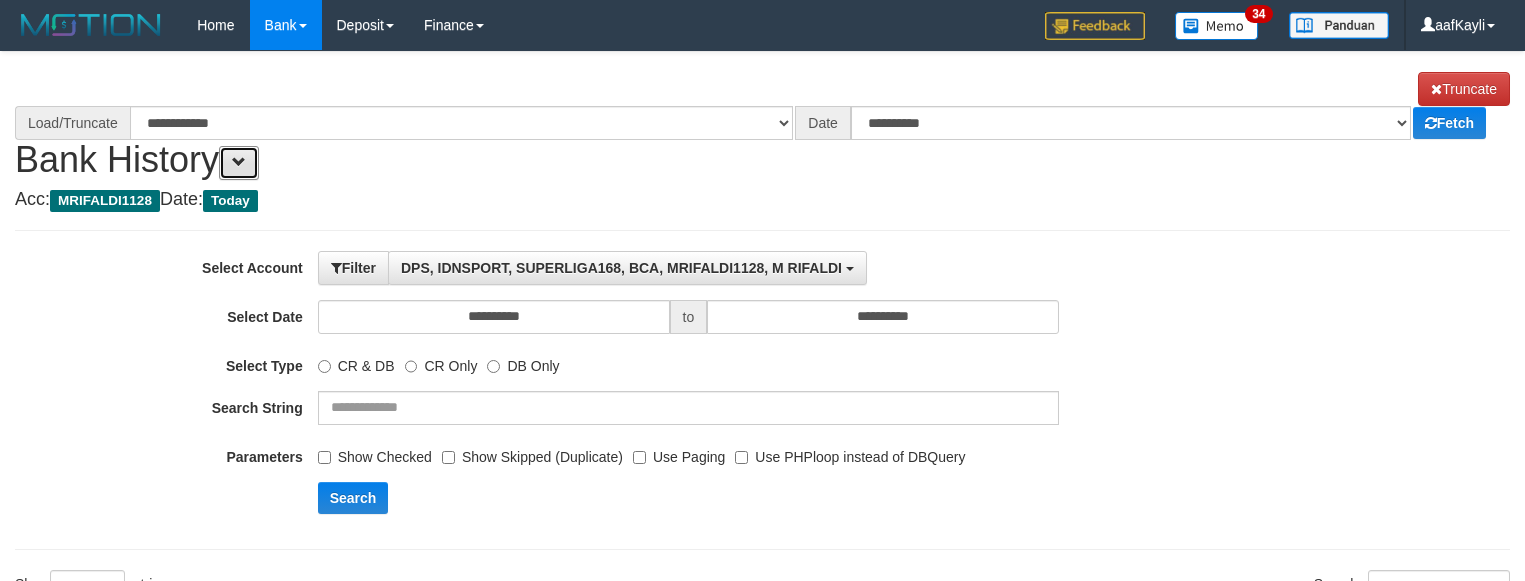 select on "****" 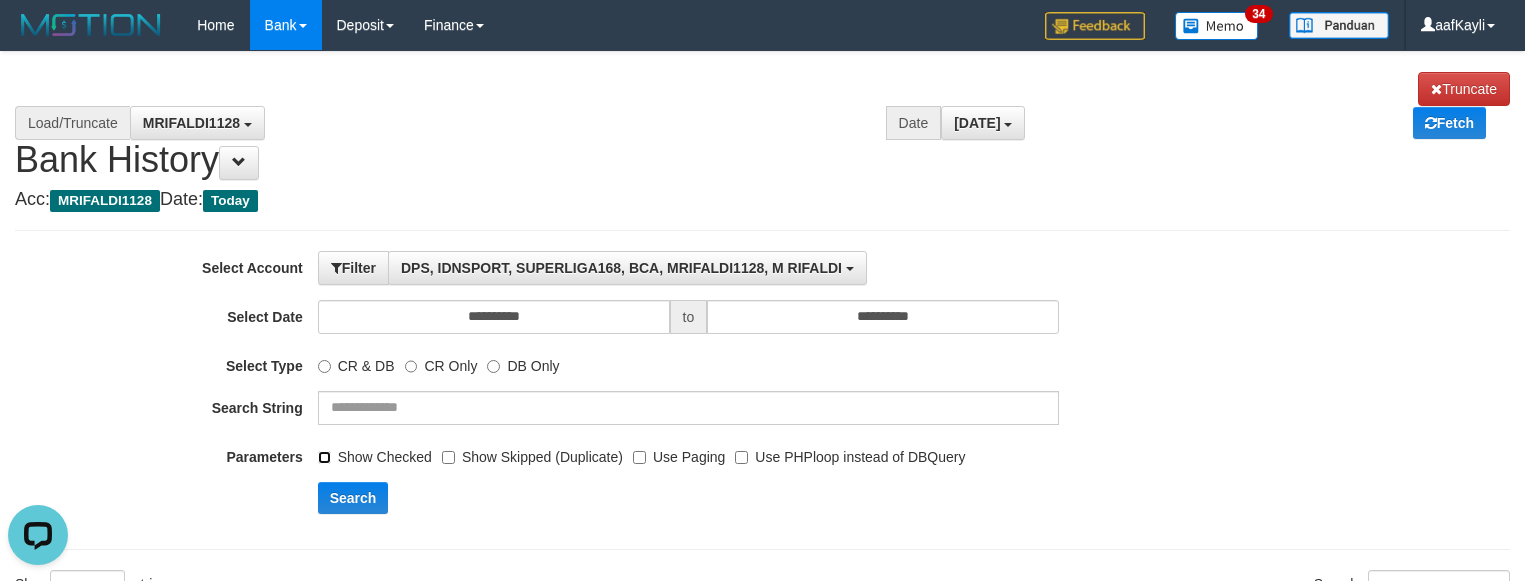 scroll, scrollTop: 0, scrollLeft: 0, axis: both 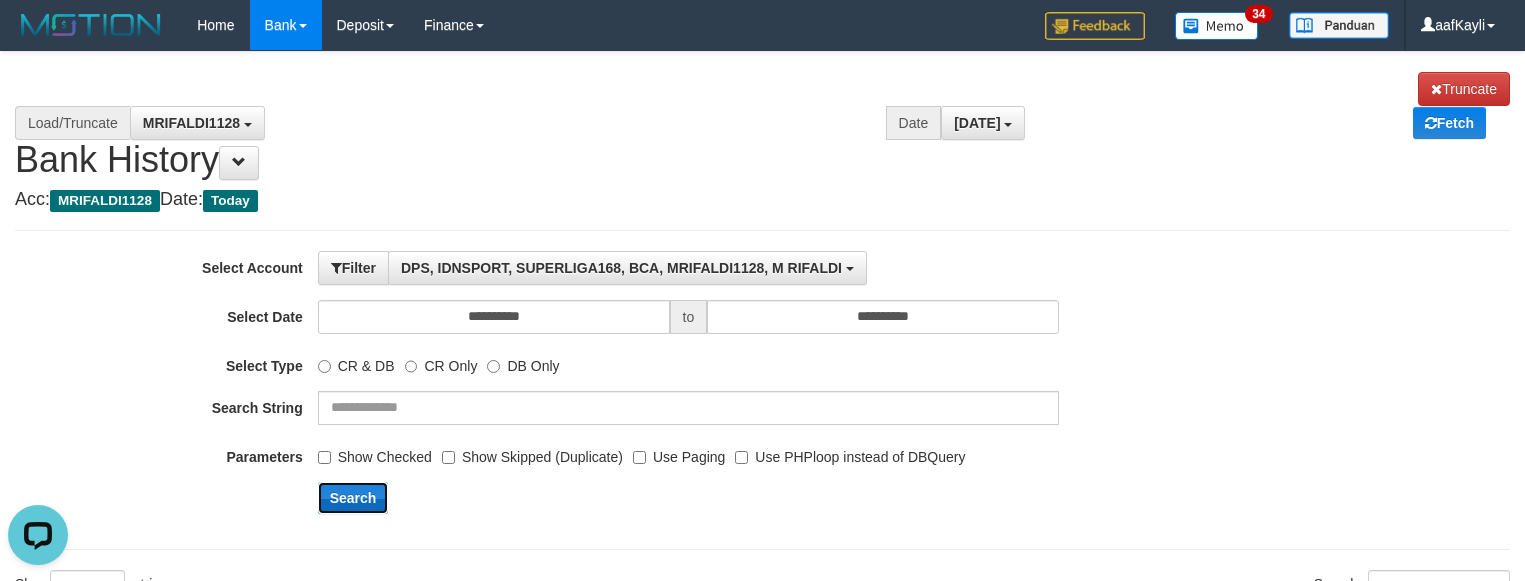 click on "Search" at bounding box center (353, 498) 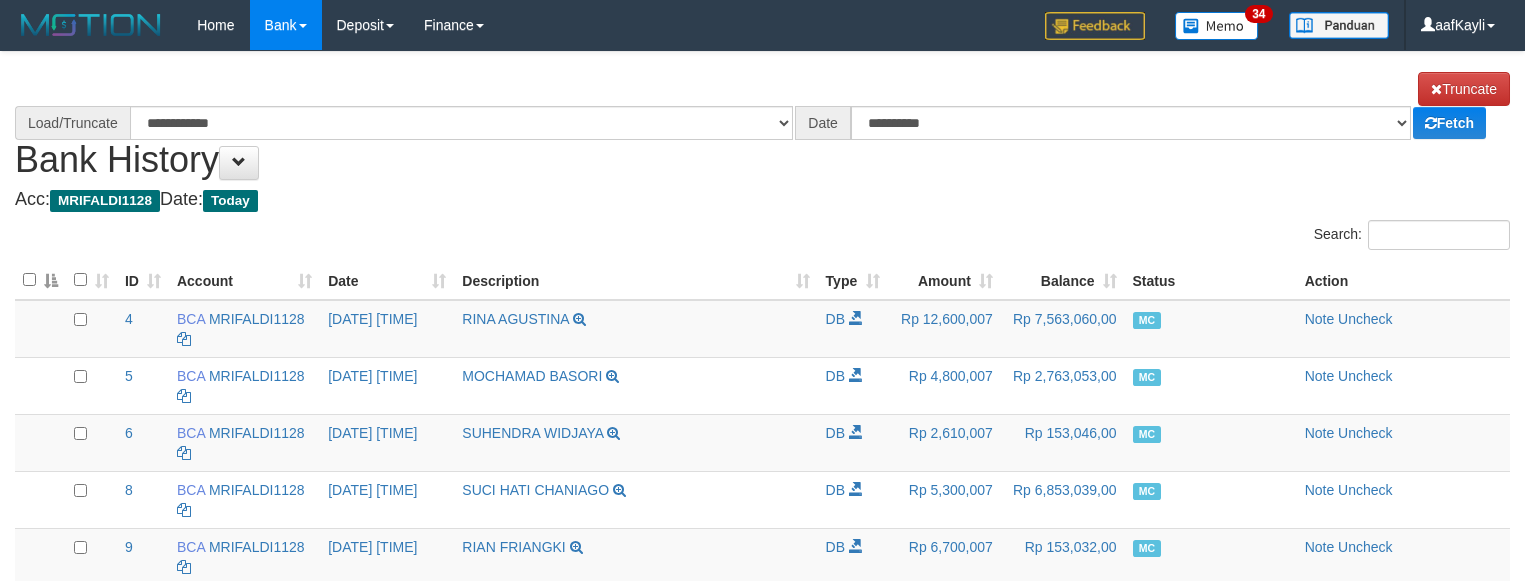 scroll, scrollTop: 0, scrollLeft: 0, axis: both 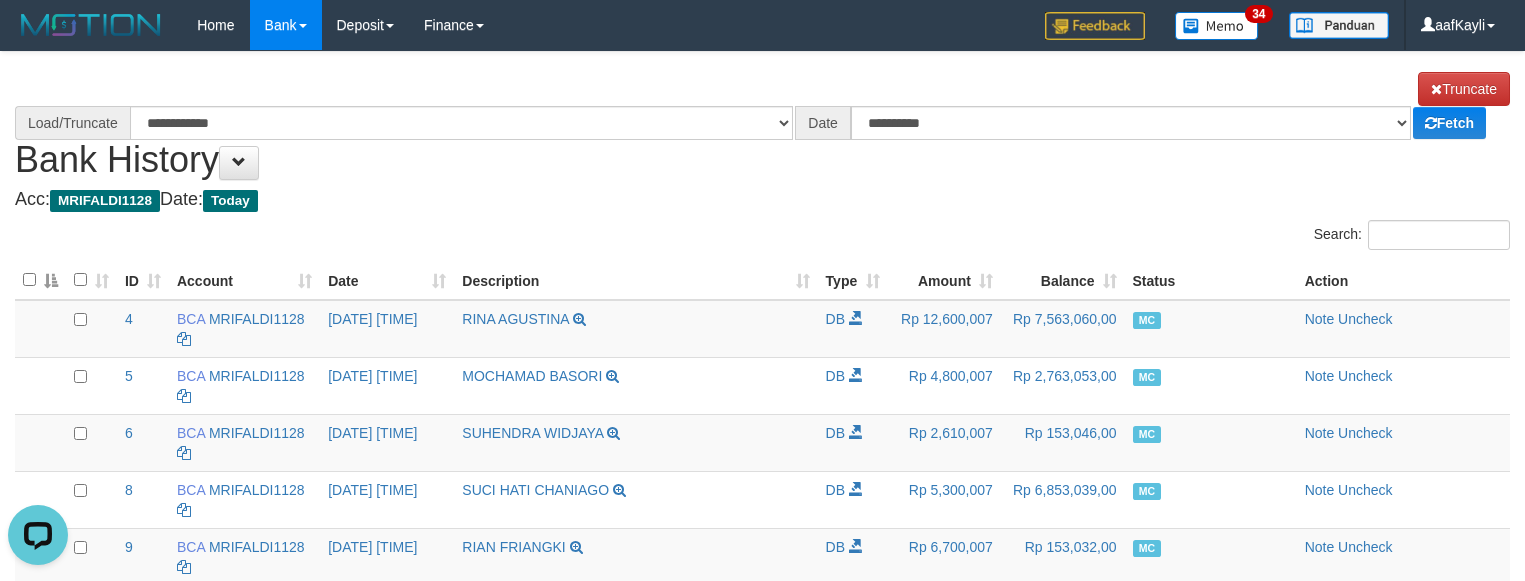 select on "****" 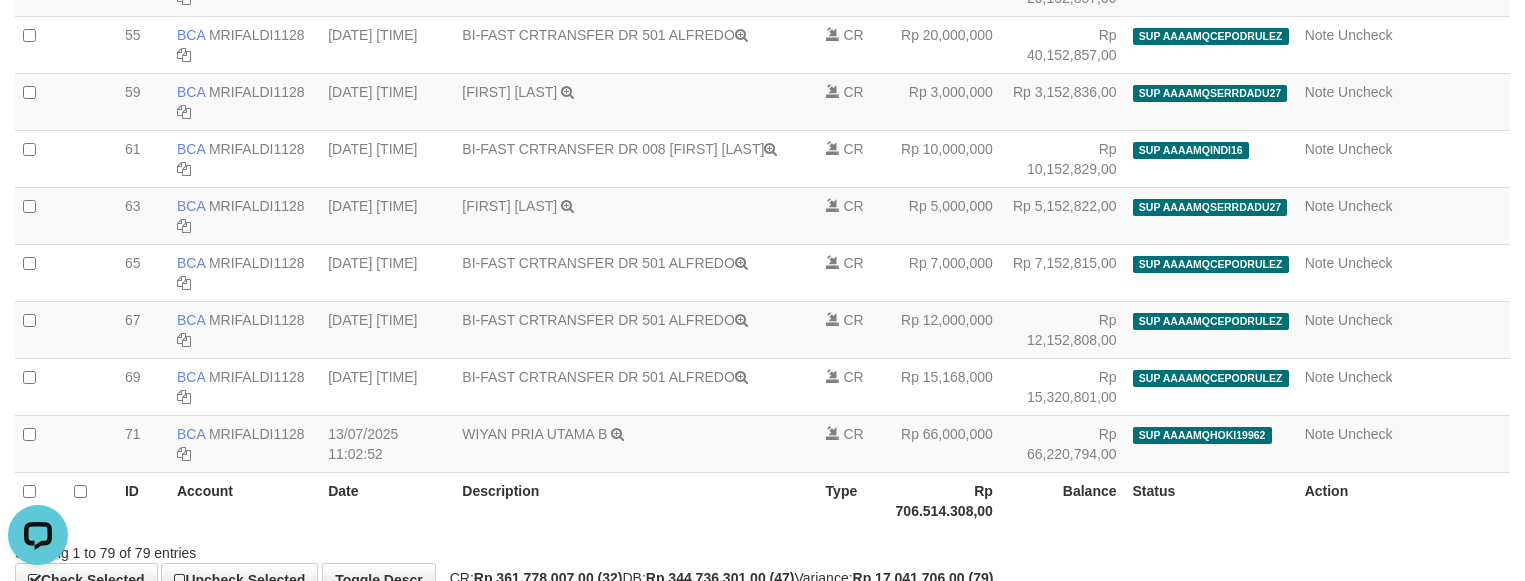 scroll, scrollTop: 4476, scrollLeft: 0, axis: vertical 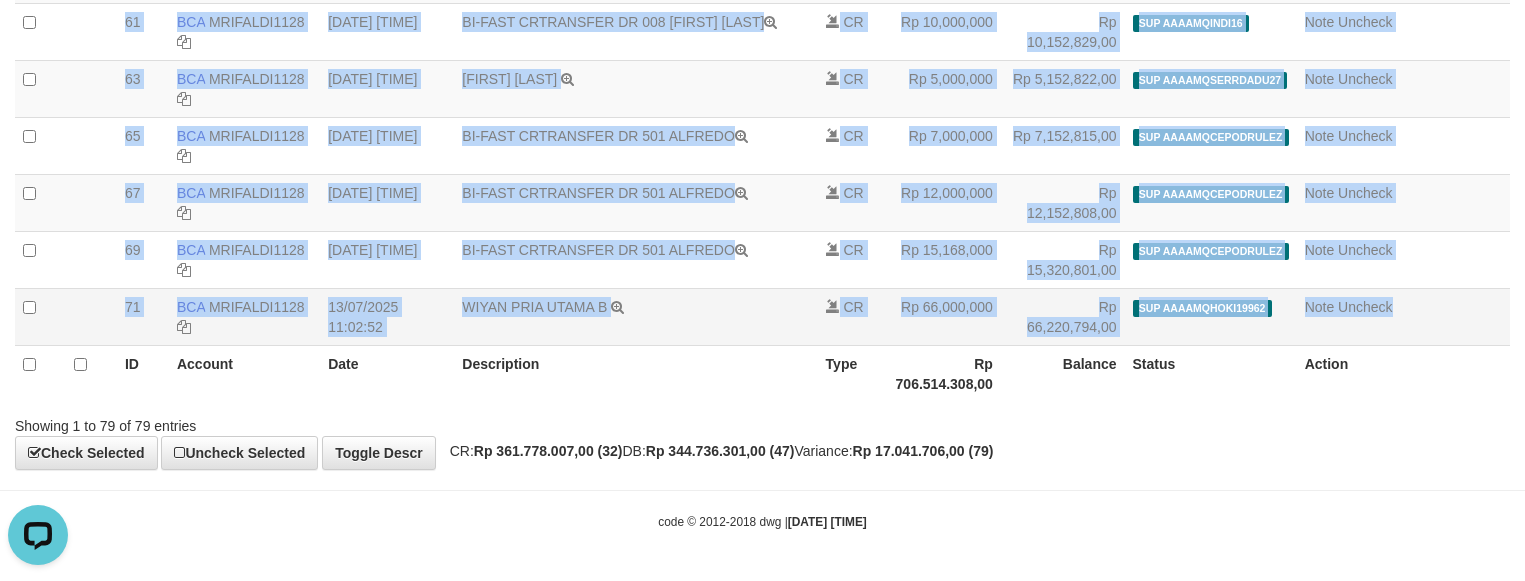 drag, startPoint x: 913, startPoint y: 266, endPoint x: 1408, endPoint y: 320, distance: 497.93674 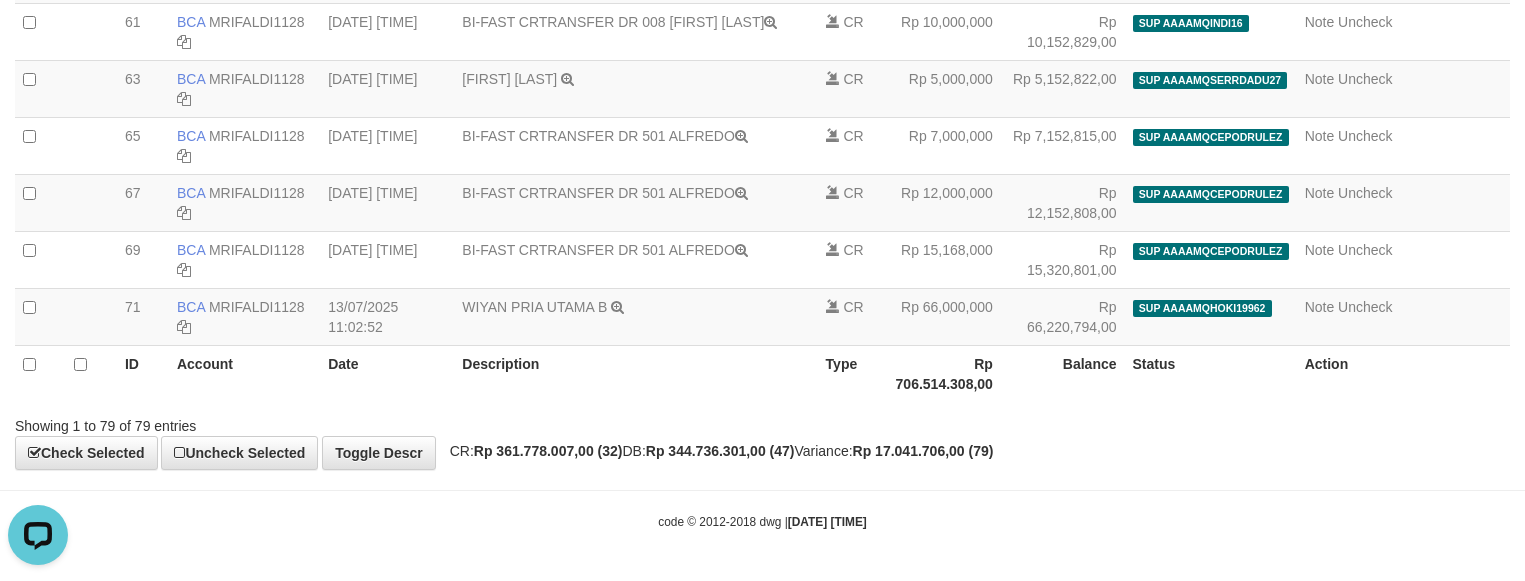 click on "Showing 1 to 79 of 79 entries" at bounding box center (762, 422) 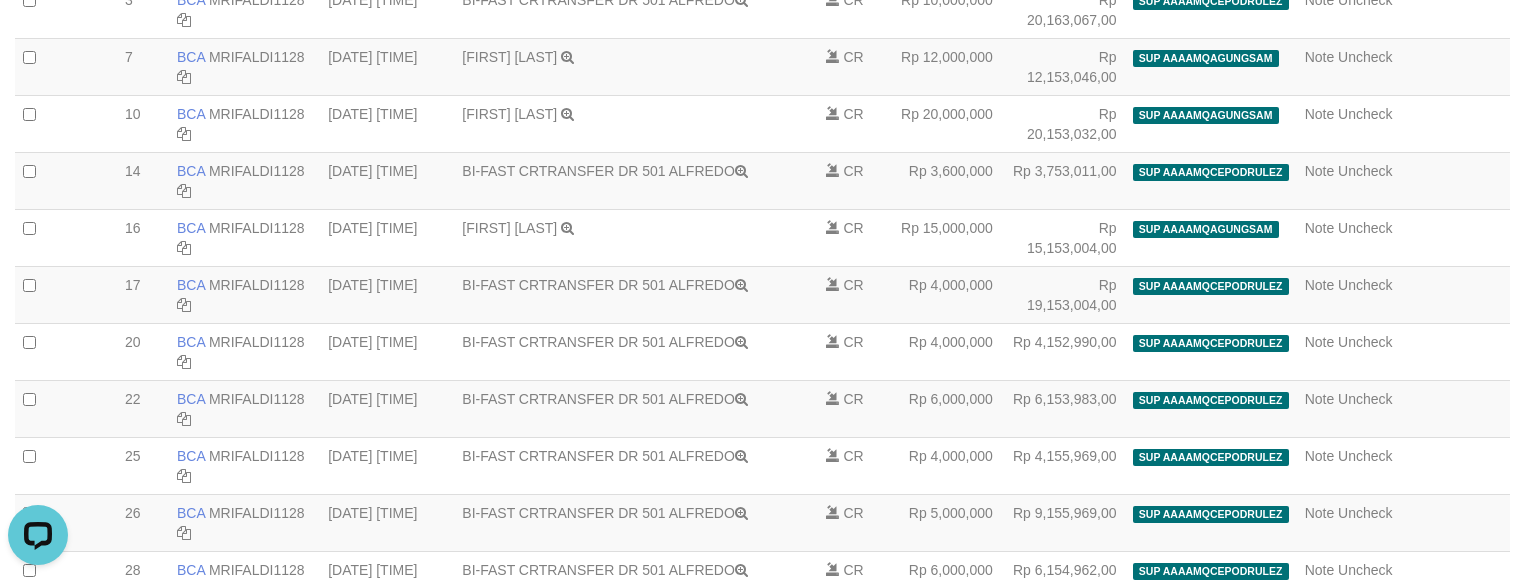 scroll, scrollTop: 3101, scrollLeft: 0, axis: vertical 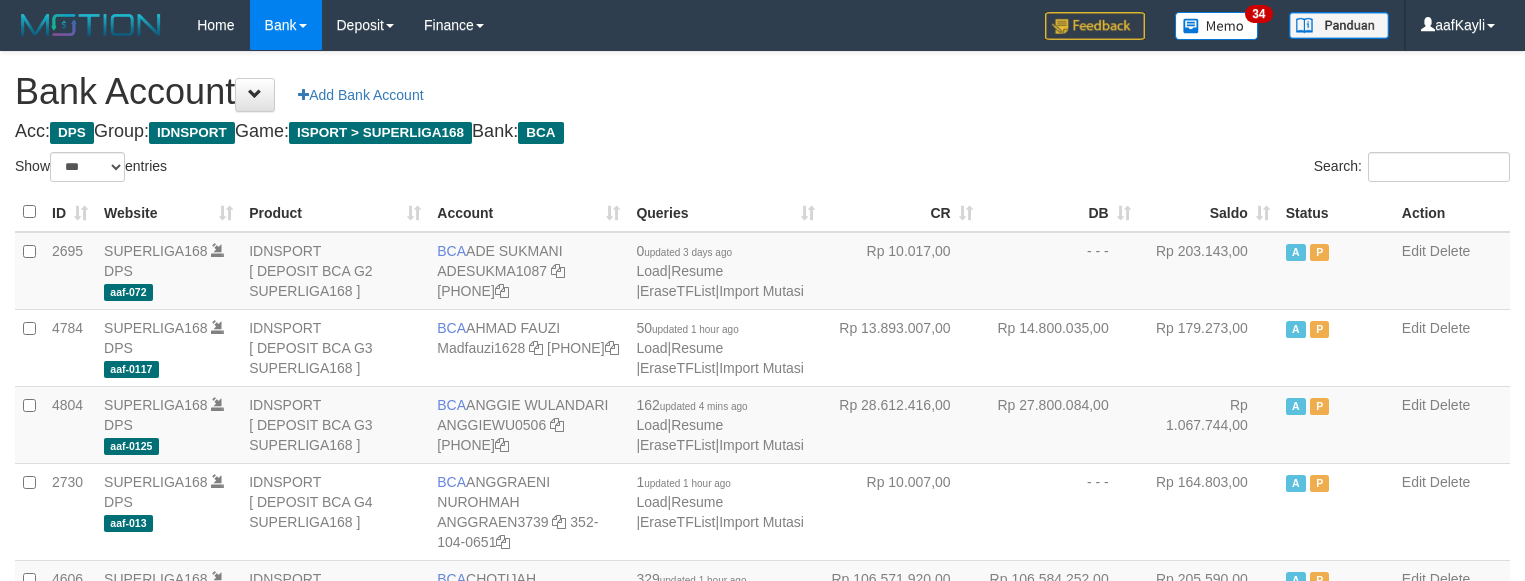 select on "***" 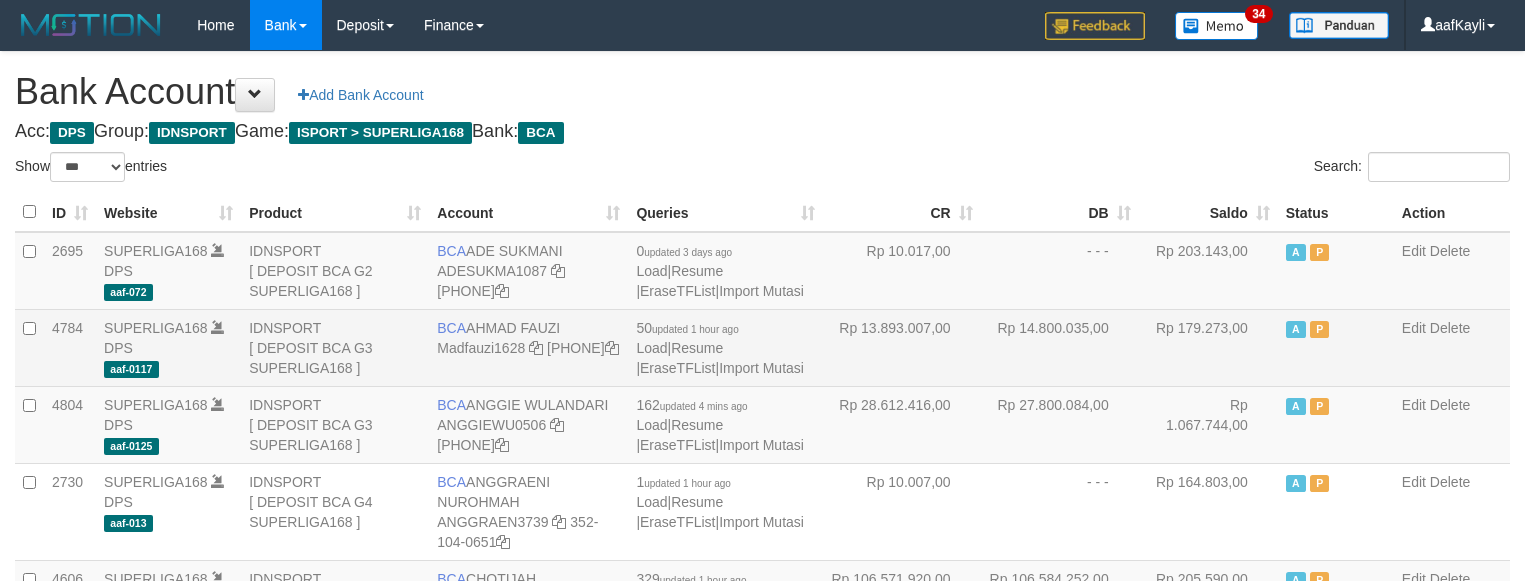 scroll, scrollTop: 13, scrollLeft: 0, axis: vertical 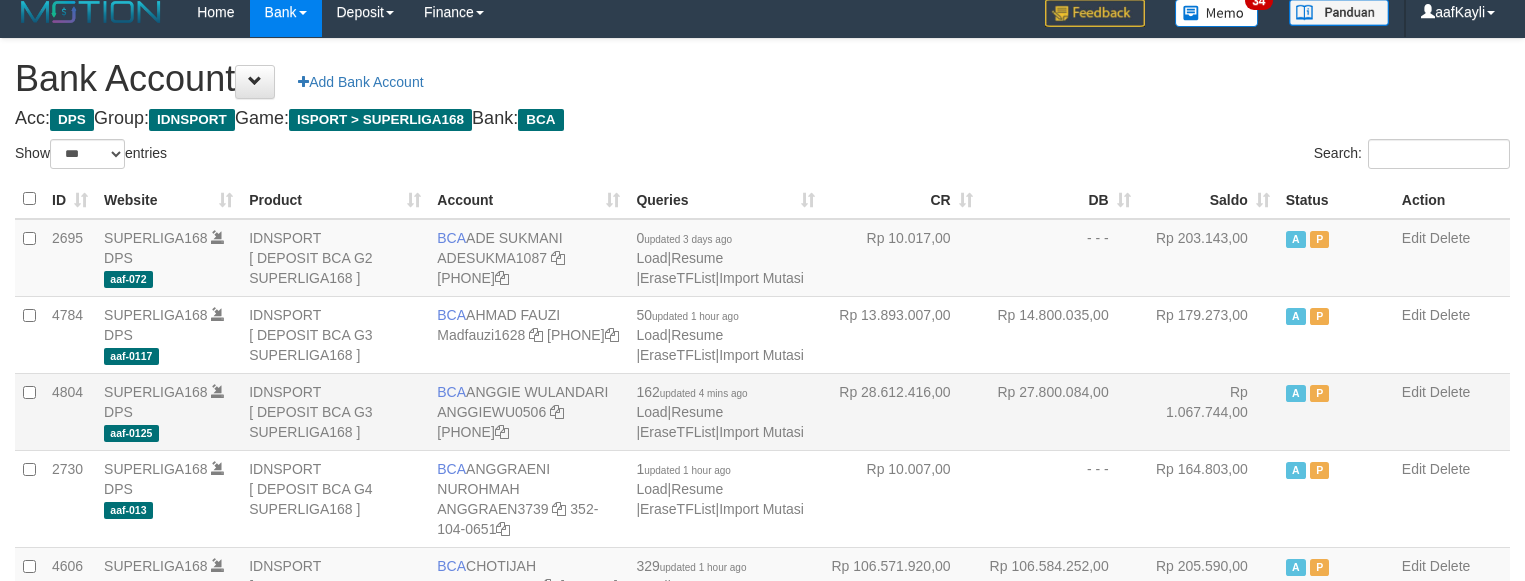 click on "Rp 27.800.084,00" at bounding box center (1060, 411) 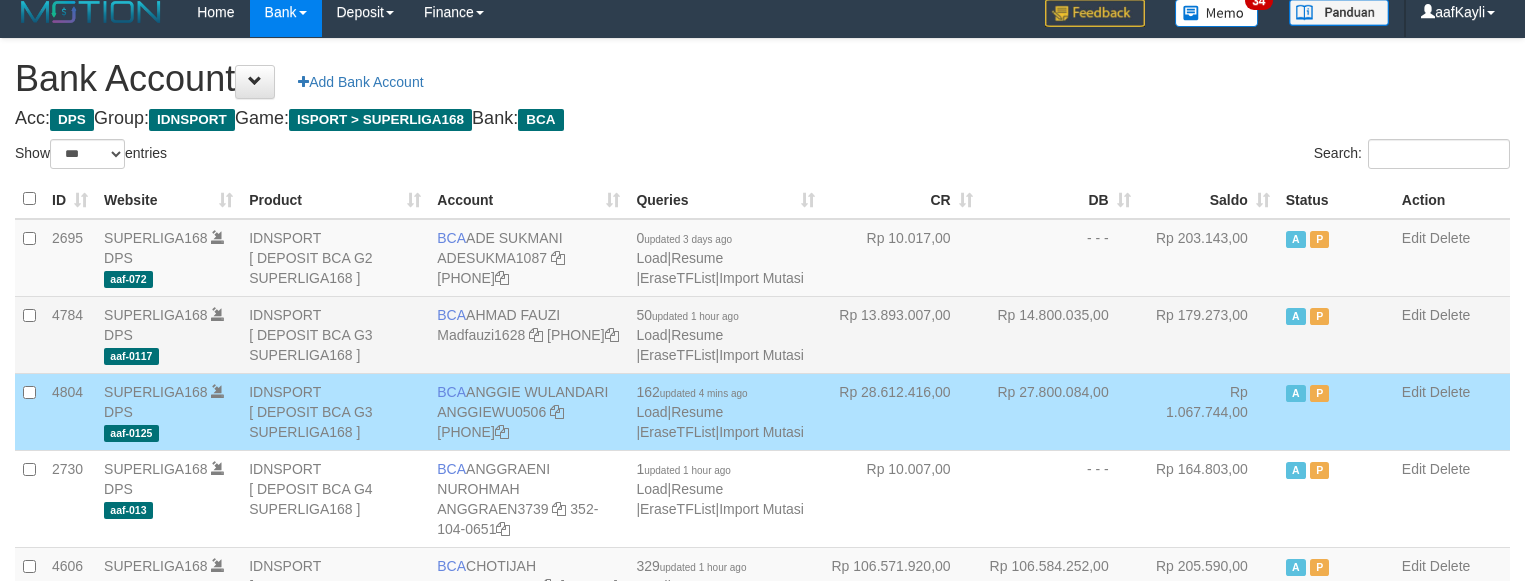 click on "Rp 179.273,00" at bounding box center (1208, 334) 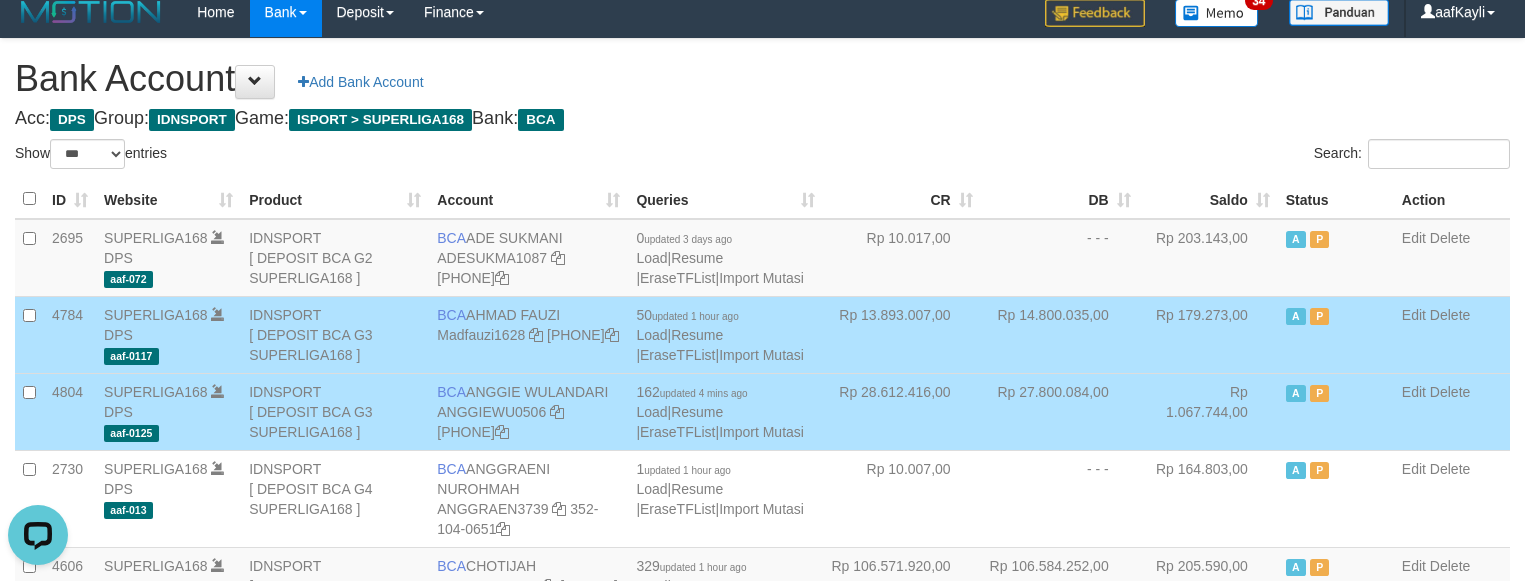 scroll, scrollTop: 0, scrollLeft: 0, axis: both 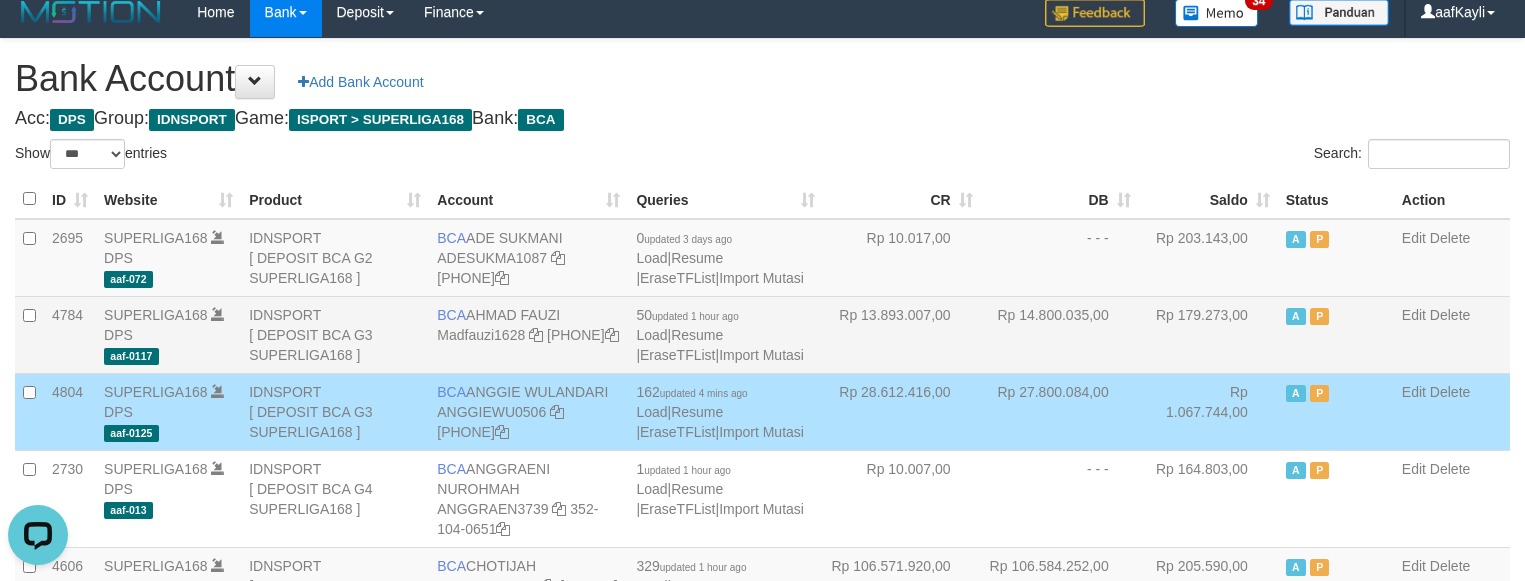 click on "Rp 179.273,00" at bounding box center (1208, 334) 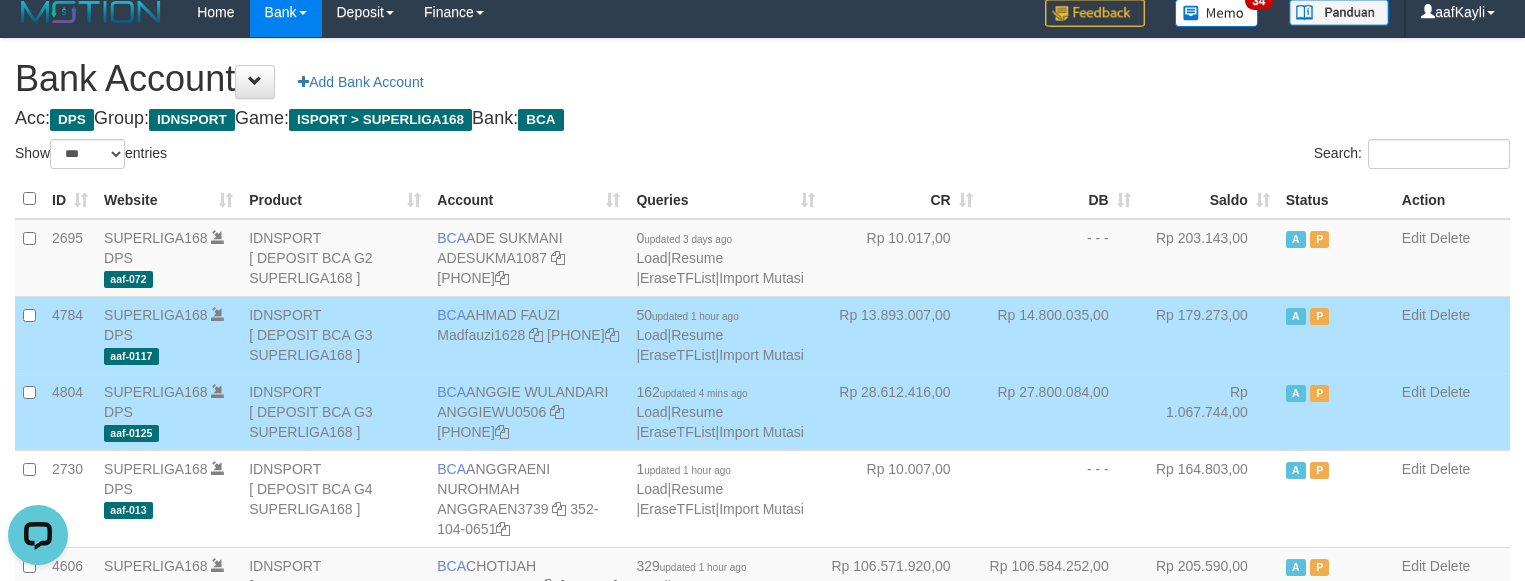click on "Rp 1.067.744,00" at bounding box center [1208, 411] 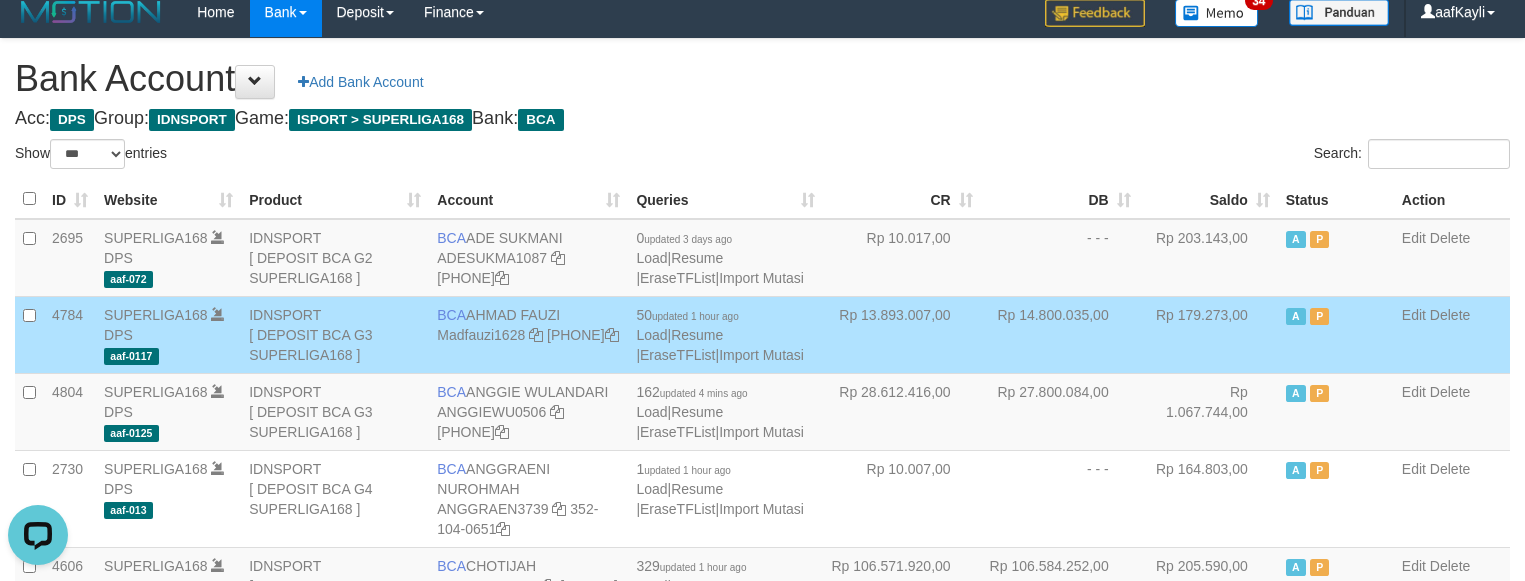 click on "Rp 179.273,00" at bounding box center [1208, 334] 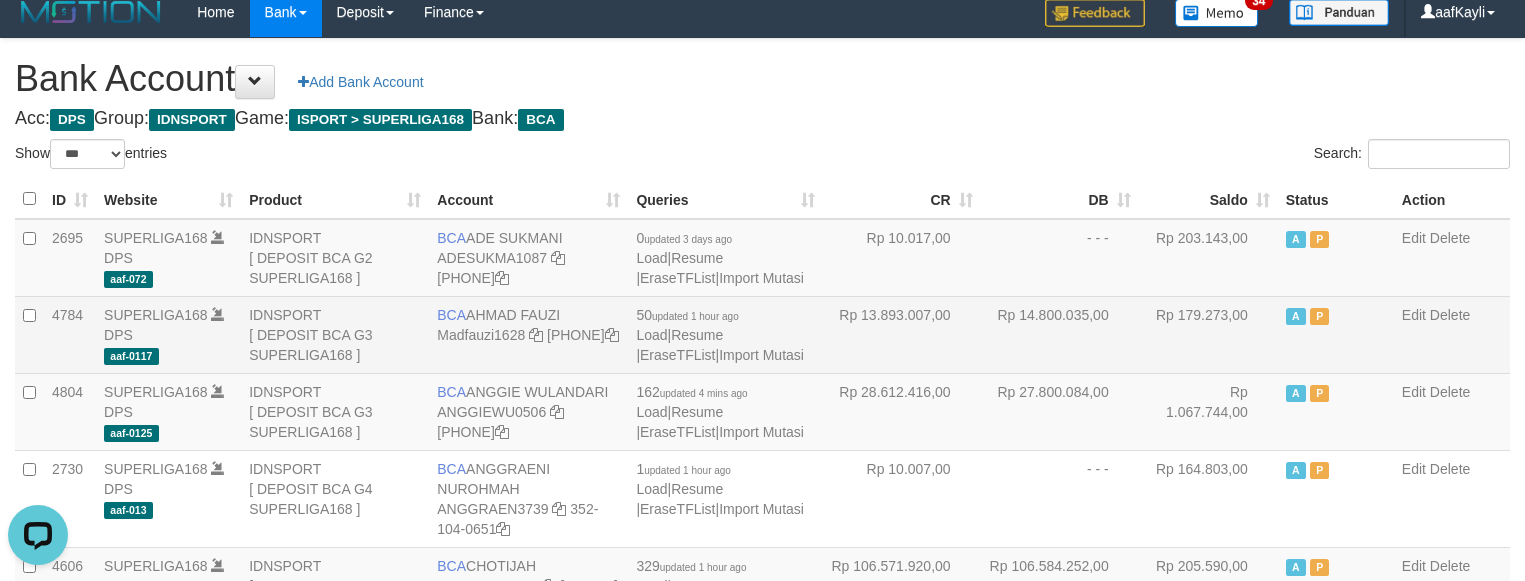 drag, startPoint x: 1230, startPoint y: 326, endPoint x: 1193, endPoint y: 301, distance: 44.65423 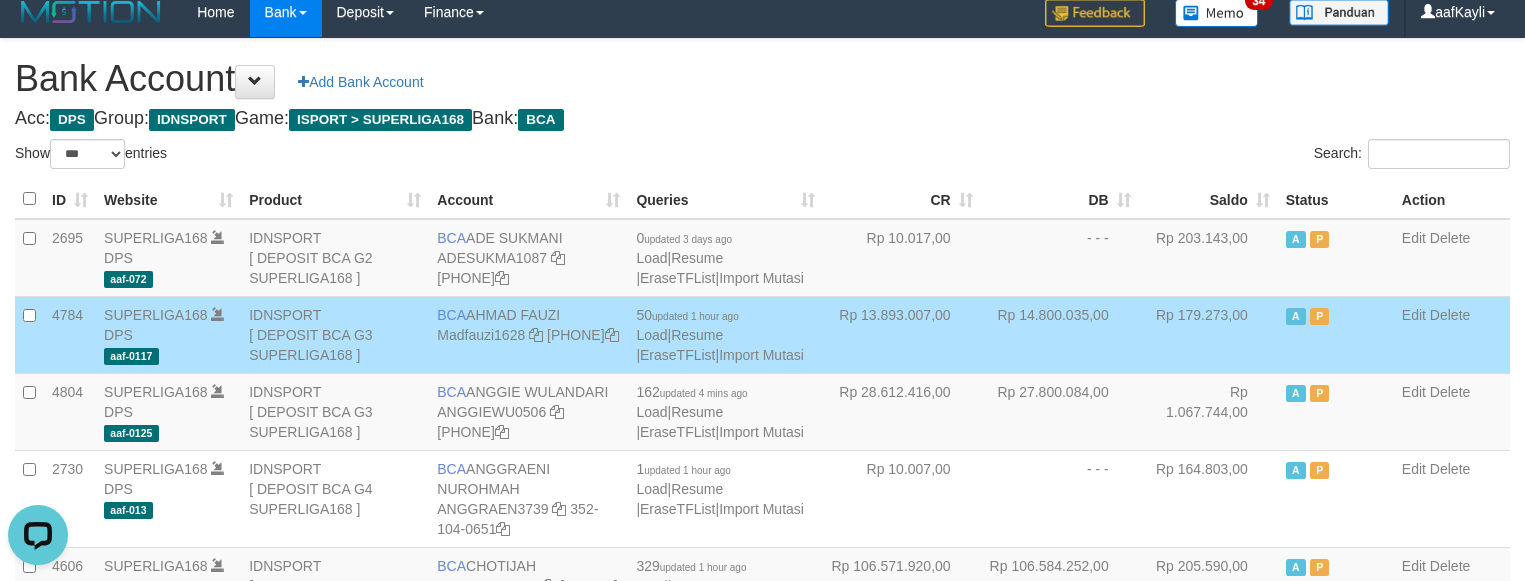 click on "Saldo" at bounding box center (1208, 199) 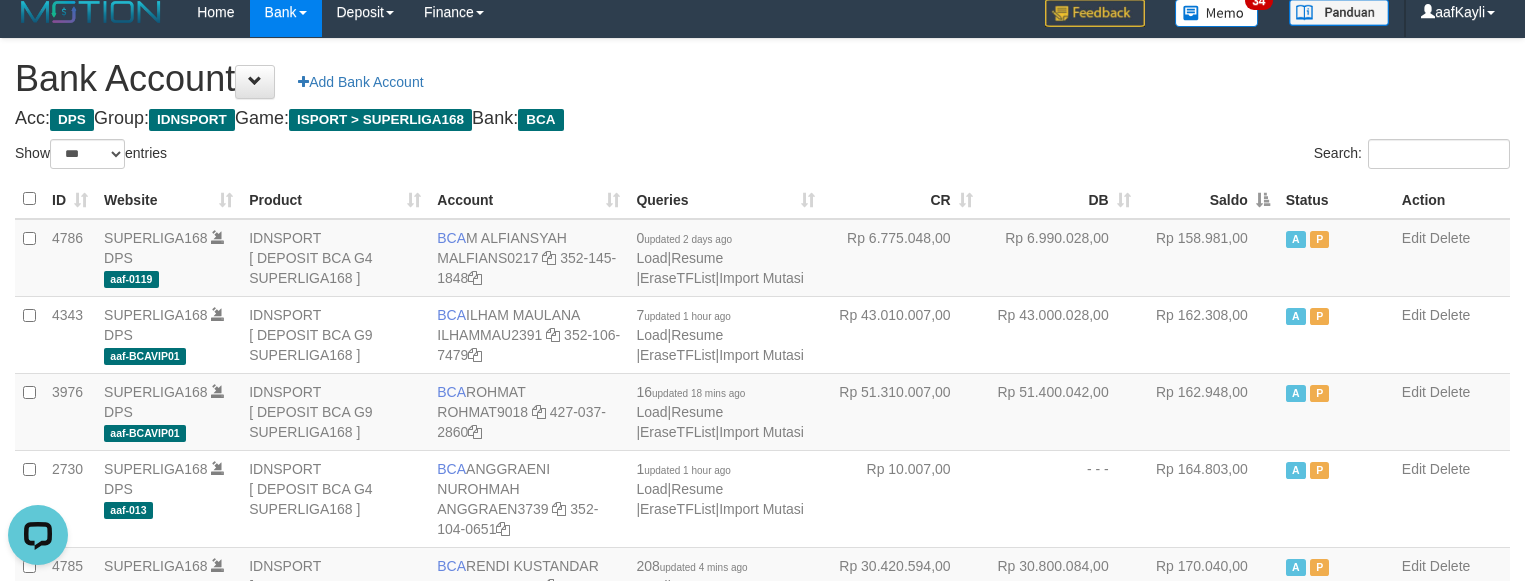 click on "Saldo" at bounding box center (1208, 199) 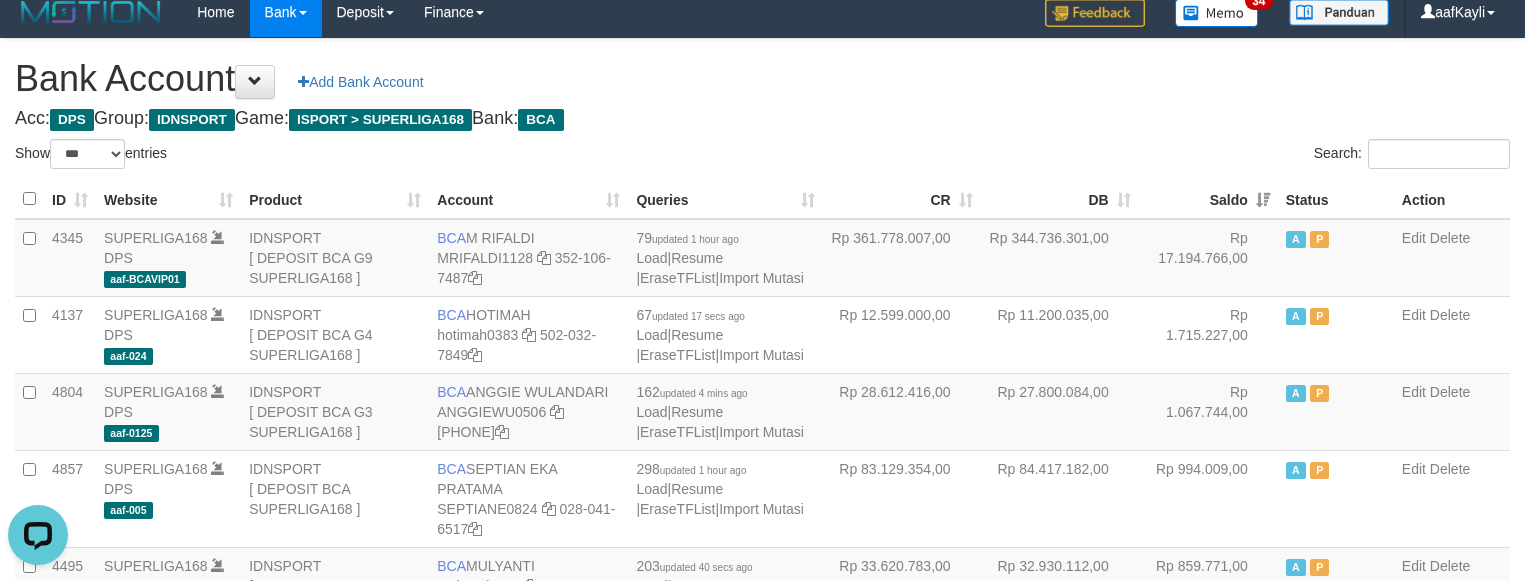 click on "**********" at bounding box center (762, 1415) 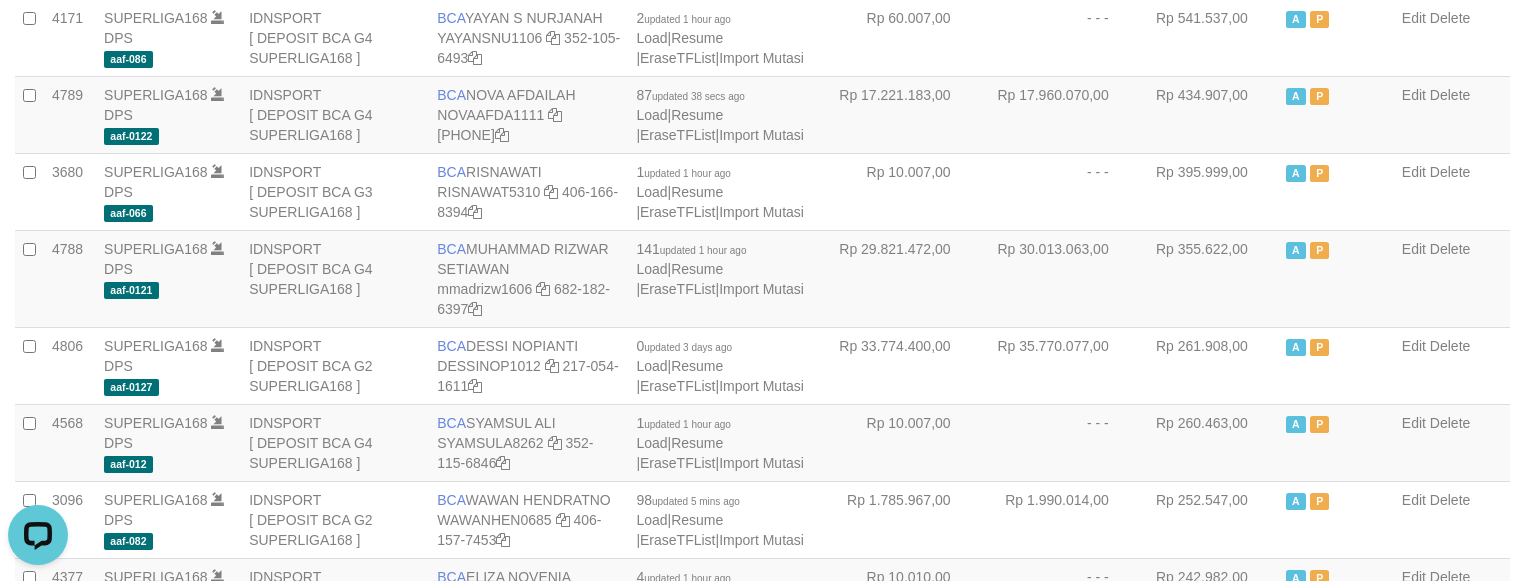 scroll, scrollTop: 458, scrollLeft: 0, axis: vertical 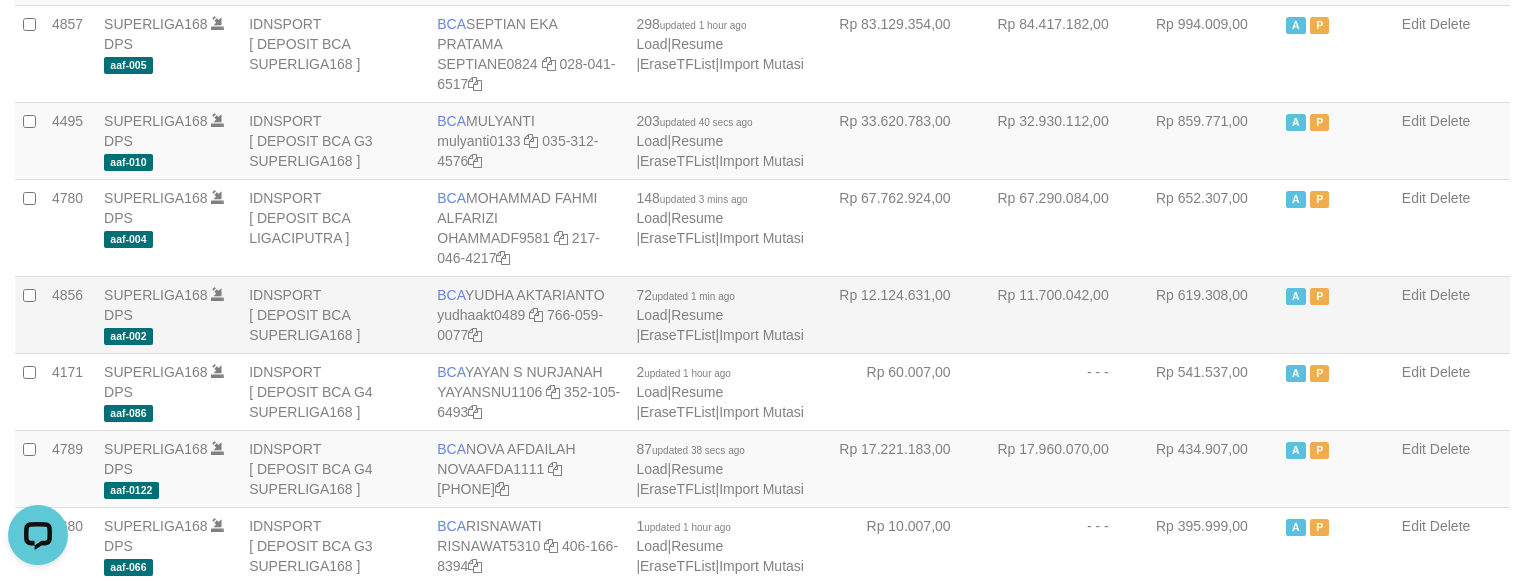 click on "Rp 11.700.042,00" at bounding box center [1060, 314] 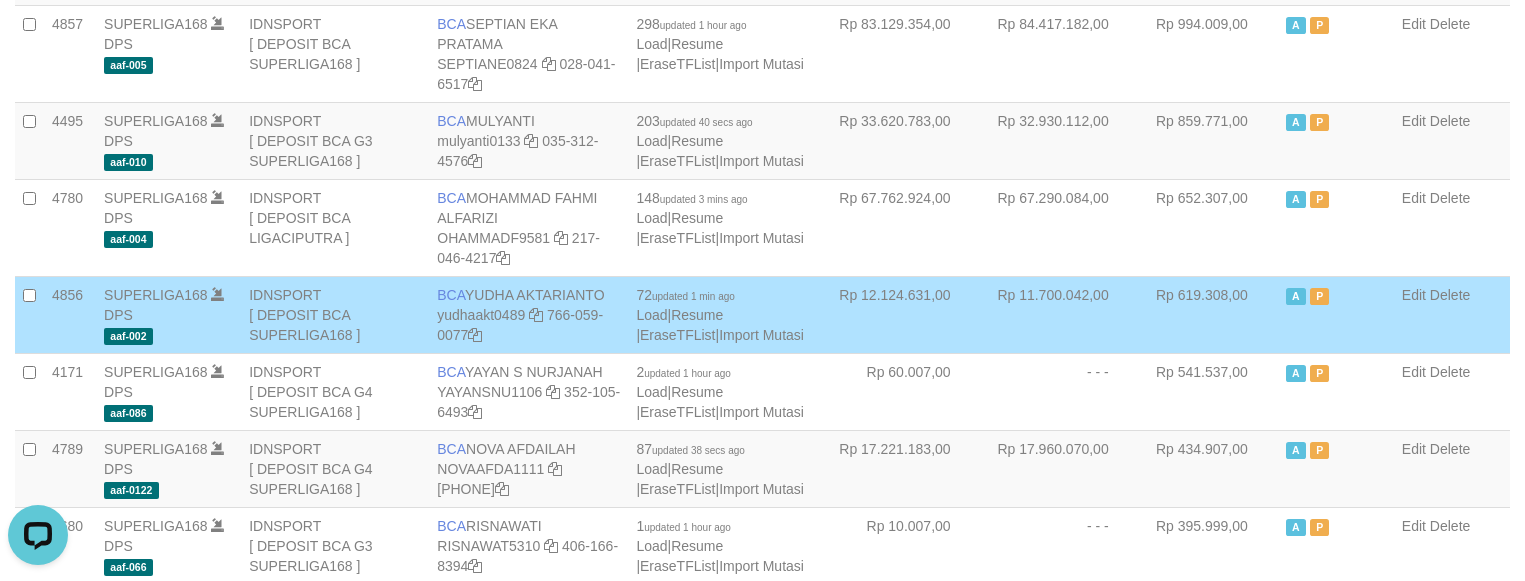 scroll, scrollTop: 2202, scrollLeft: 0, axis: vertical 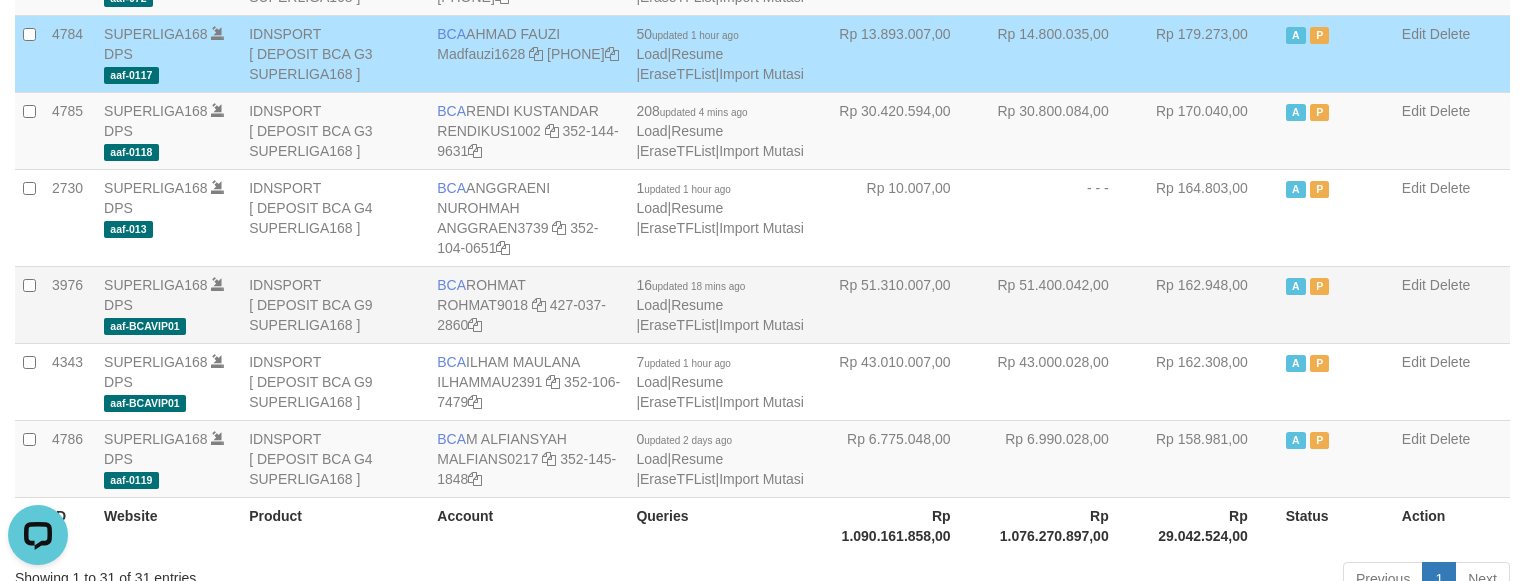 click on "Rp 51.400.042,00" at bounding box center (1060, 304) 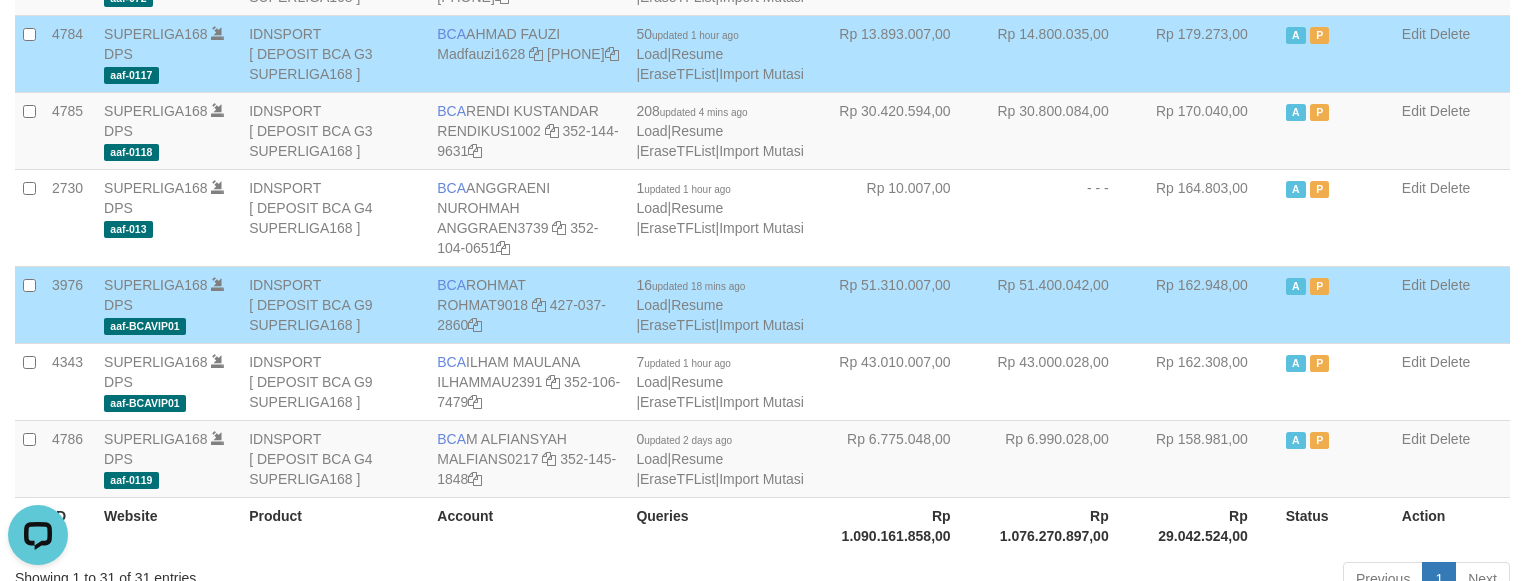 click on "Rp 51.400.042,00" at bounding box center [1060, 304] 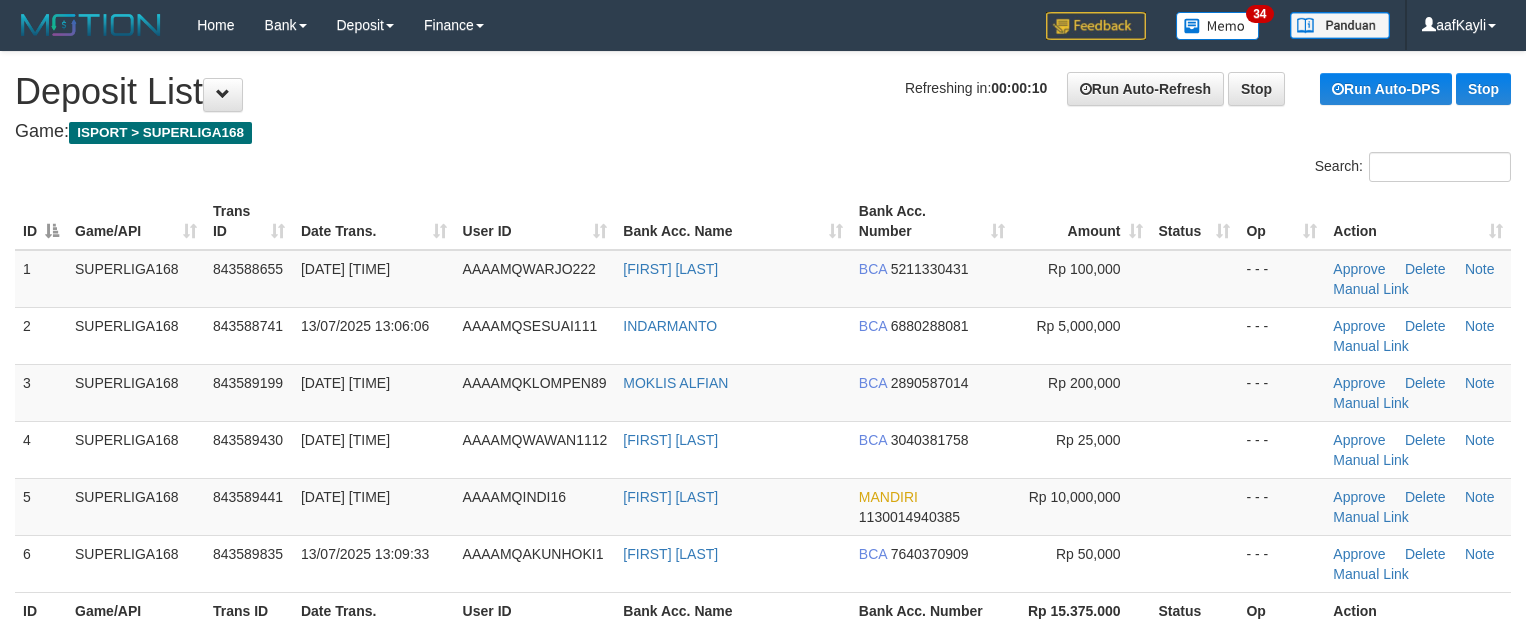 scroll, scrollTop: 0, scrollLeft: 0, axis: both 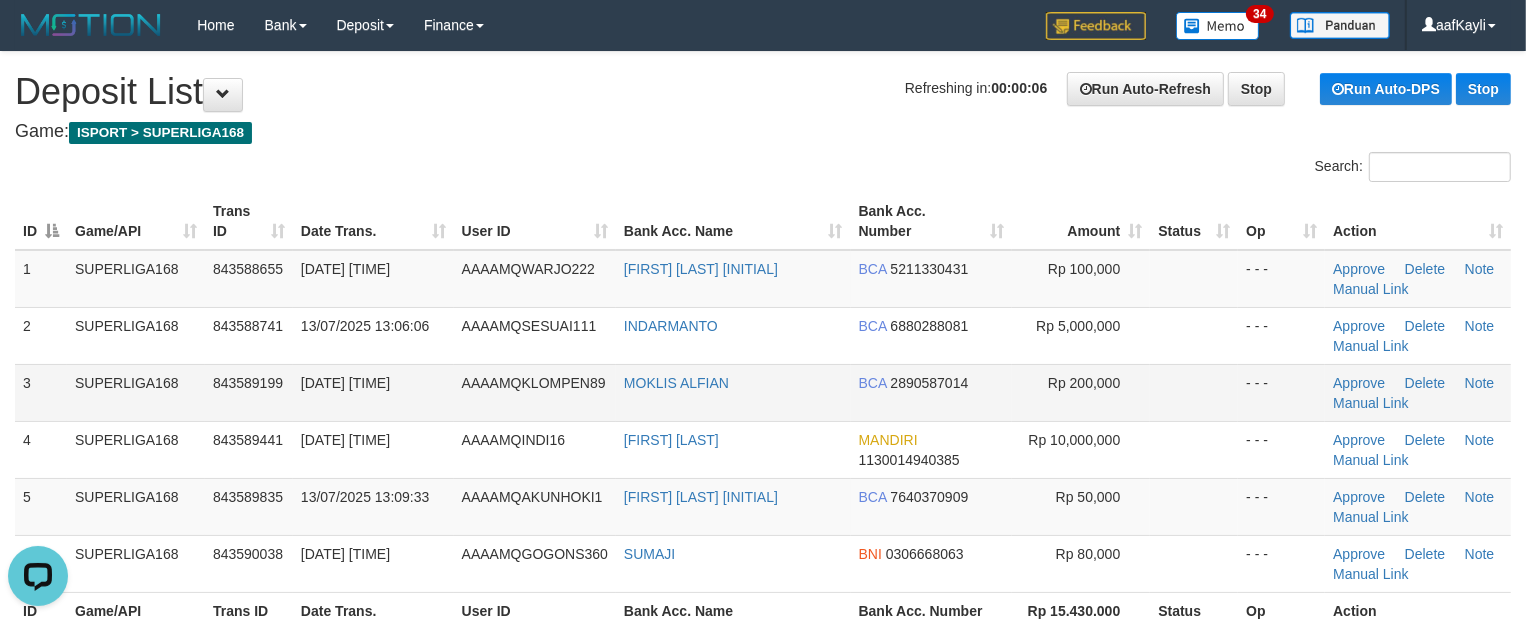 click at bounding box center (1194, 392) 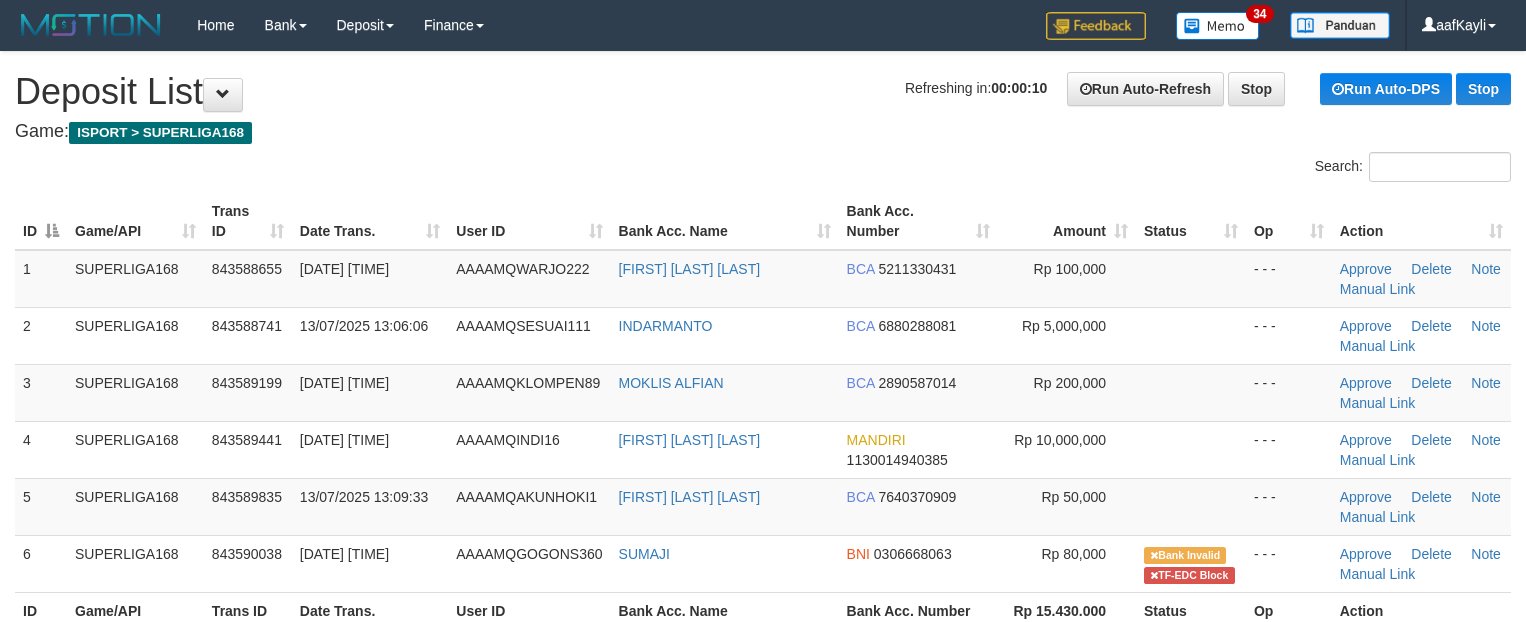 scroll, scrollTop: 0, scrollLeft: 0, axis: both 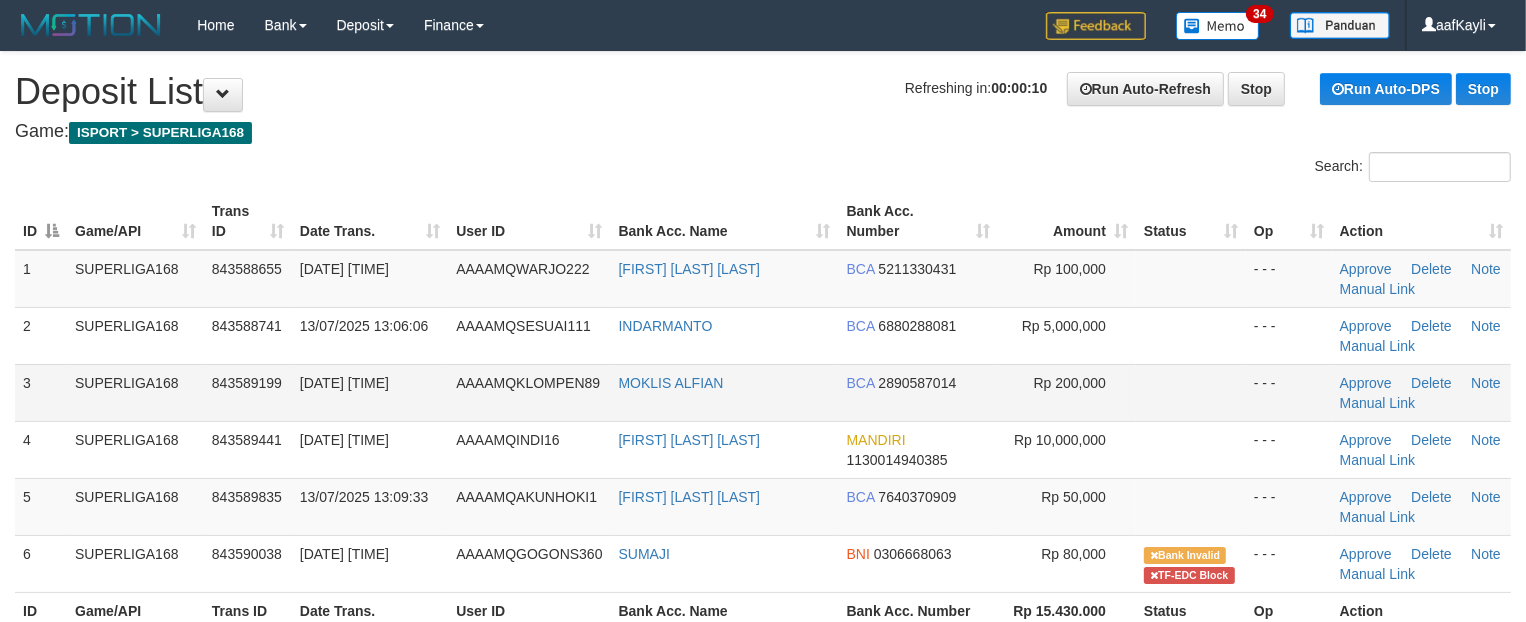 click at bounding box center [1191, 392] 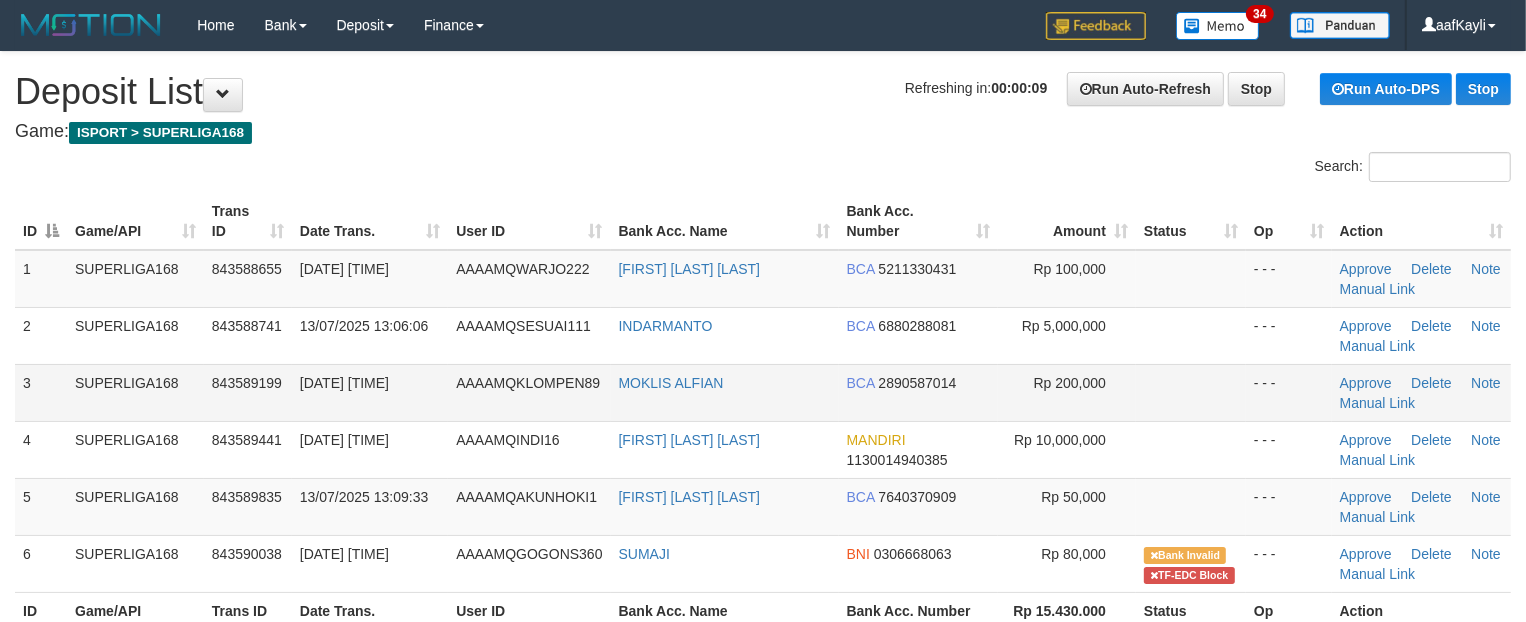 click at bounding box center [1191, 392] 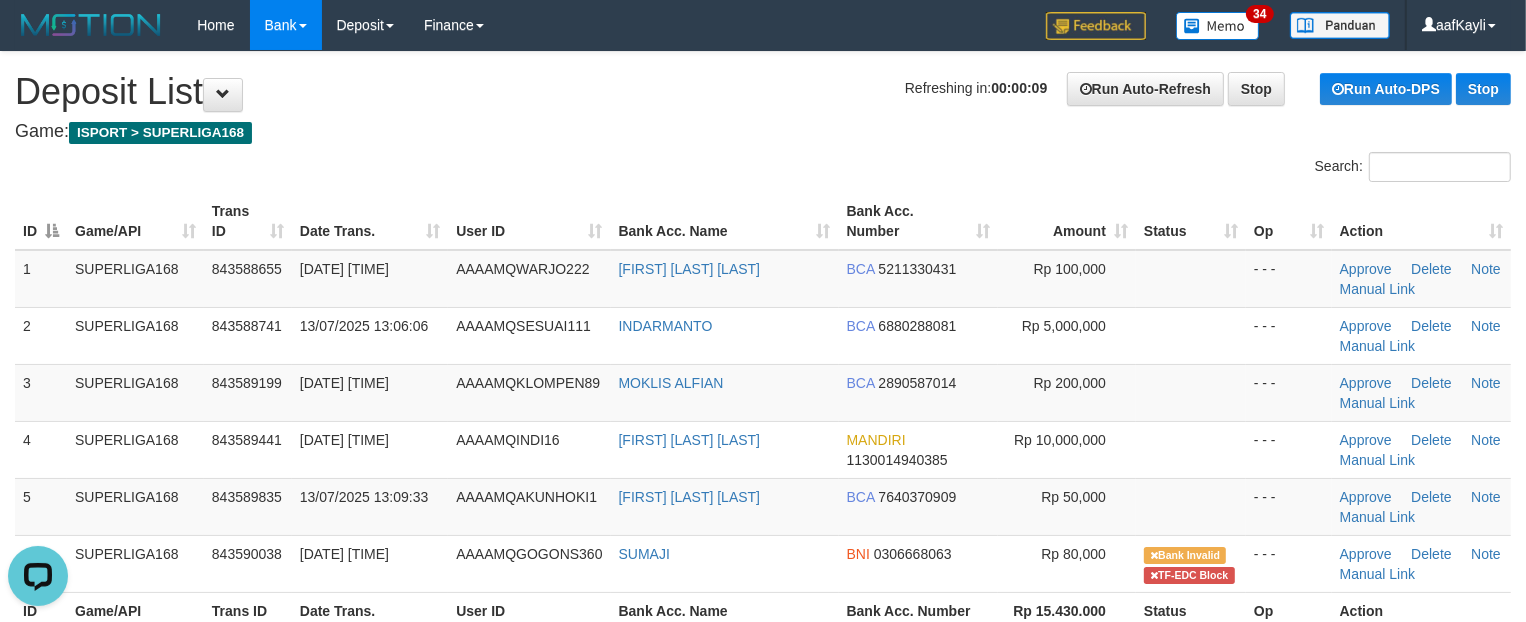 scroll, scrollTop: 0, scrollLeft: 0, axis: both 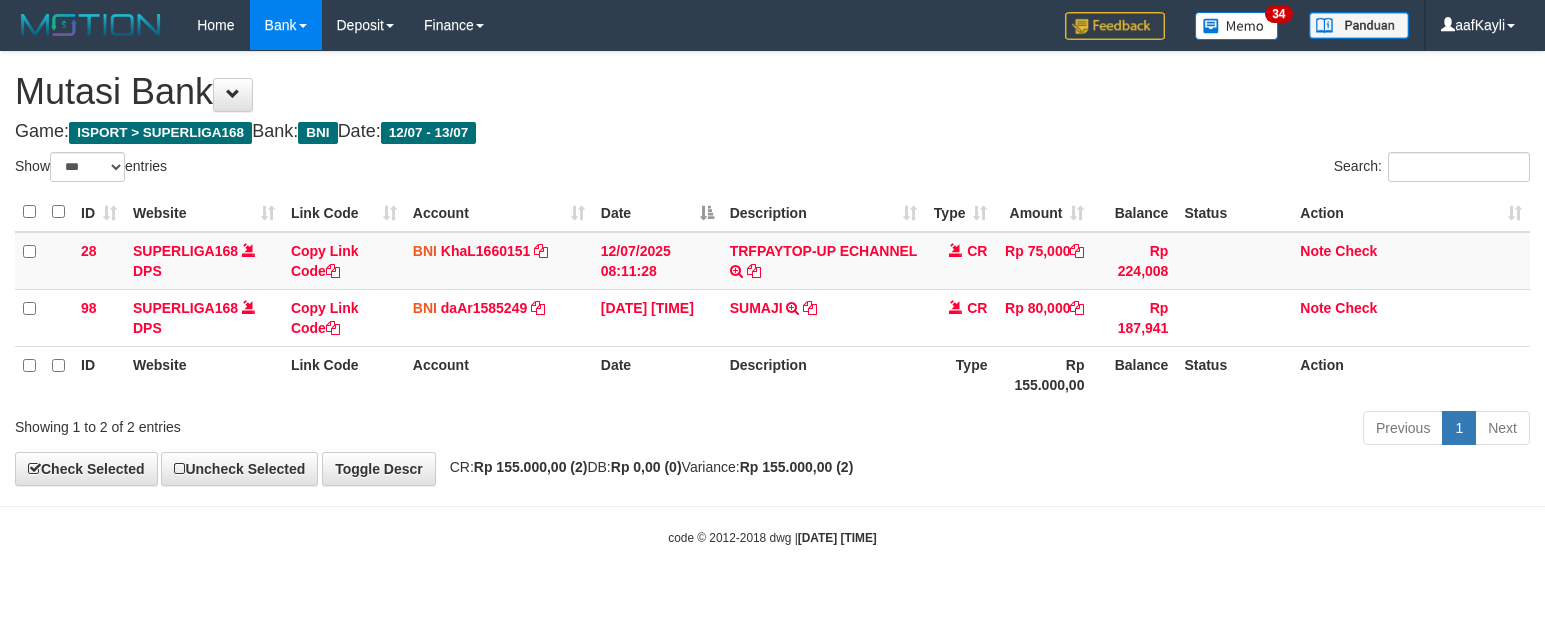 select on "***" 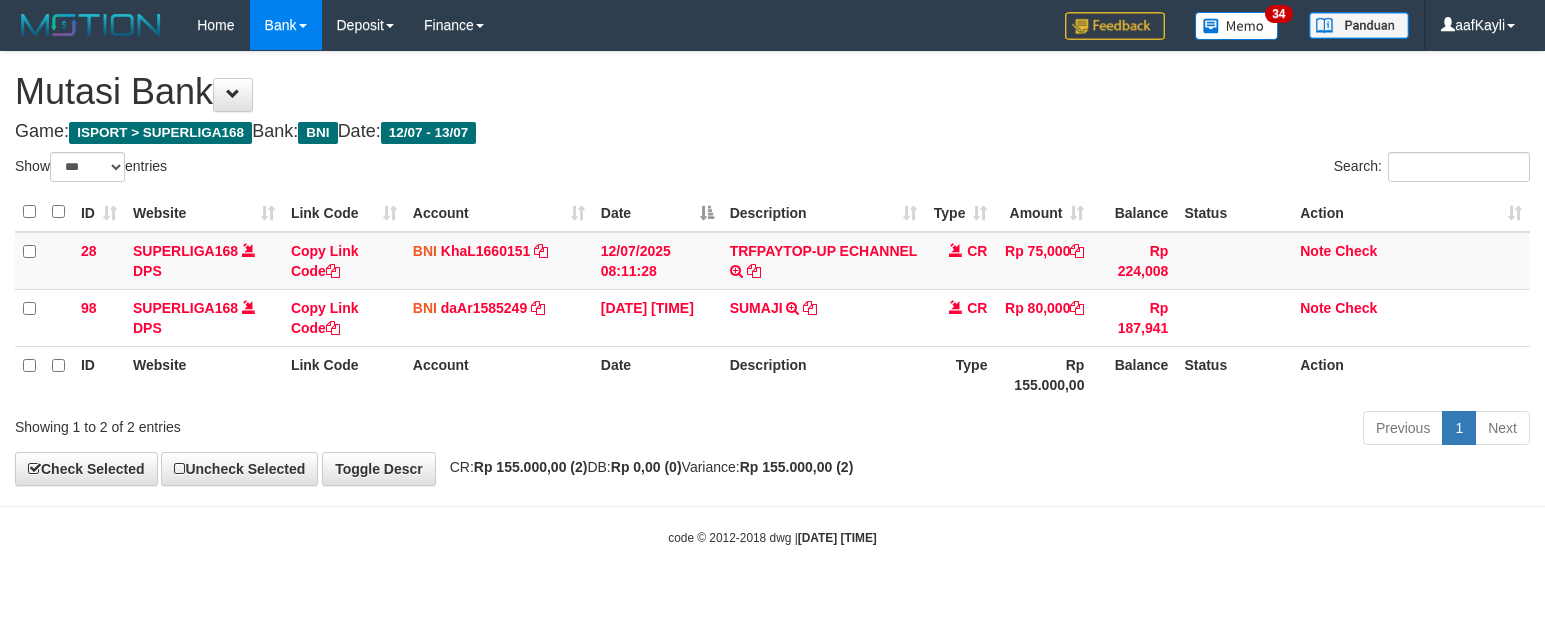 scroll, scrollTop: 0, scrollLeft: 0, axis: both 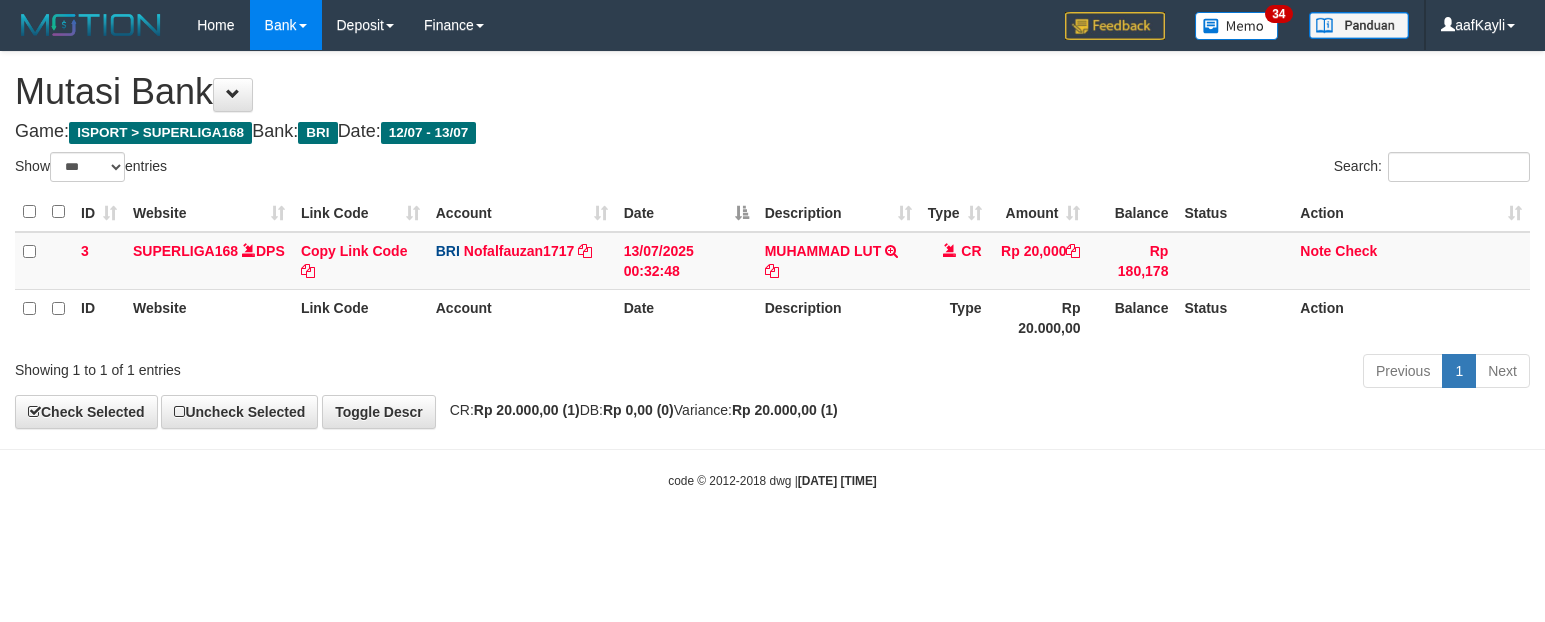 select on "***" 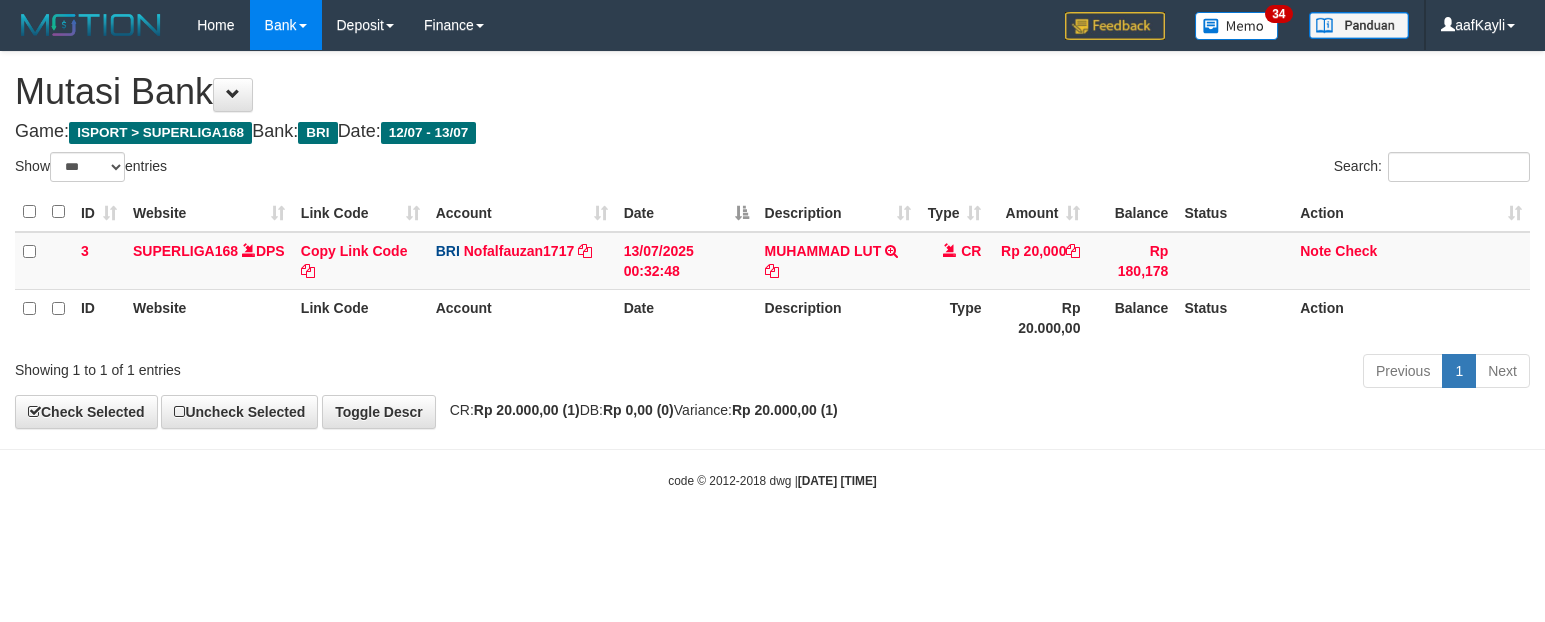 scroll, scrollTop: 0, scrollLeft: 0, axis: both 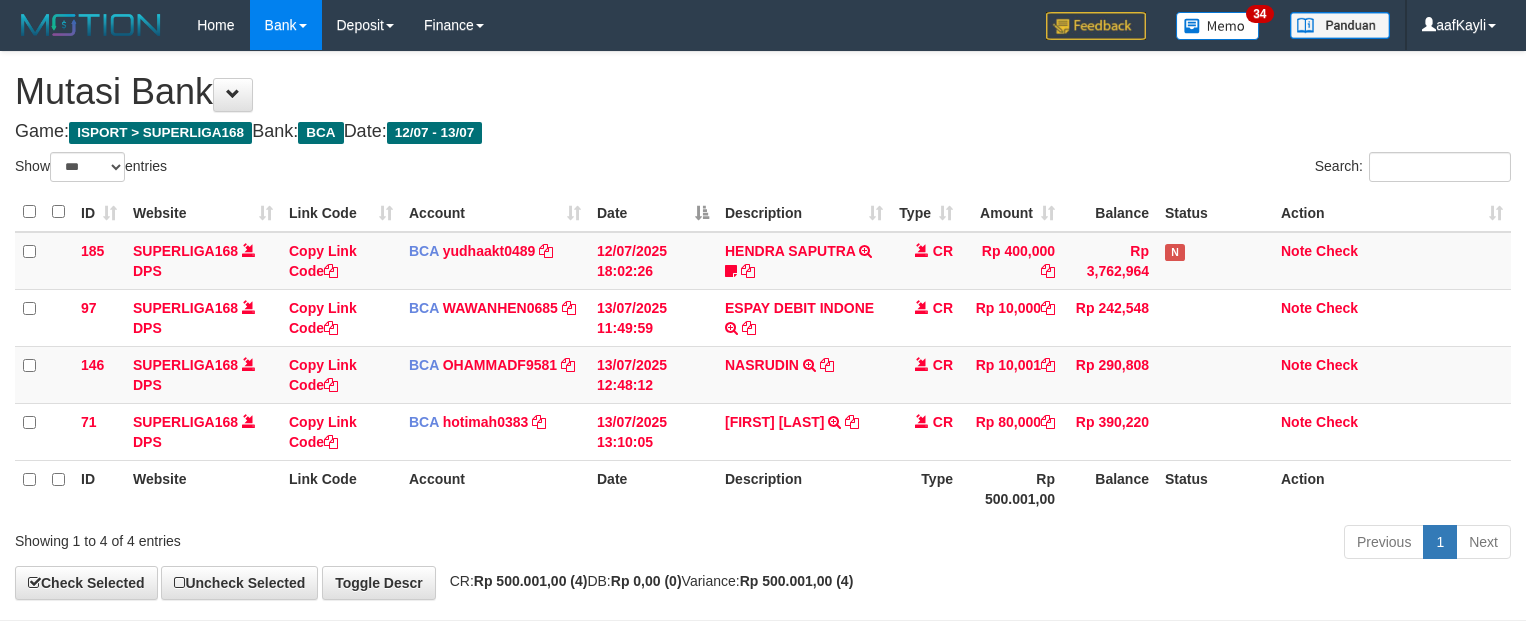 select on "***" 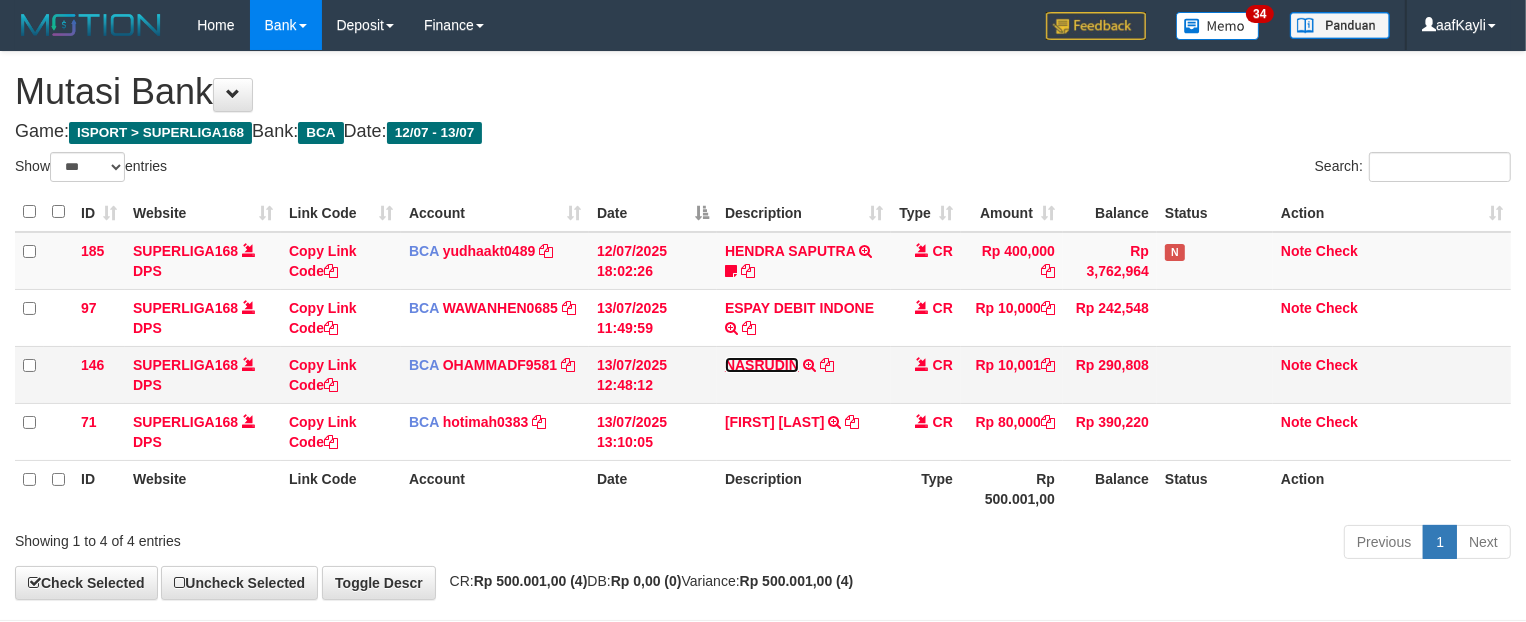 click on "NASRUDIN" at bounding box center [762, 365] 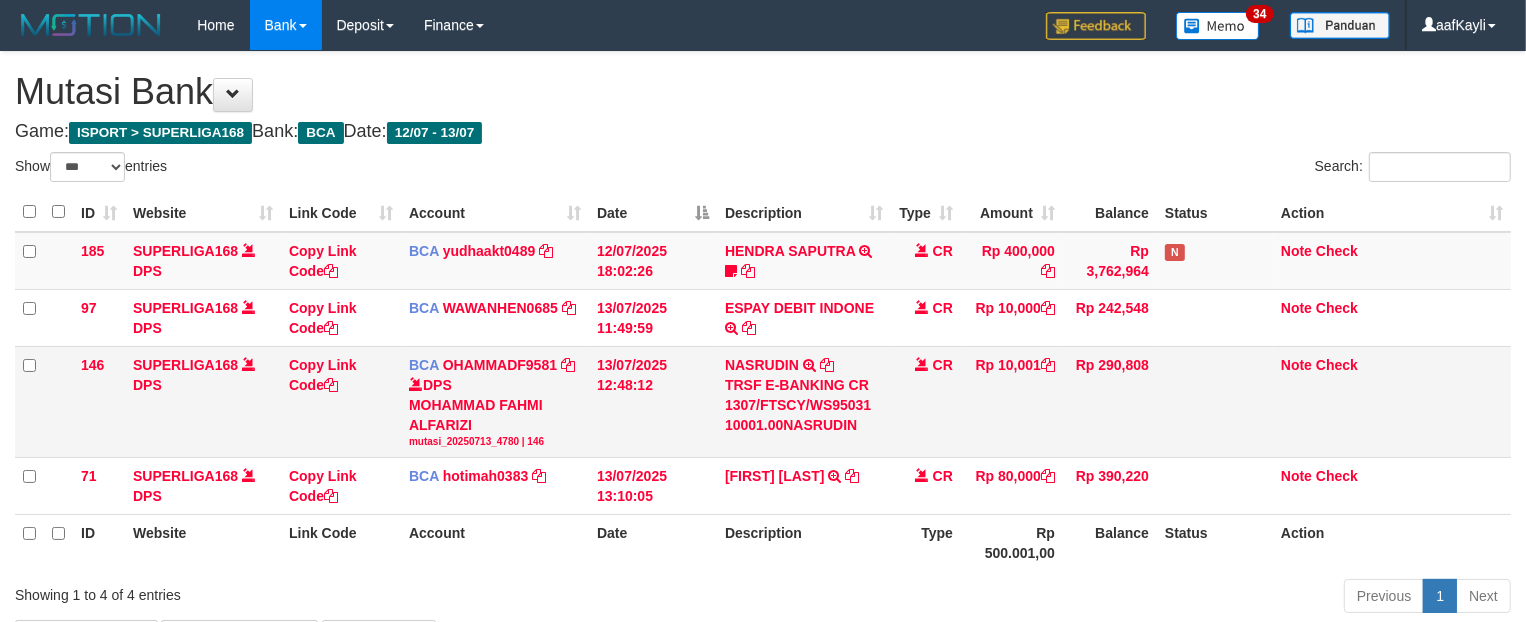 click on "NASRUDIN         TRSF E-BANKING CR 1307/FTSCY/WS95031
10001.00NASRUDIN" at bounding box center (804, 401) 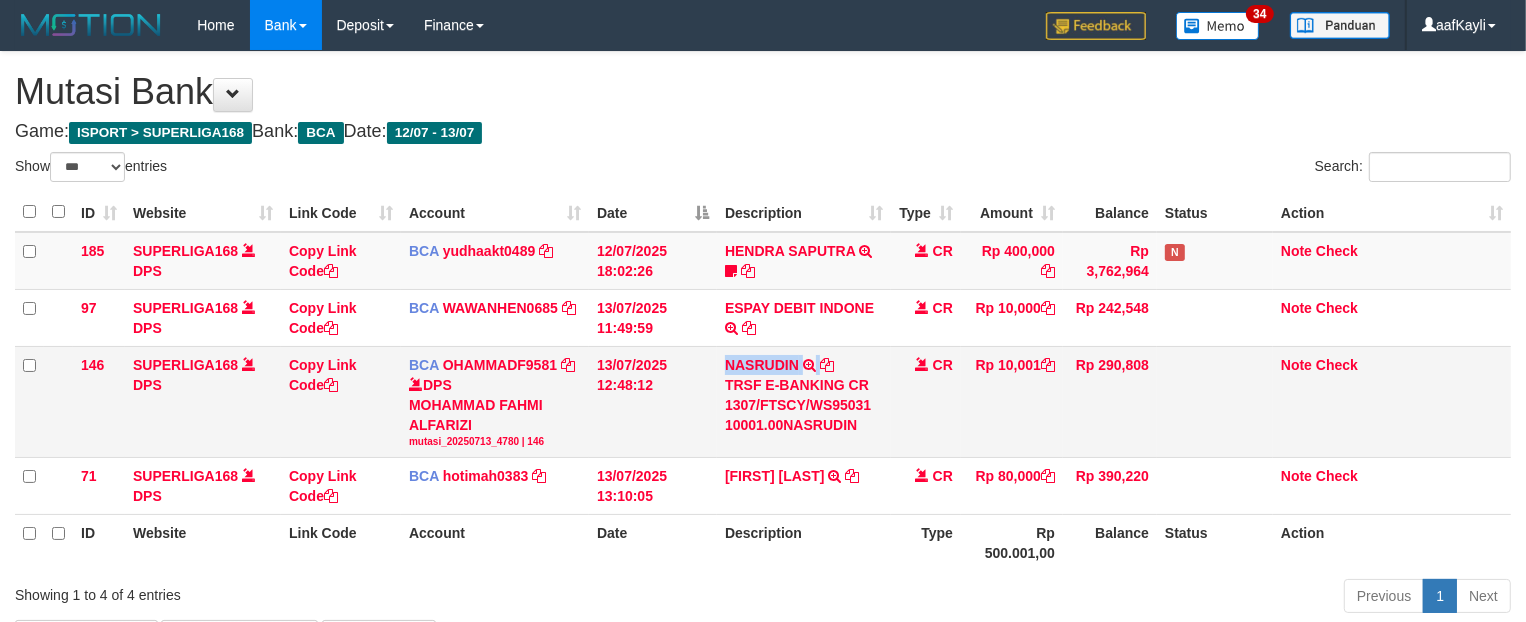 click on "NASRUDIN         TRSF E-BANKING CR 1307/FTSCY/WS95031
10001.00NASRUDIN" at bounding box center (804, 401) 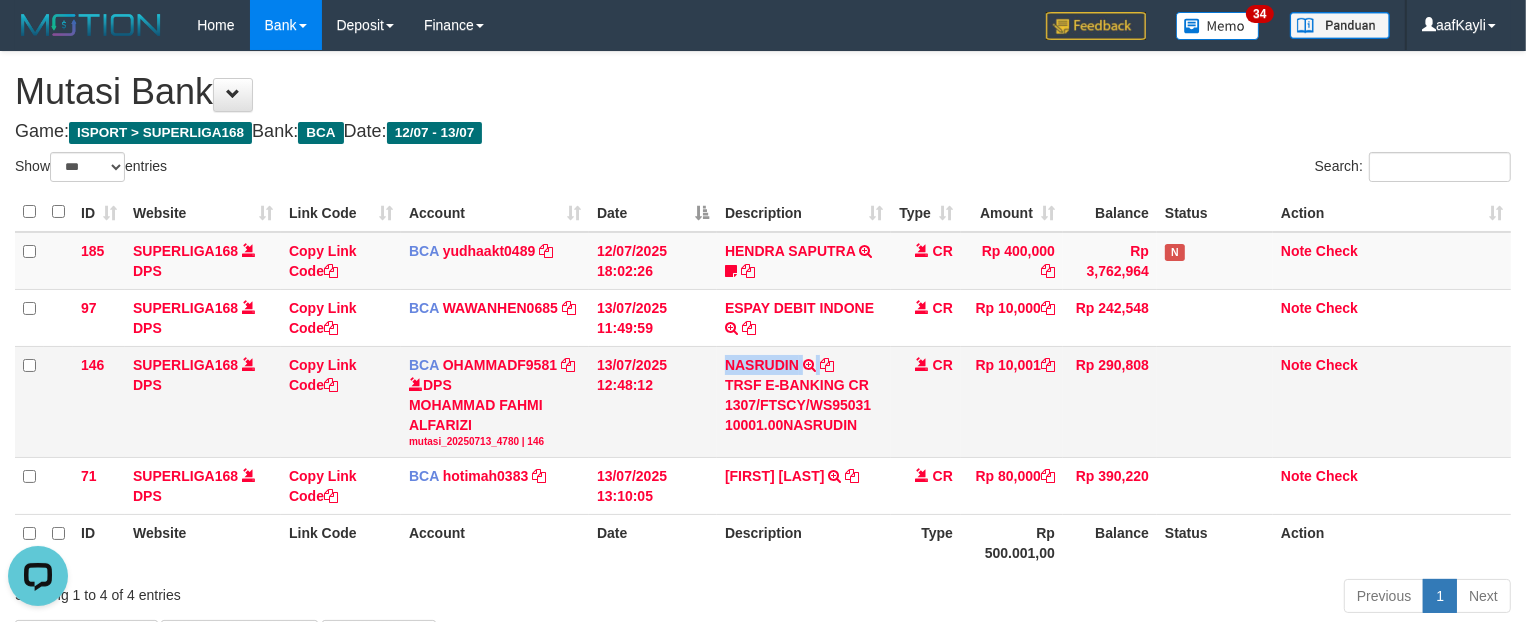 scroll, scrollTop: 0, scrollLeft: 0, axis: both 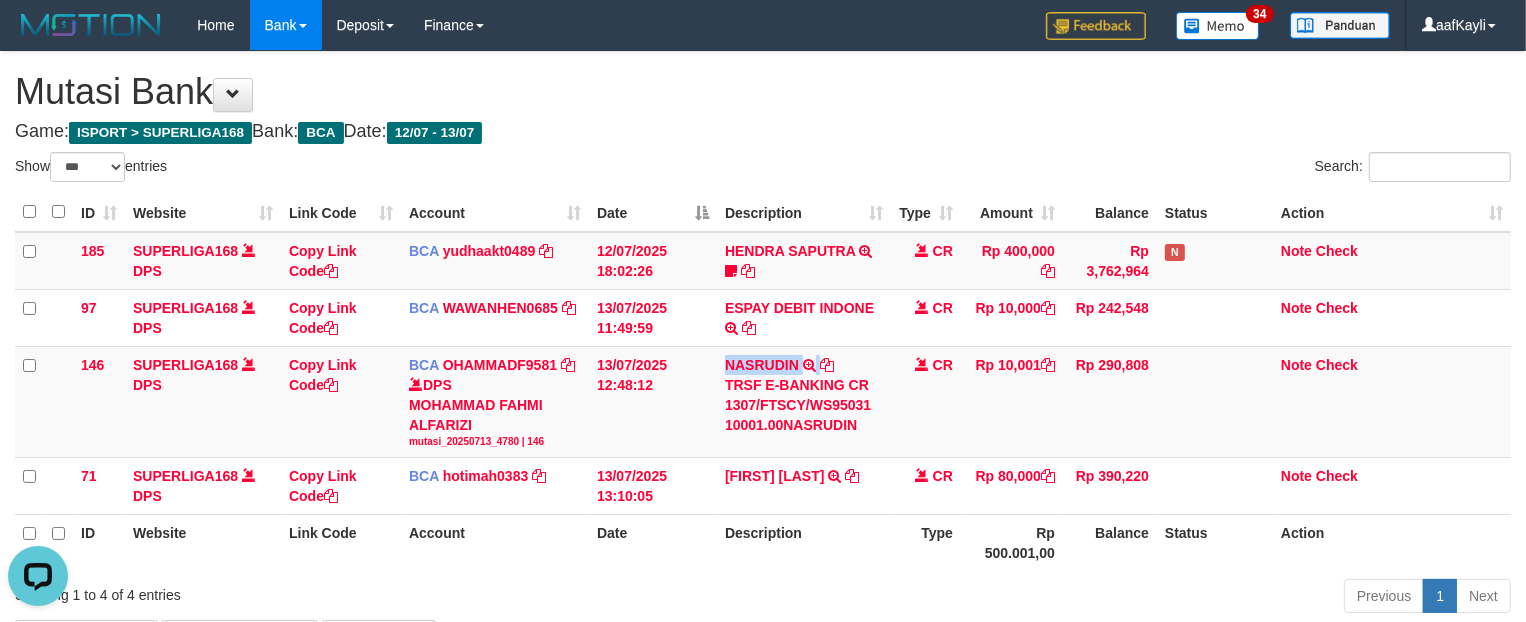 copy on "NASRUDIN" 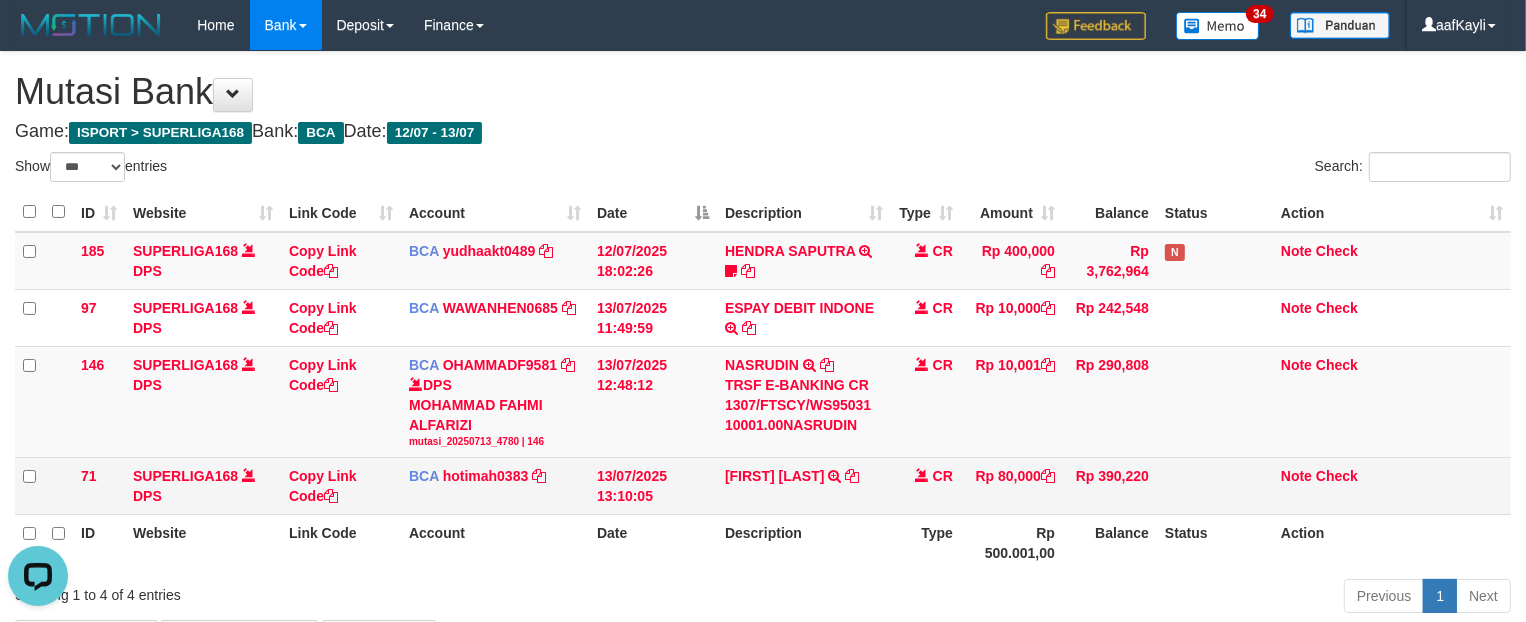click on "LIAN TINA         TRSF E-BANKING CR 1307/FTSCY/WS95031
80000.00LIAN TINA" at bounding box center (804, 486) 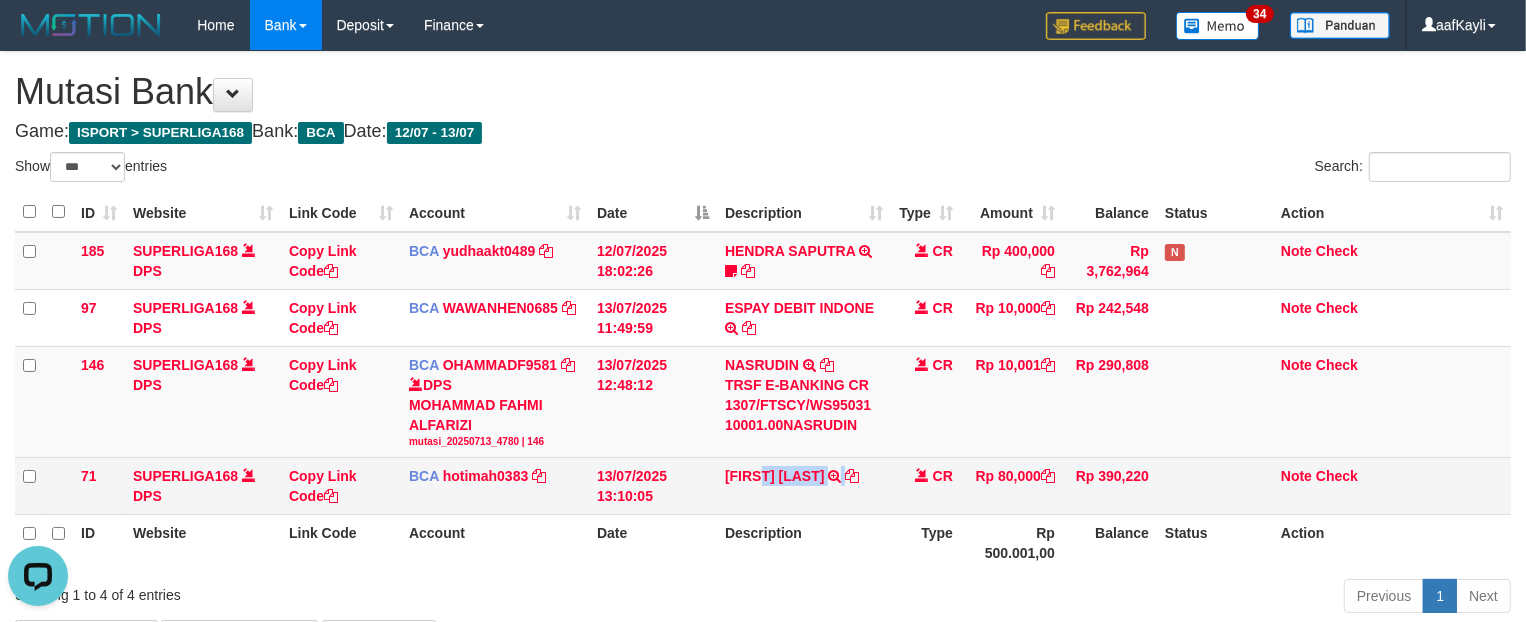 click on "LIAN TINA         TRSF E-BANKING CR 1307/FTSCY/WS95031
80000.00LIAN TINA" at bounding box center (804, 486) 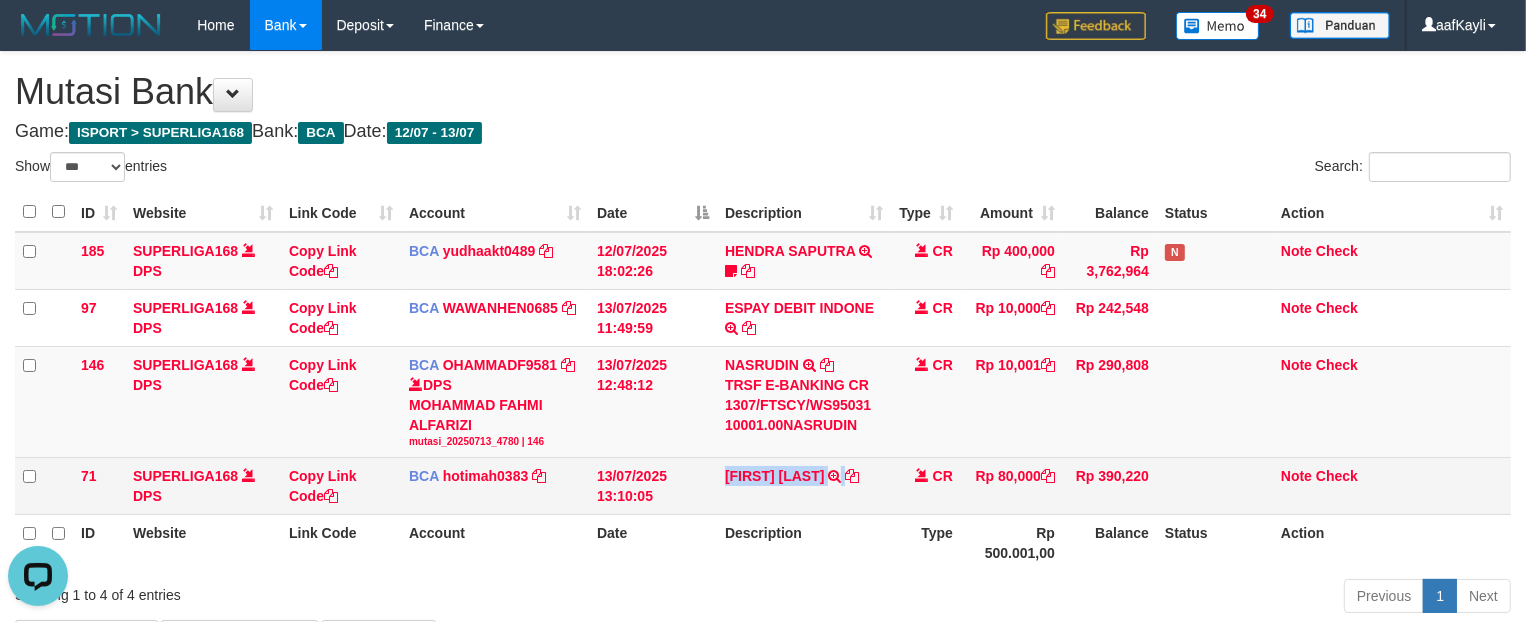 click on "LIAN TINA         TRSF E-BANKING CR 1307/FTSCY/WS95031
80000.00LIAN TINA" at bounding box center (804, 486) 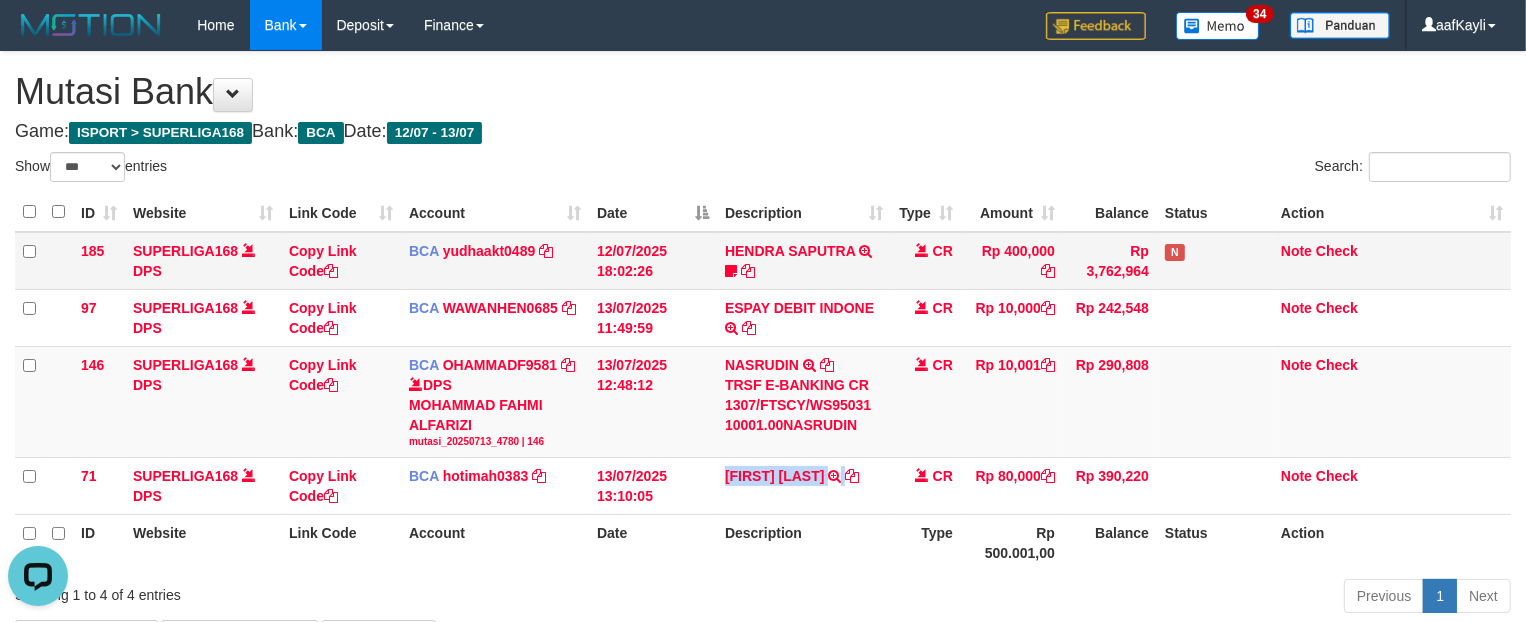 copy on "LIAN TINA" 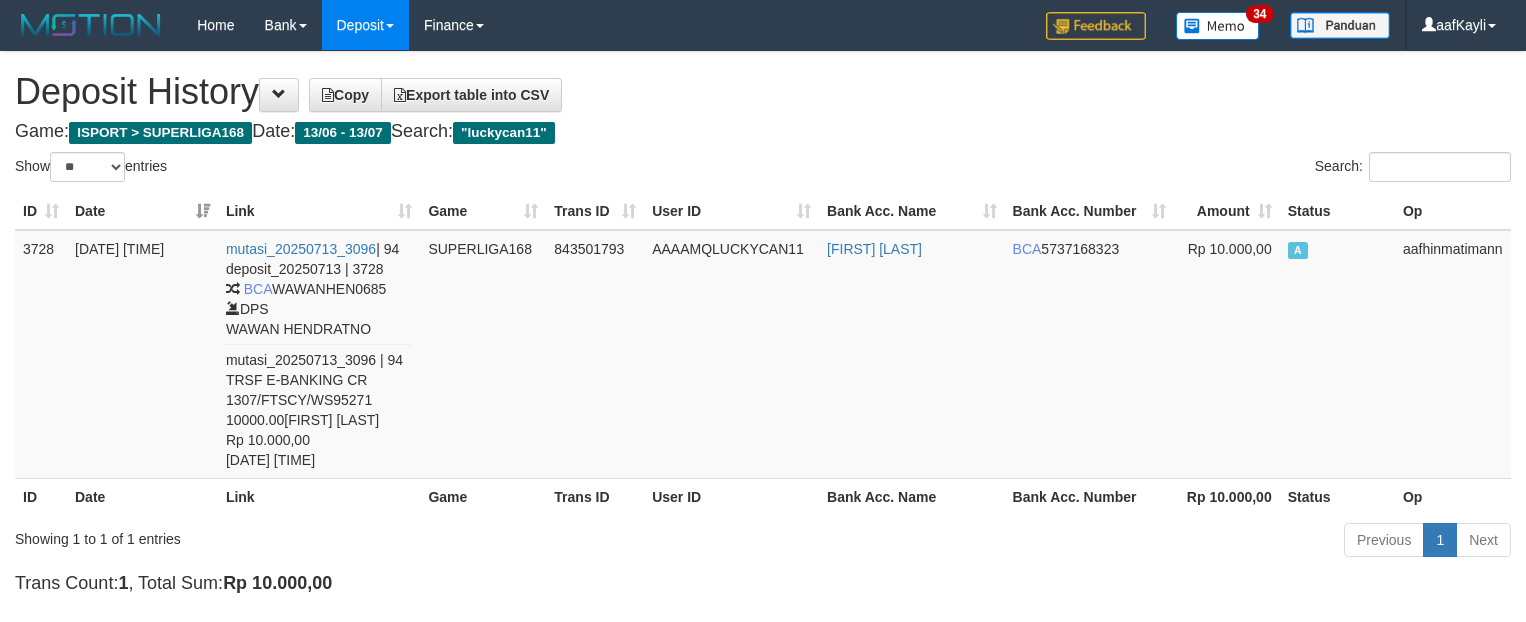 select on "**" 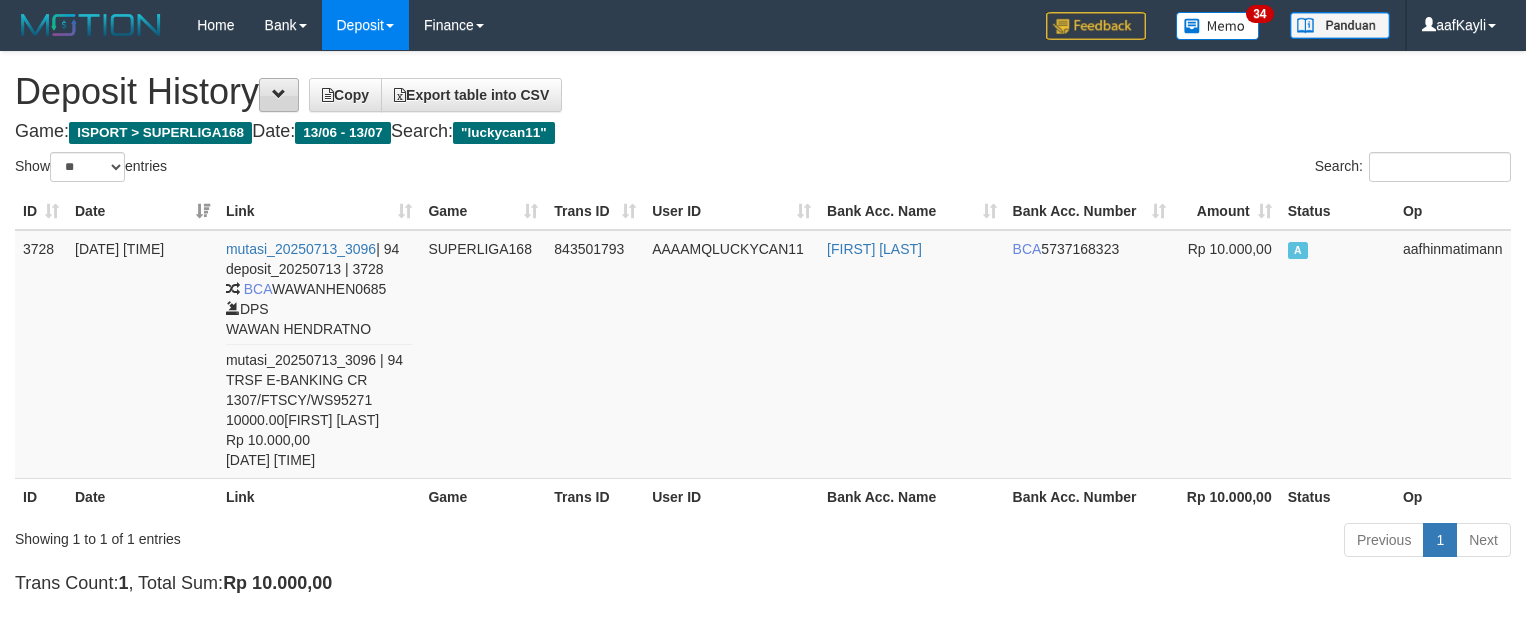 scroll, scrollTop: 0, scrollLeft: 0, axis: both 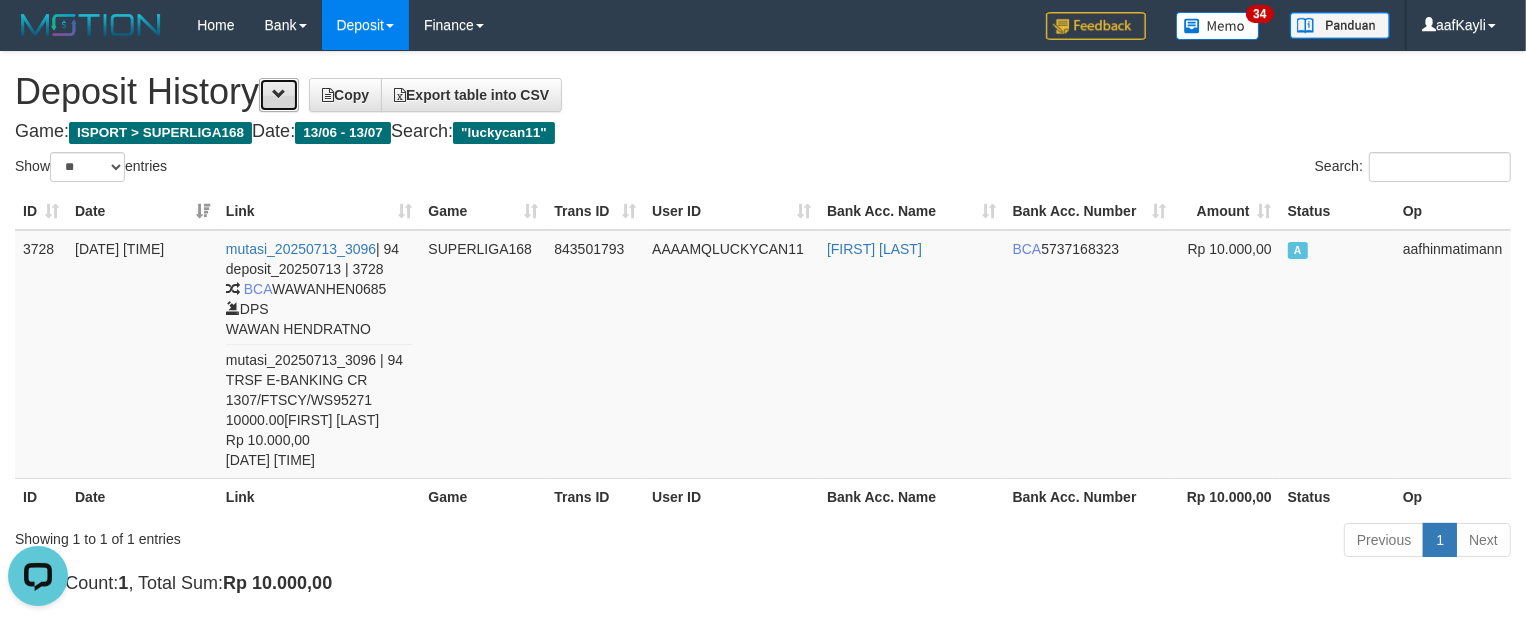 click at bounding box center (279, 95) 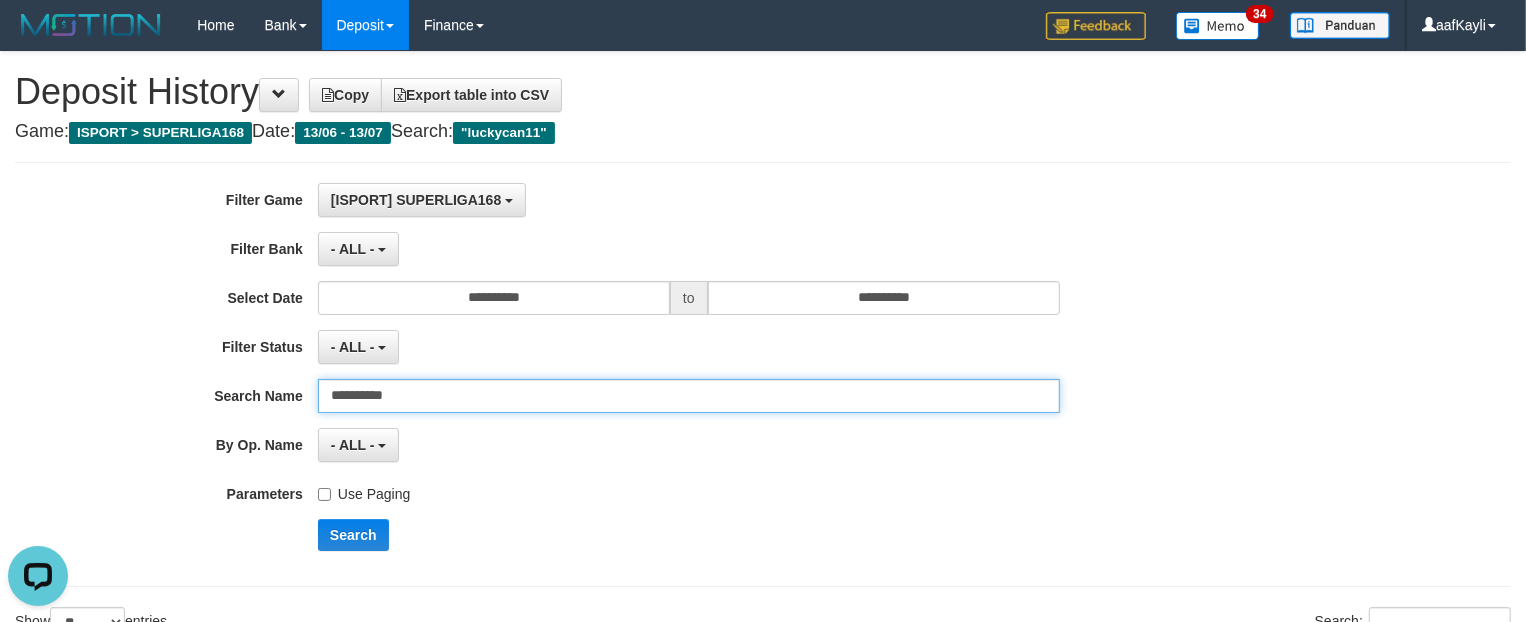 drag, startPoint x: 446, startPoint y: 411, endPoint x: 41, endPoint y: 416, distance: 405.03085 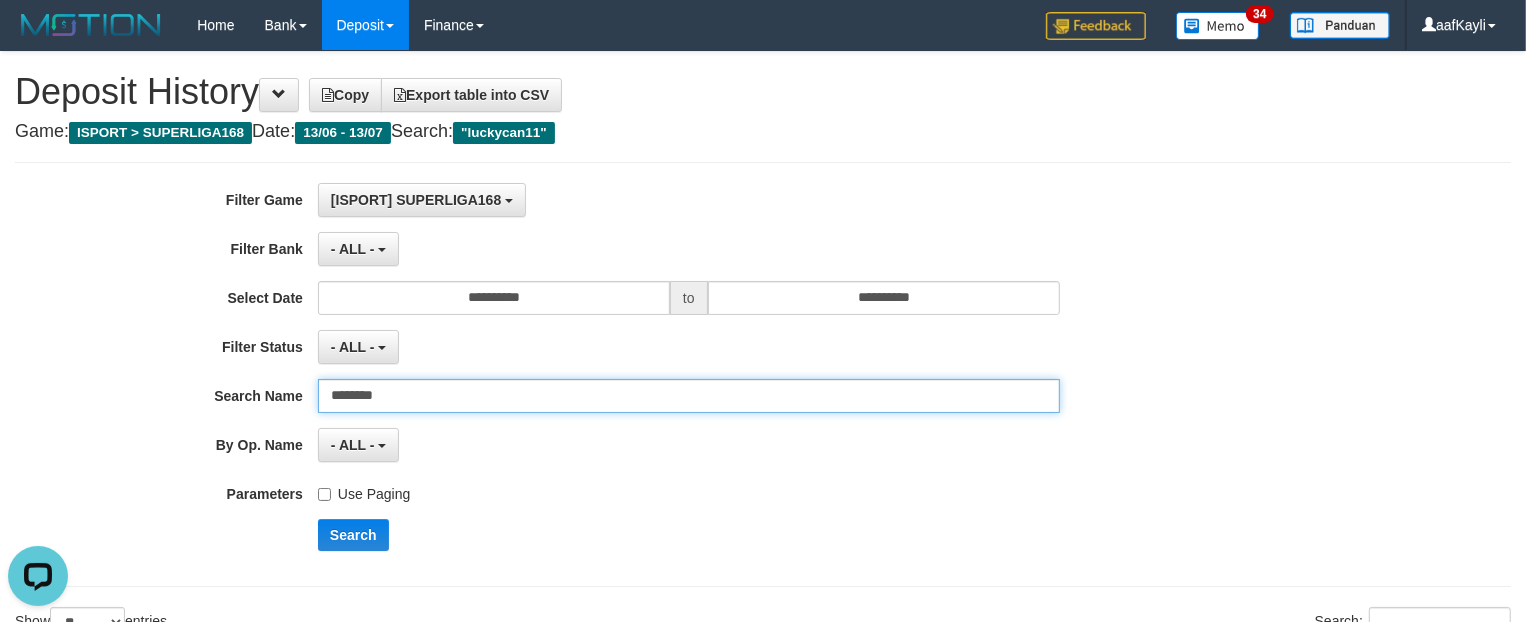 type on "********" 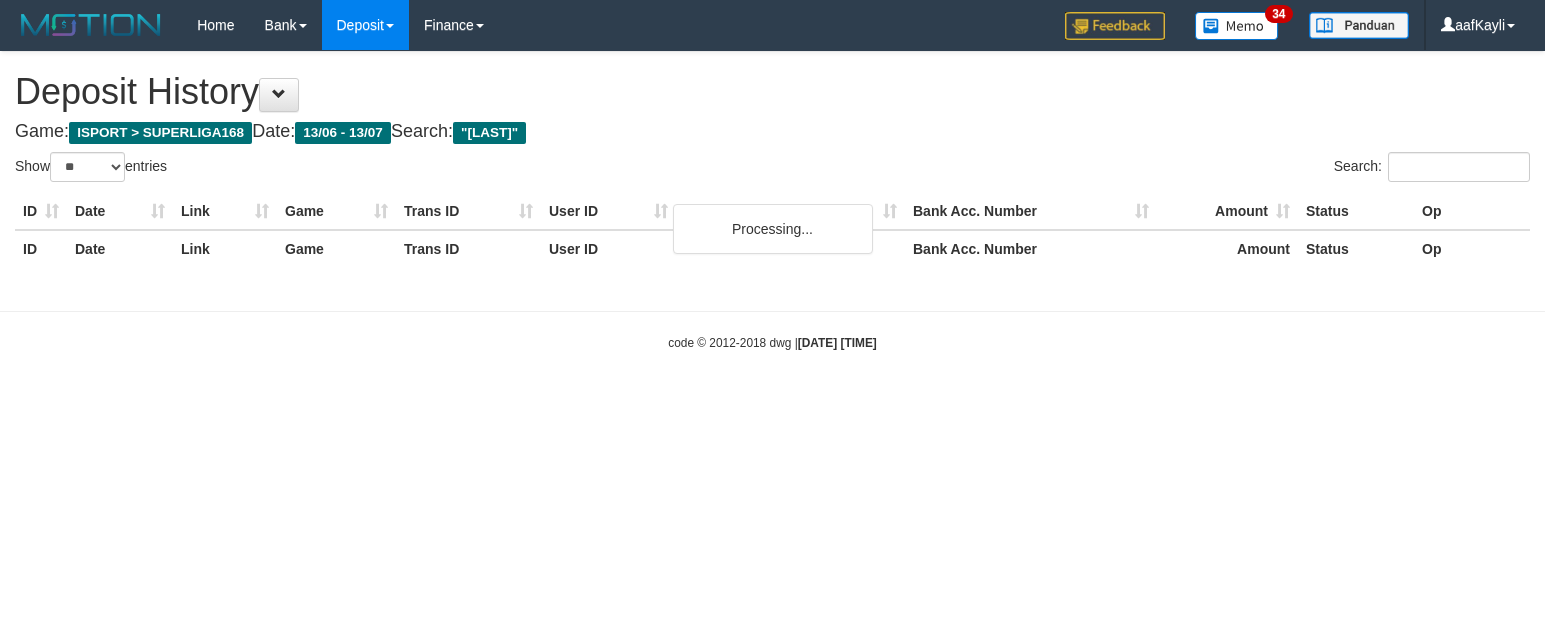 select on "**" 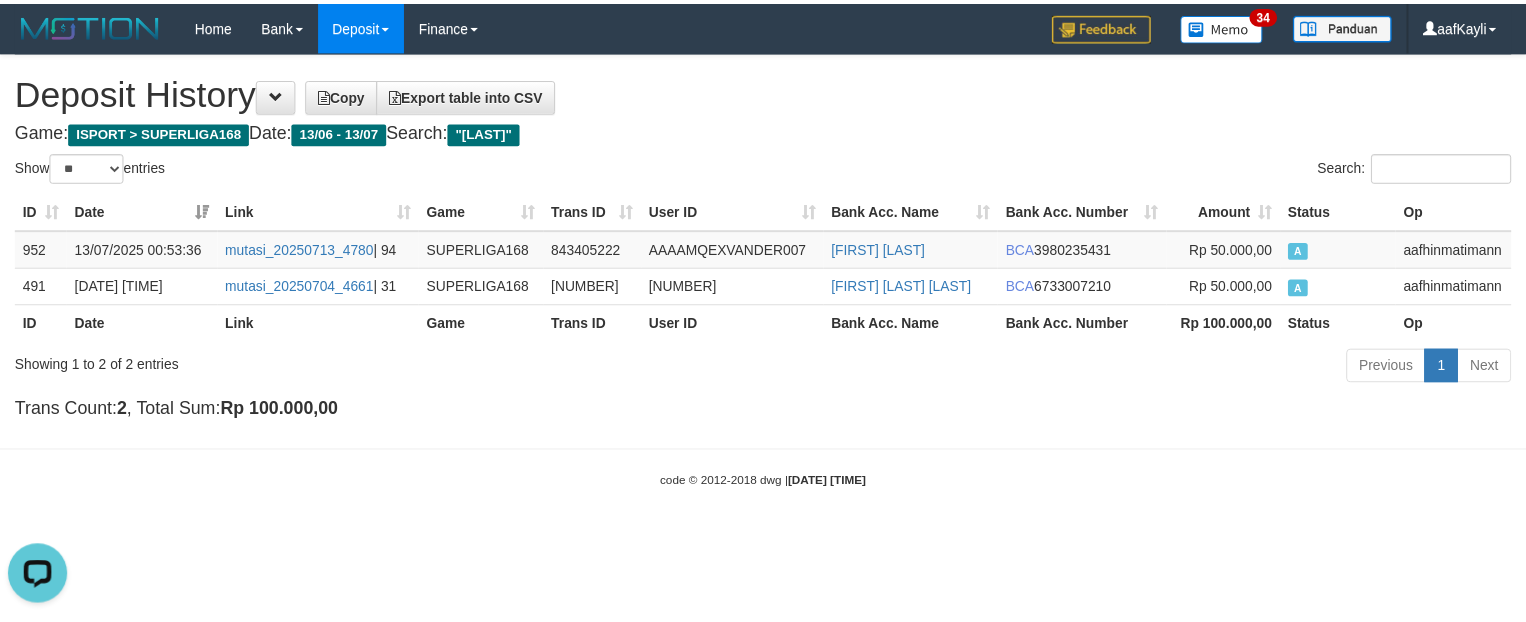 scroll, scrollTop: 0, scrollLeft: 0, axis: both 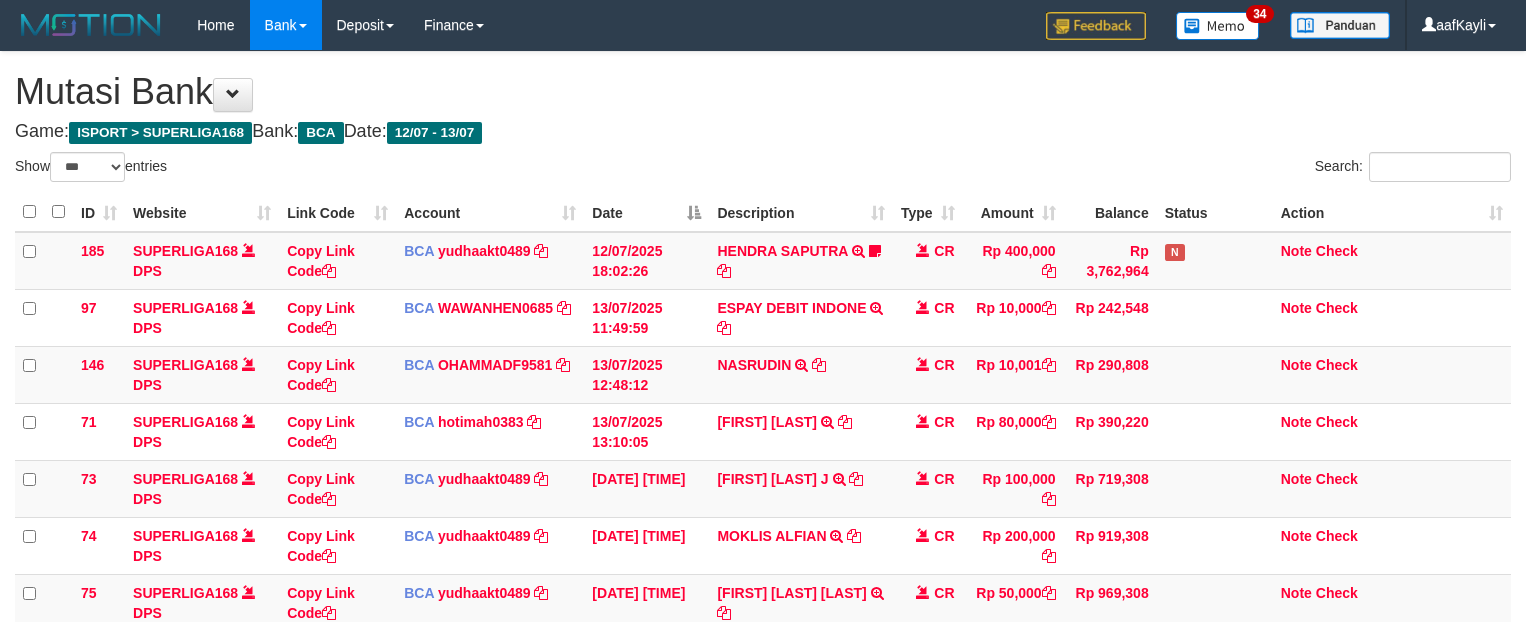 select on "***" 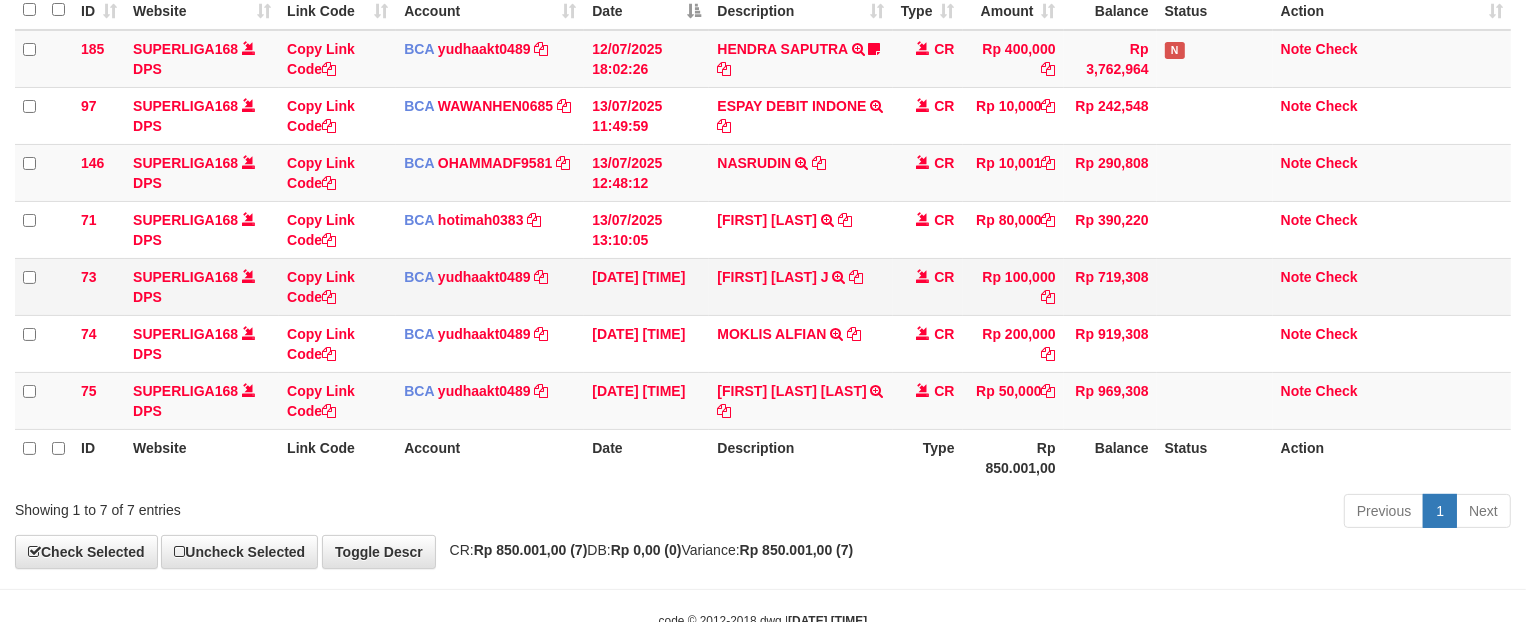 scroll, scrollTop: 261, scrollLeft: 0, axis: vertical 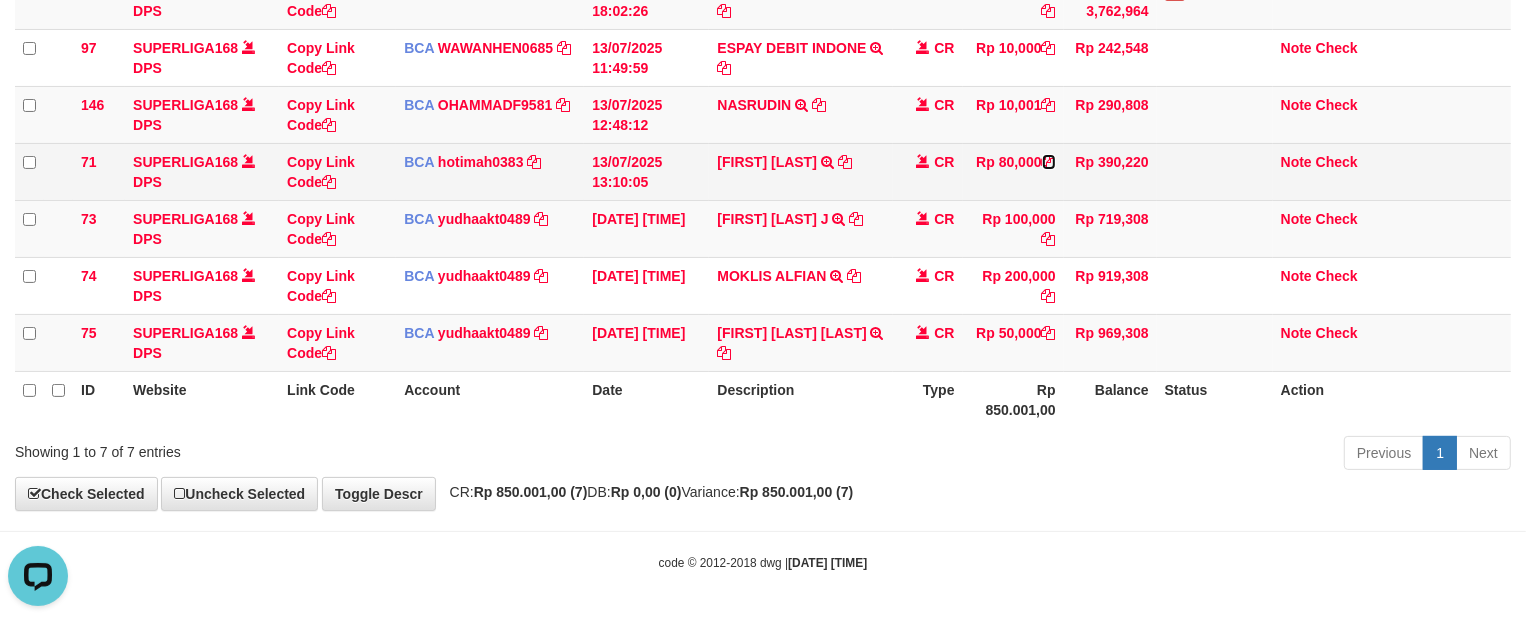 click at bounding box center (1049, 162) 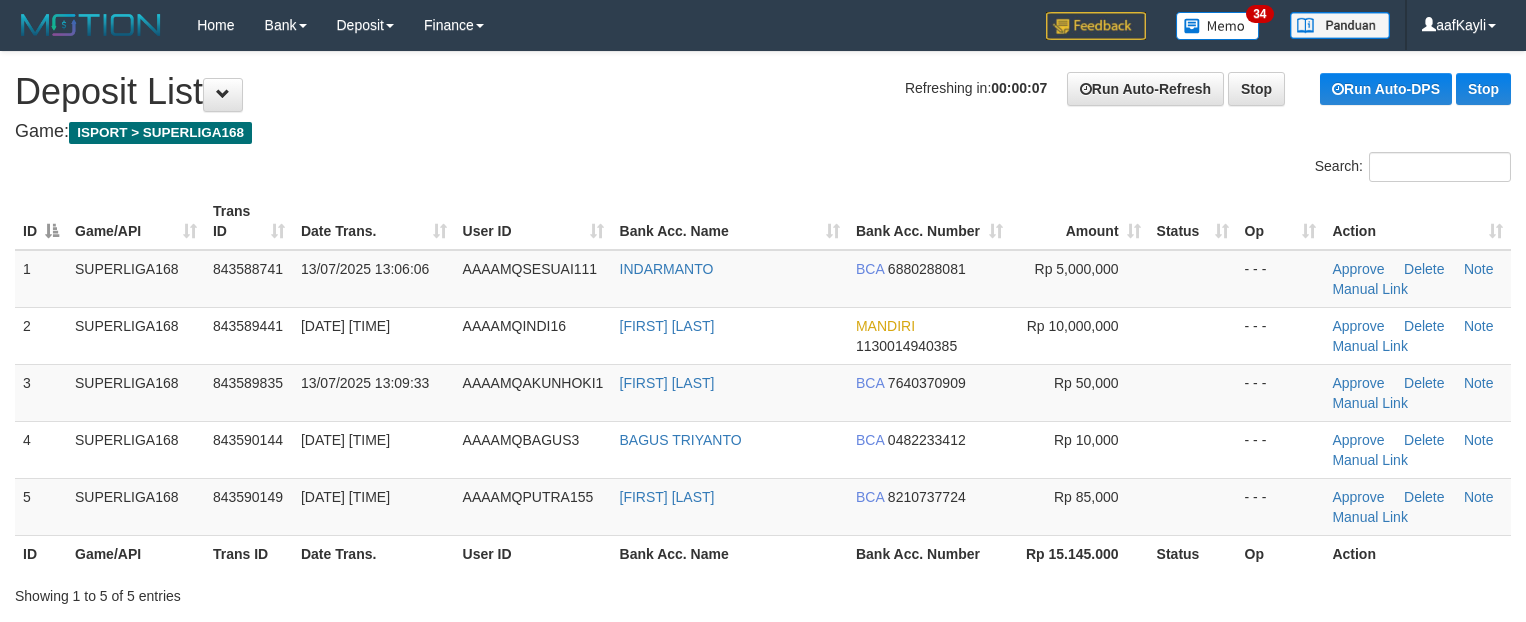 scroll, scrollTop: 0, scrollLeft: 0, axis: both 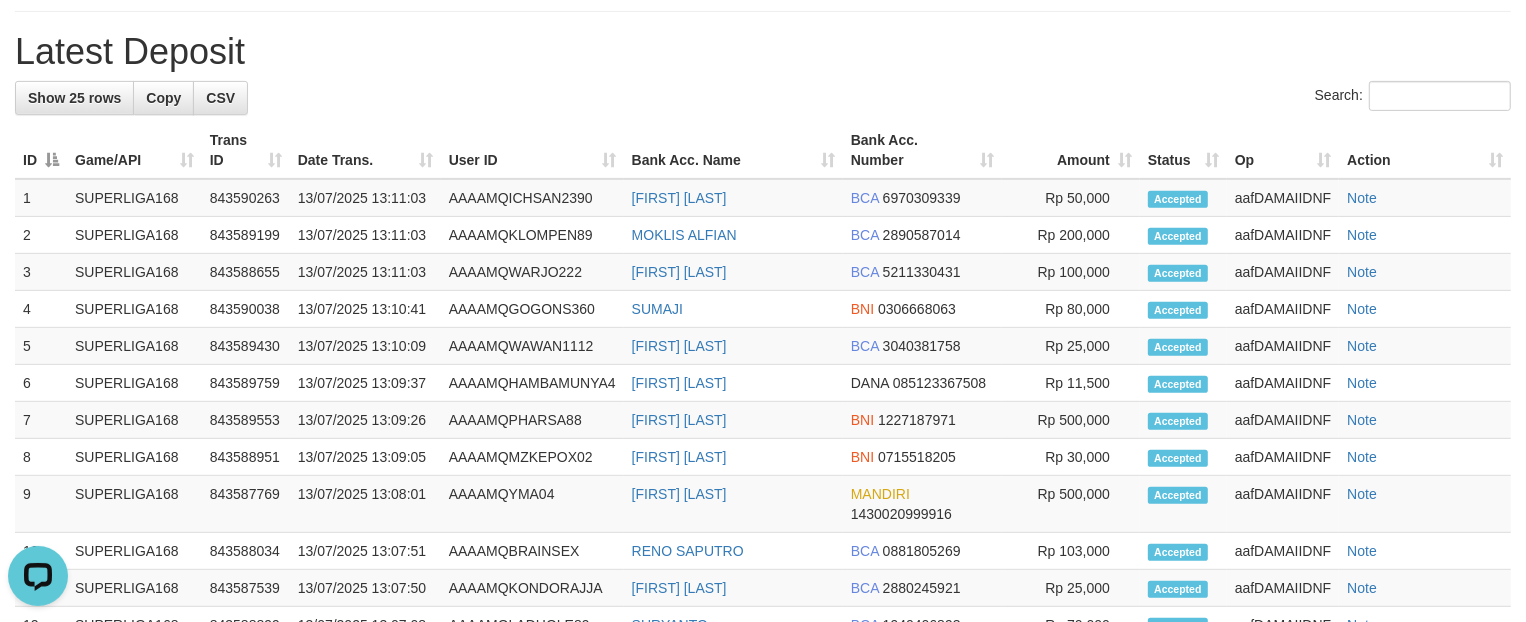 click on "Search:" at bounding box center (763, 98) 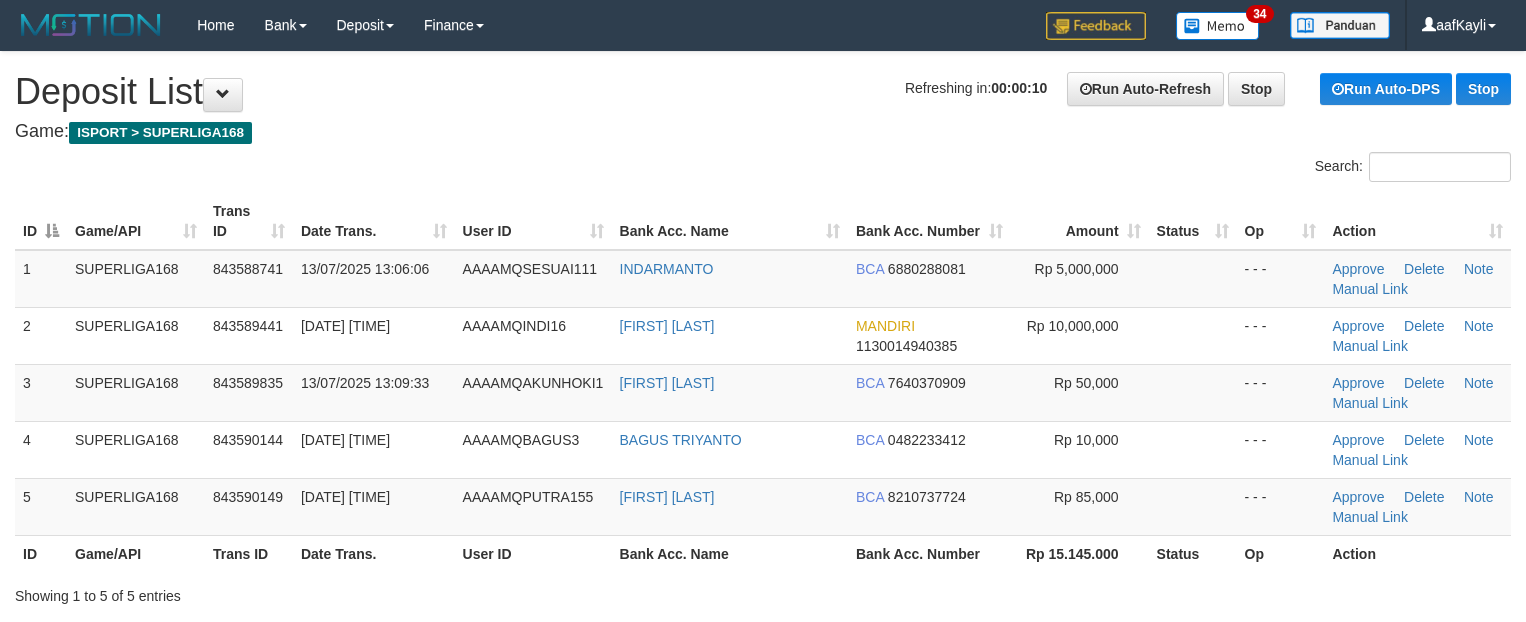 scroll, scrollTop: 0, scrollLeft: 0, axis: both 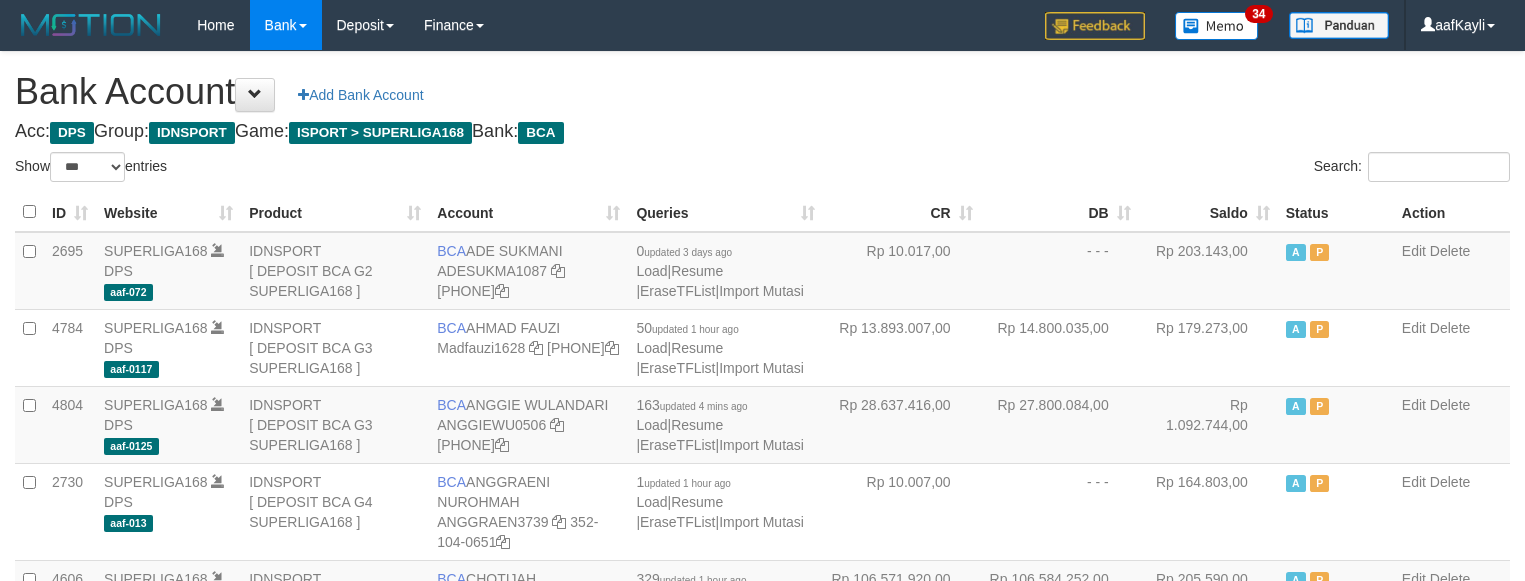 select on "***" 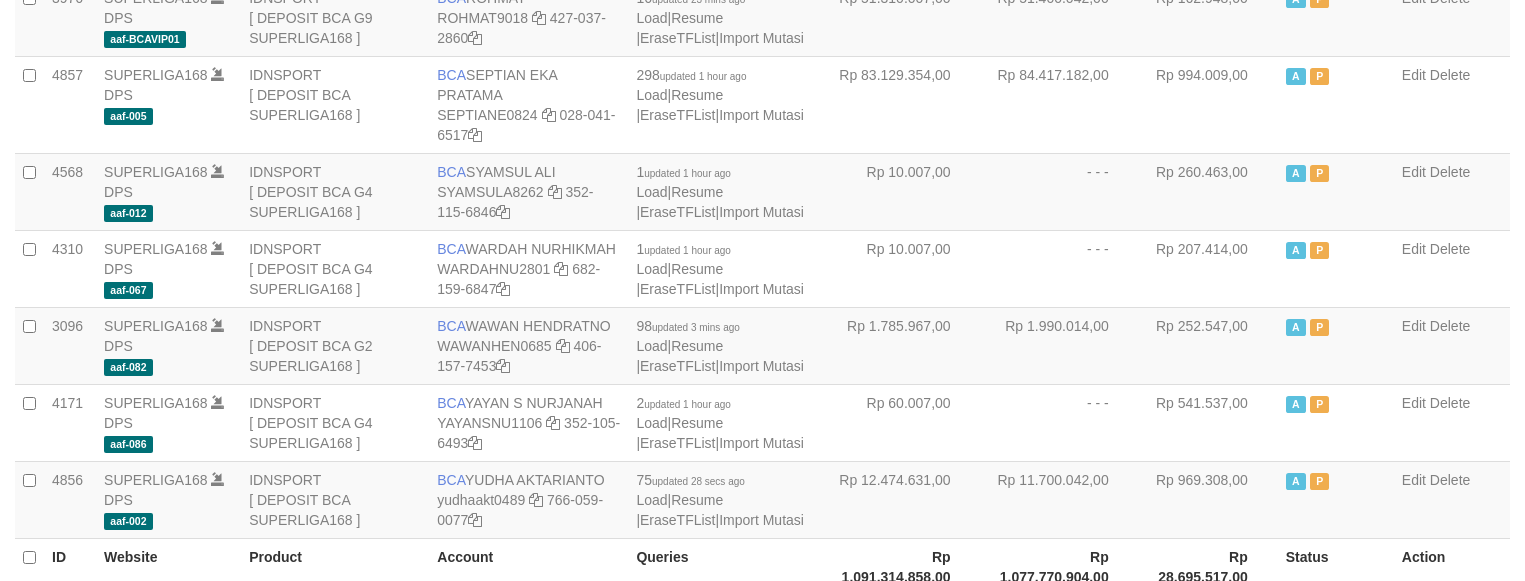 scroll, scrollTop: 2202, scrollLeft: 0, axis: vertical 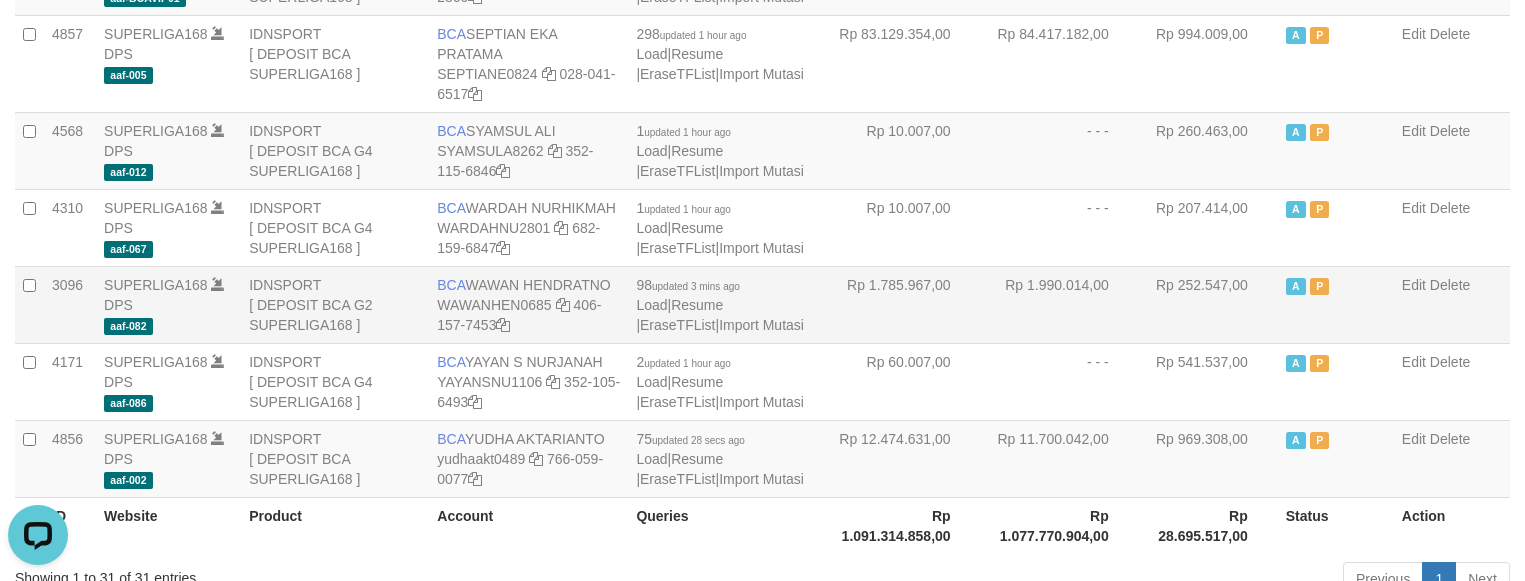click on "Rp 1.990.014,00" at bounding box center (1060, 304) 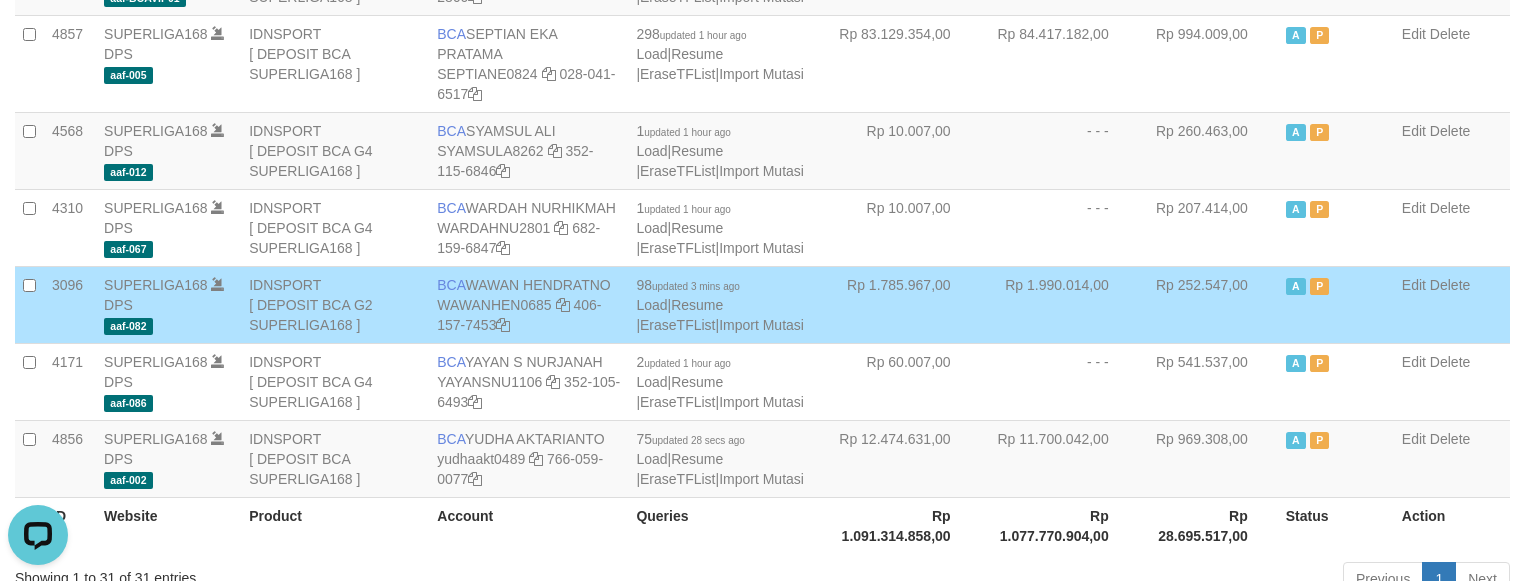scroll, scrollTop: 1872, scrollLeft: 0, axis: vertical 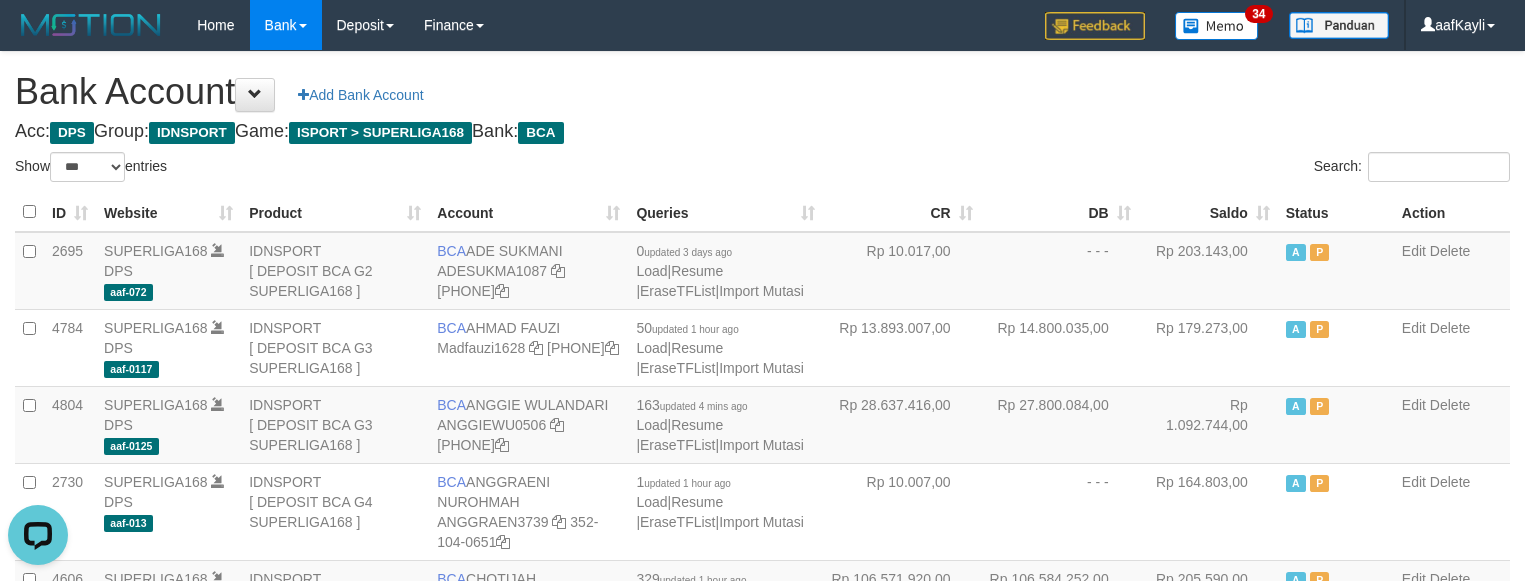 click on "Saldo" at bounding box center [1208, 212] 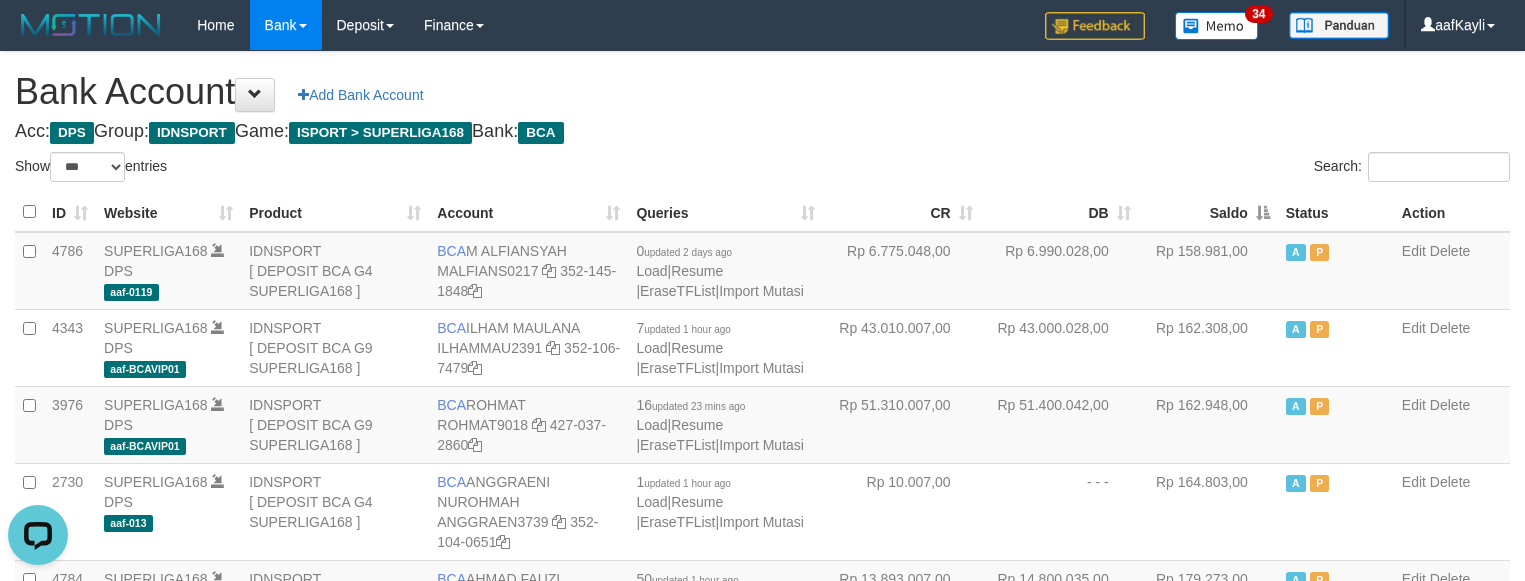 click on "Saldo" at bounding box center (1208, 212) 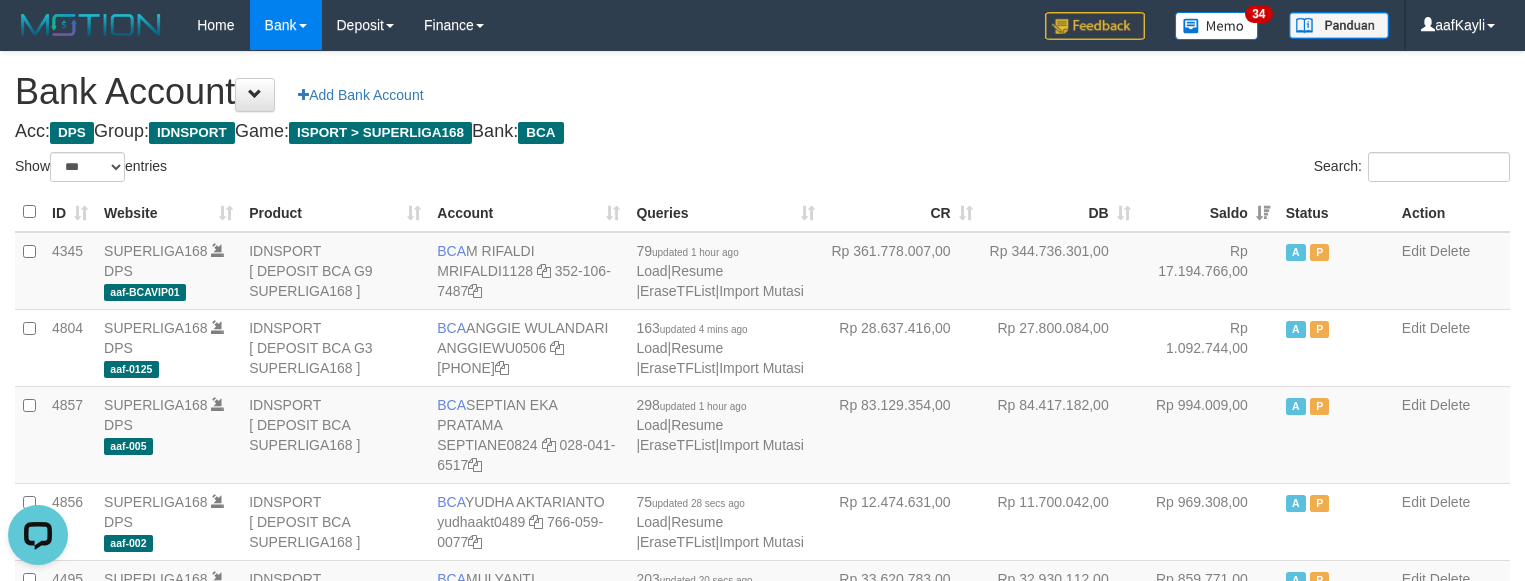 click on "Search:" at bounding box center (1144, 169) 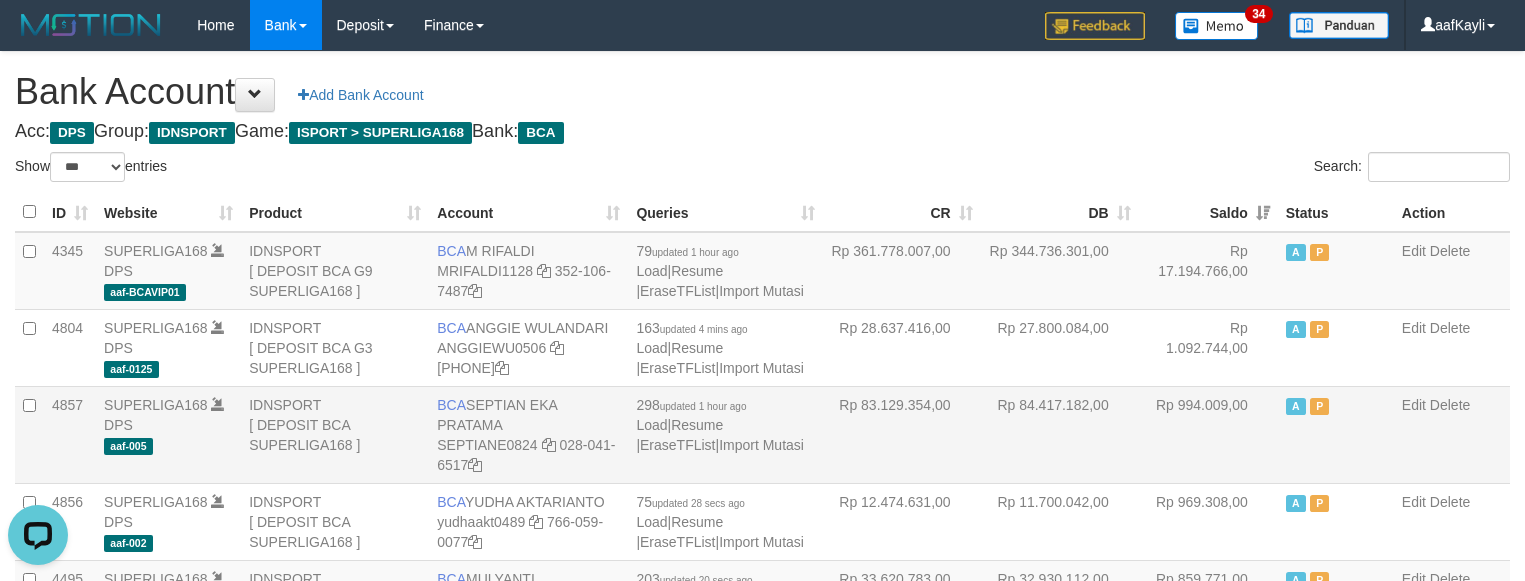 click on "Rp 84.417.182,00" at bounding box center [1060, 434] 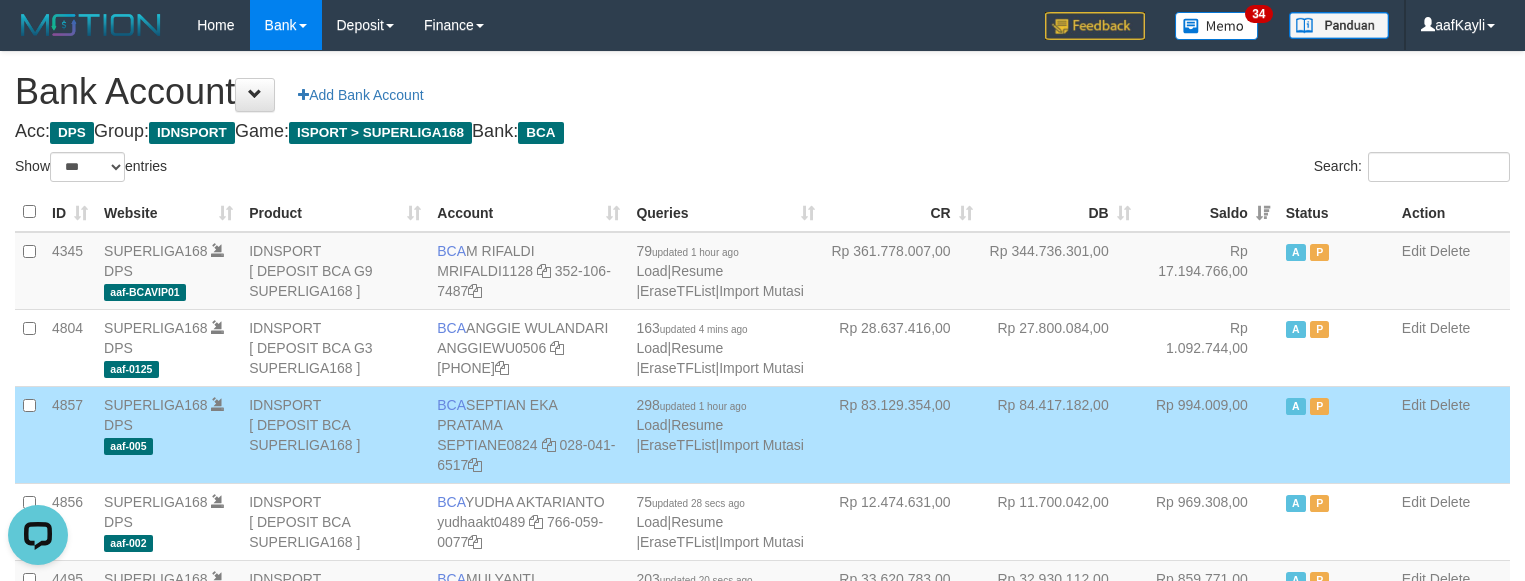 scroll, scrollTop: 771, scrollLeft: 0, axis: vertical 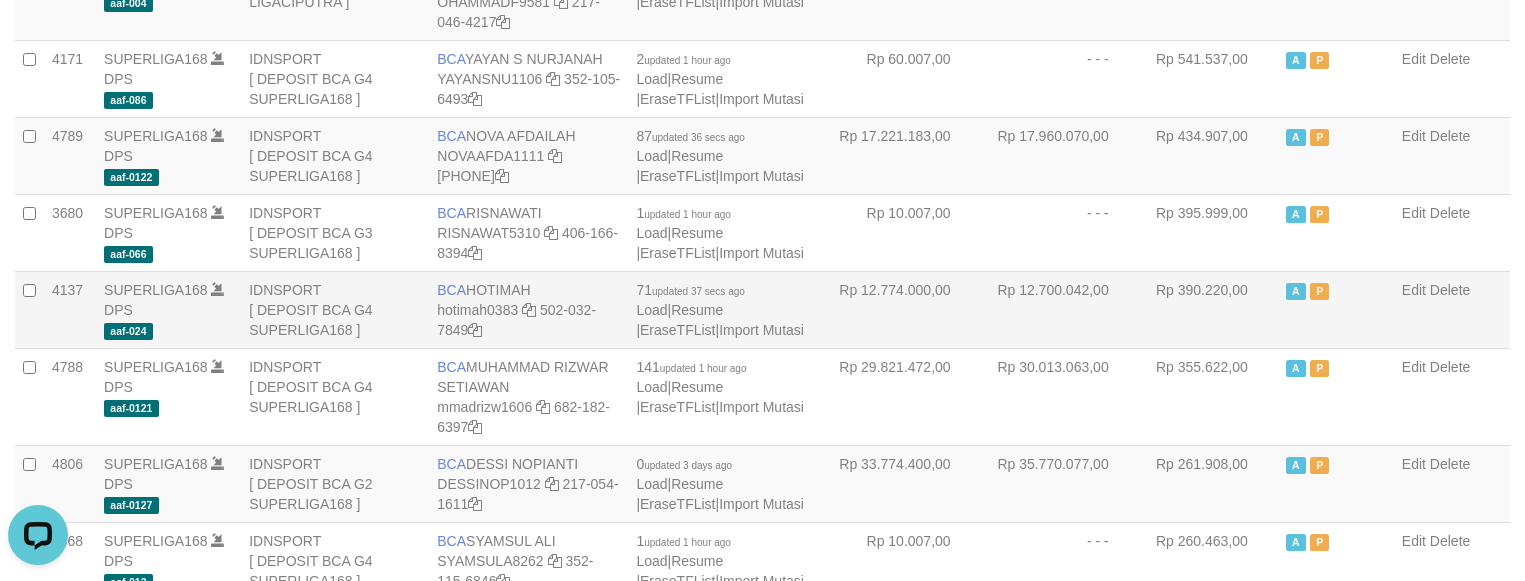 click on "Rp 12.700.042,00" at bounding box center (1060, 309) 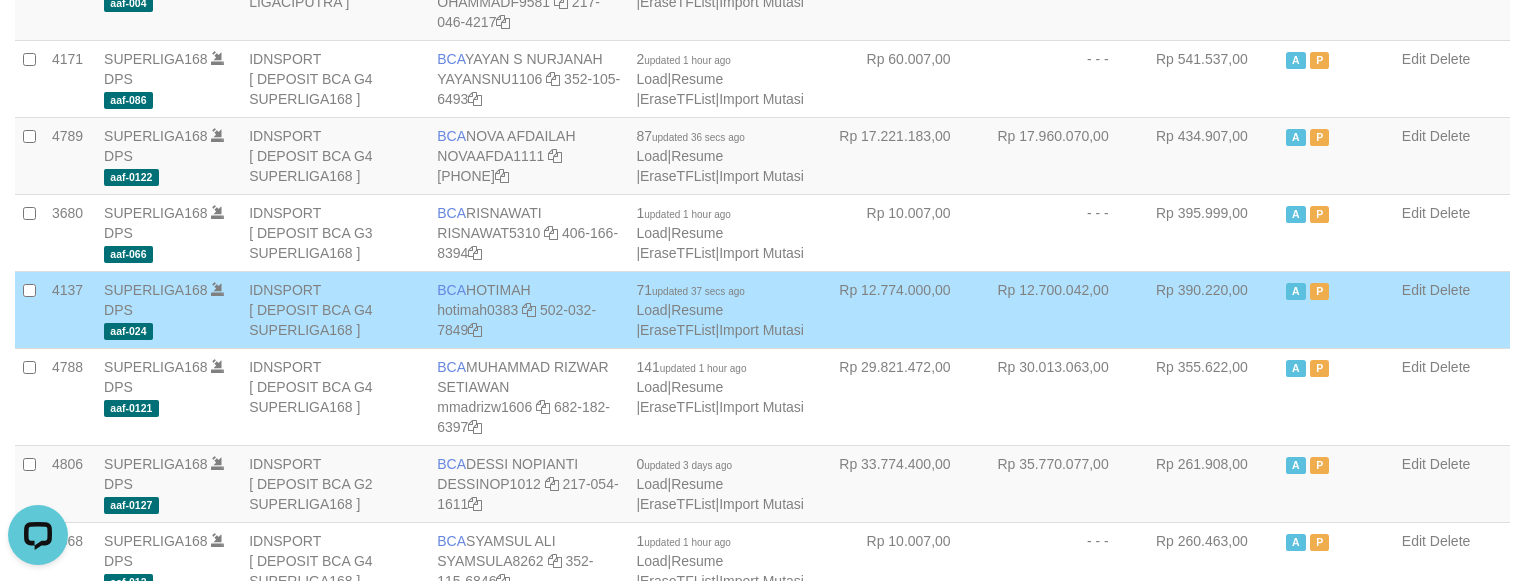 scroll, scrollTop: 366, scrollLeft: 0, axis: vertical 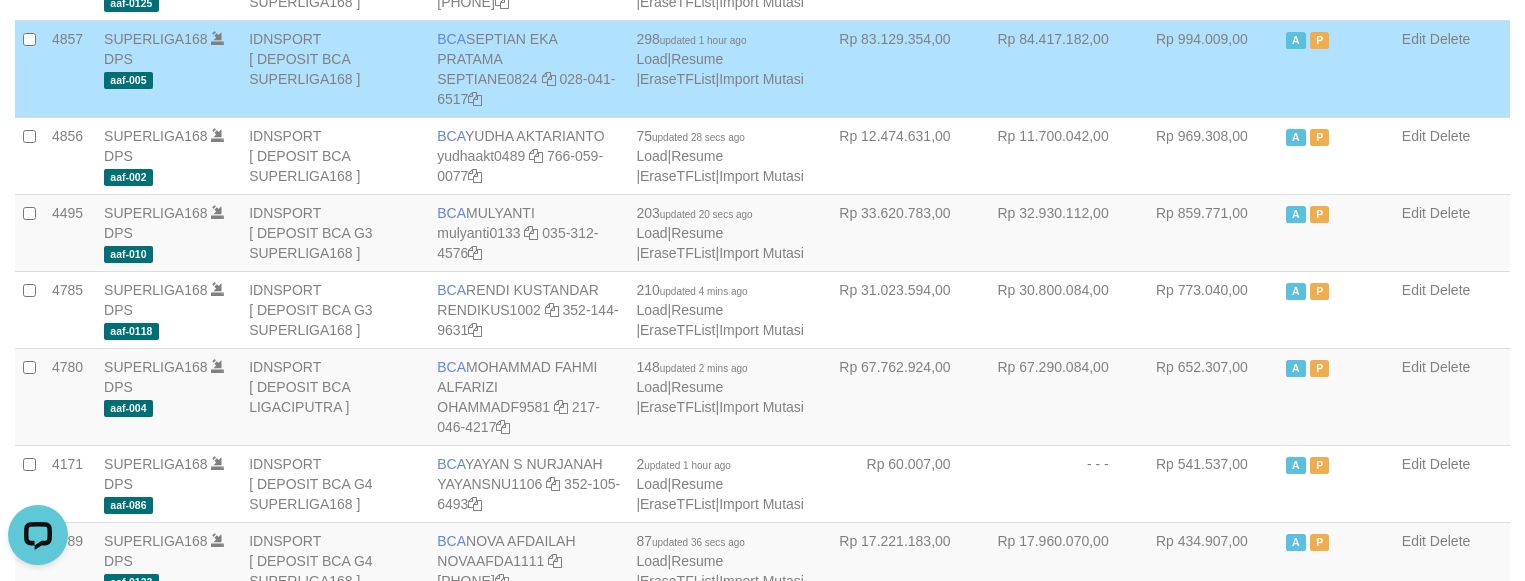 click on "A
P" at bounding box center (1336, 68) 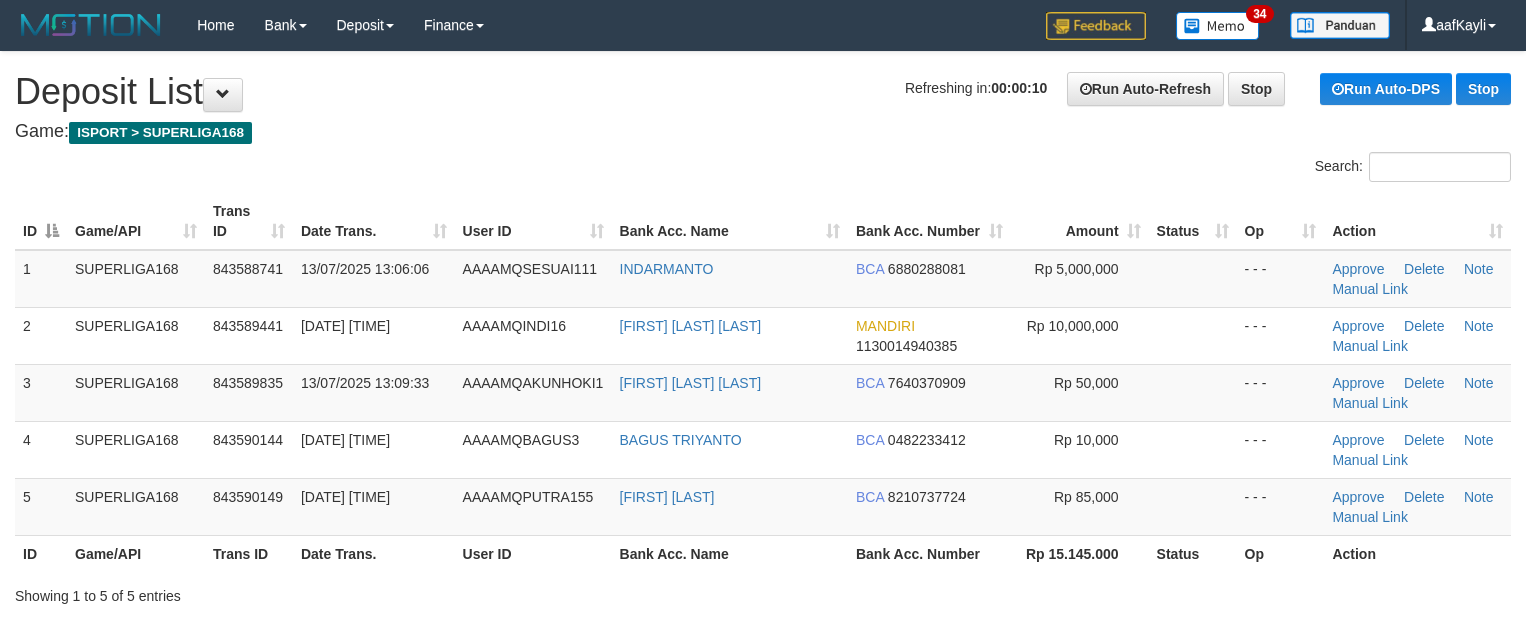 scroll, scrollTop: 0, scrollLeft: 0, axis: both 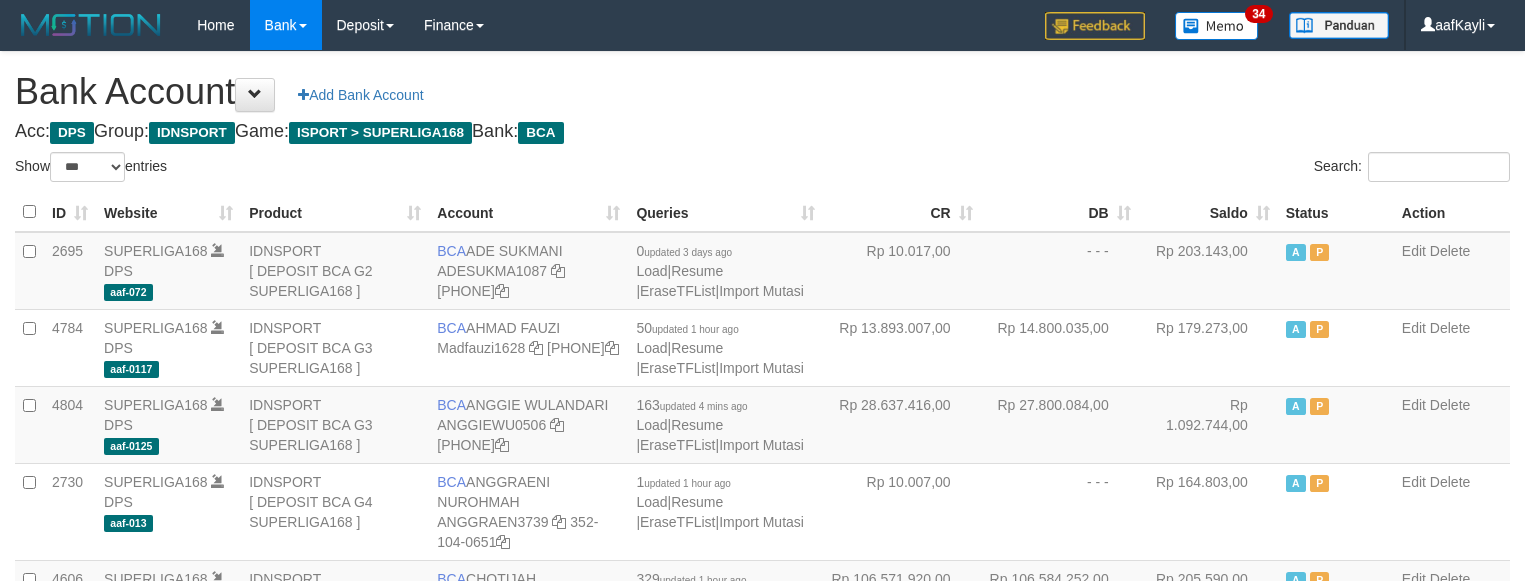 select on "***" 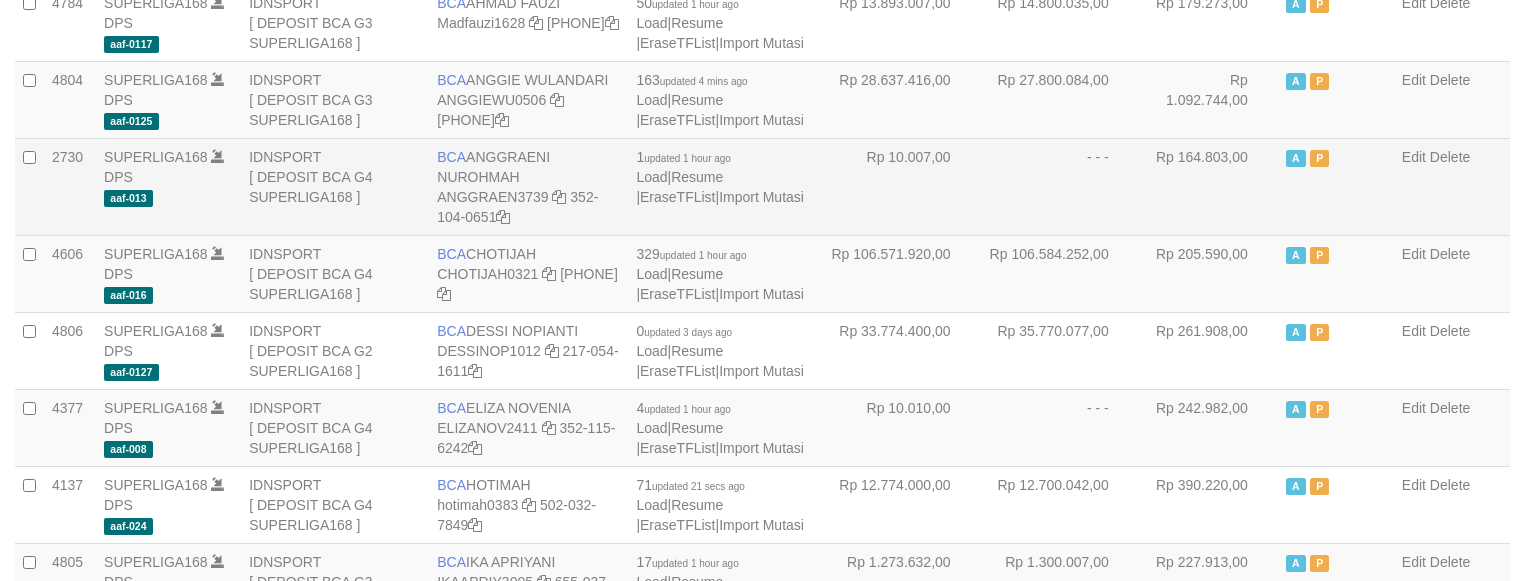 scroll, scrollTop: 366, scrollLeft: 0, axis: vertical 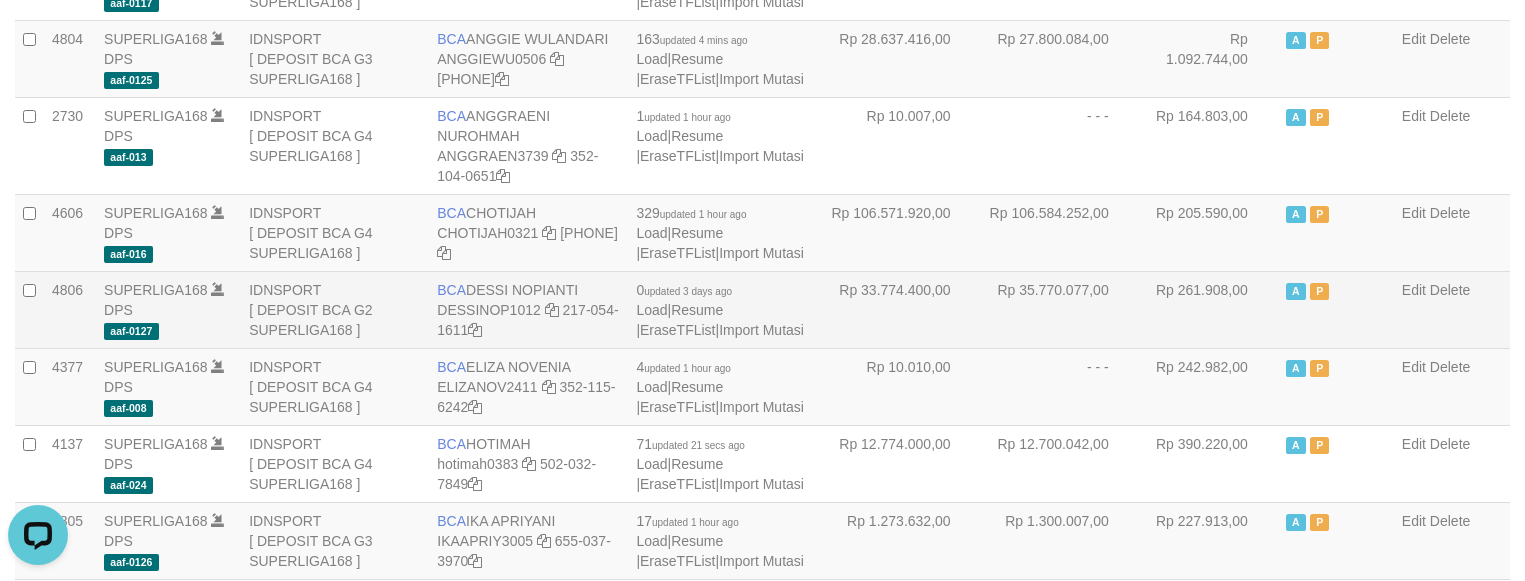 click on "Rp 35.770.077,00" at bounding box center (1060, 309) 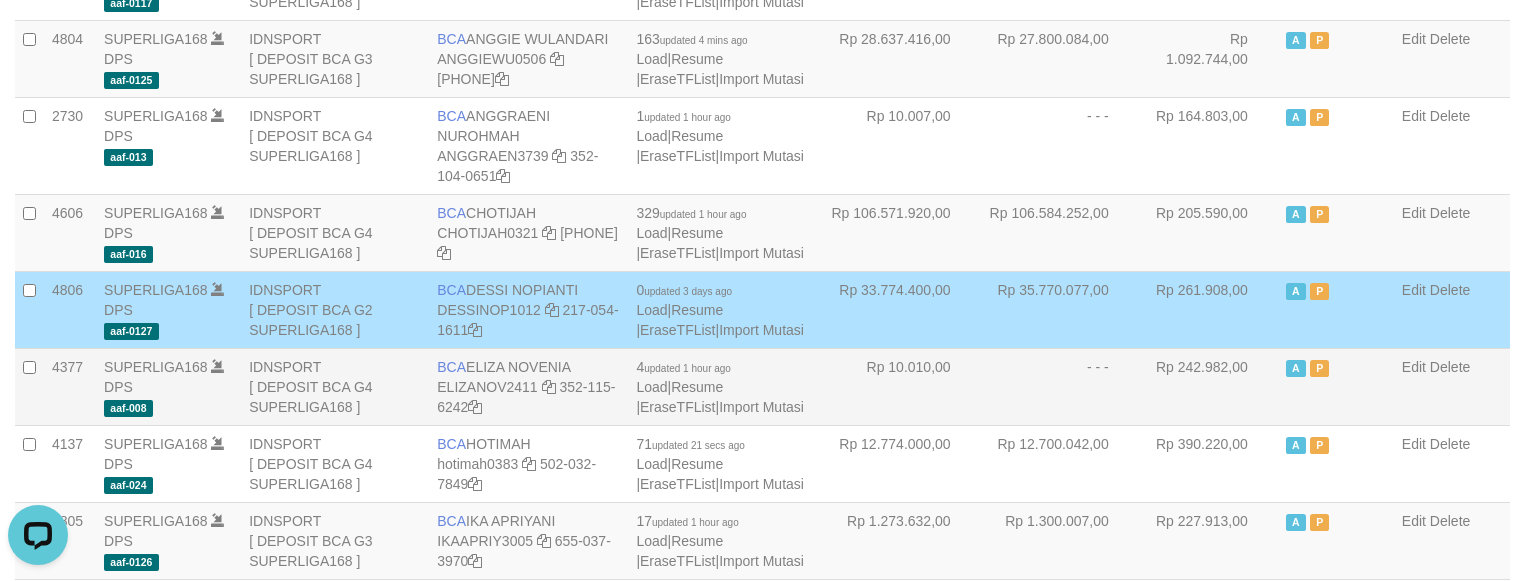 click on "- - -" at bounding box center [1060, 386] 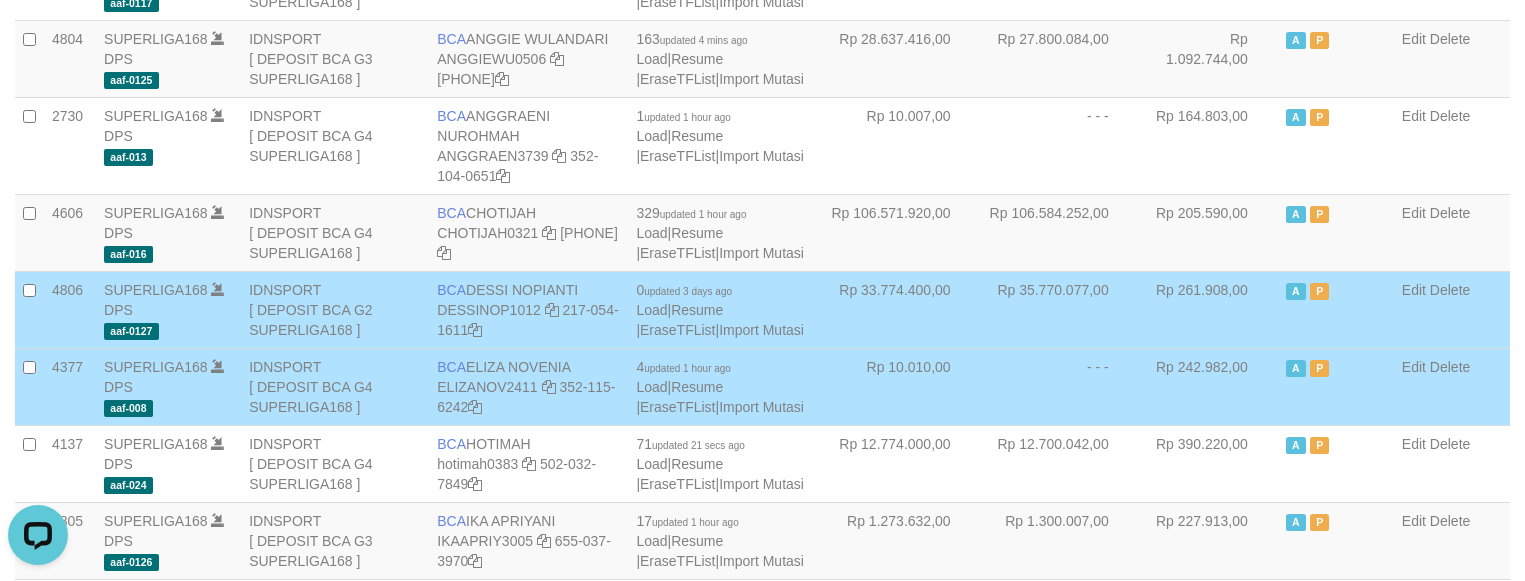 click on "- - -" at bounding box center [1060, 386] 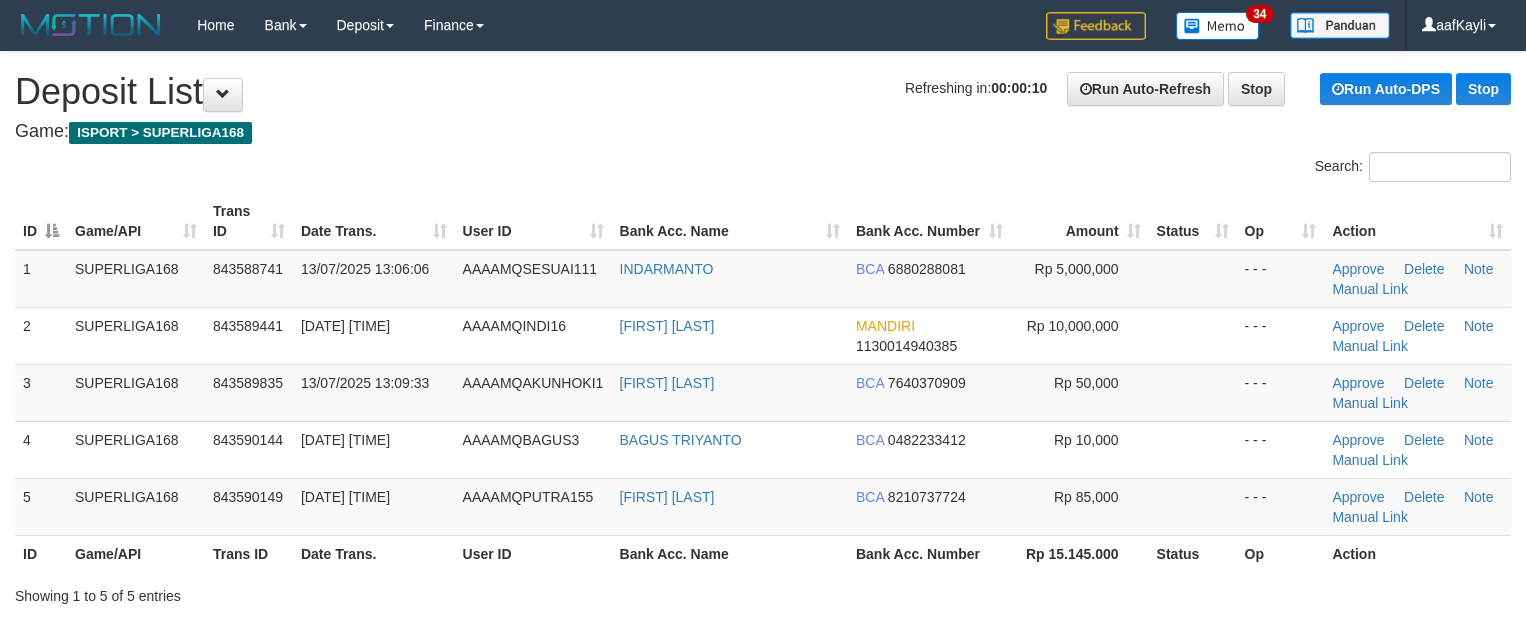 scroll, scrollTop: 0, scrollLeft: 0, axis: both 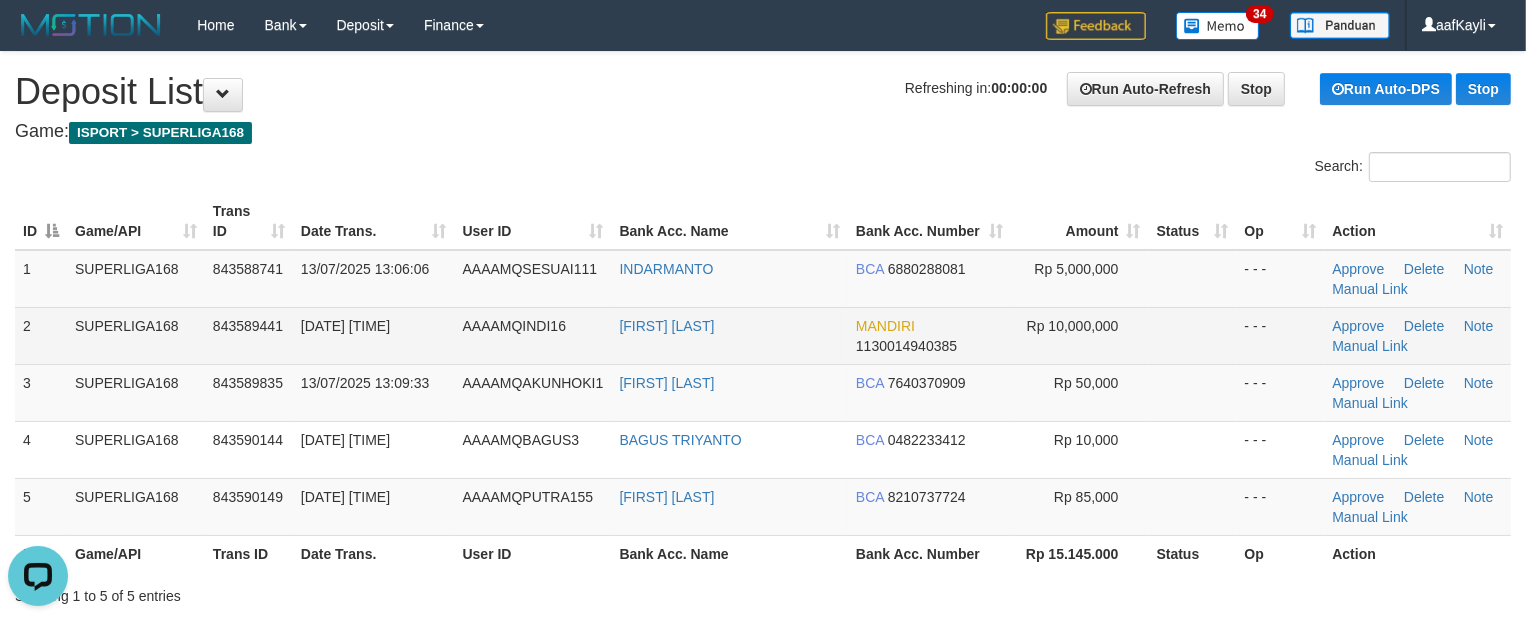 click on "- - -" at bounding box center [1281, 335] 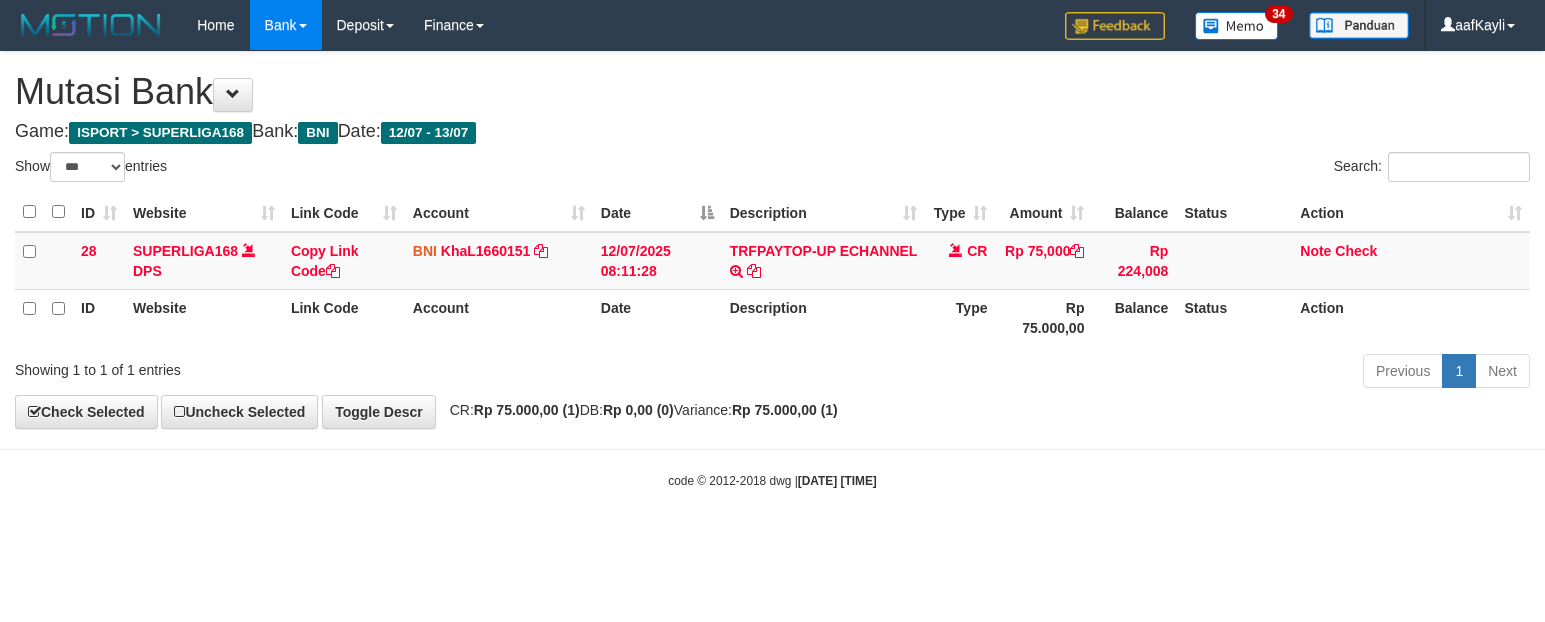 select on "***" 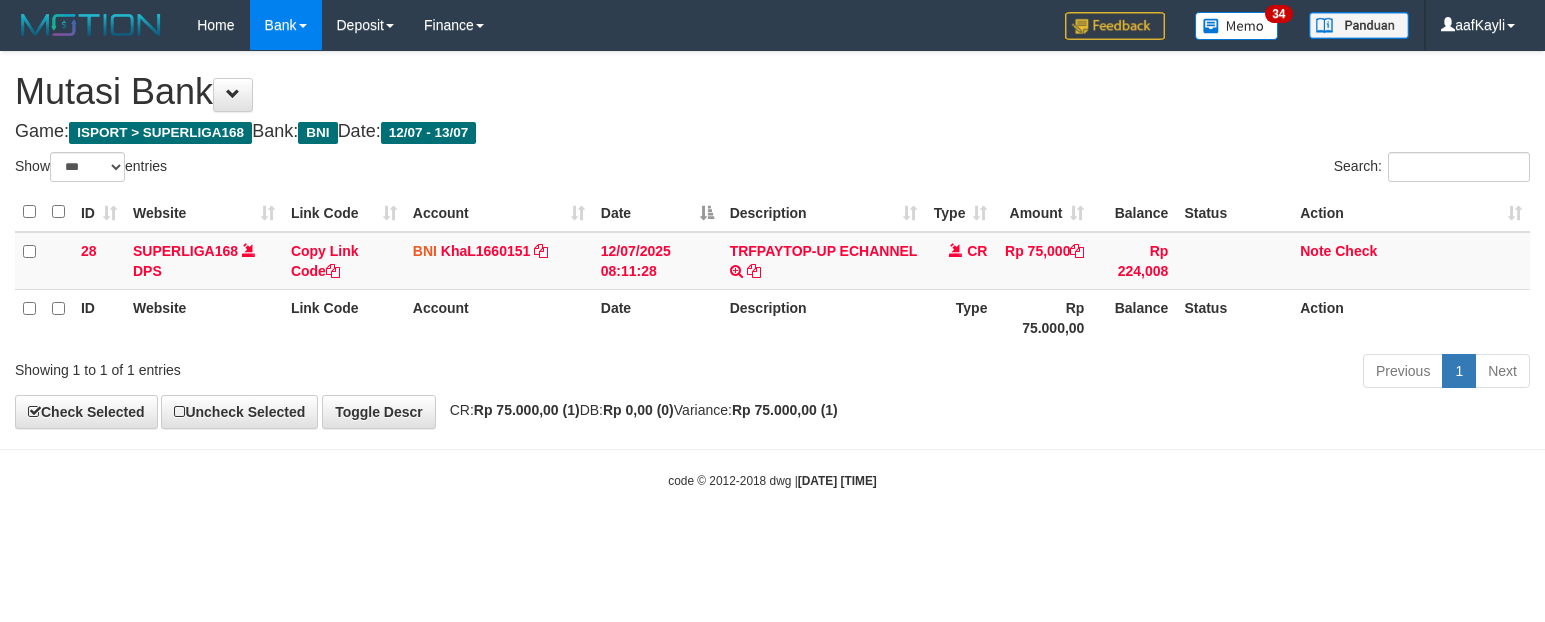 scroll, scrollTop: 0, scrollLeft: 0, axis: both 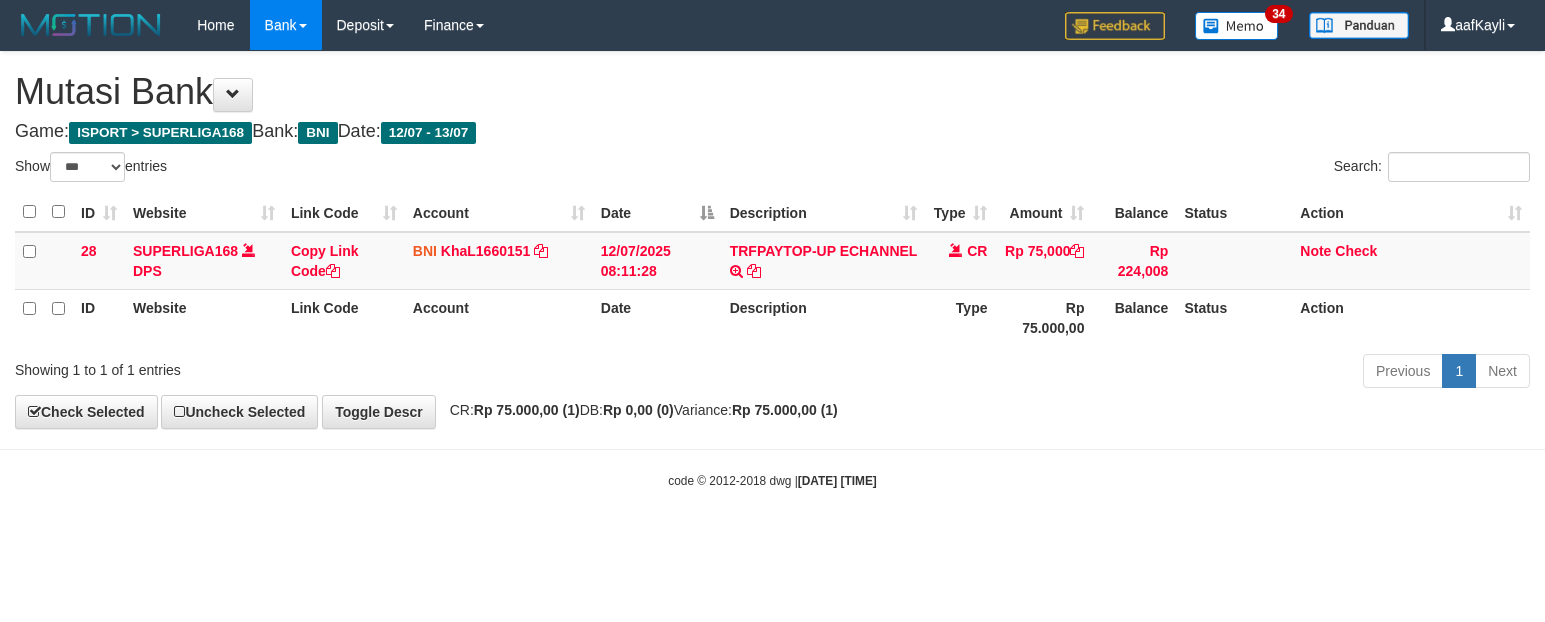 select on "***" 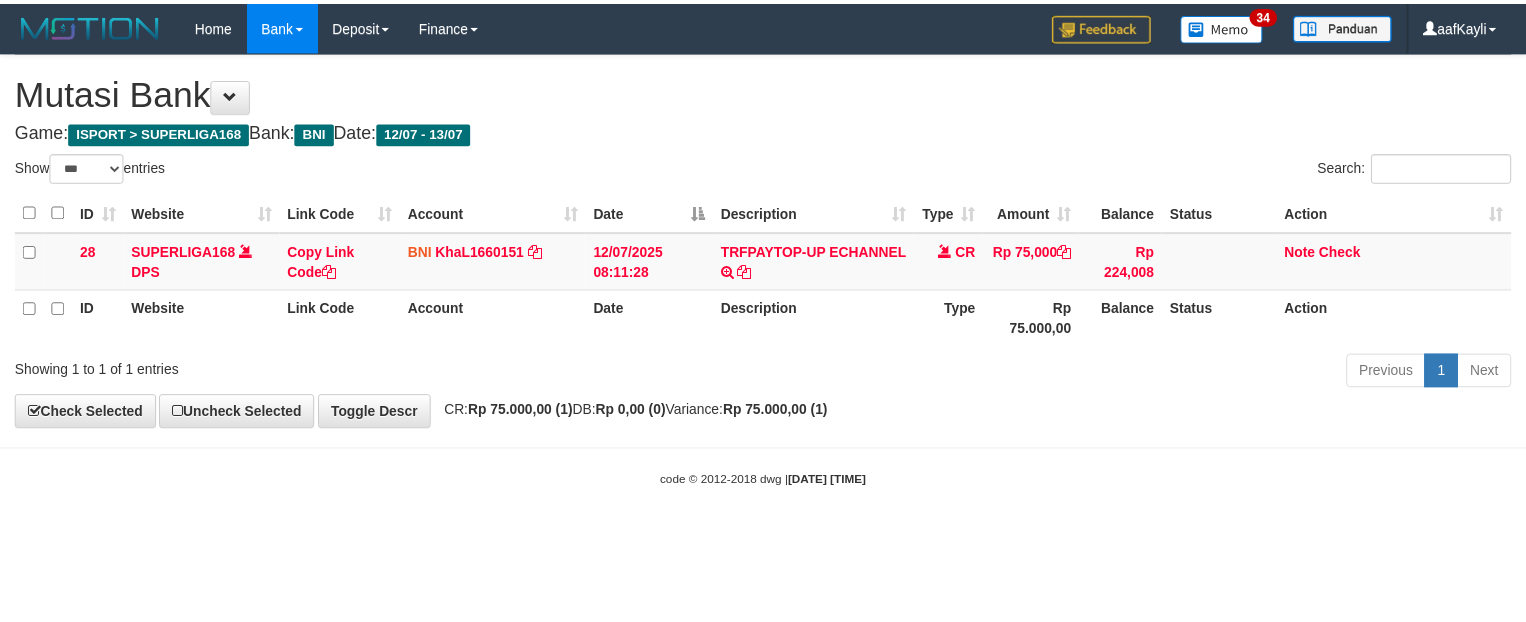 scroll, scrollTop: 0, scrollLeft: 0, axis: both 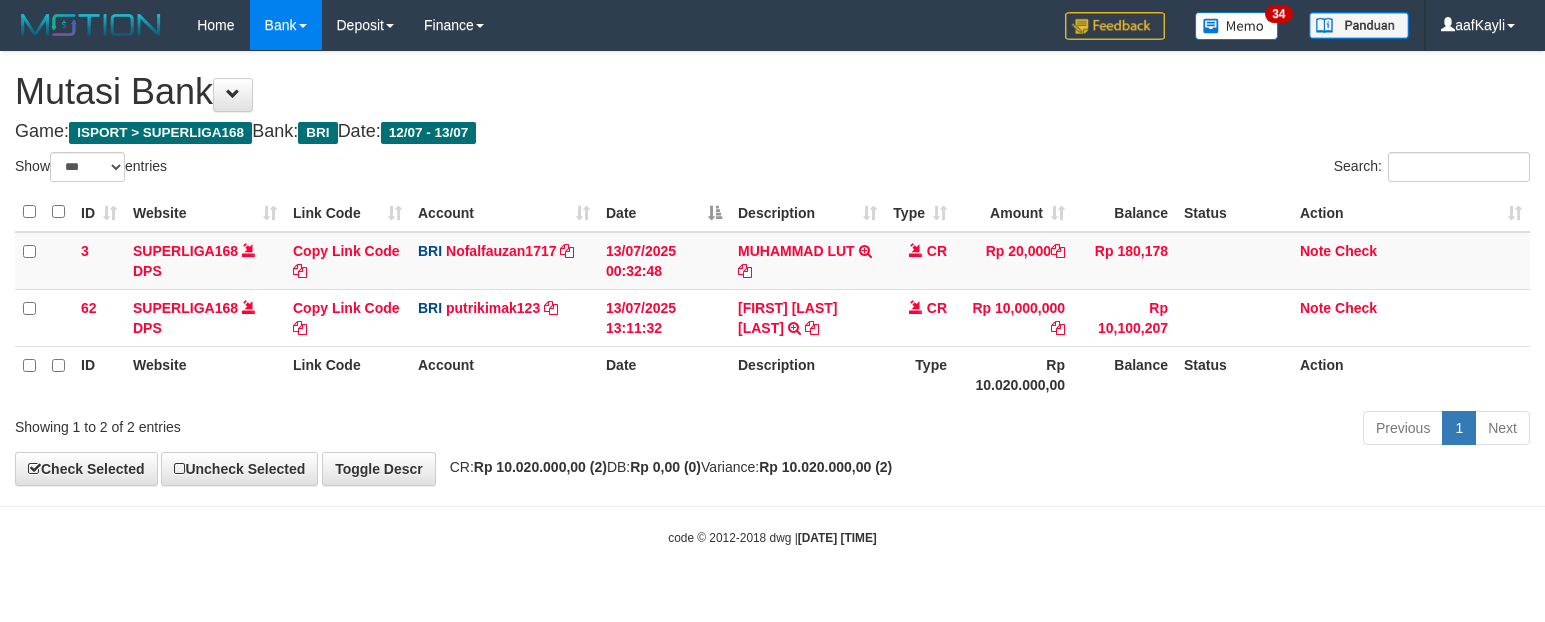select on "***" 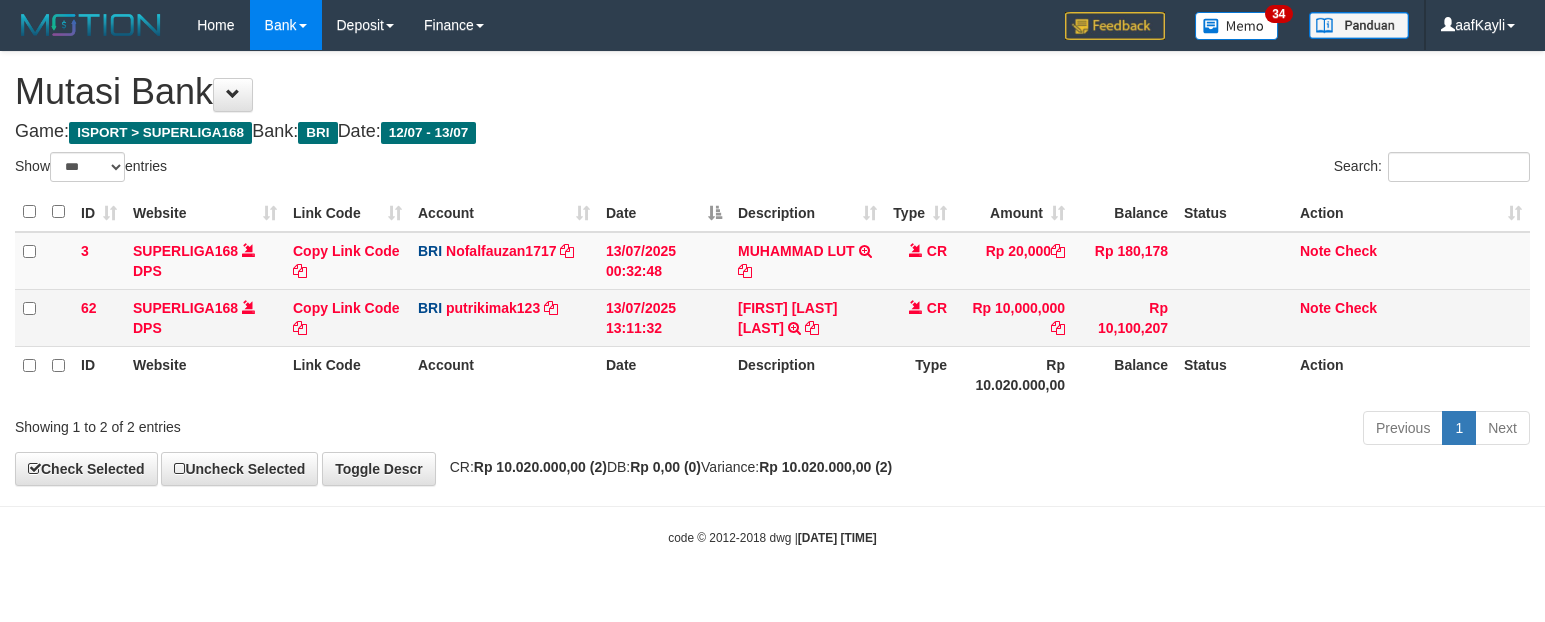 click on "TRANSFER NBMB [FIRST] [LAST] [LAST] TO [FIRST] [LAST]" at bounding box center [807, 317] 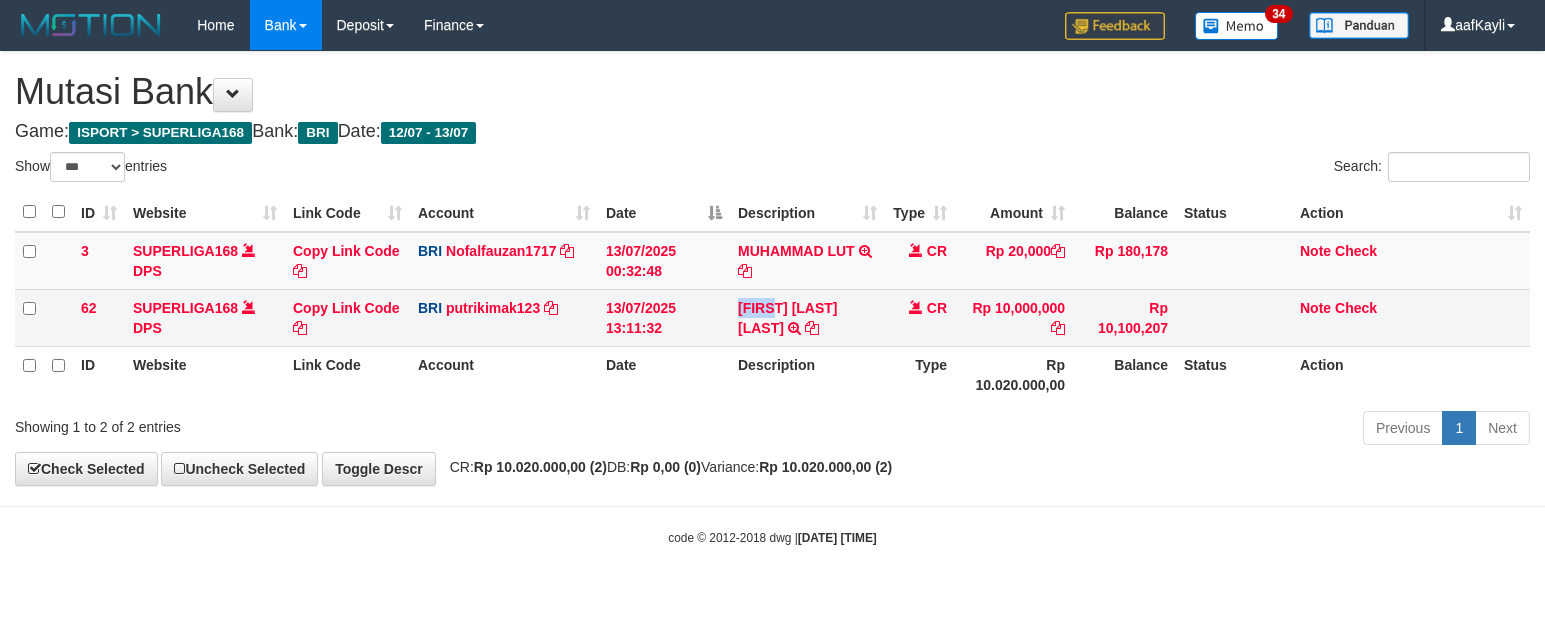 click on "TRANSFER NBMB [FIRST] [LAST] [LAST] TO [FIRST] [LAST]" at bounding box center [807, 317] 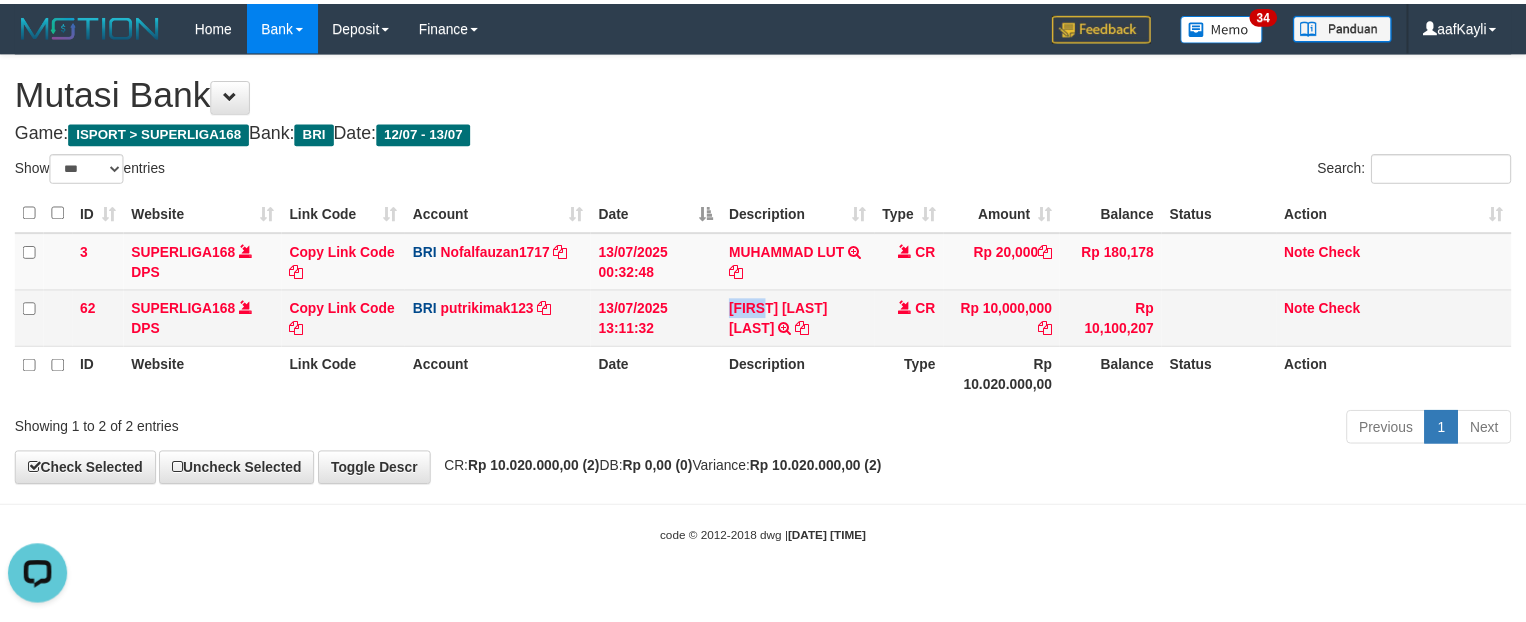 scroll, scrollTop: 0, scrollLeft: 0, axis: both 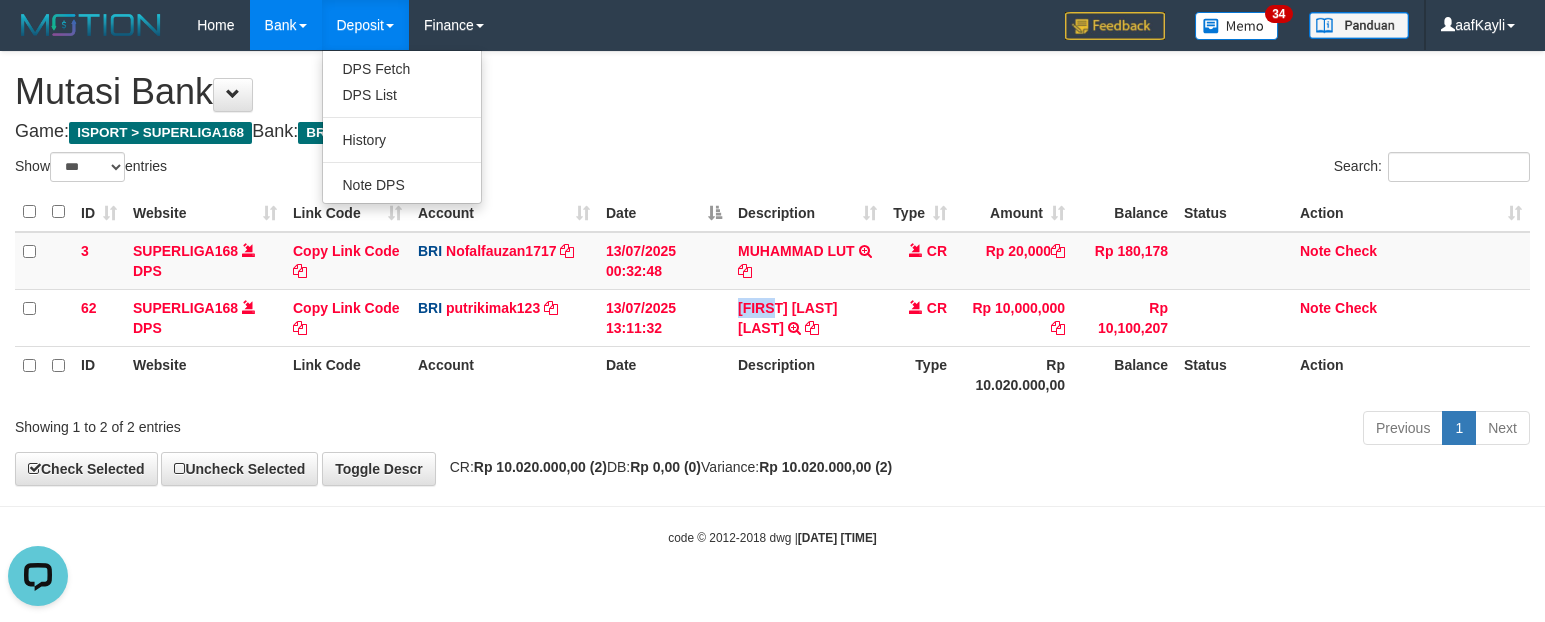 copy on "ANDY" 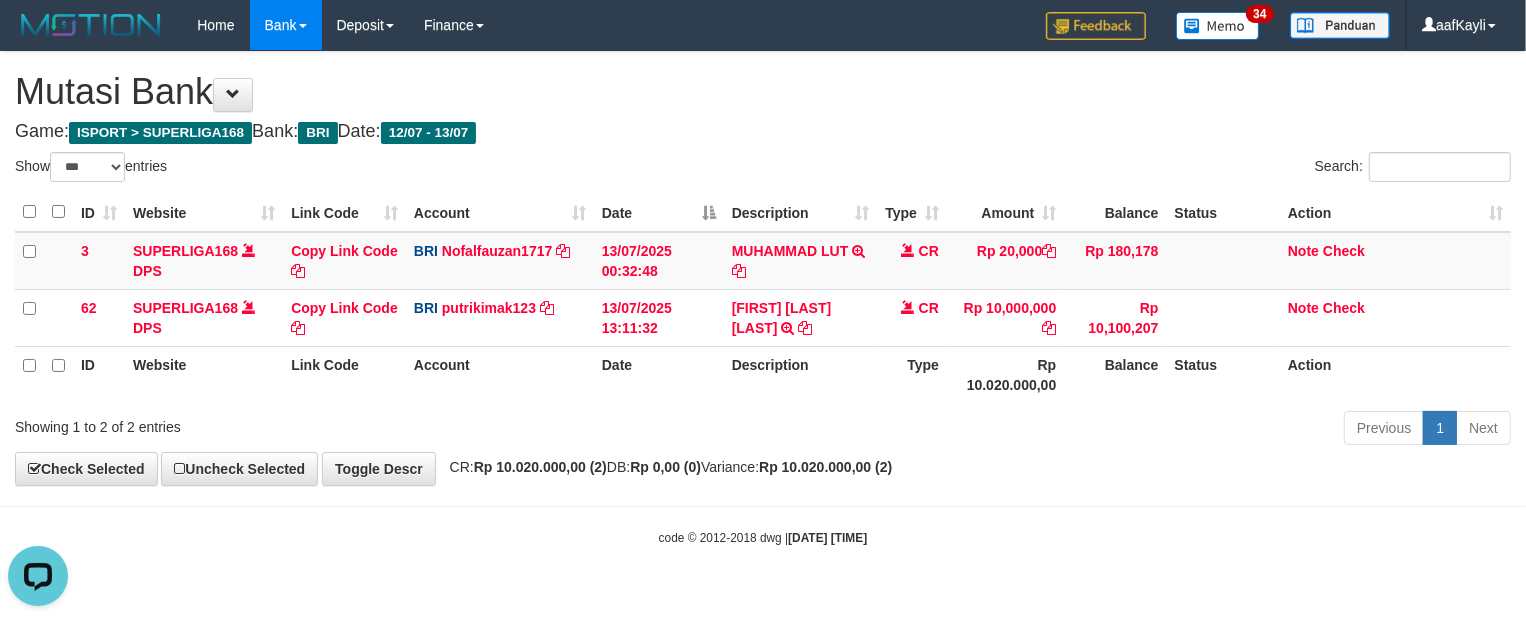 click on "**********" at bounding box center (763, 268) 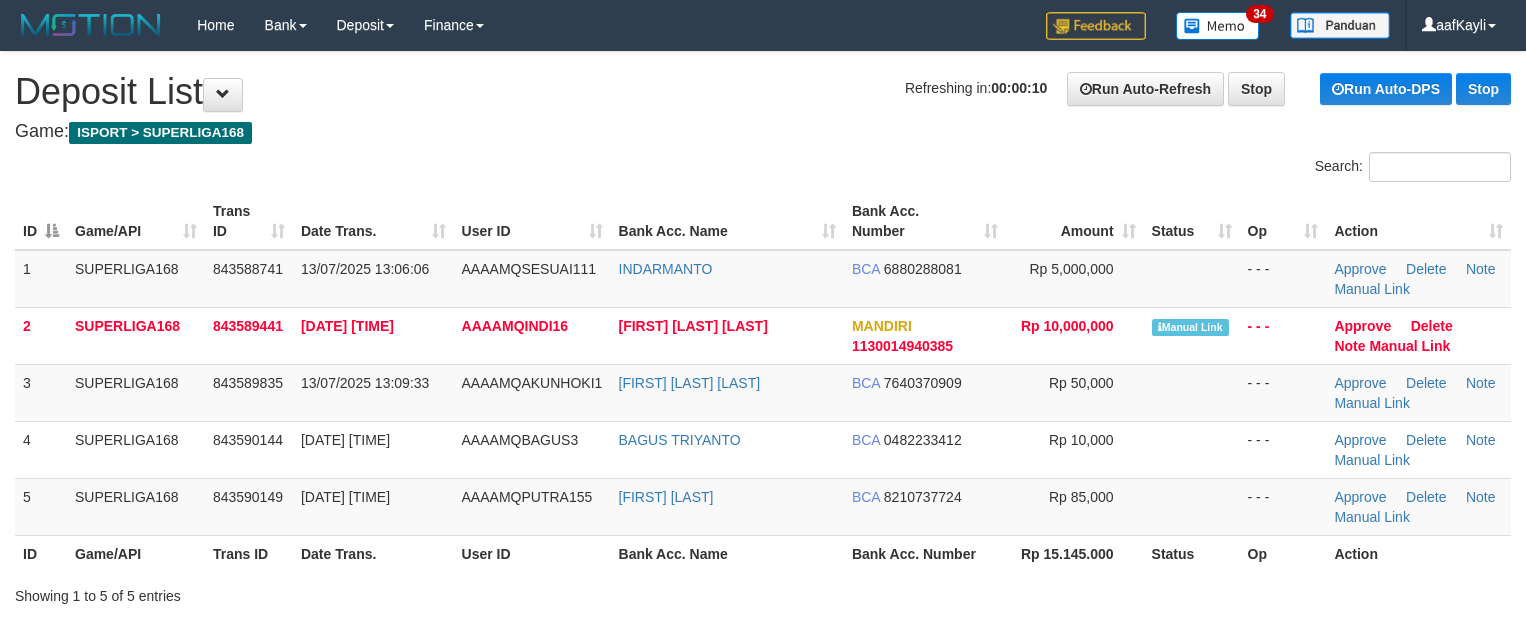 scroll, scrollTop: 0, scrollLeft: 0, axis: both 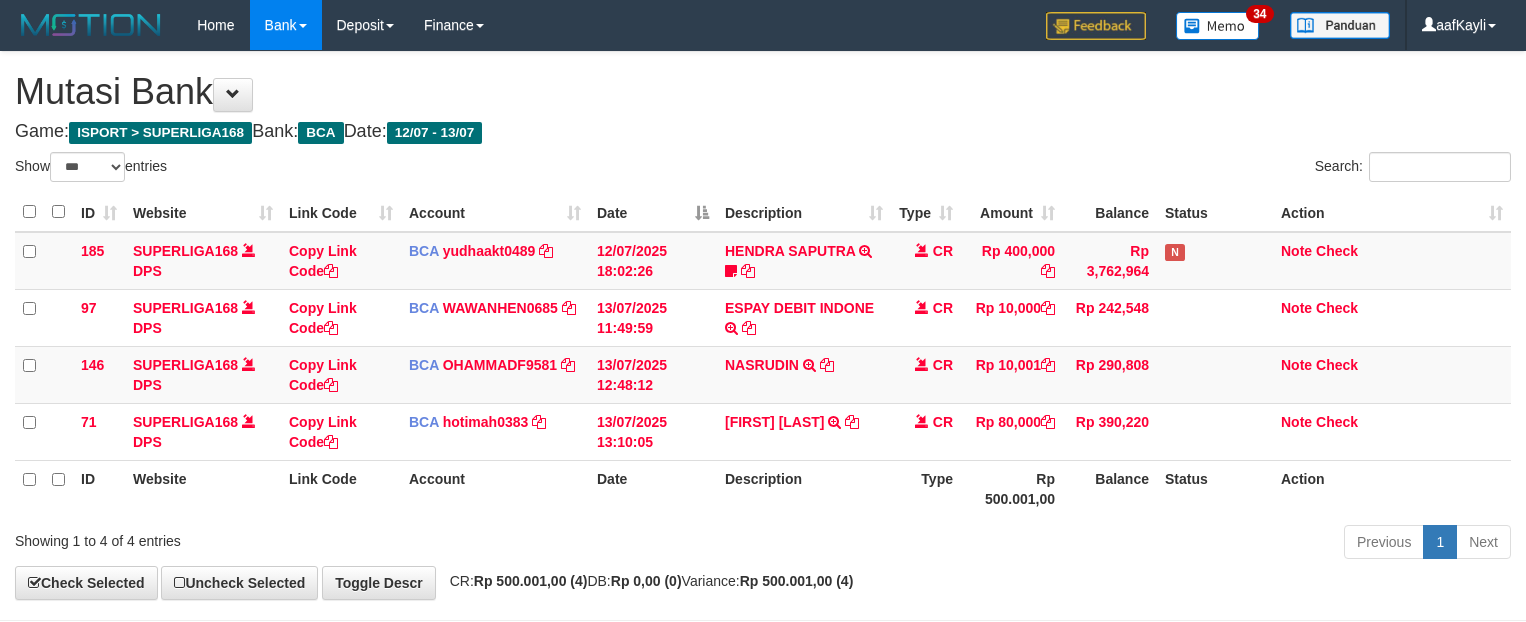 select on "***" 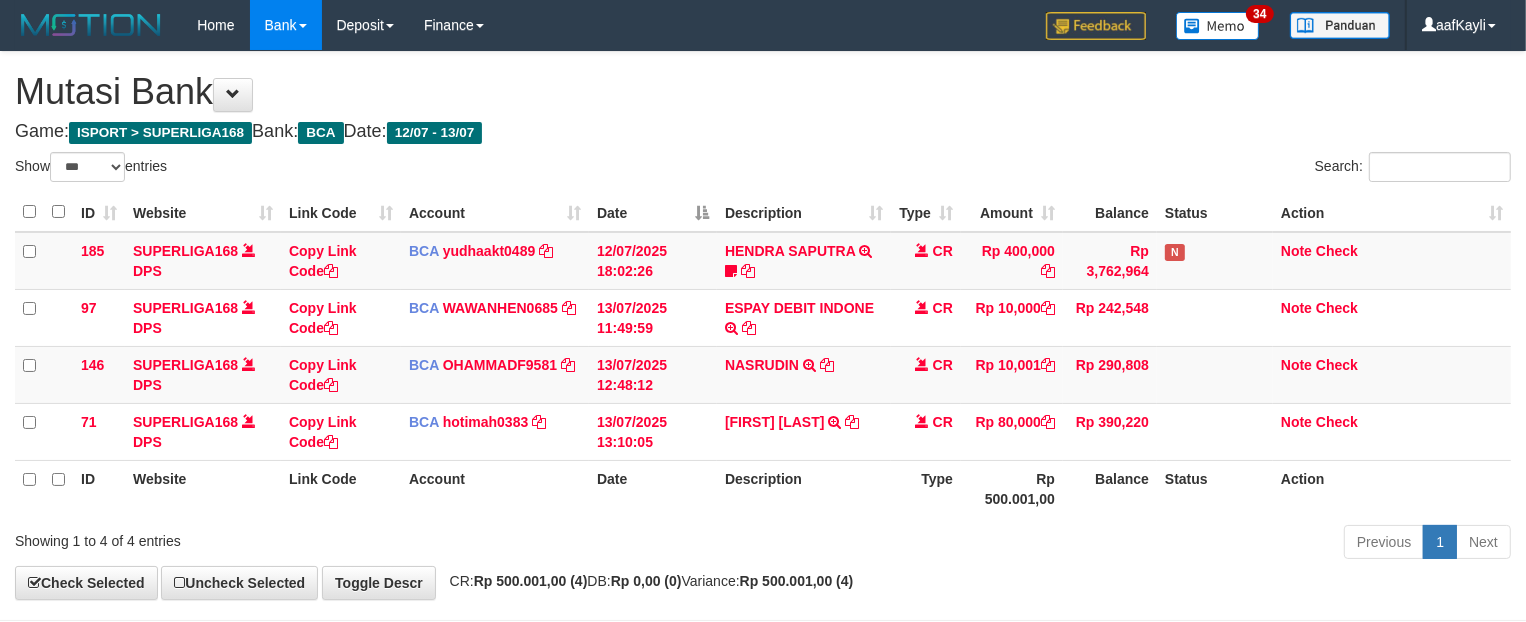 click on "Balance" at bounding box center [1110, 488] 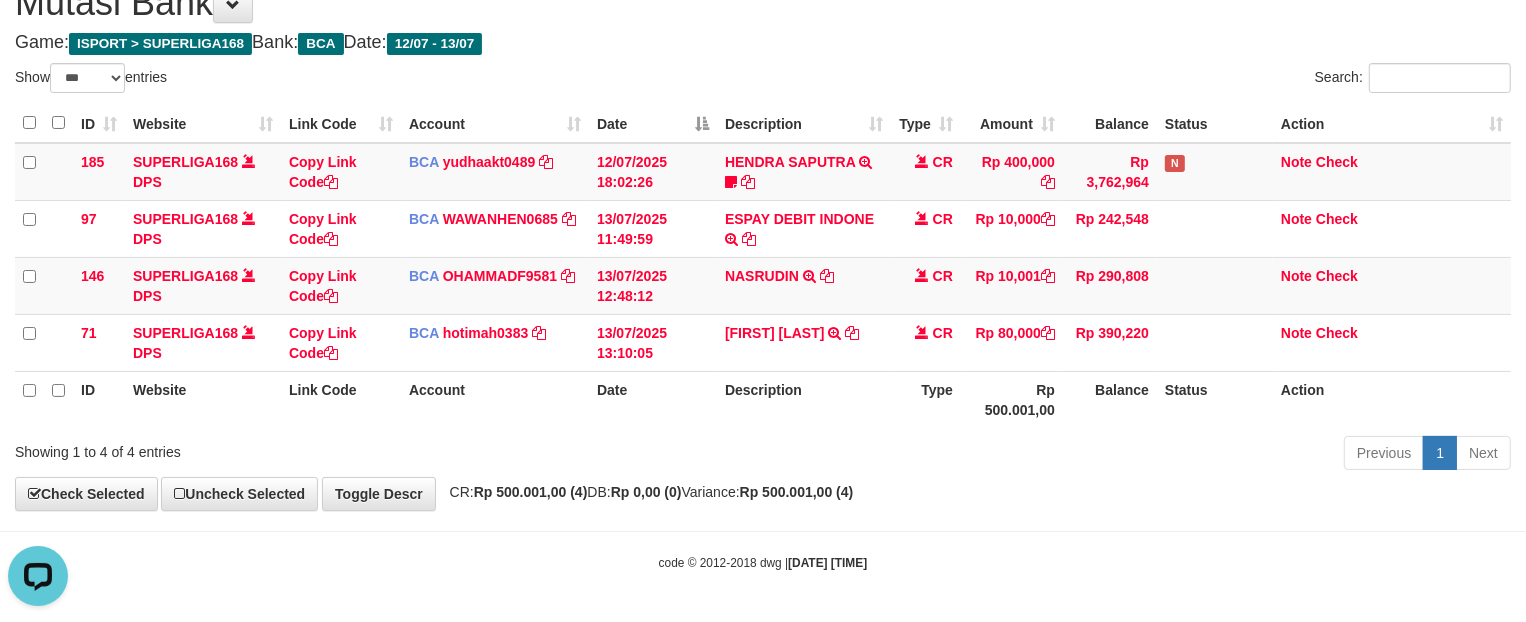 scroll, scrollTop: 0, scrollLeft: 0, axis: both 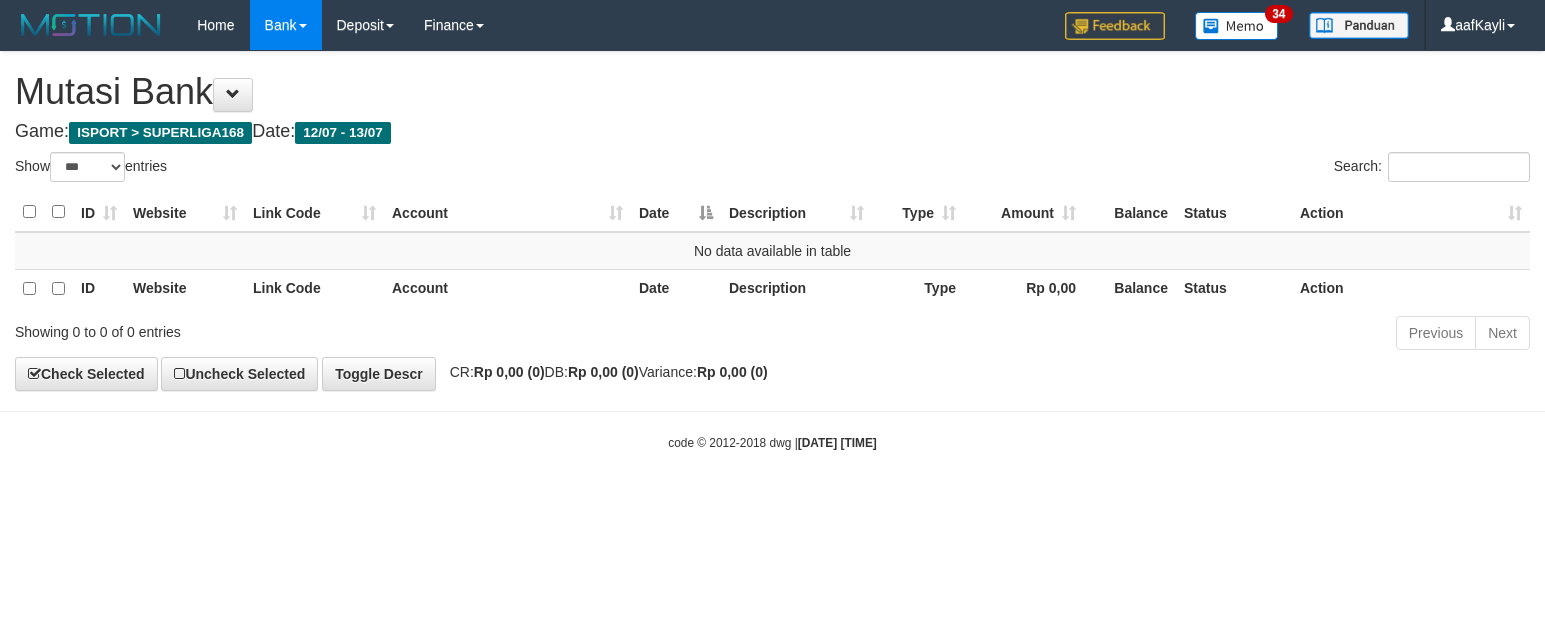 select on "***" 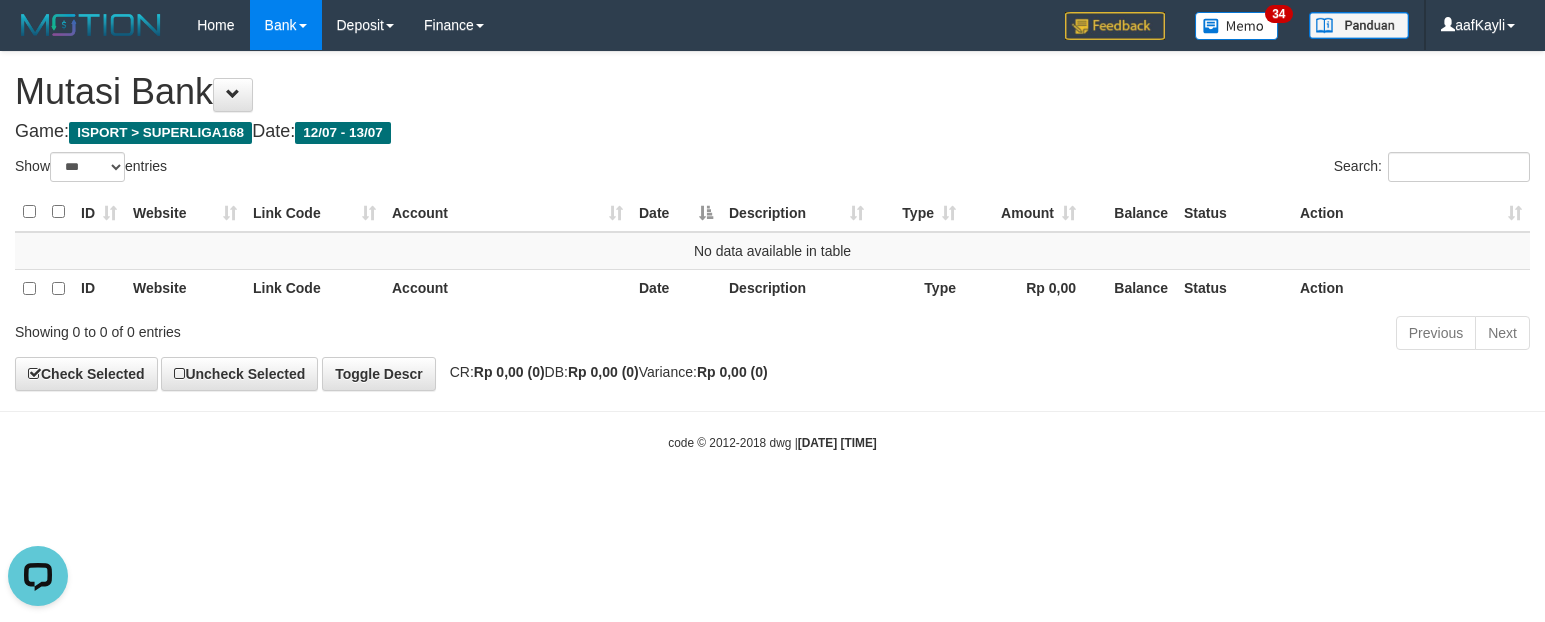 scroll, scrollTop: 0, scrollLeft: 0, axis: both 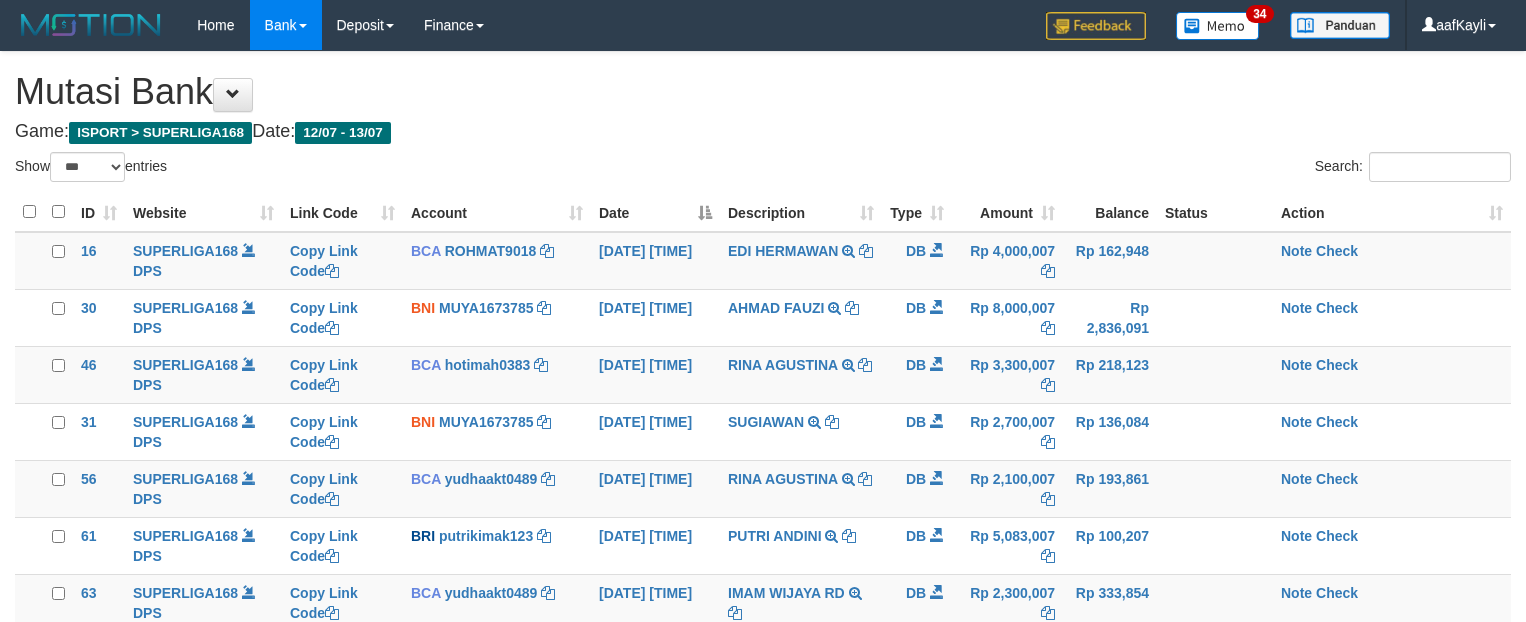 select on "***" 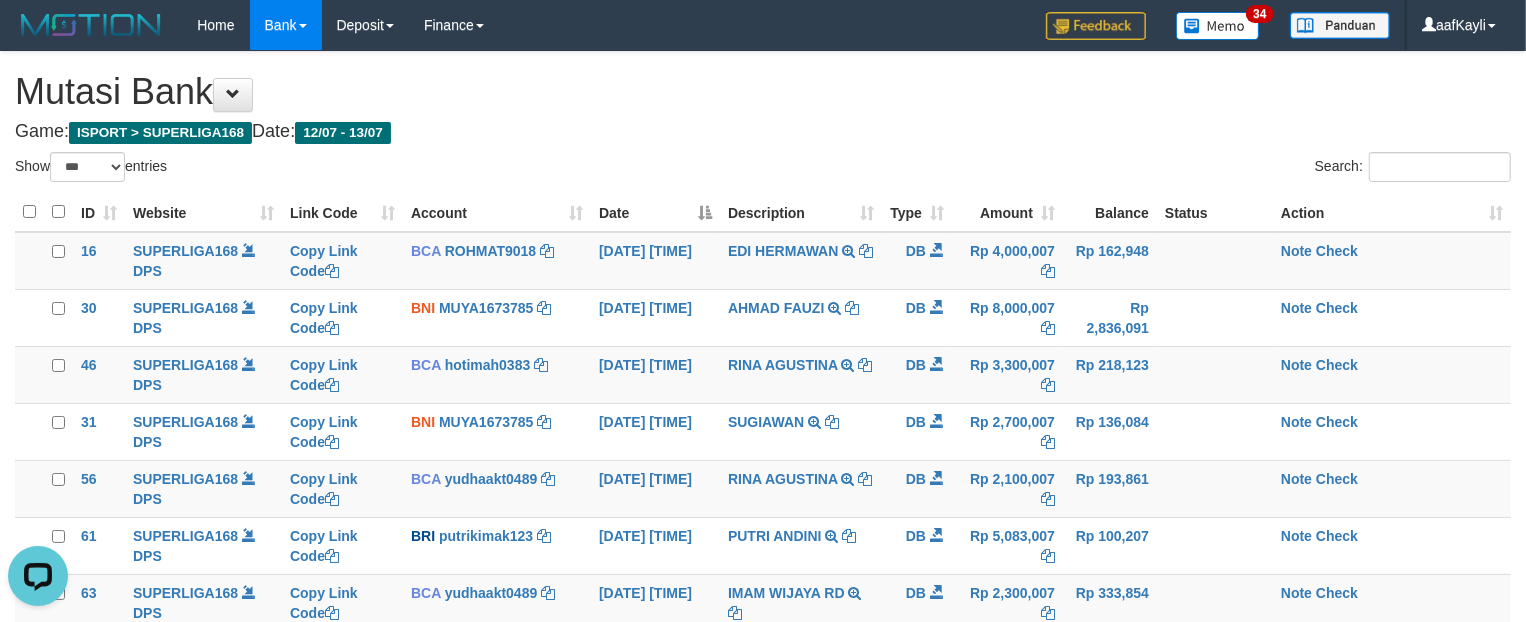 scroll, scrollTop: 0, scrollLeft: 0, axis: both 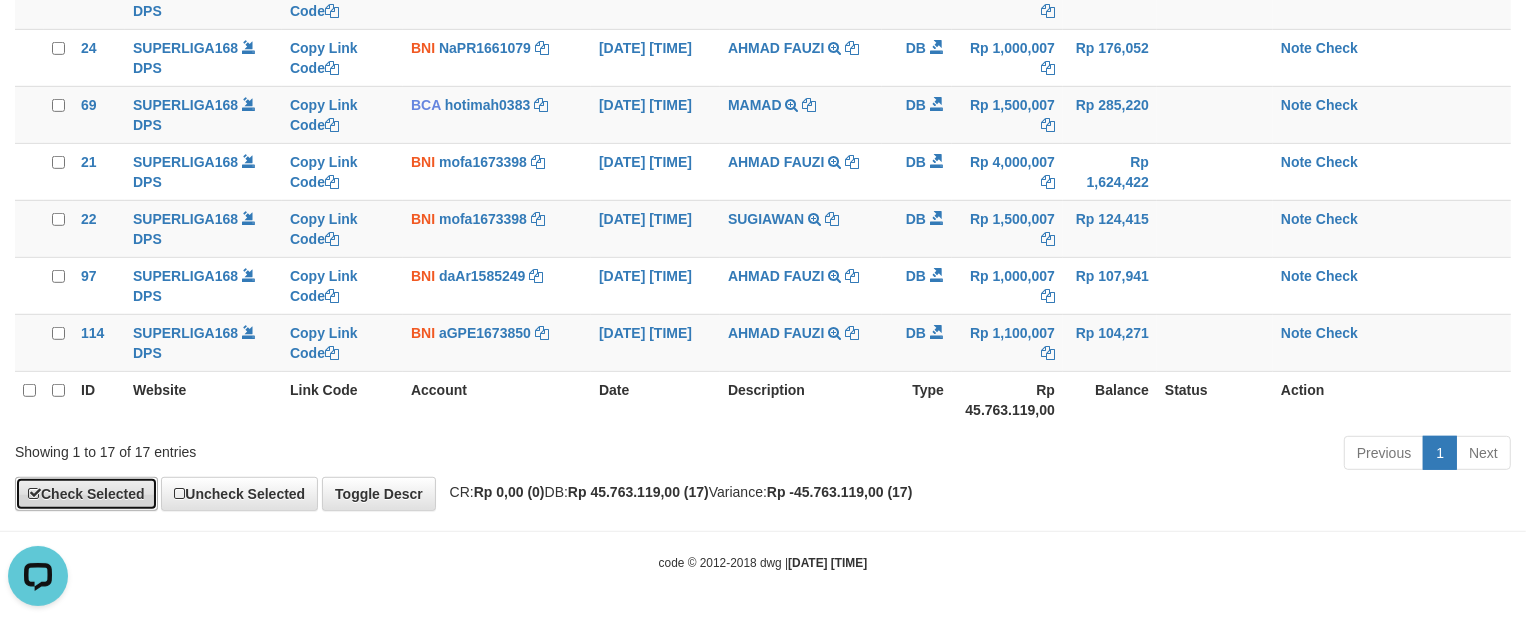 click on "Check Selected" at bounding box center (86, 494) 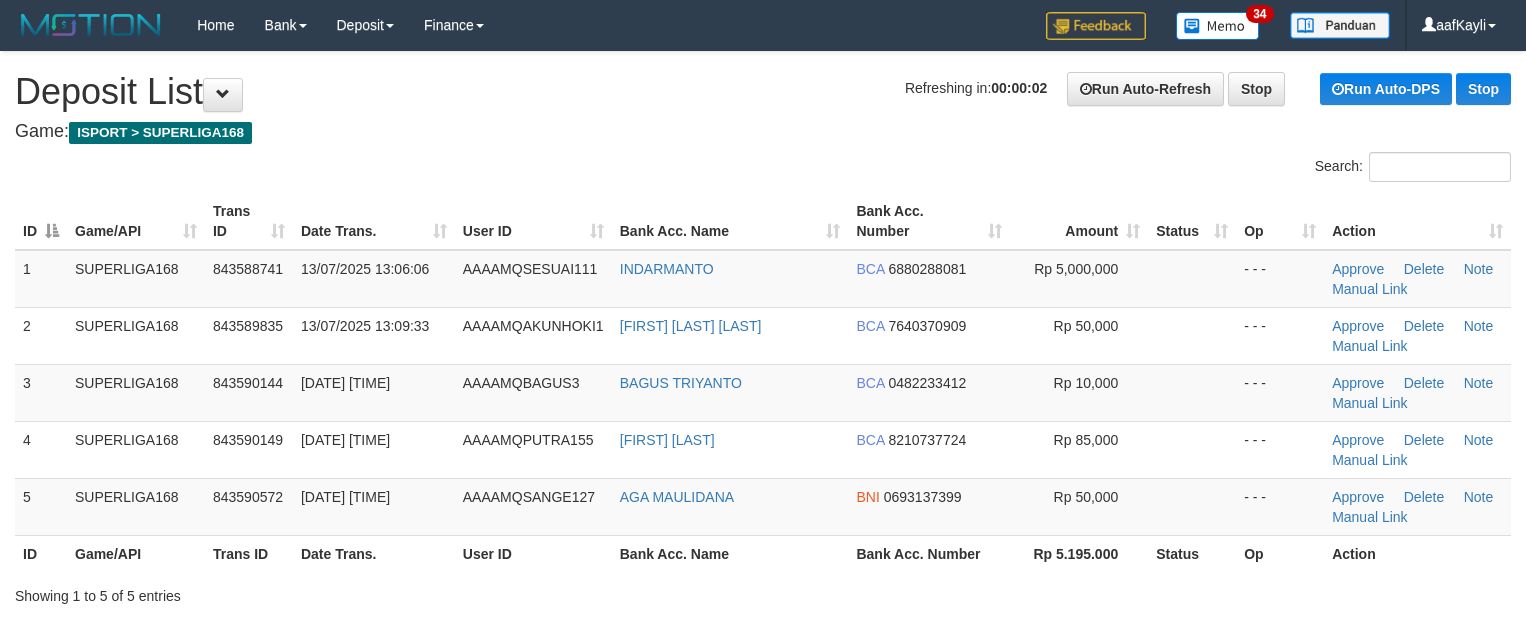 scroll, scrollTop: 0, scrollLeft: 0, axis: both 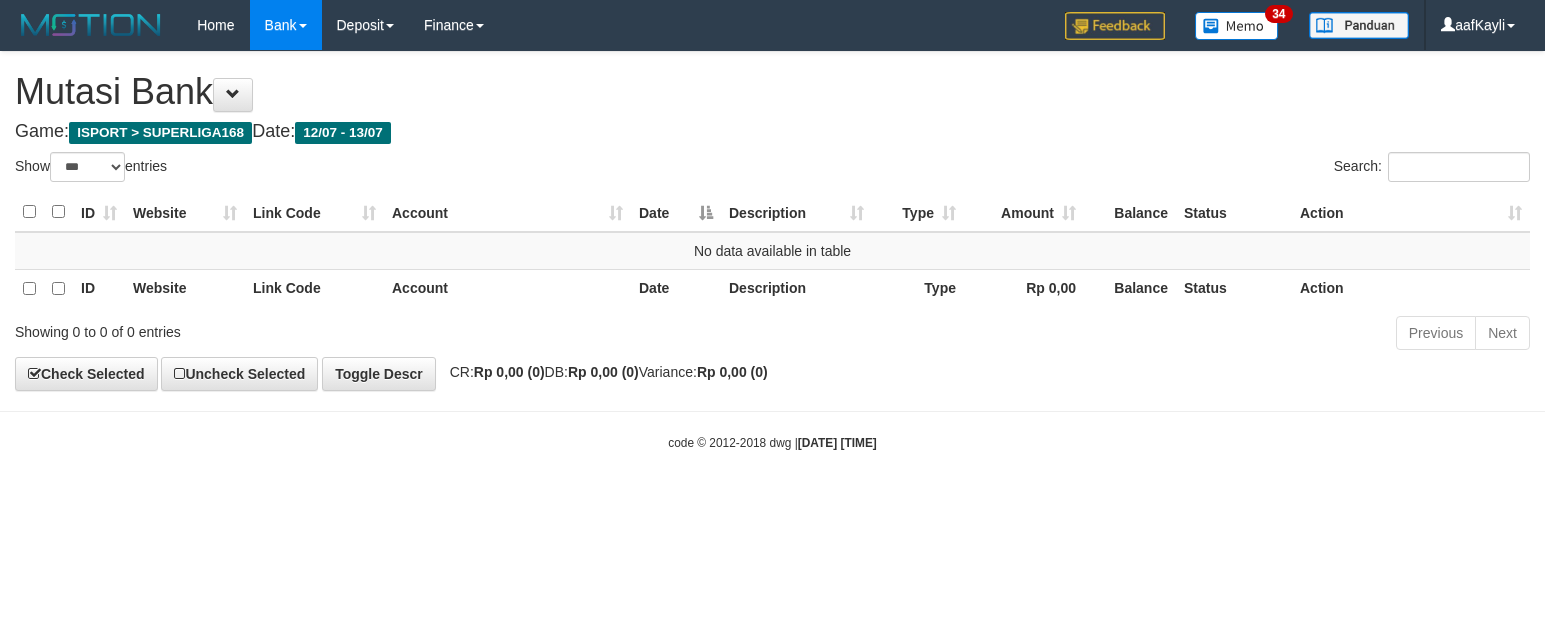 select on "***" 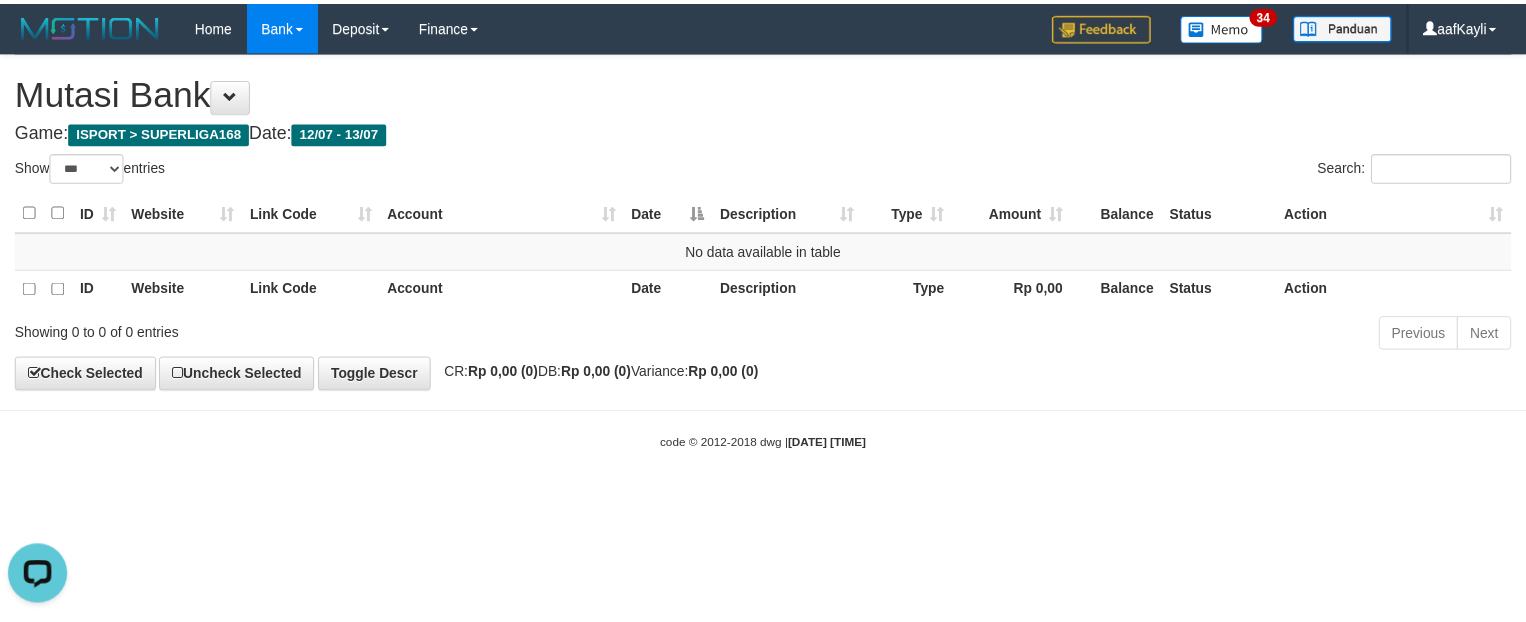 scroll, scrollTop: 0, scrollLeft: 0, axis: both 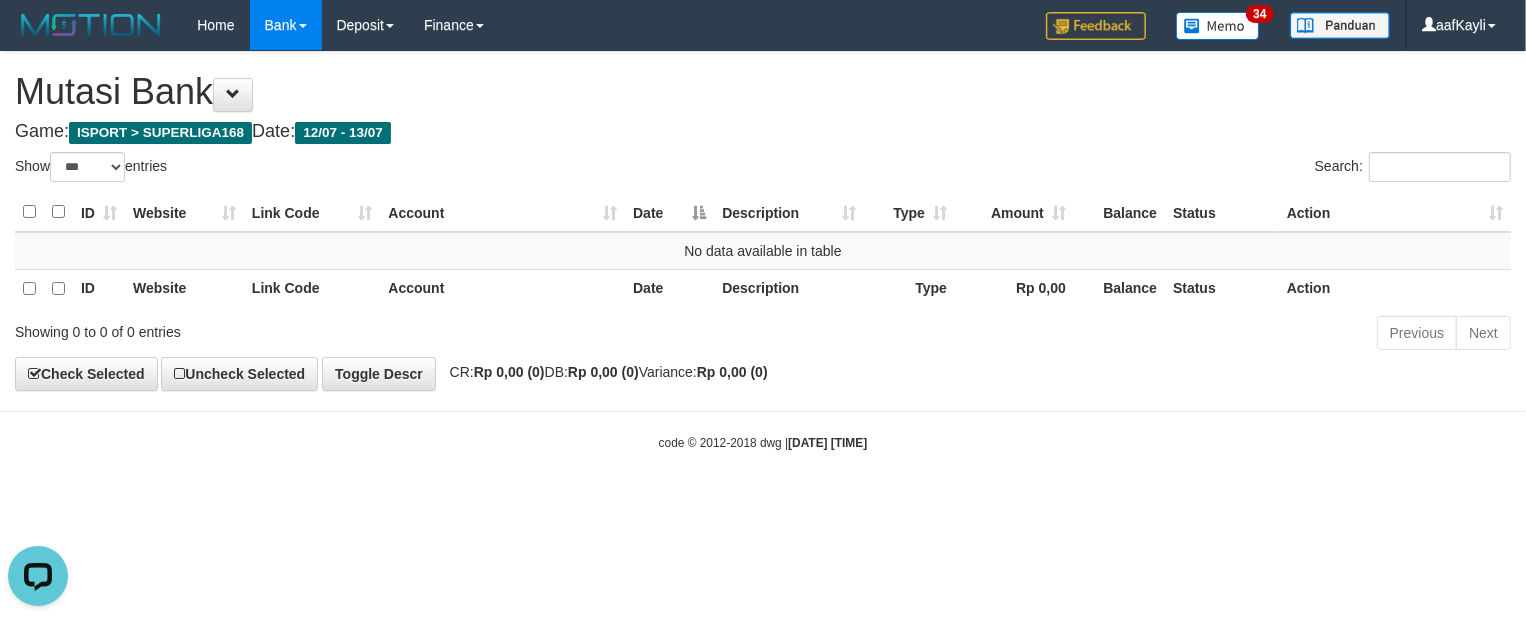 click on "Previous Next" at bounding box center (1081, 335) 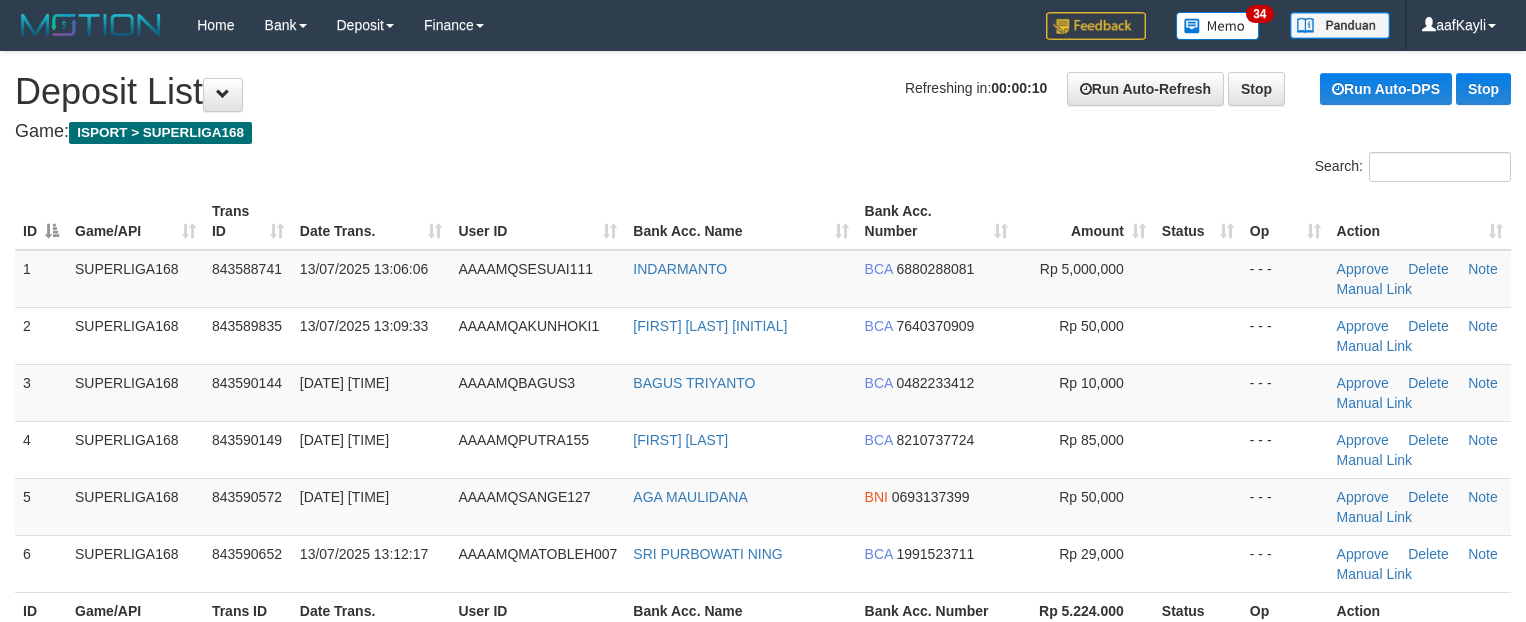 scroll, scrollTop: 0, scrollLeft: 0, axis: both 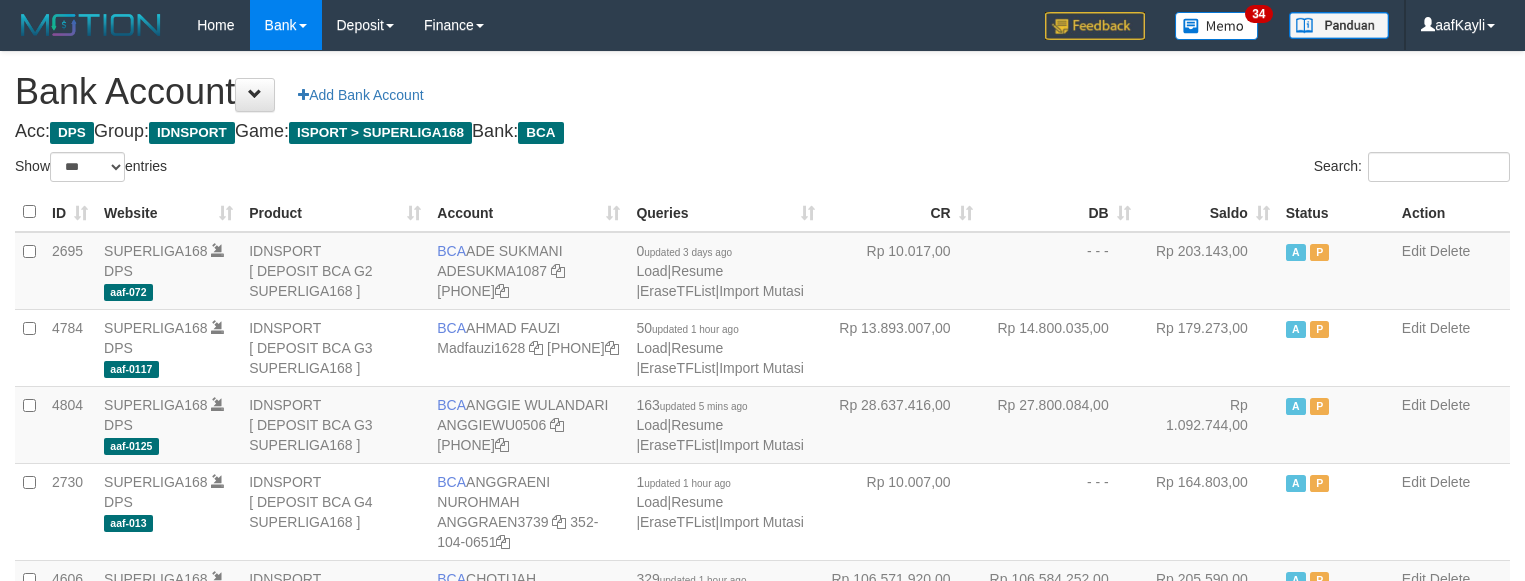 select on "***" 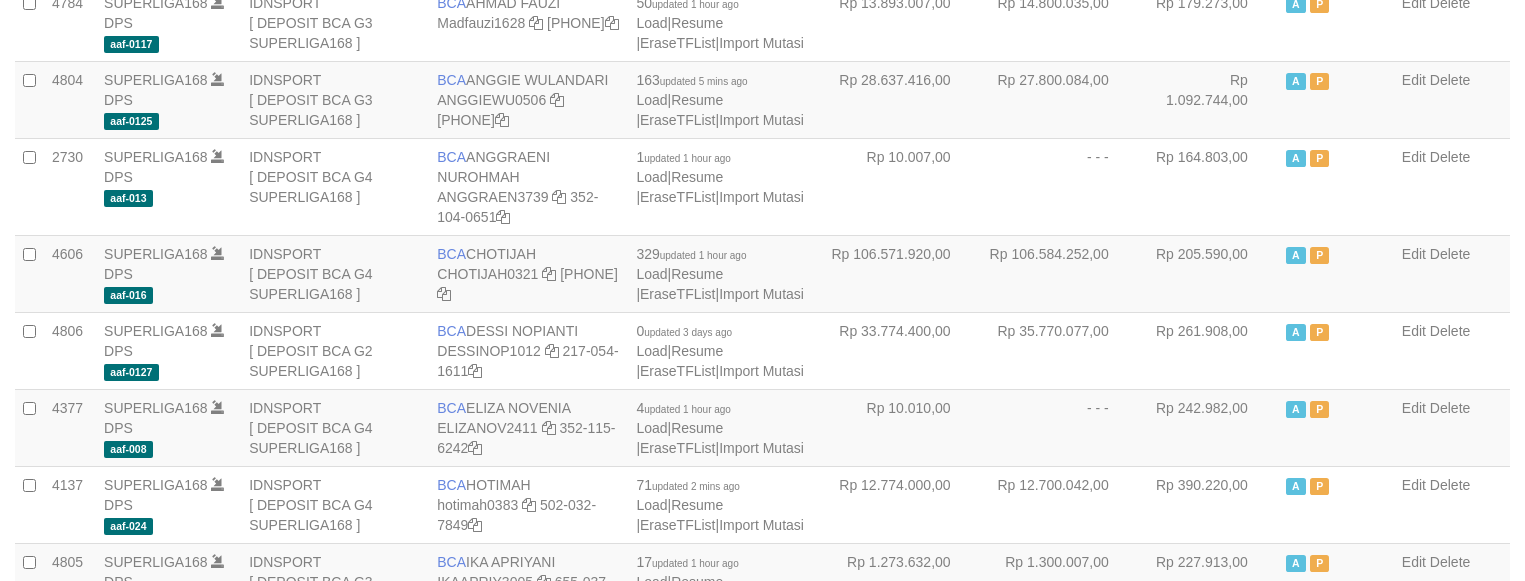 scroll, scrollTop: 366, scrollLeft: 0, axis: vertical 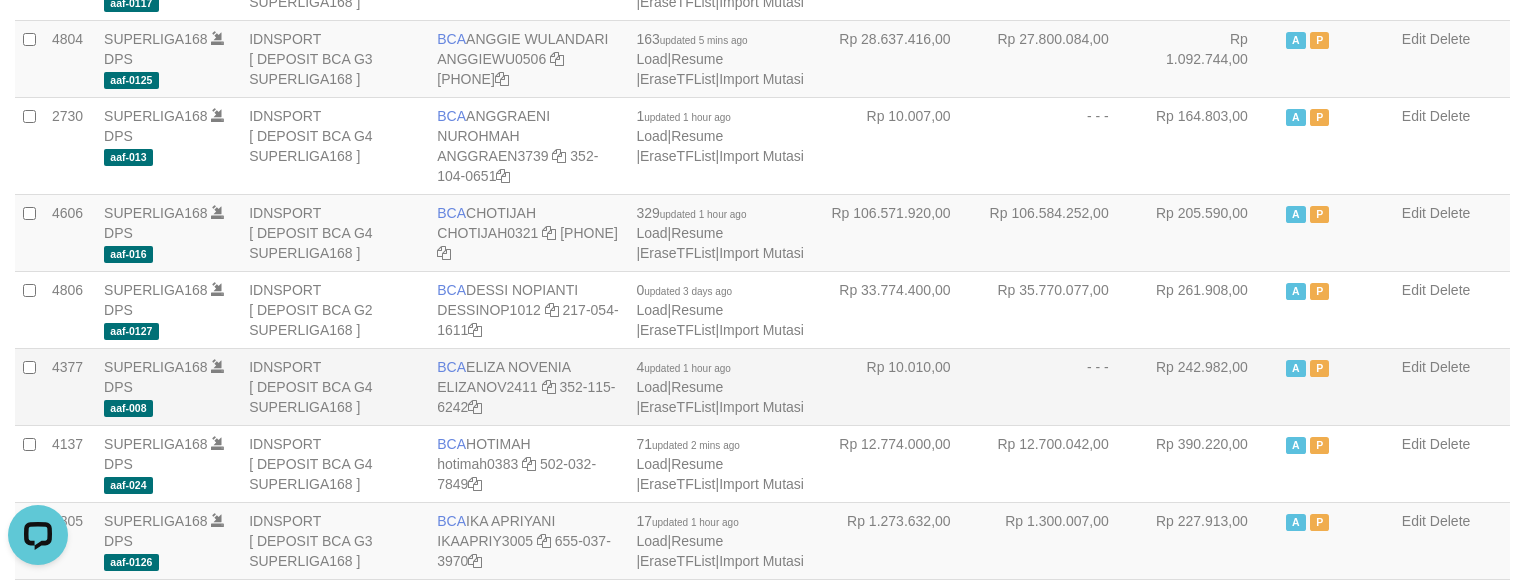 click on "Rp 10.010,00" at bounding box center (902, 386) 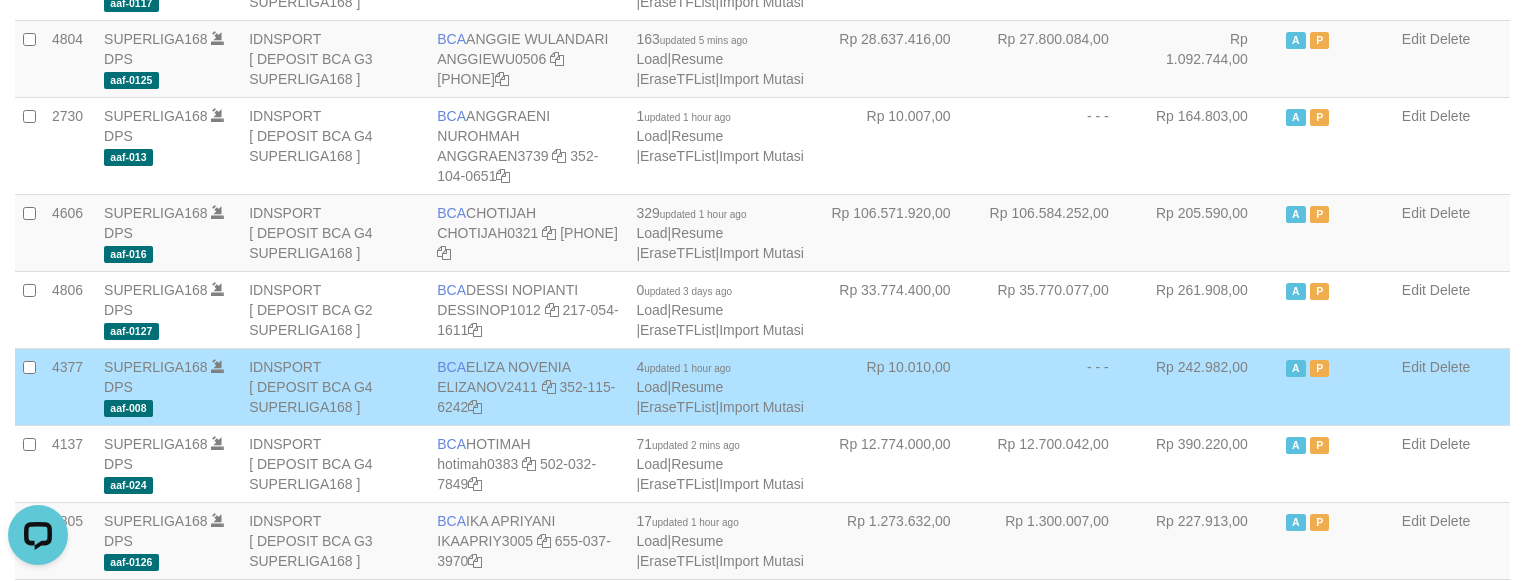click on "- - -" at bounding box center (1060, 386) 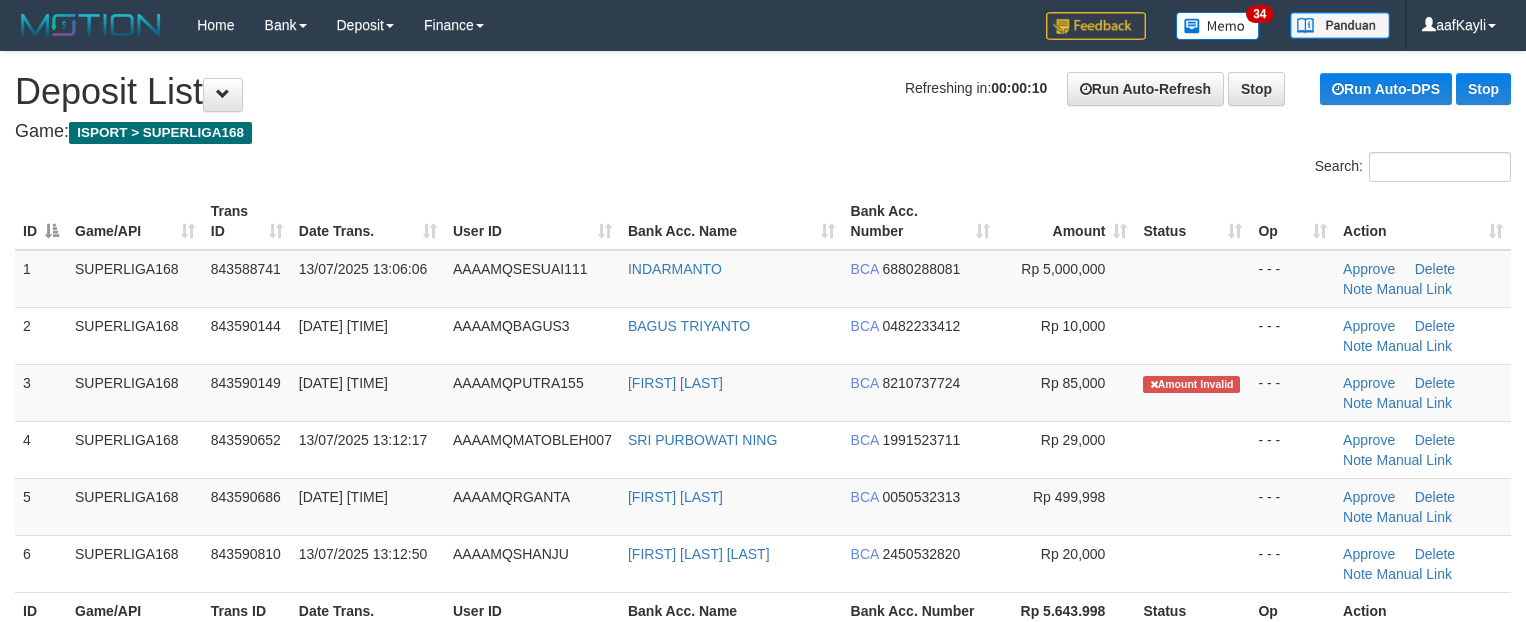 scroll, scrollTop: 0, scrollLeft: 0, axis: both 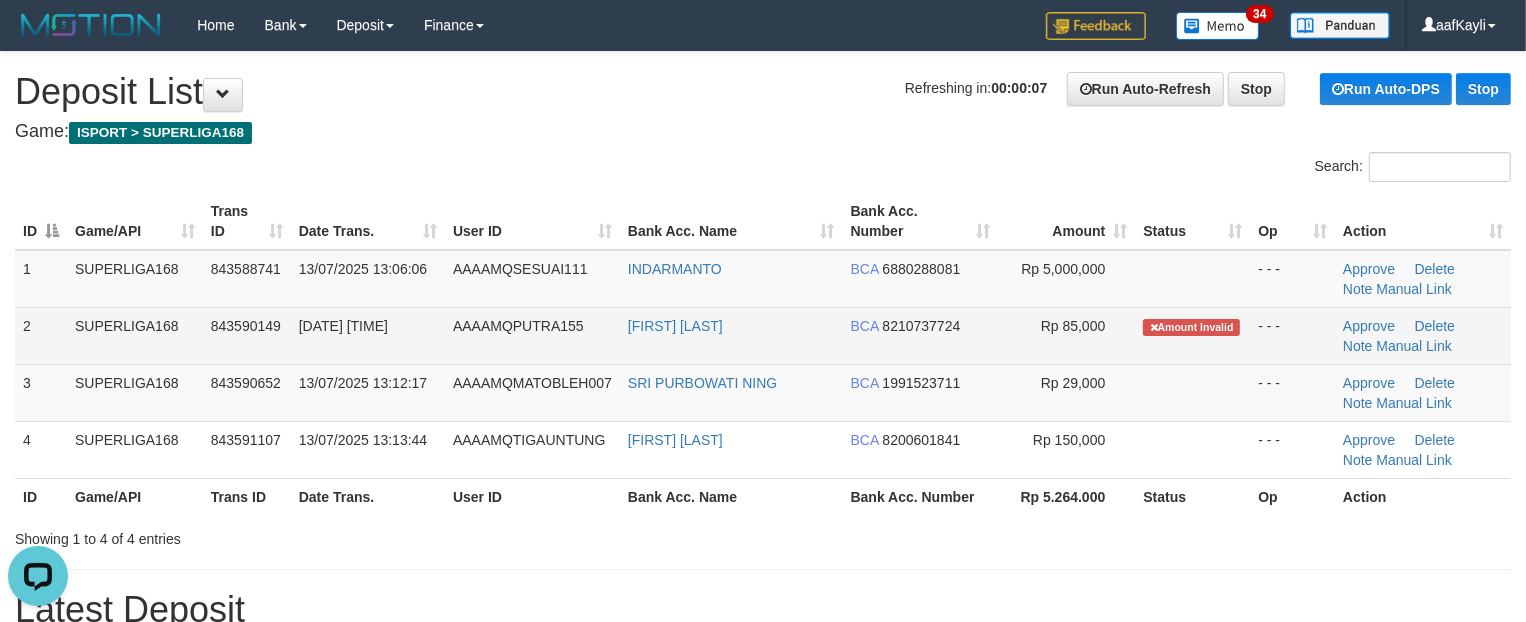 click on "[FIRST] [LAST]" at bounding box center (731, 335) 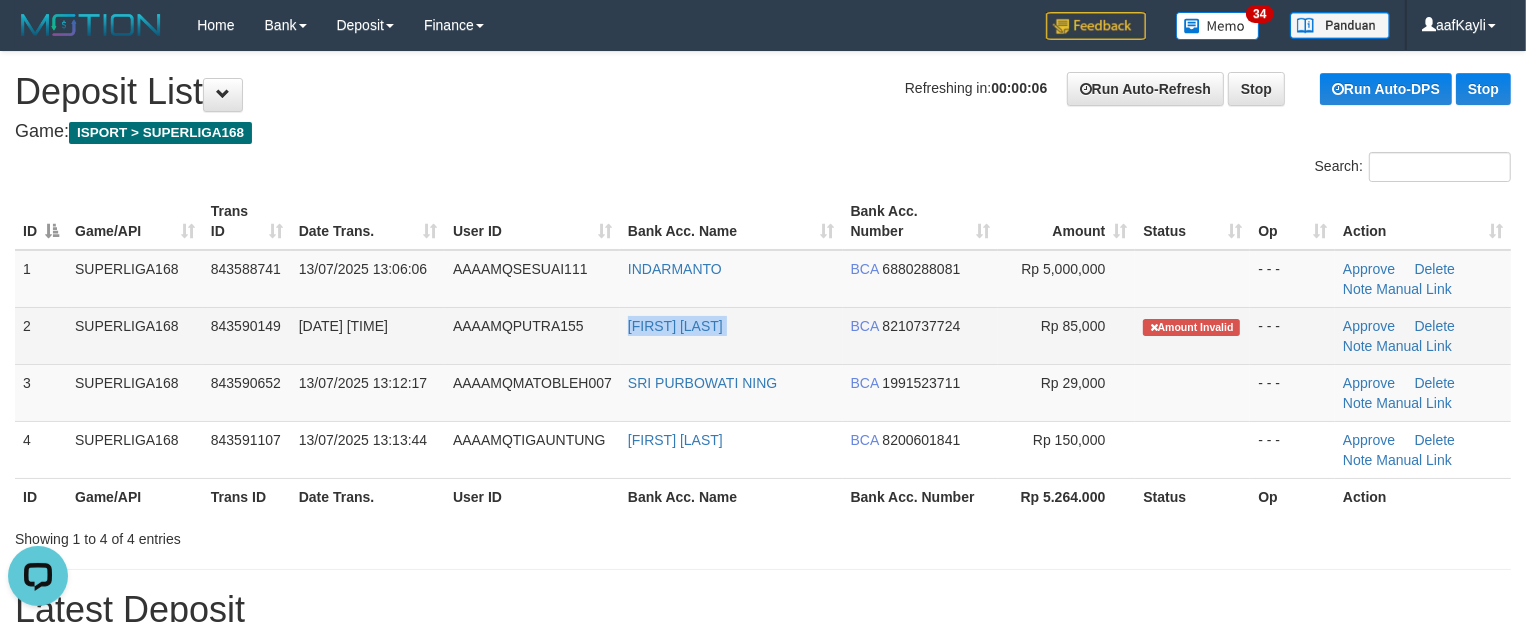 click on "[FIRST] [LAST]" at bounding box center [731, 335] 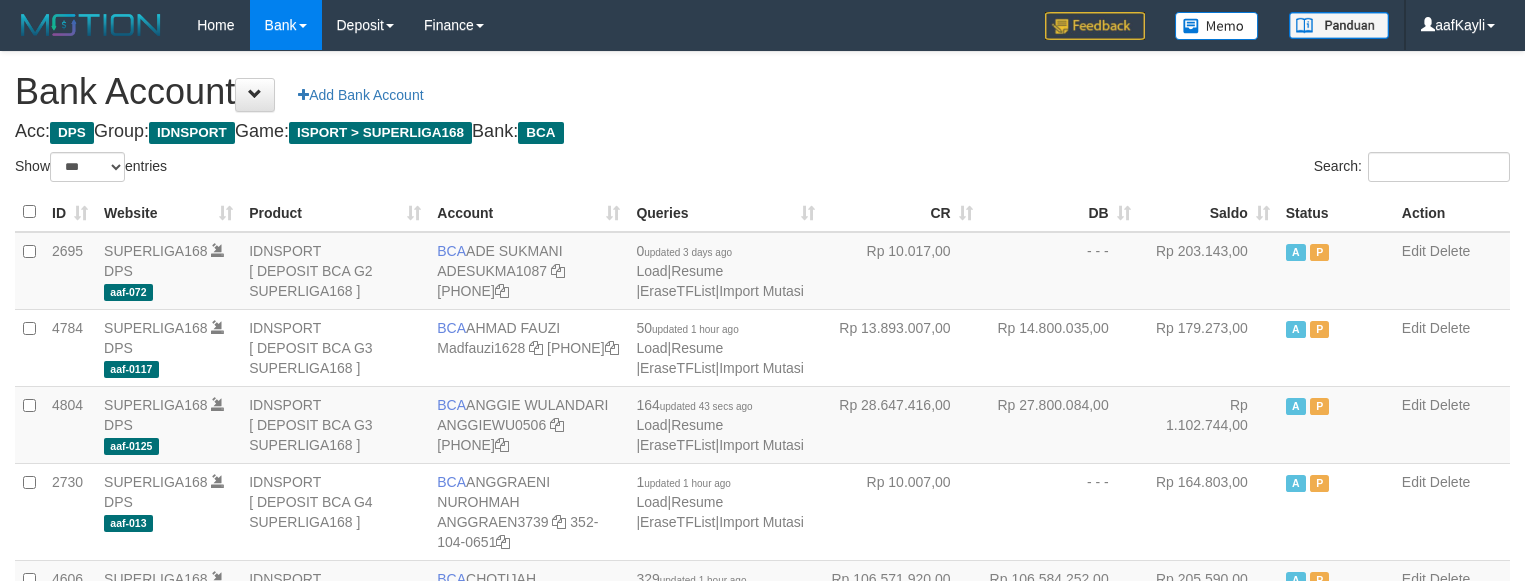 select on "***" 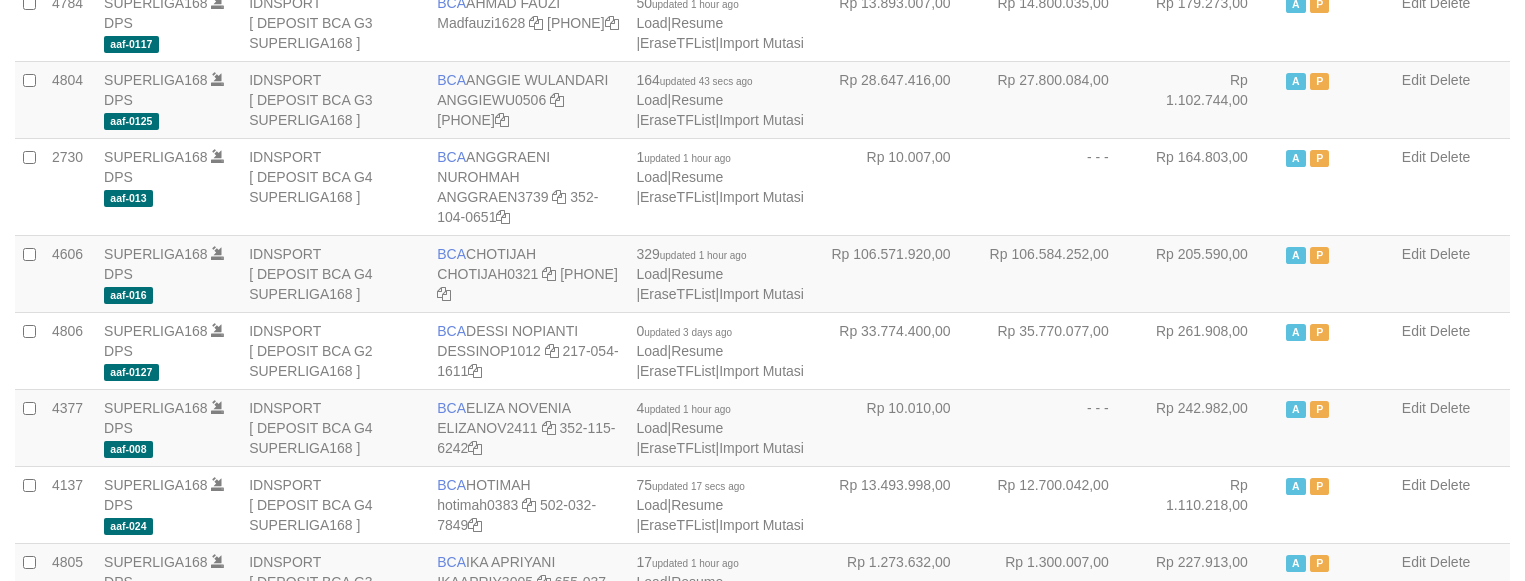 scroll, scrollTop: 366, scrollLeft: 0, axis: vertical 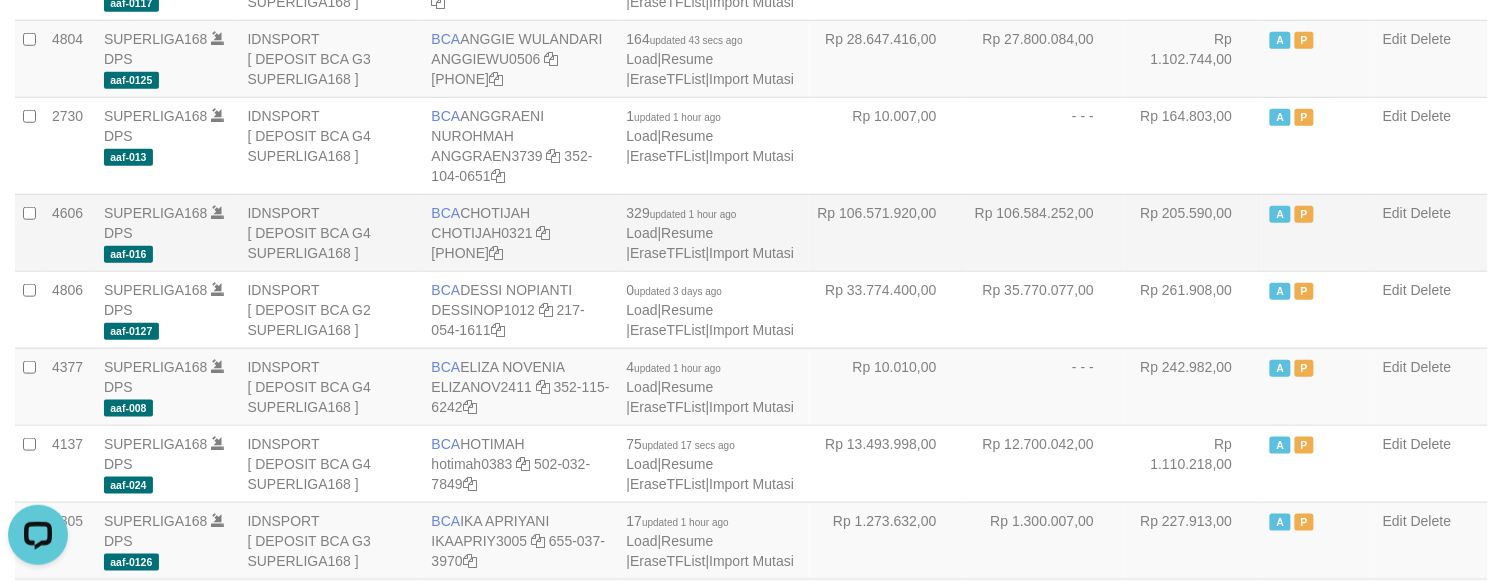 click on "Rp 205.590,00" at bounding box center (1193, 232) 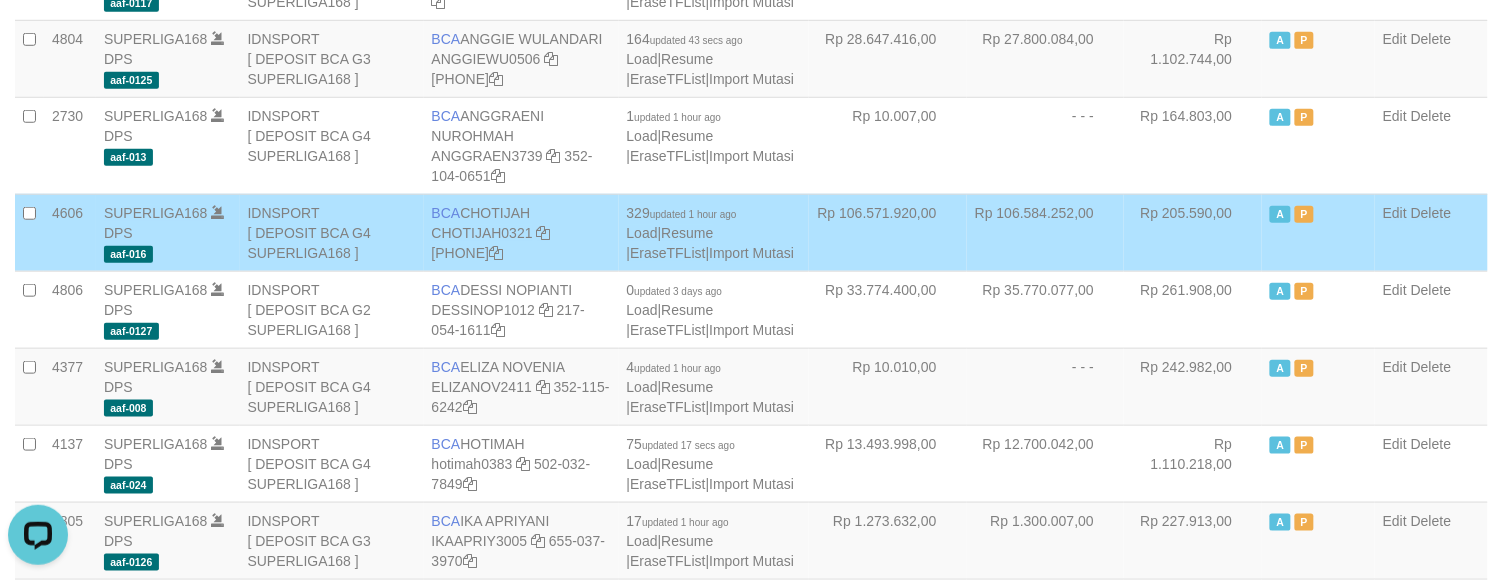 click on "Rp 205.590,00" at bounding box center (1193, 232) 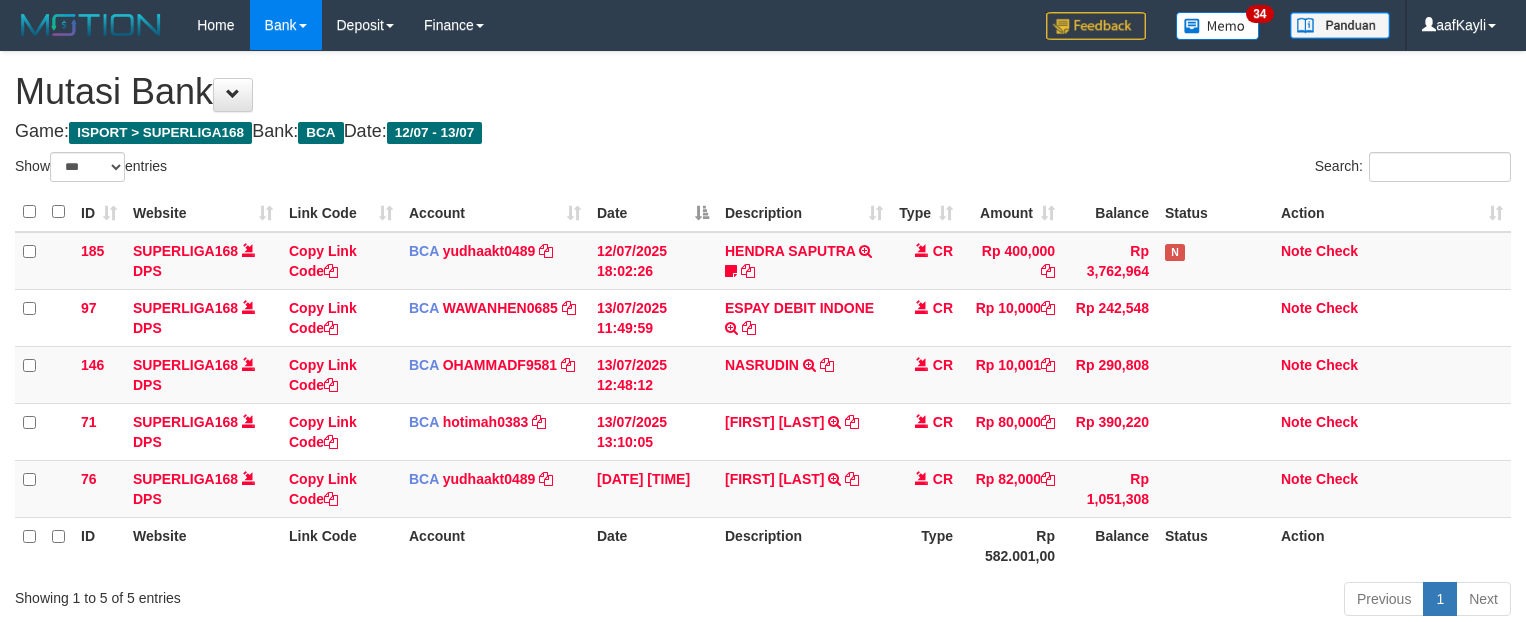 select on "***" 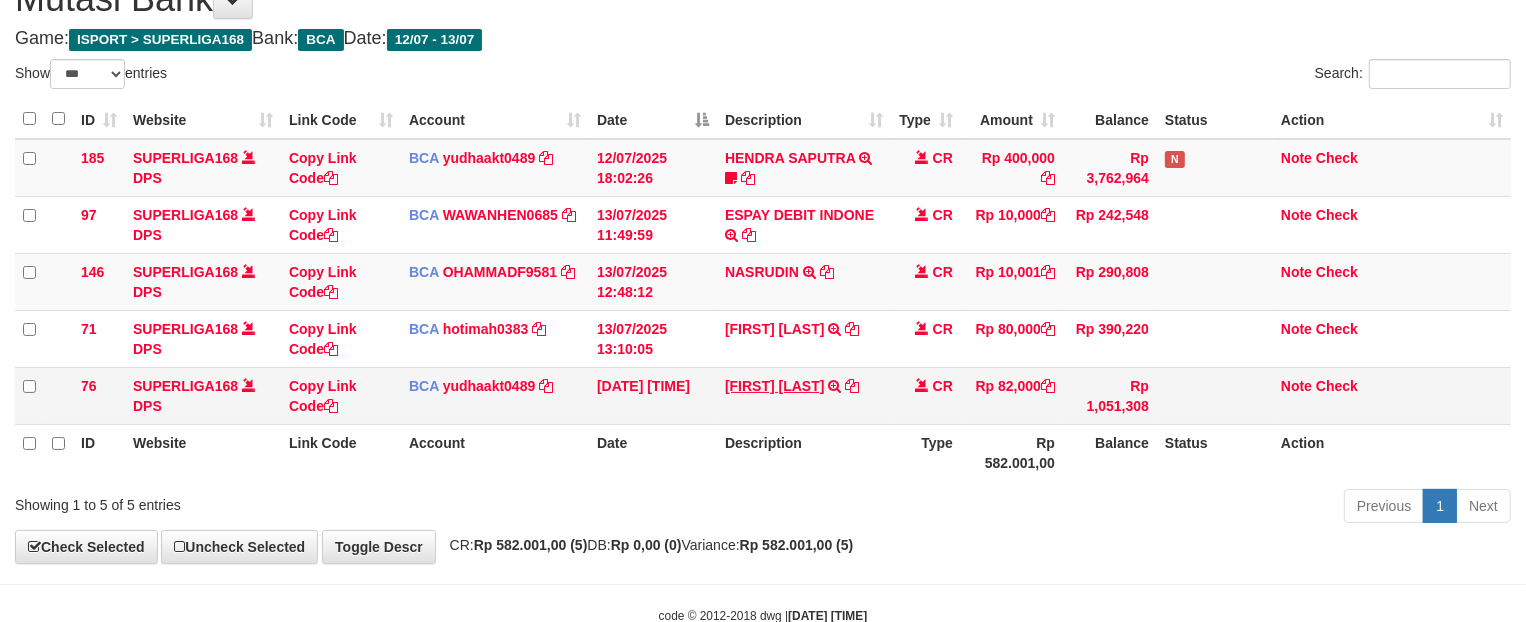 scroll, scrollTop: 90, scrollLeft: 0, axis: vertical 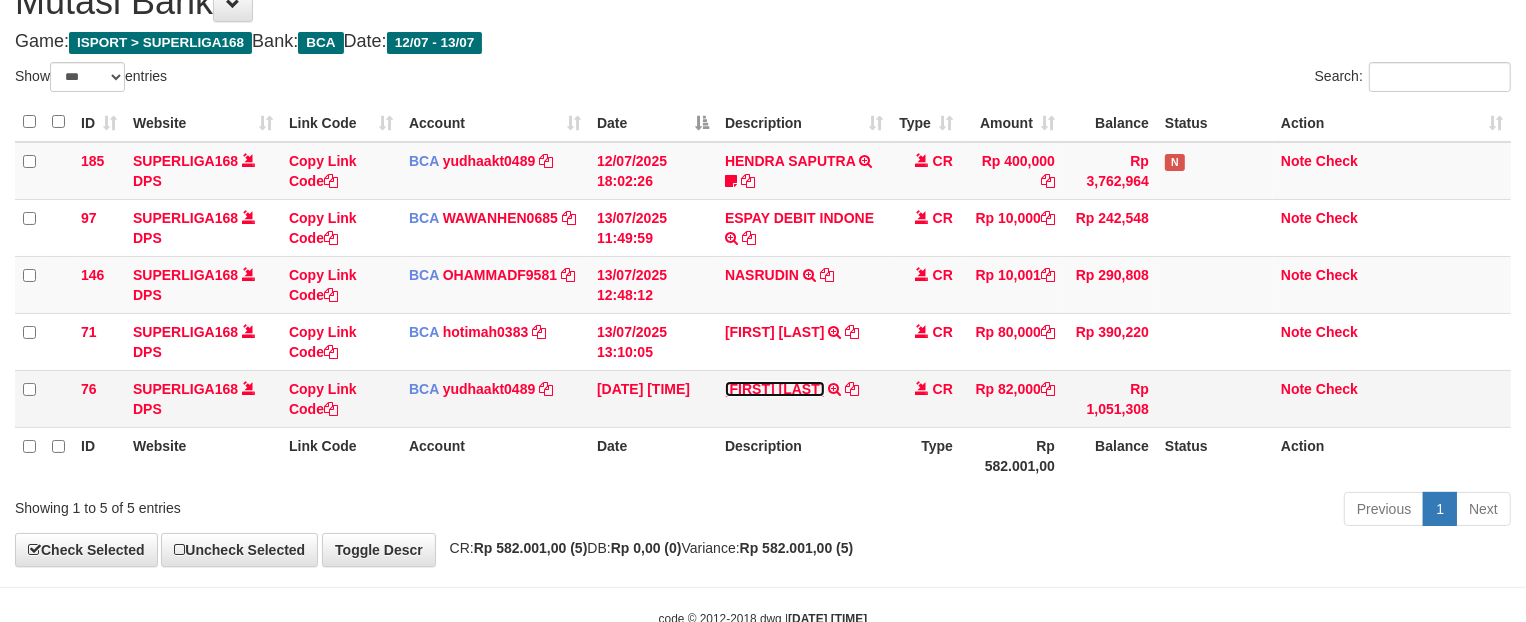 click on "[FIRST] [LAST]" at bounding box center [775, 389] 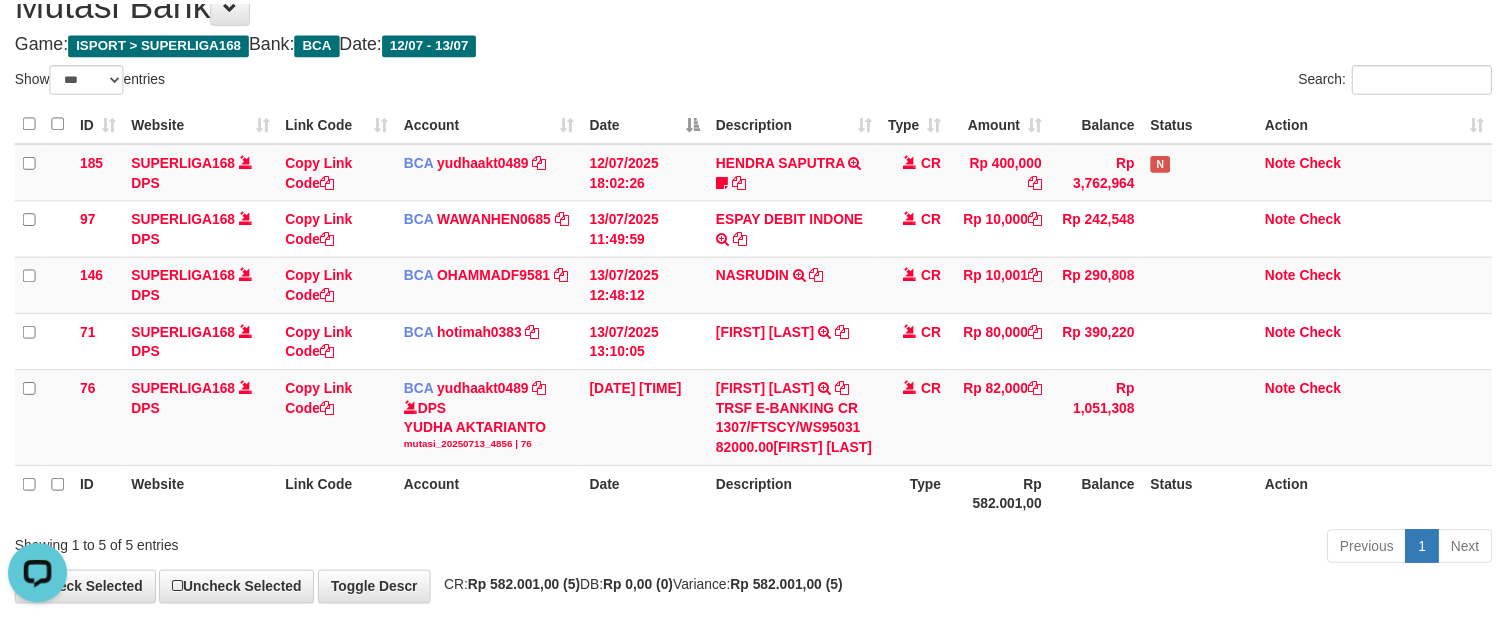 scroll, scrollTop: 0, scrollLeft: 0, axis: both 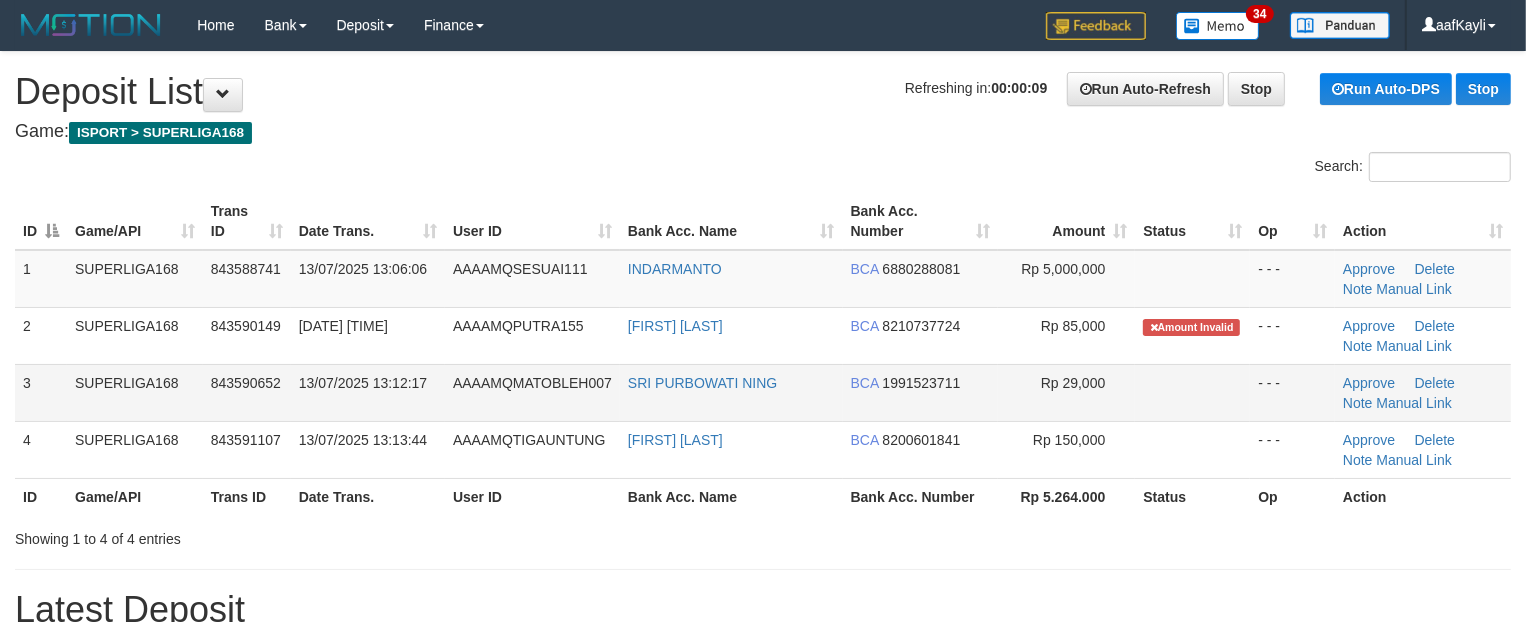 drag, startPoint x: 1176, startPoint y: 406, endPoint x: 551, endPoint y: 297, distance: 634.4336 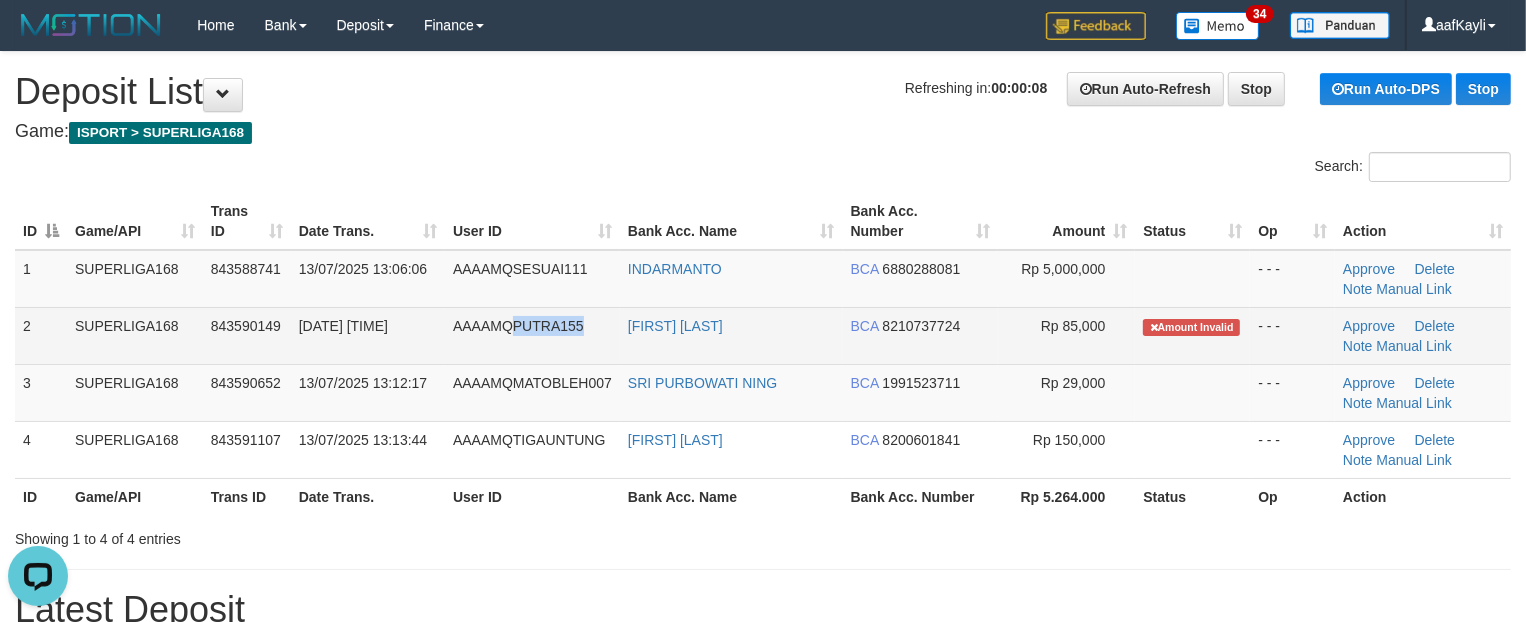scroll, scrollTop: 0, scrollLeft: 0, axis: both 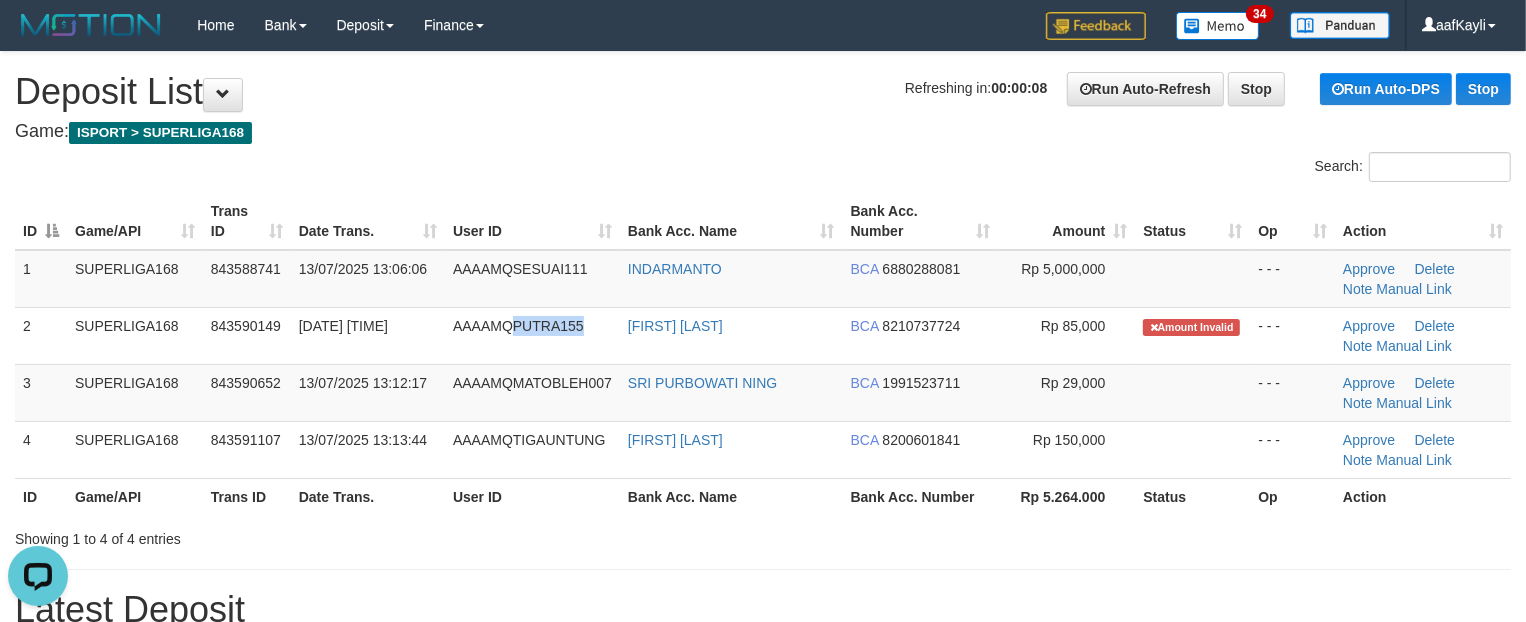 copy on "PUTRA155" 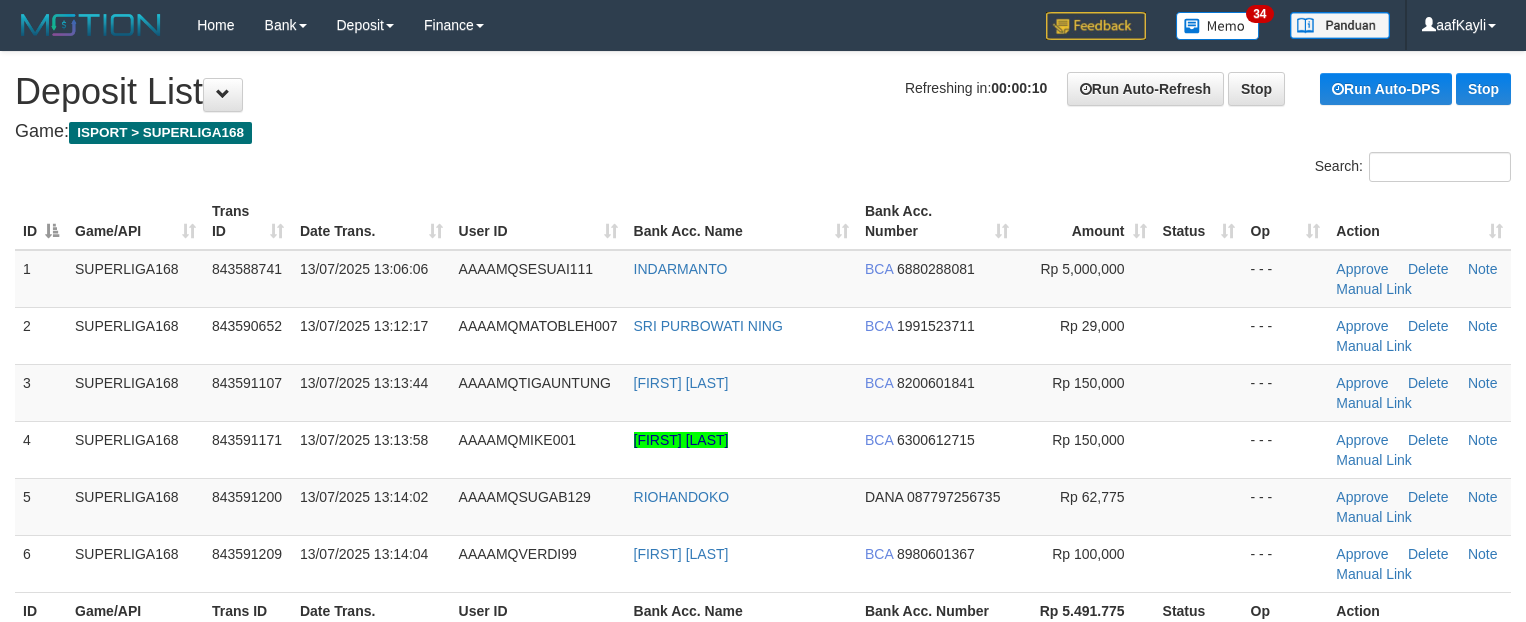 scroll, scrollTop: 0, scrollLeft: 0, axis: both 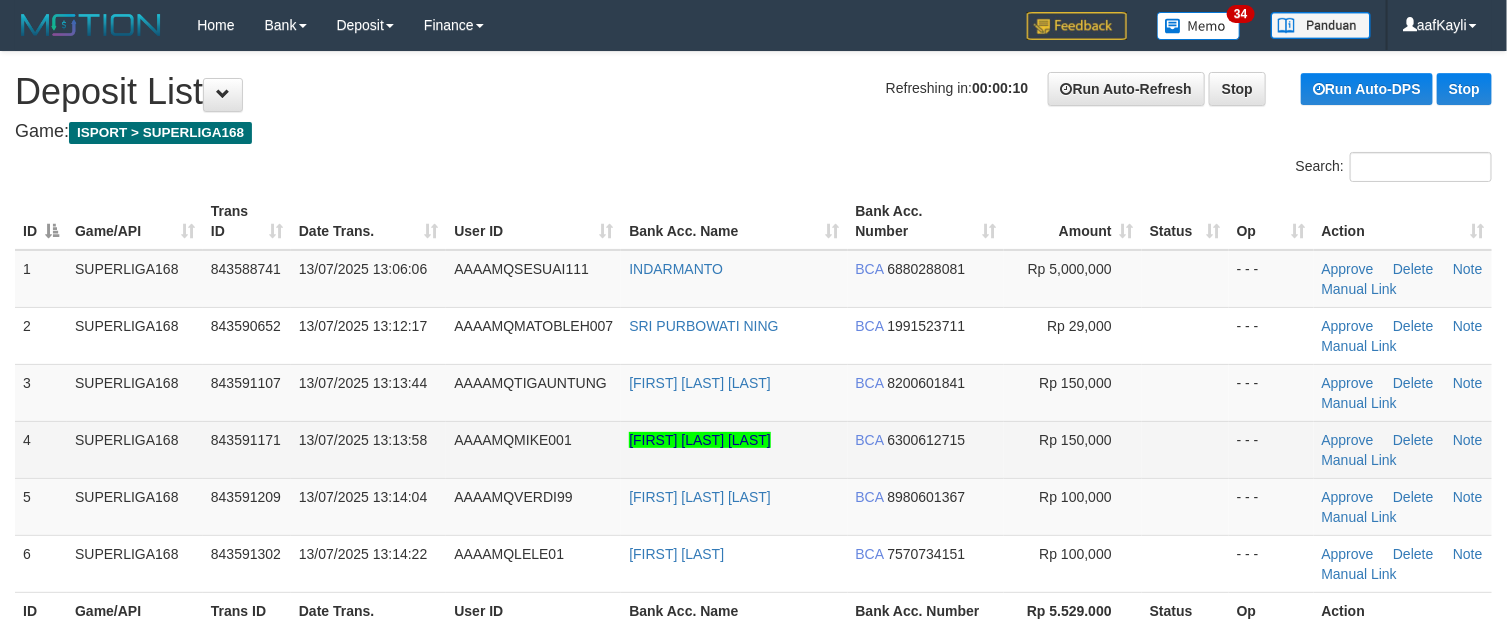 click at bounding box center [1185, 449] 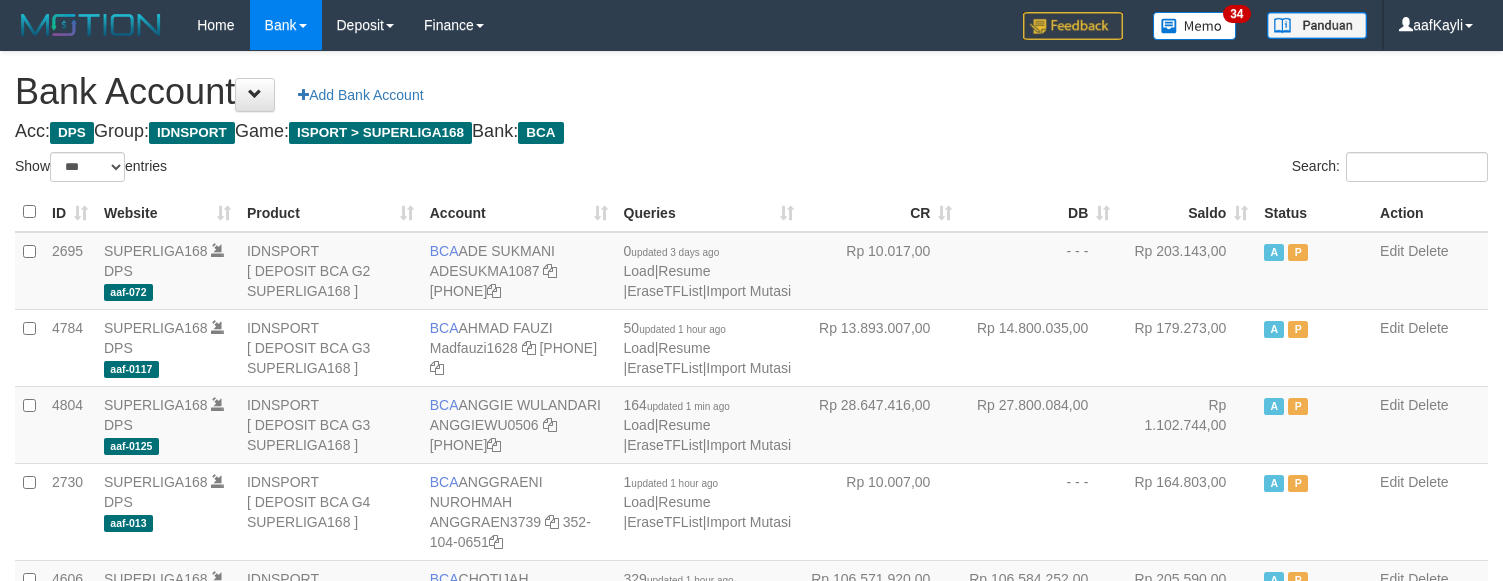select on "***" 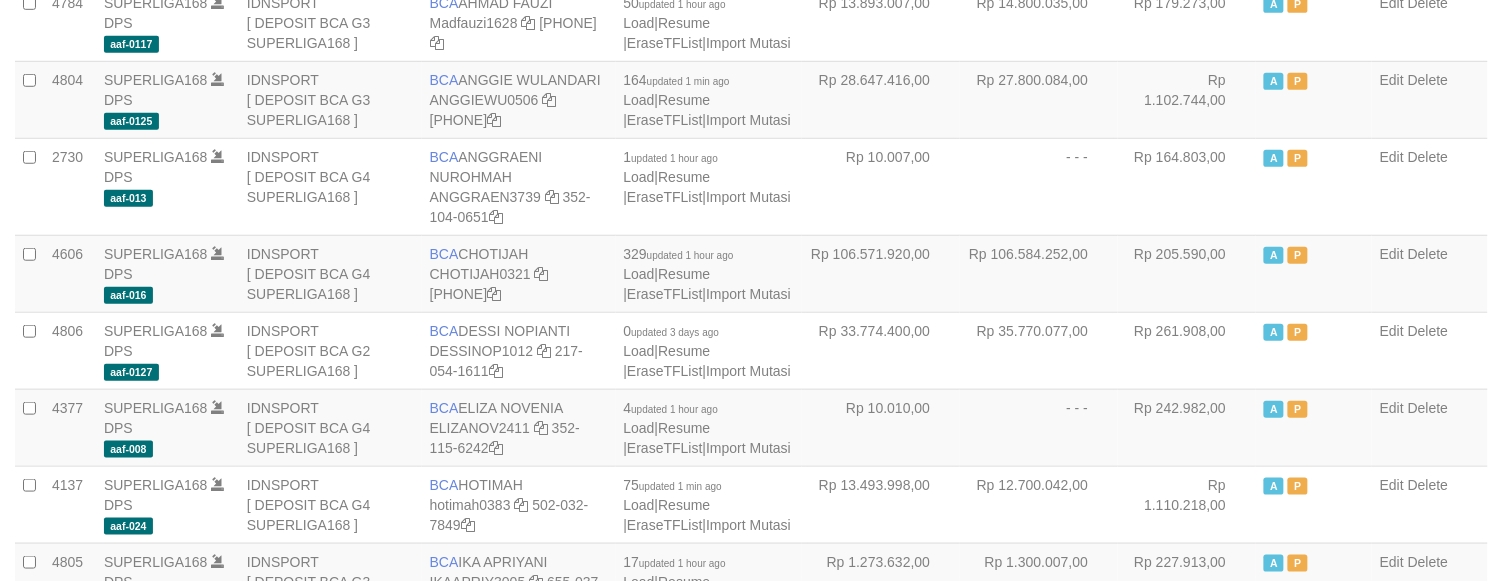 scroll, scrollTop: 366, scrollLeft: 0, axis: vertical 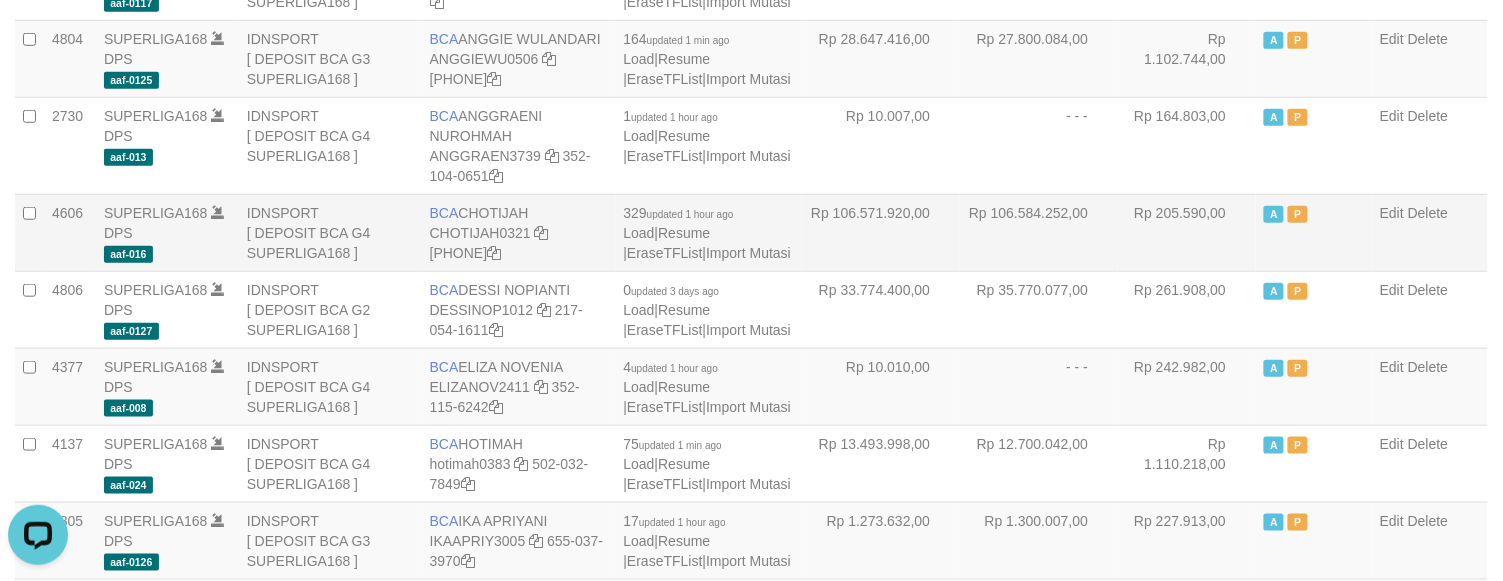 click on "A" at bounding box center (1274, 214) 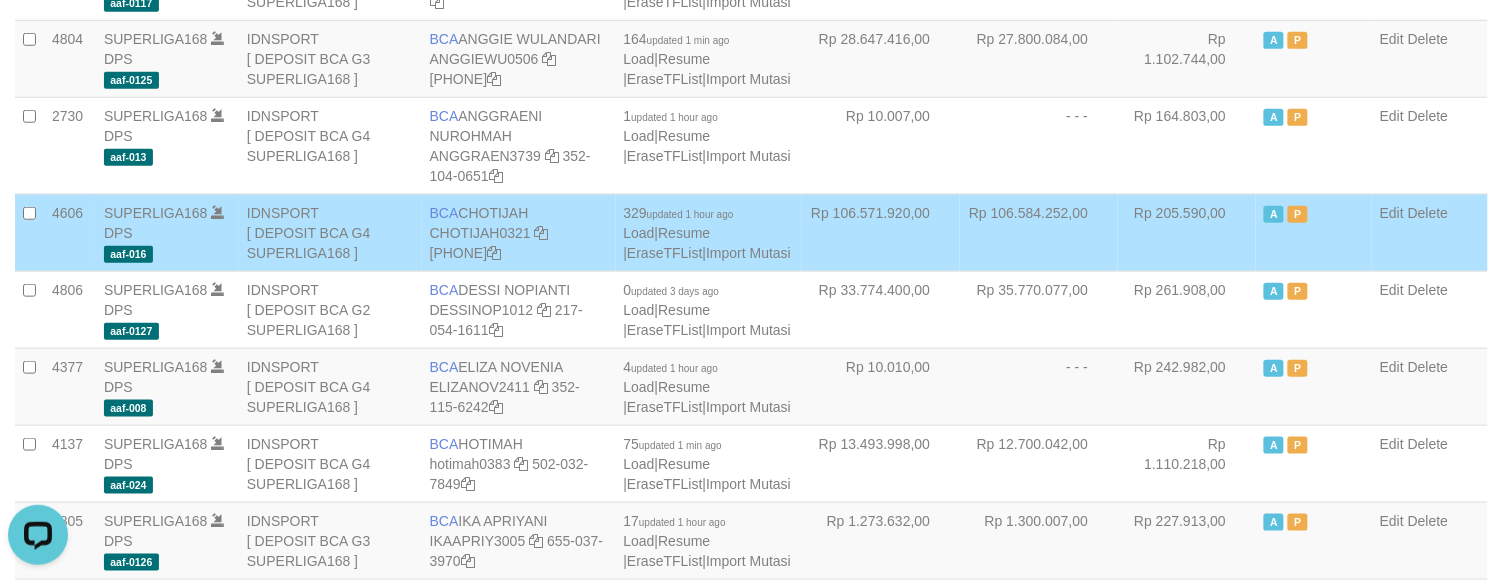 scroll, scrollTop: 2001, scrollLeft: 0, axis: vertical 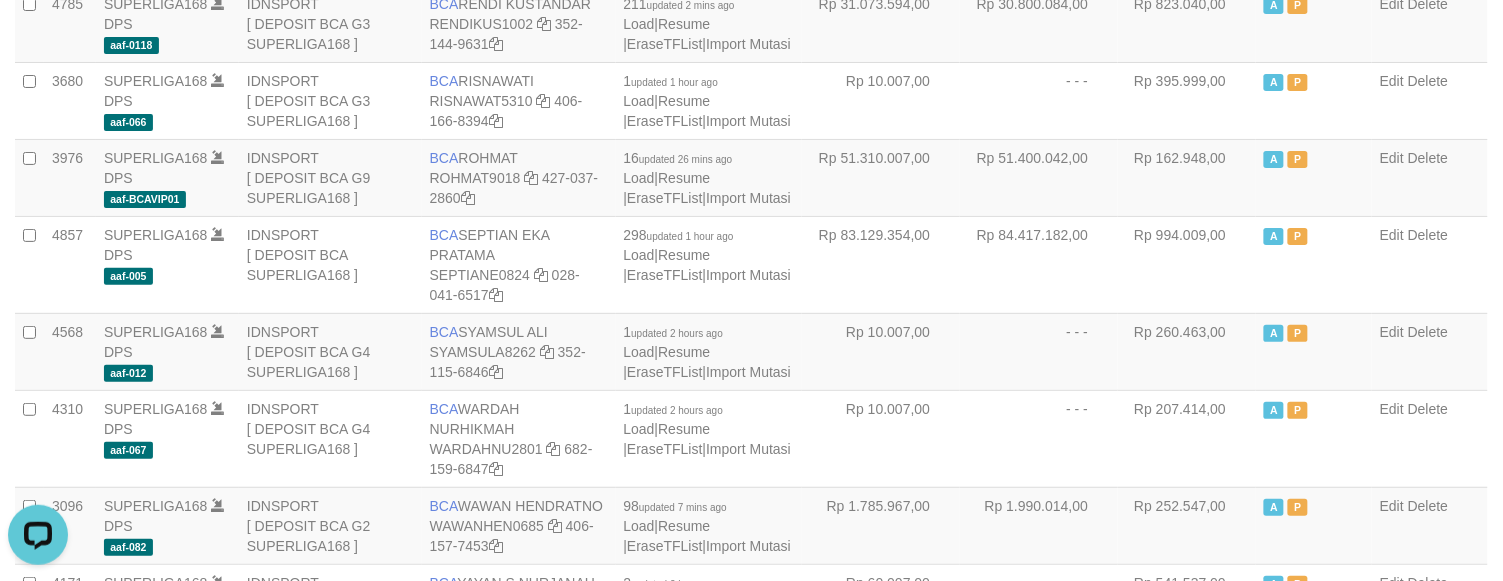 click on "SUPERLIGA168" at bounding box center [156, -73] 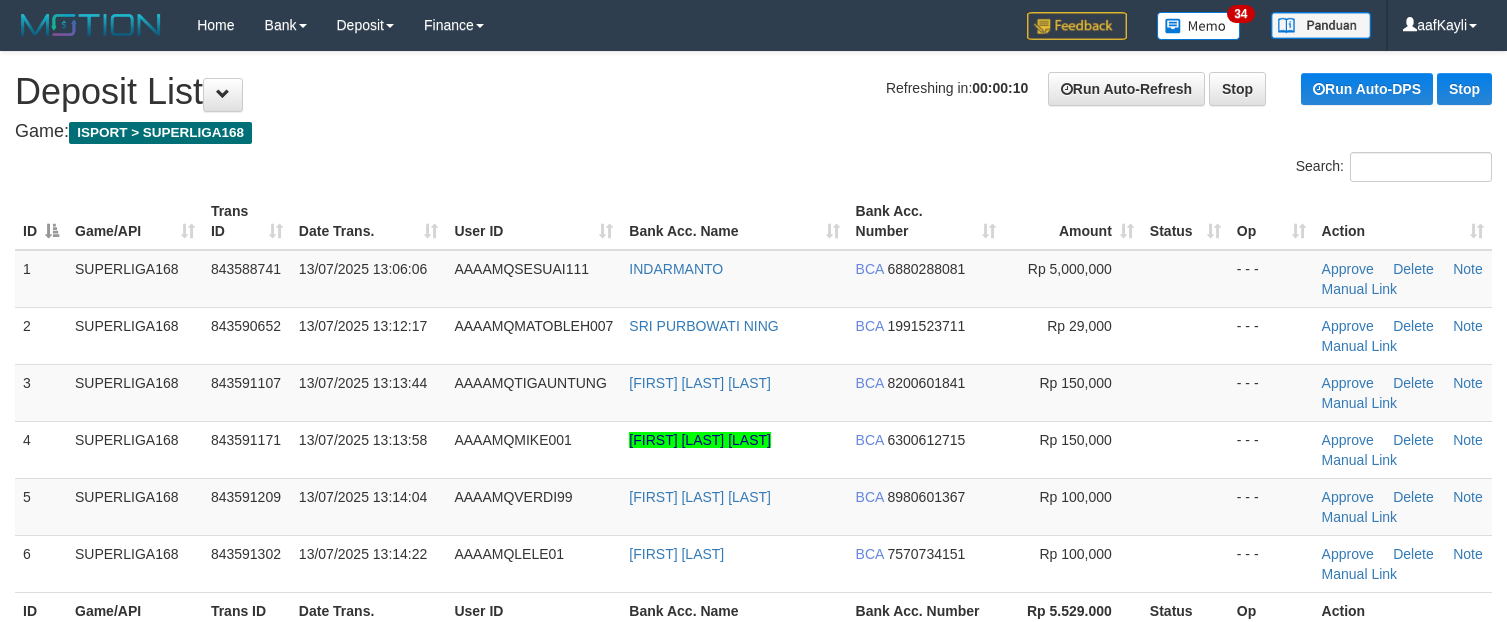 scroll, scrollTop: 0, scrollLeft: 0, axis: both 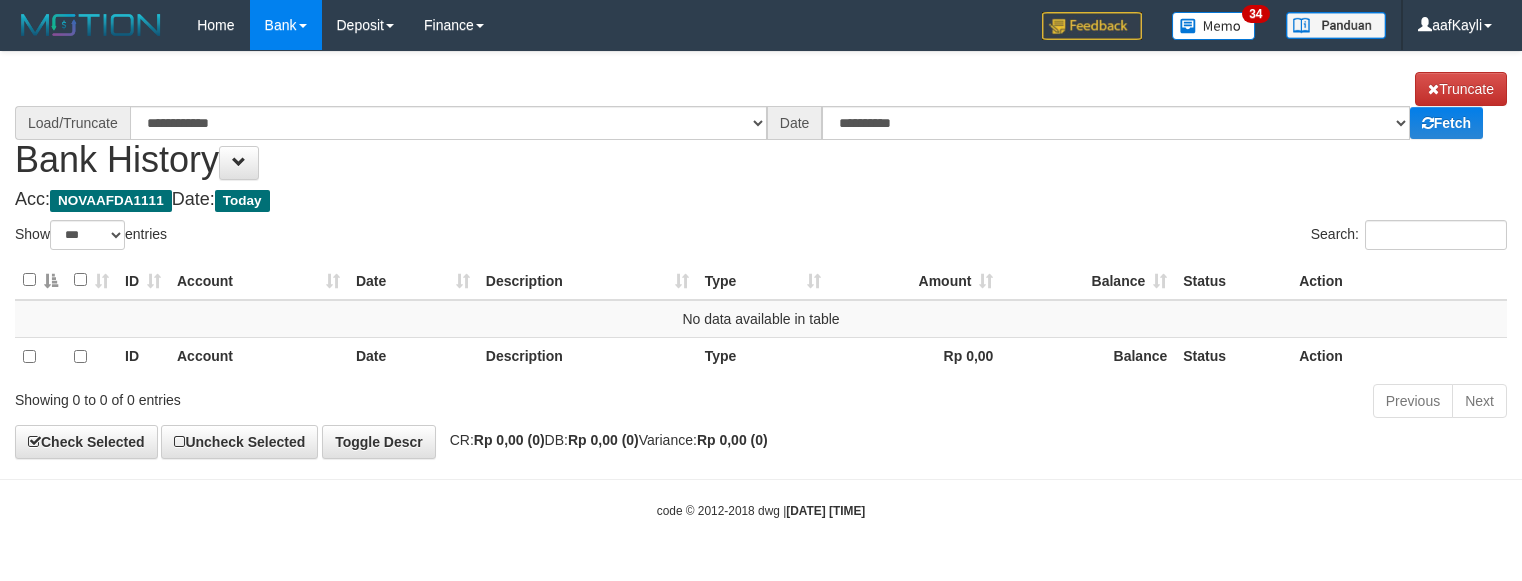 select on "***" 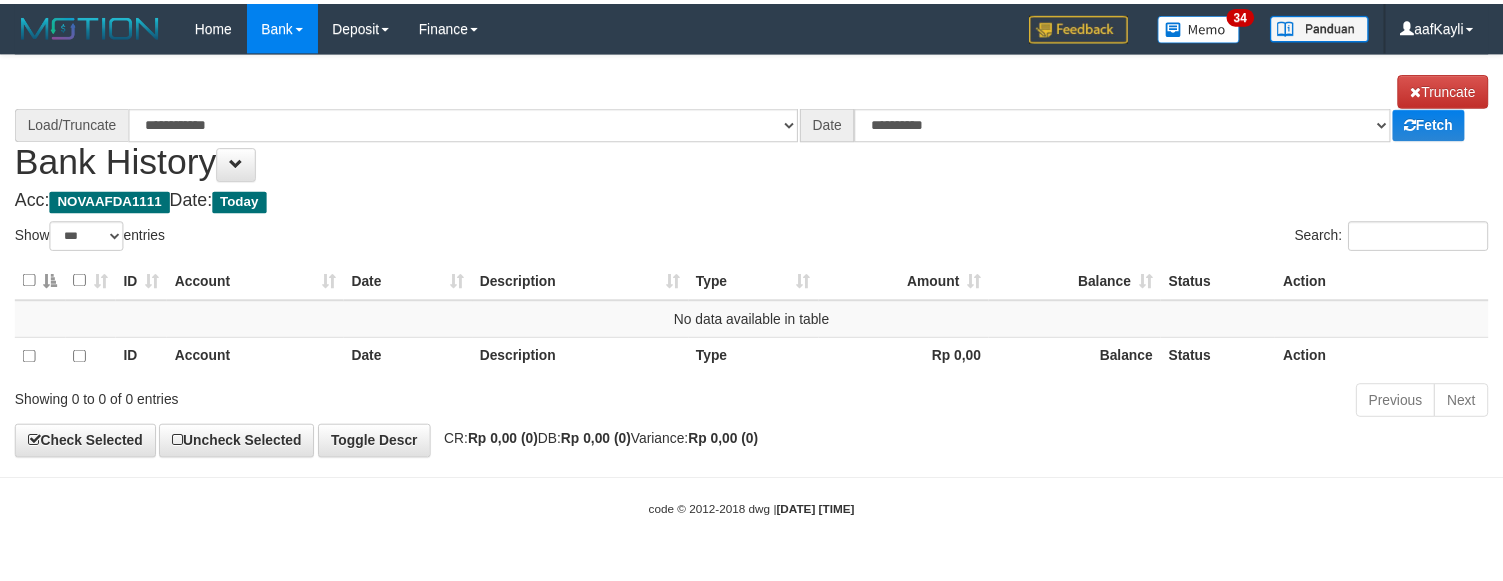 scroll, scrollTop: 0, scrollLeft: 0, axis: both 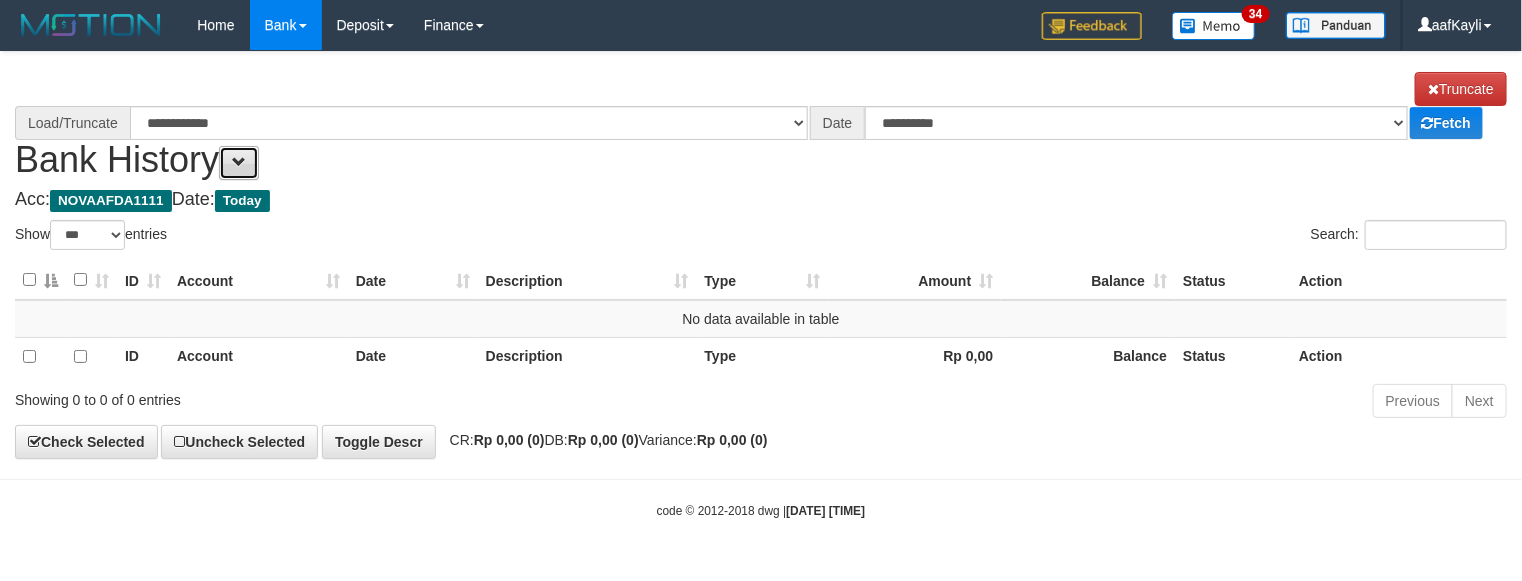 click at bounding box center [239, 163] 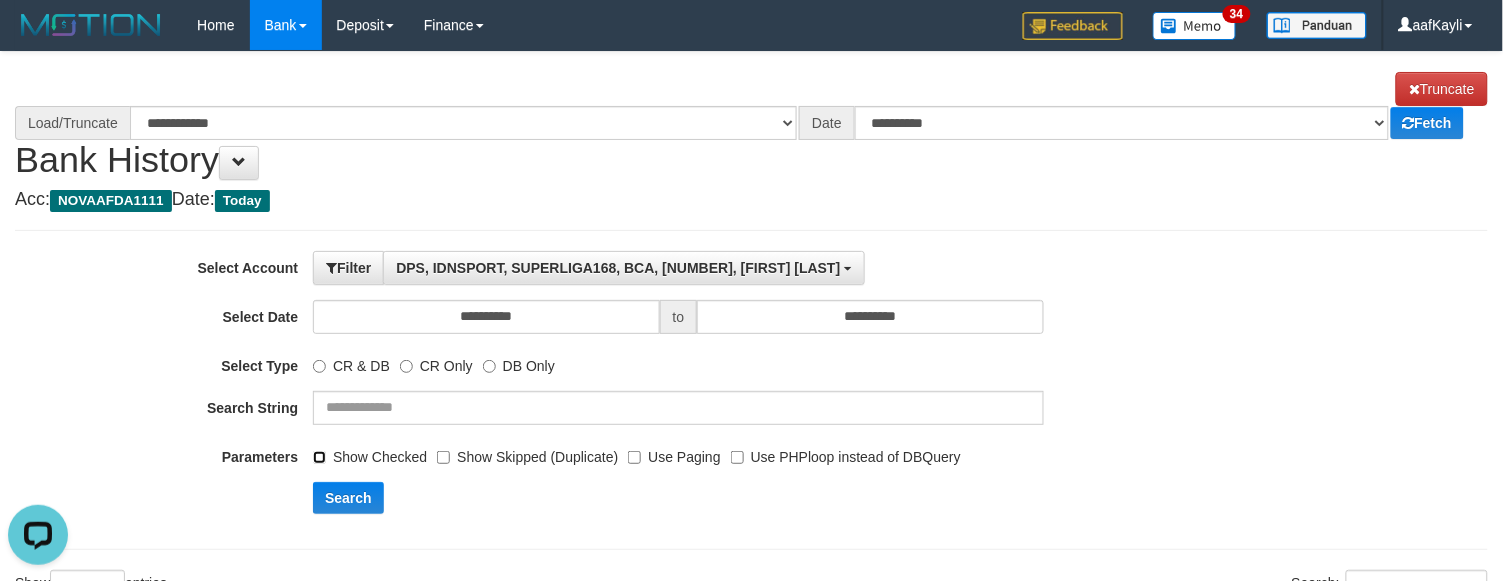 scroll, scrollTop: 0, scrollLeft: 0, axis: both 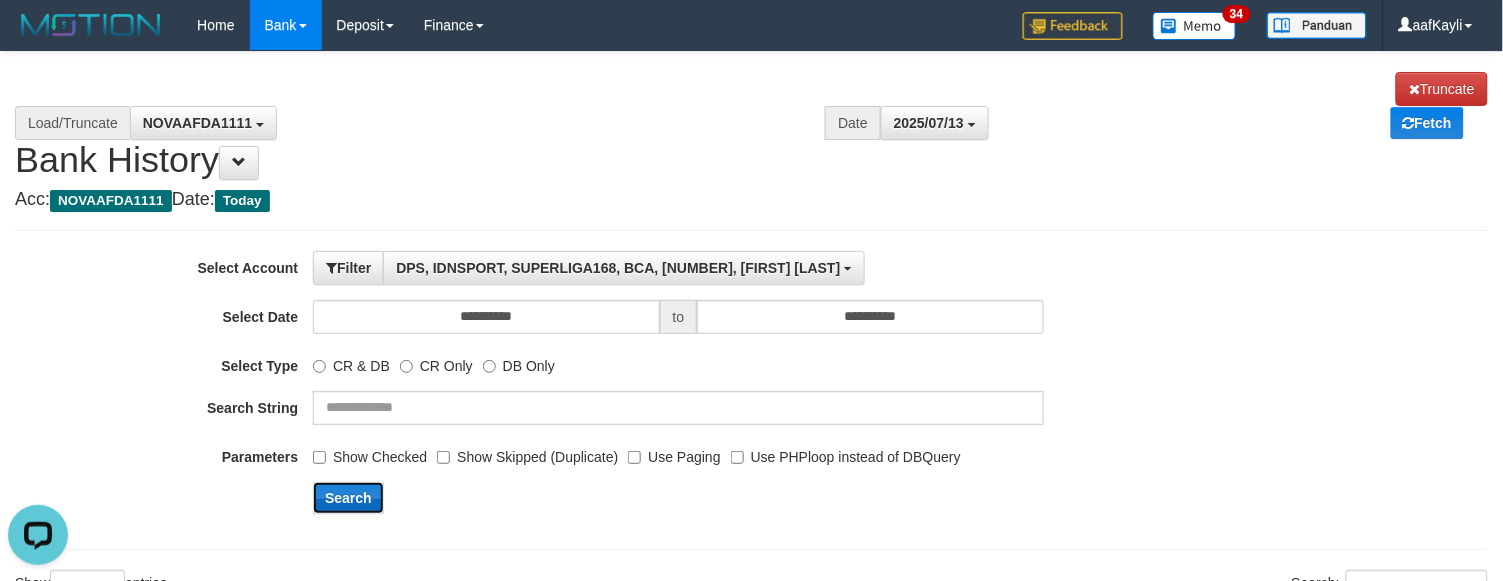 click on "Search" at bounding box center (348, 498) 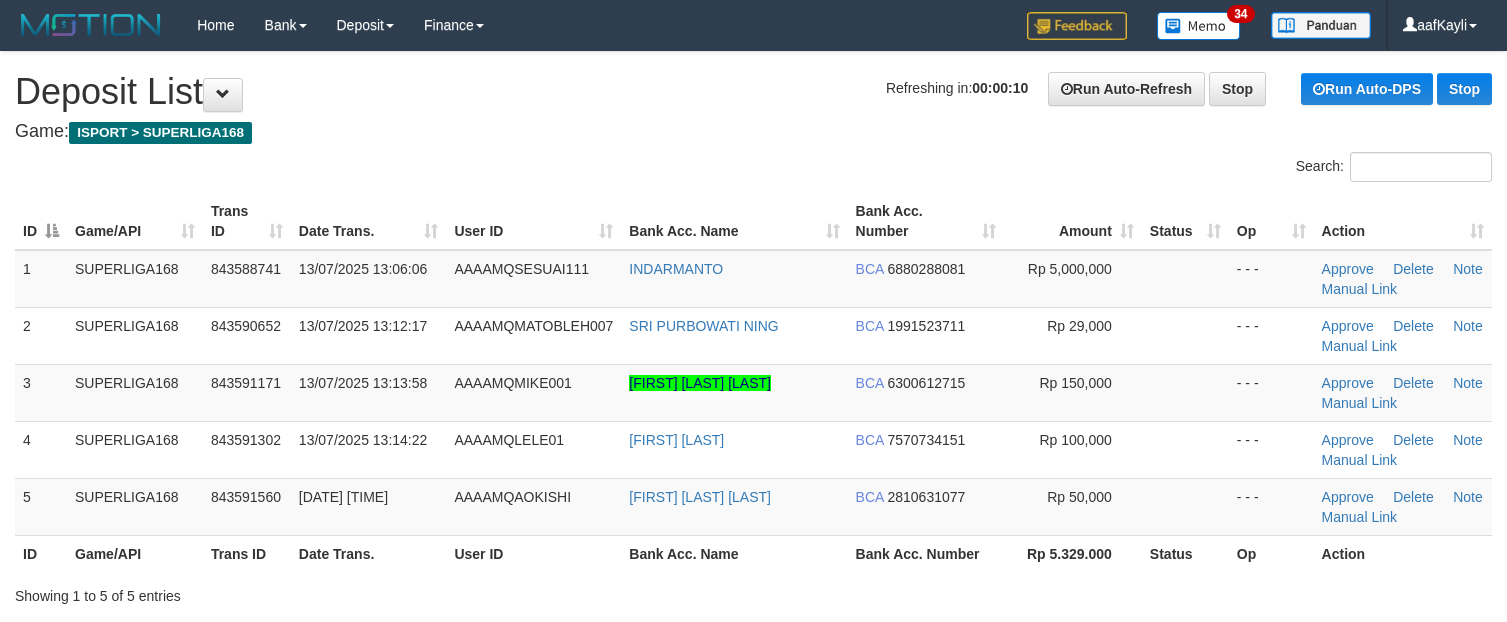 scroll, scrollTop: 0, scrollLeft: 0, axis: both 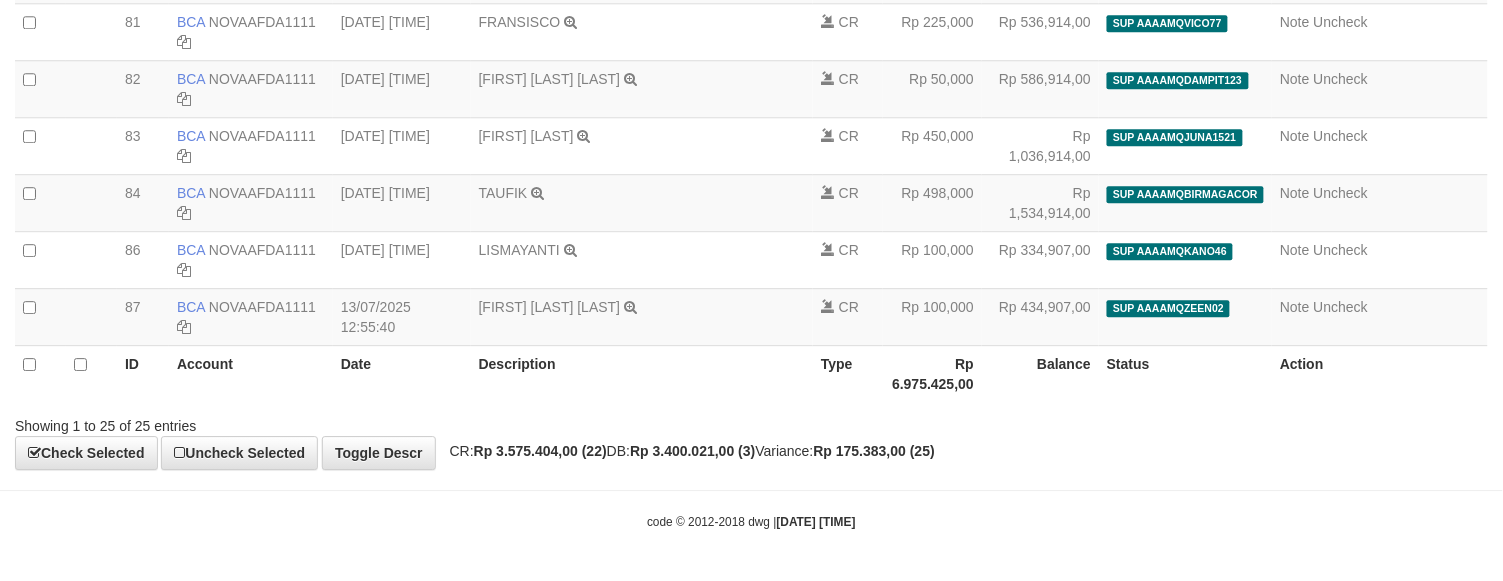 select on "****" 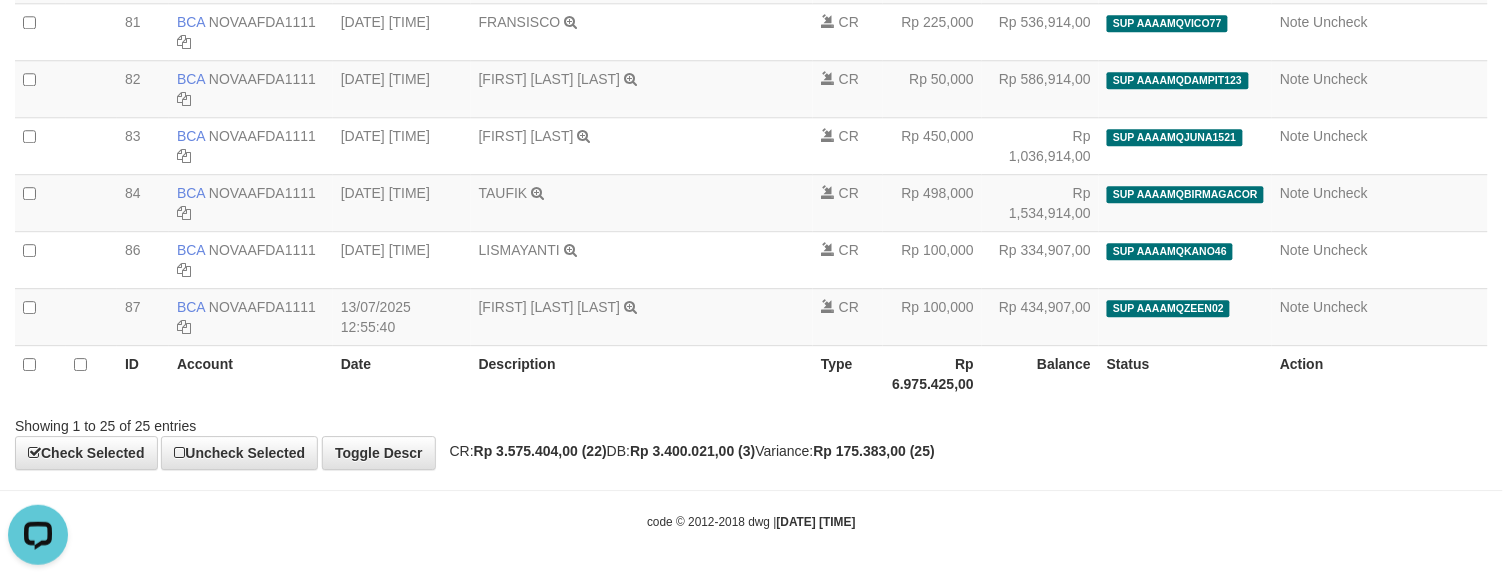 scroll, scrollTop: 0, scrollLeft: 0, axis: both 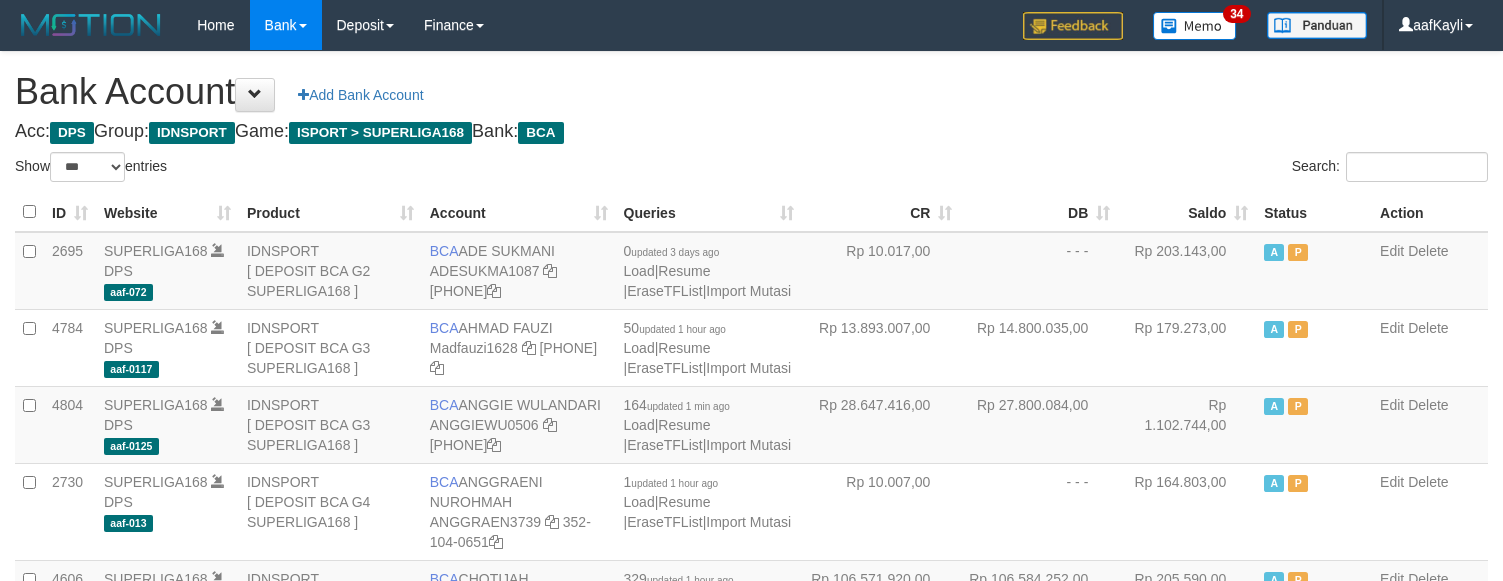 select on "***" 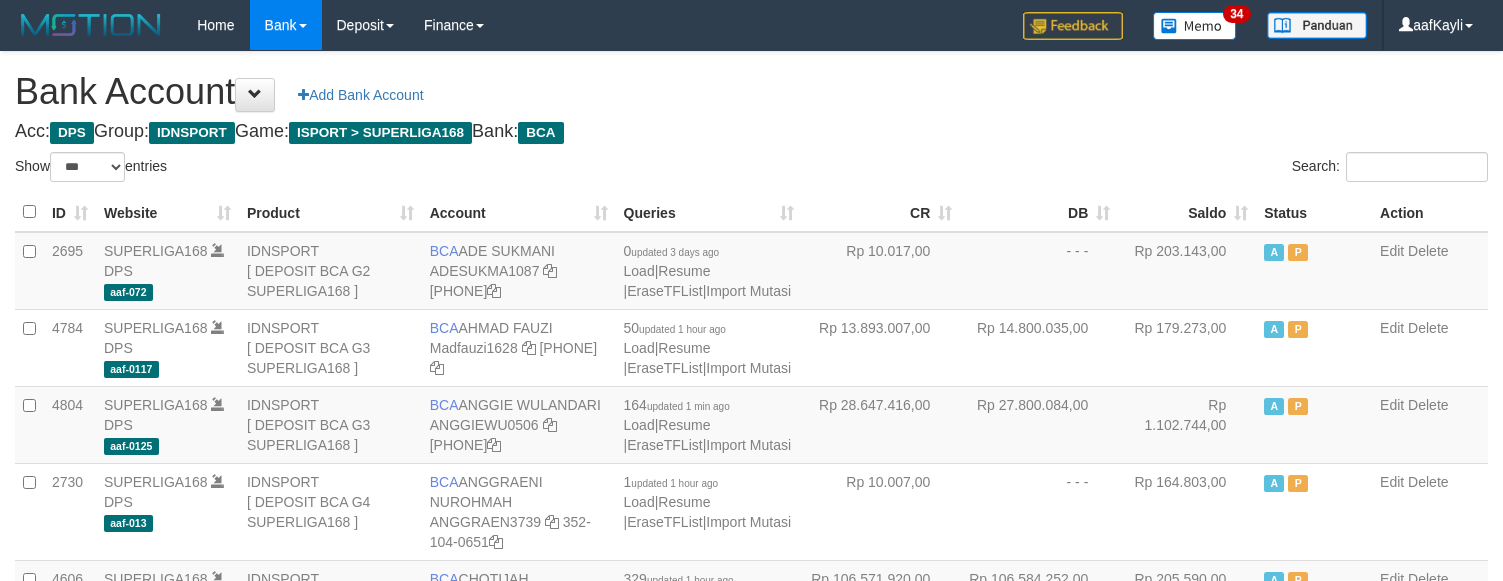scroll, scrollTop: 2001, scrollLeft: 0, axis: vertical 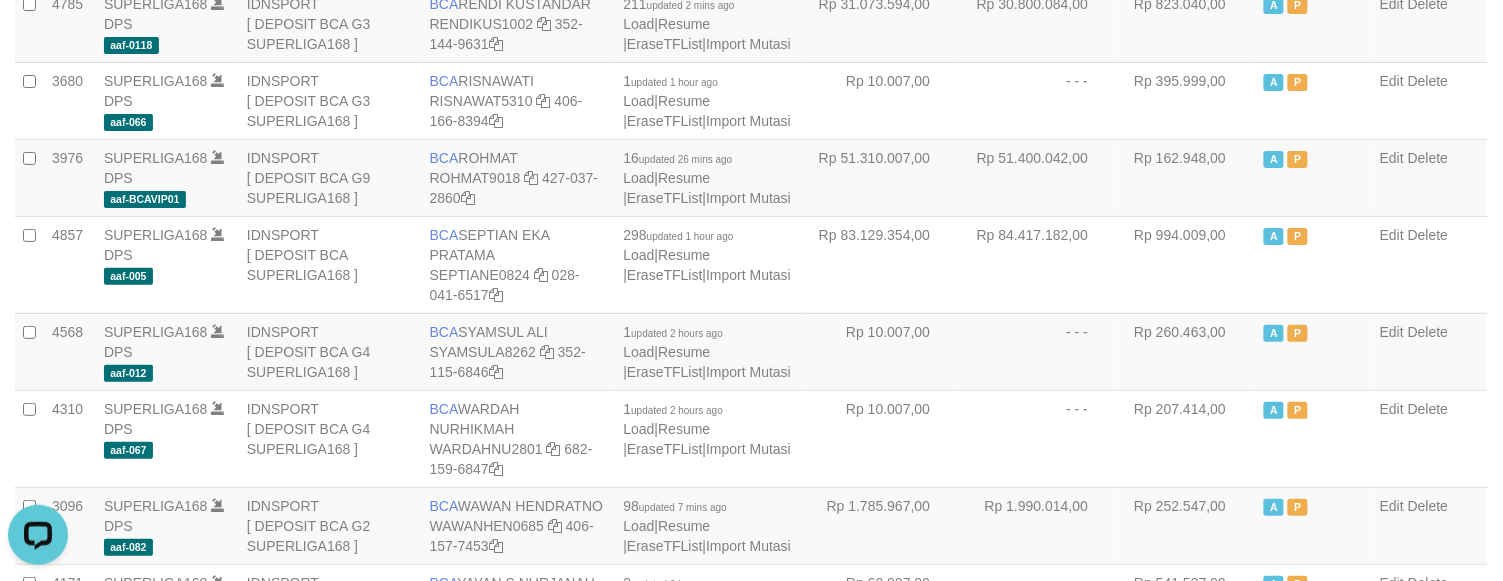 click on "Rp 17.960.070,00" at bounding box center (1039, -54) 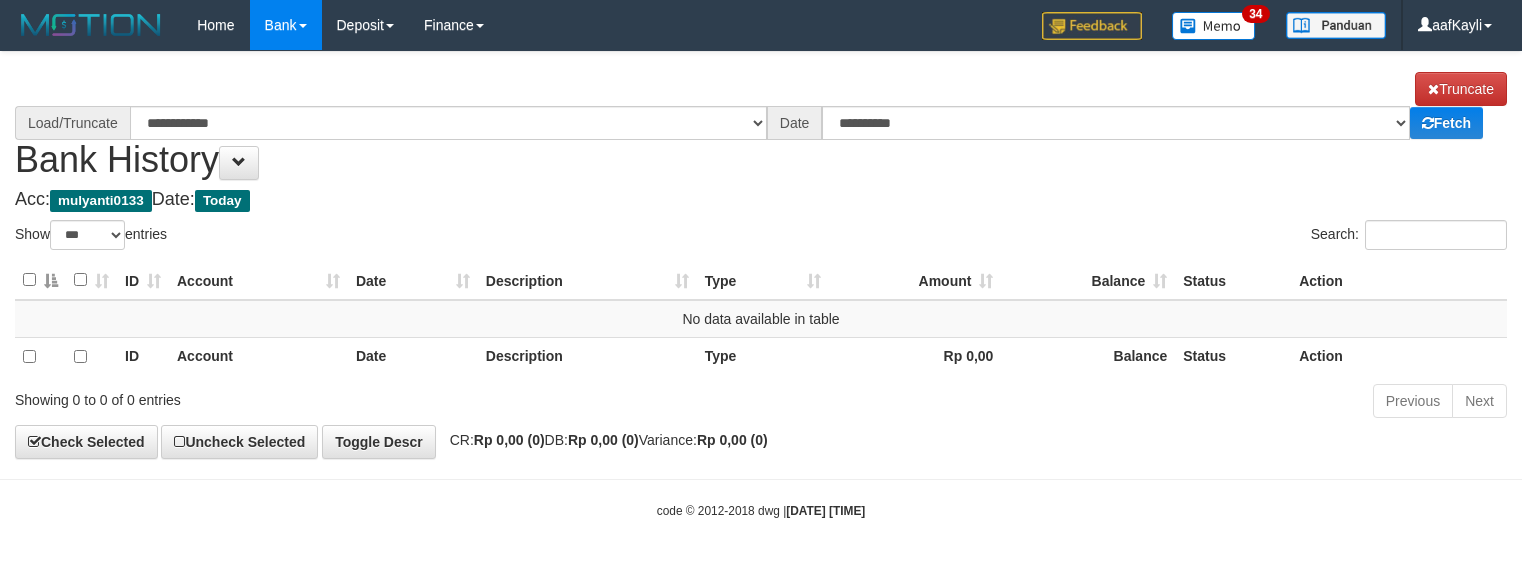 select on "***" 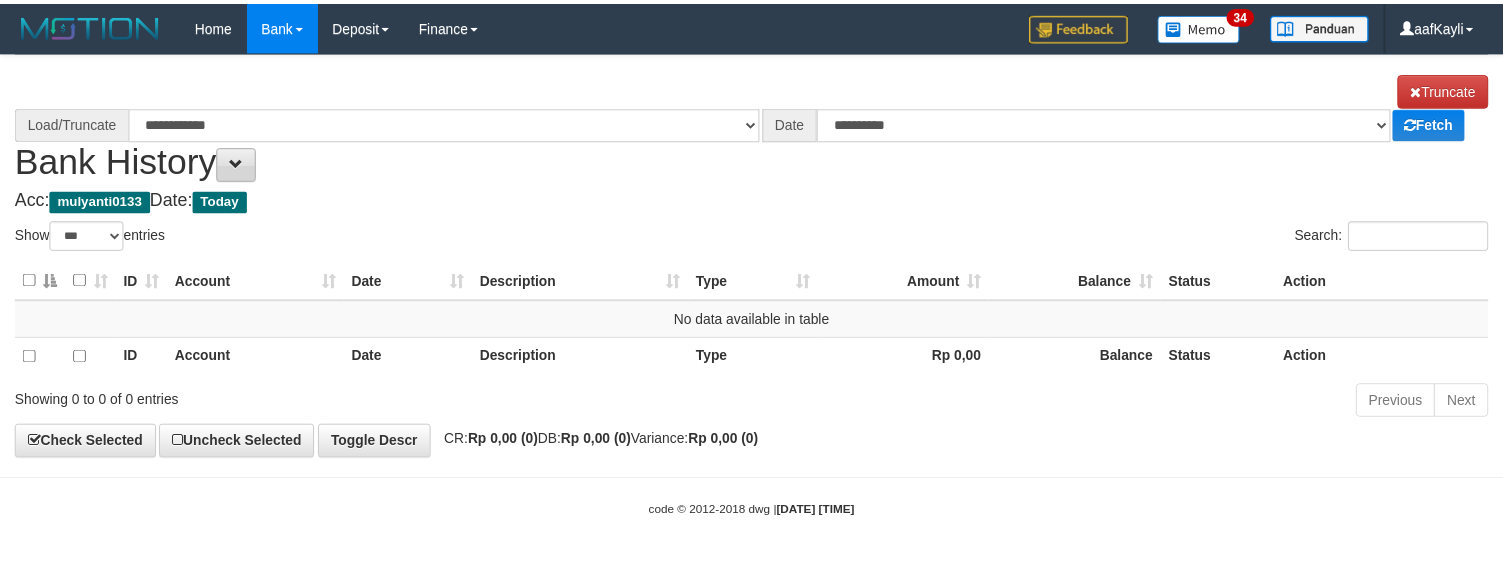 scroll, scrollTop: 0, scrollLeft: 0, axis: both 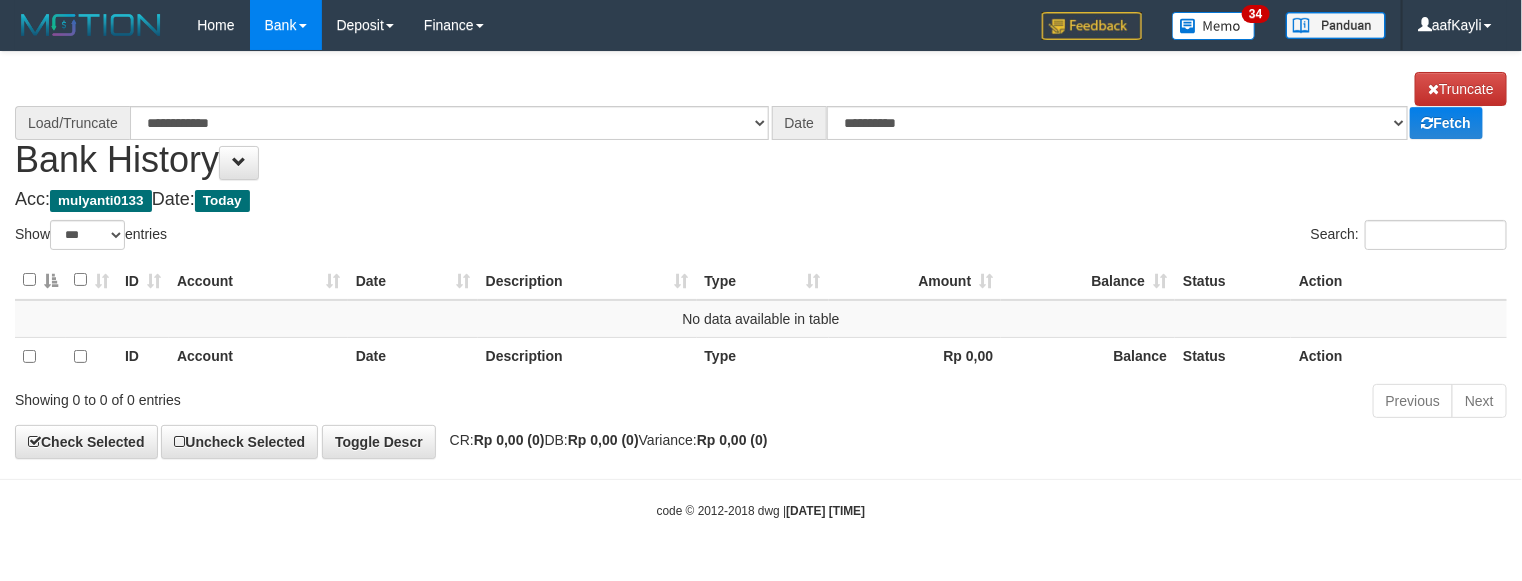 click on "**********" at bounding box center (761, 126) 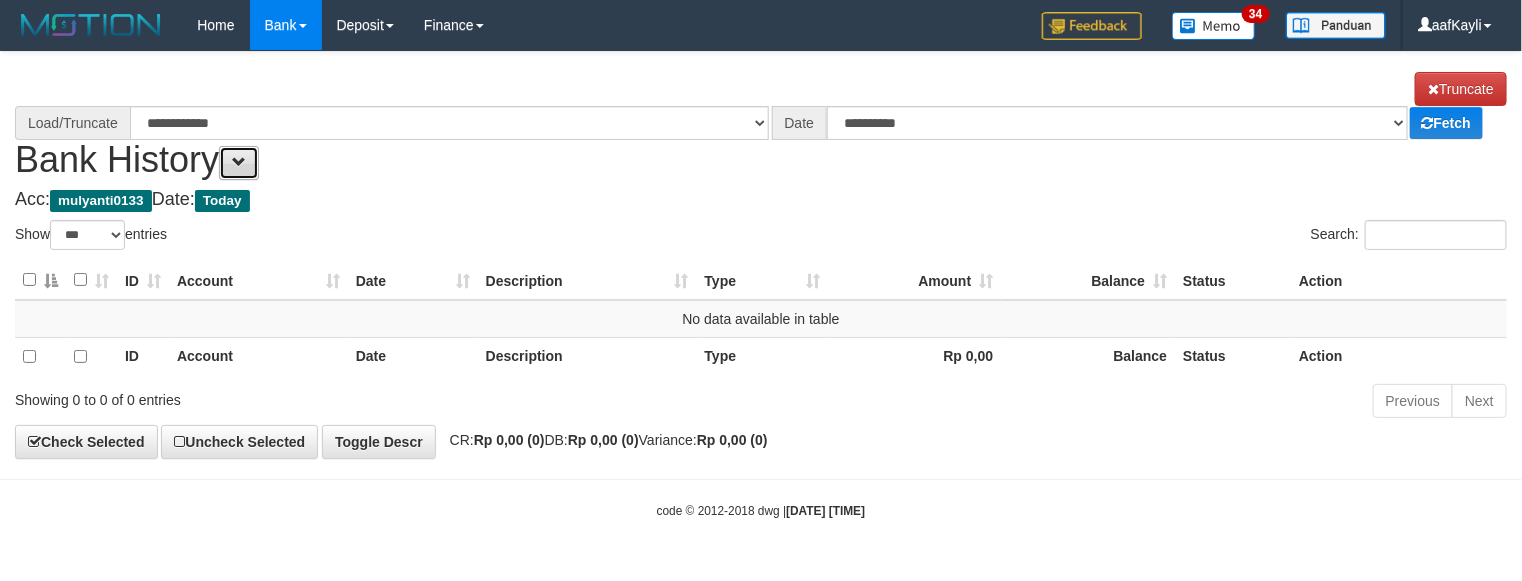 click at bounding box center (239, 162) 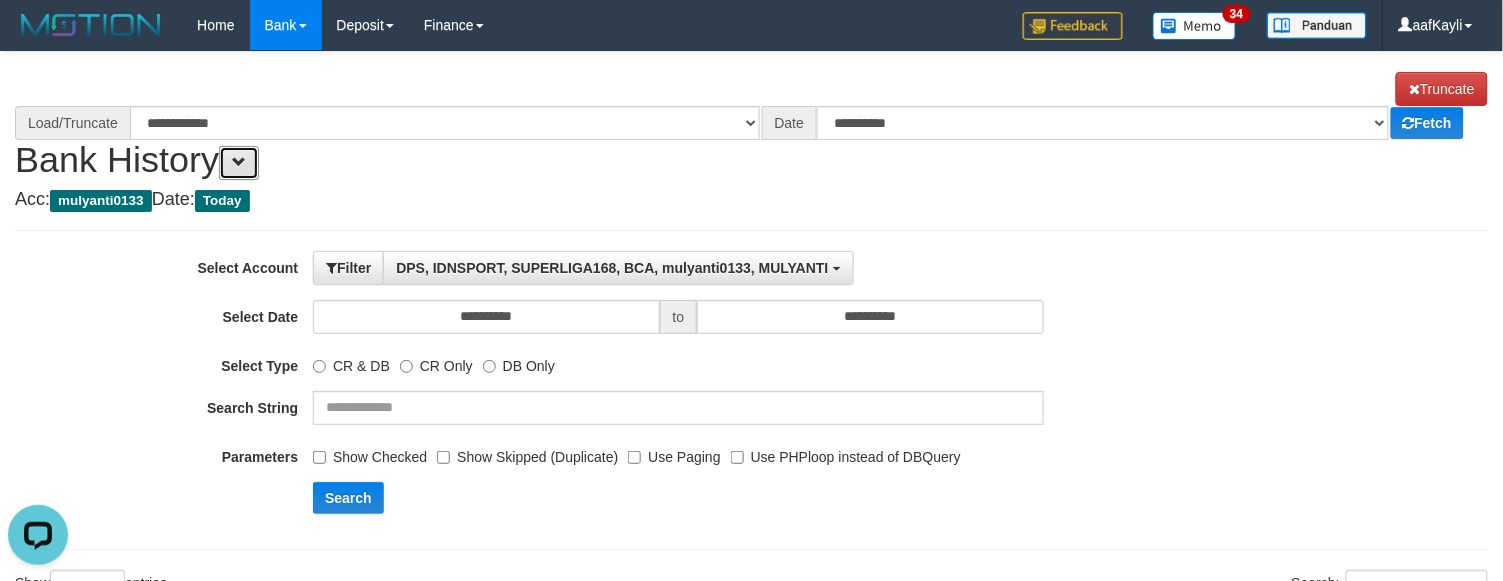 scroll, scrollTop: 0, scrollLeft: 0, axis: both 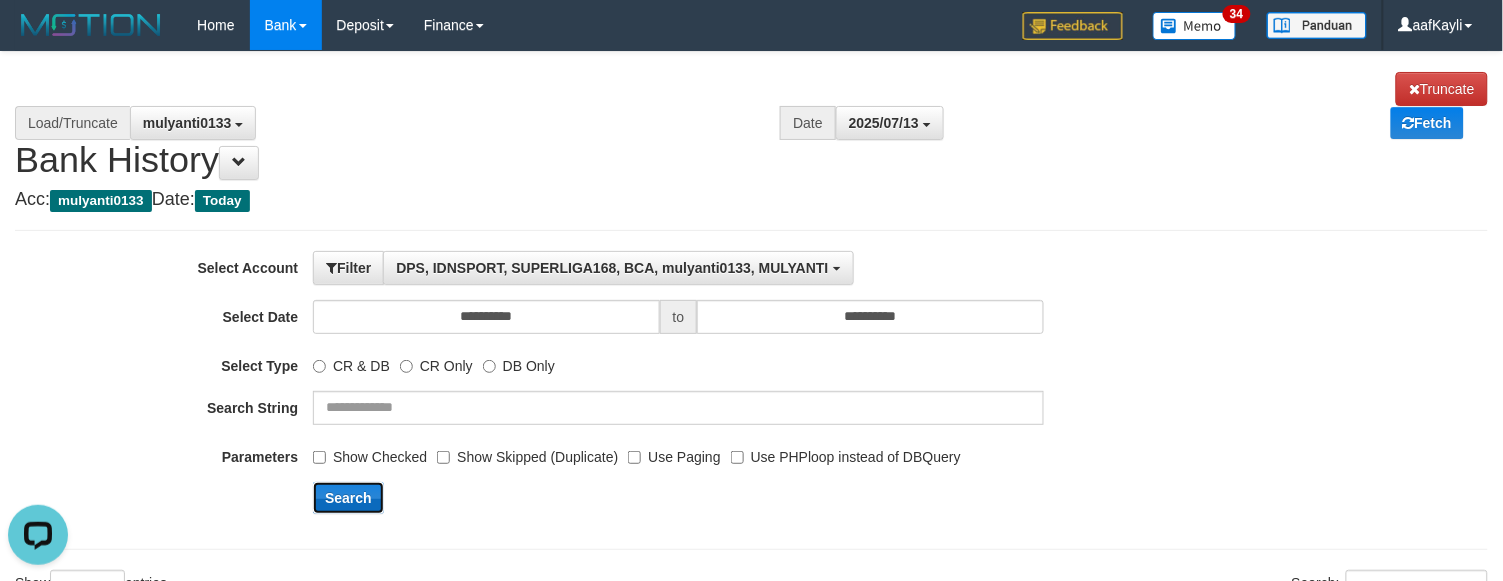 click on "Search" at bounding box center [348, 498] 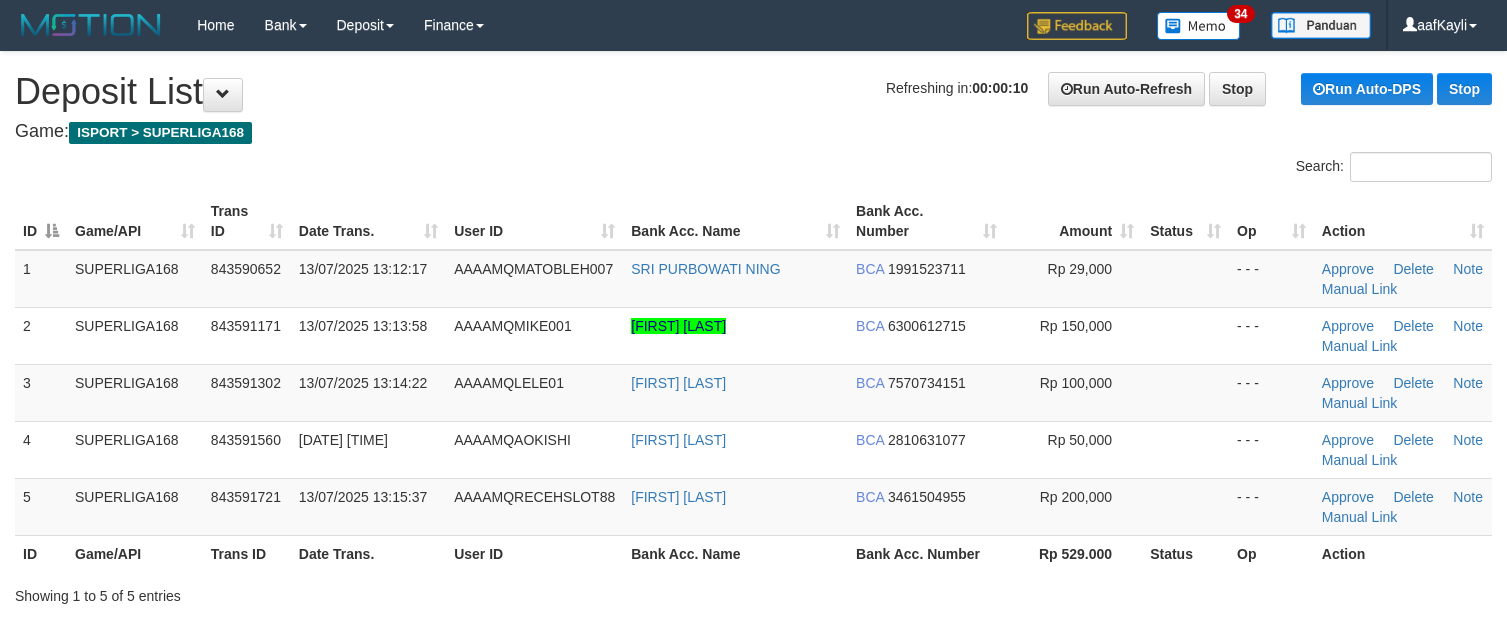 scroll, scrollTop: 0, scrollLeft: 0, axis: both 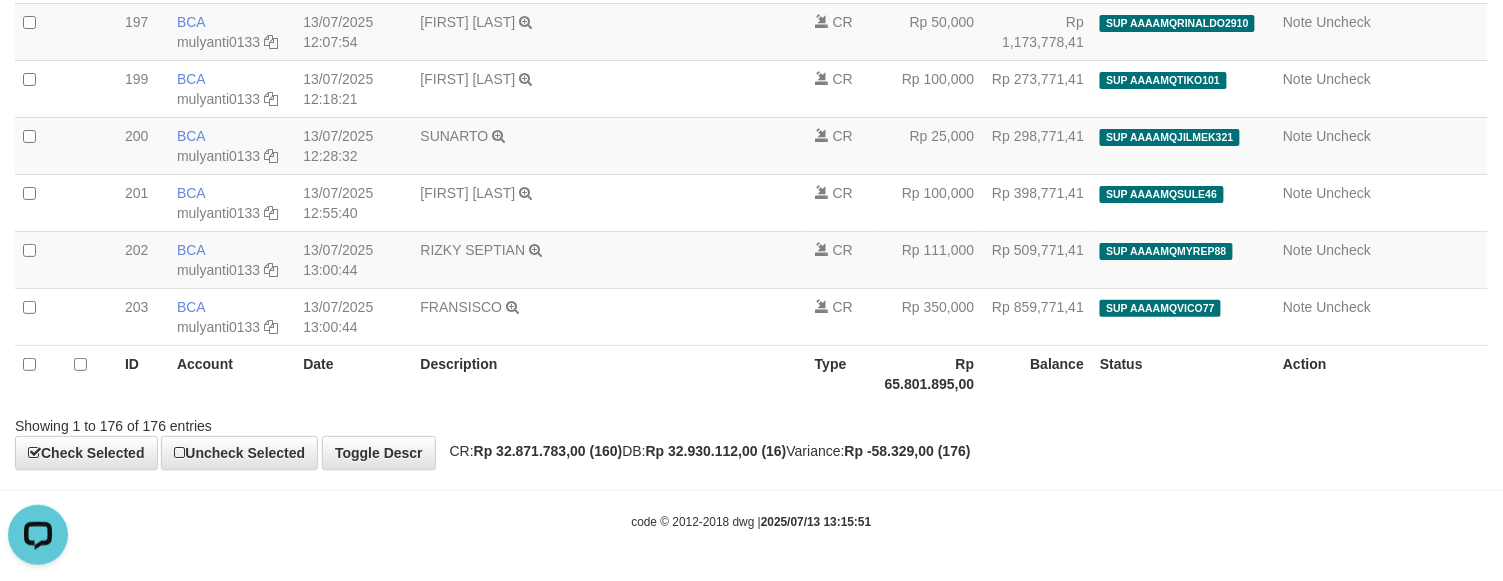 select on "****" 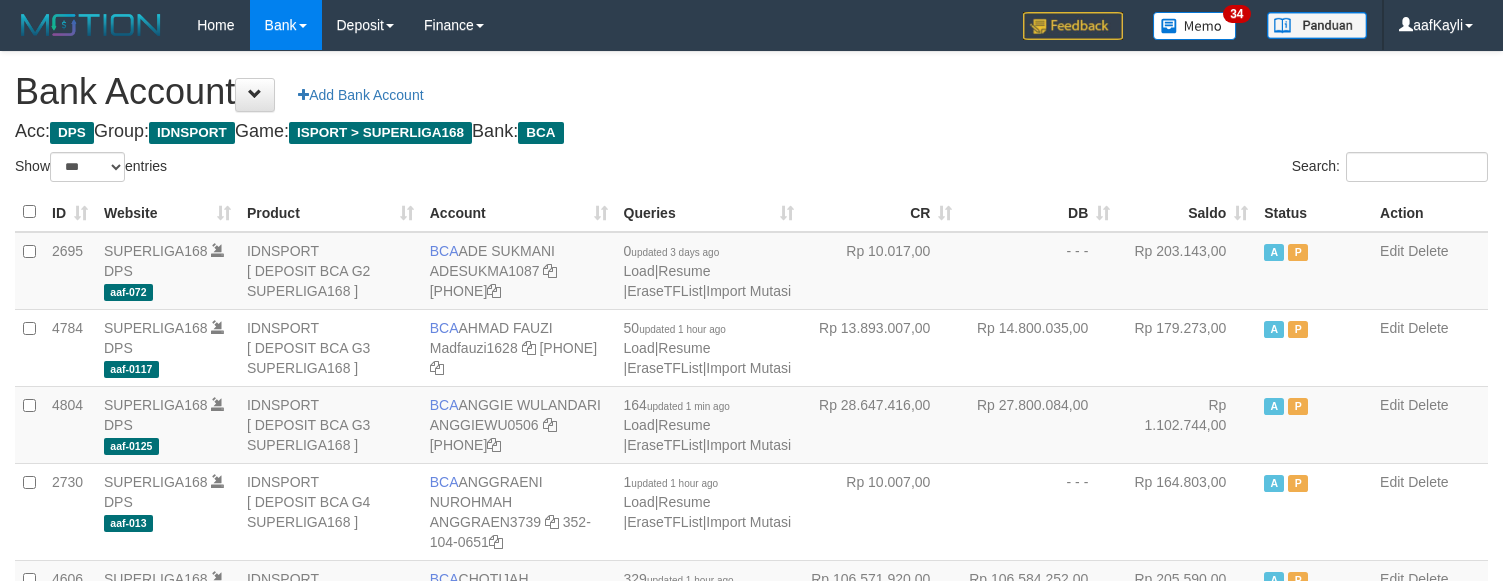 select on "***" 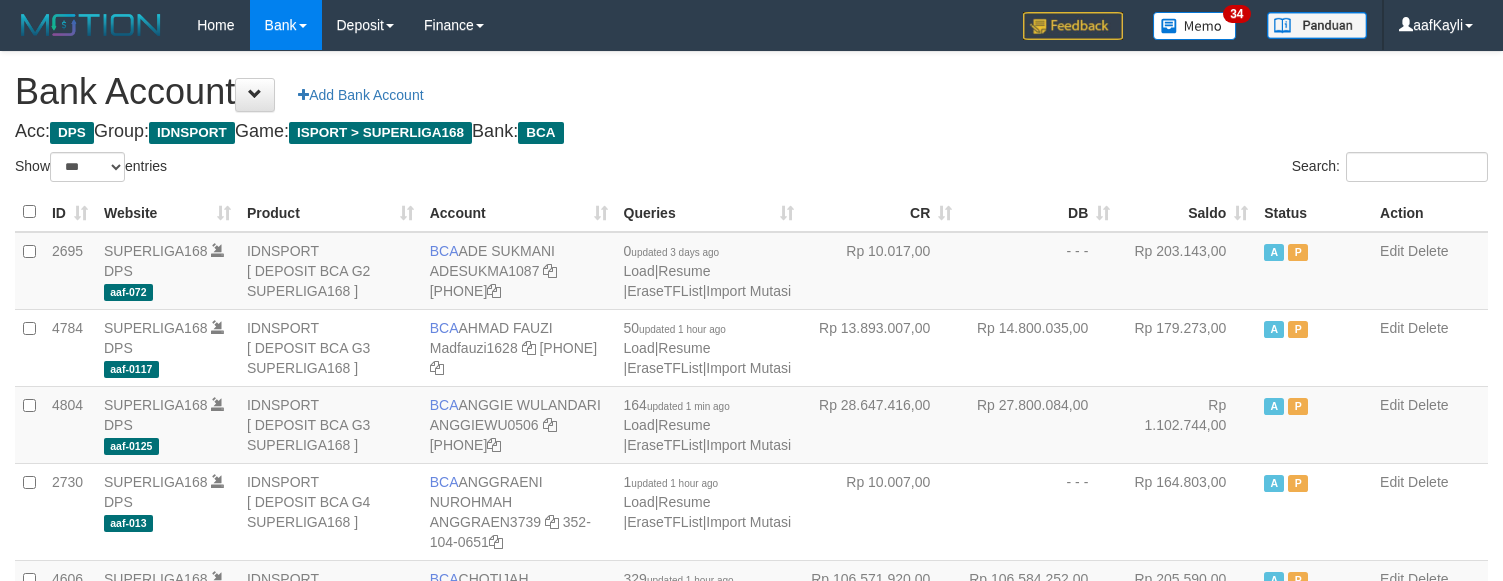scroll, scrollTop: 2001, scrollLeft: 0, axis: vertical 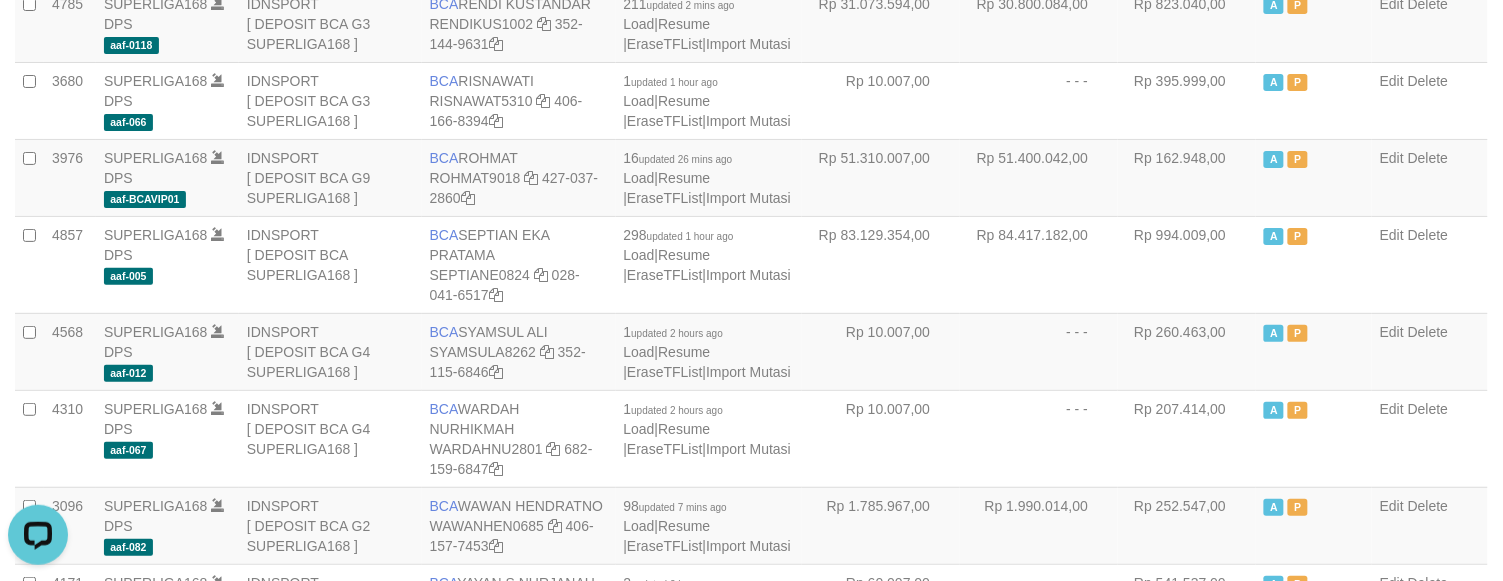 click on "Rp 434.907,00" at bounding box center [1187, -54] 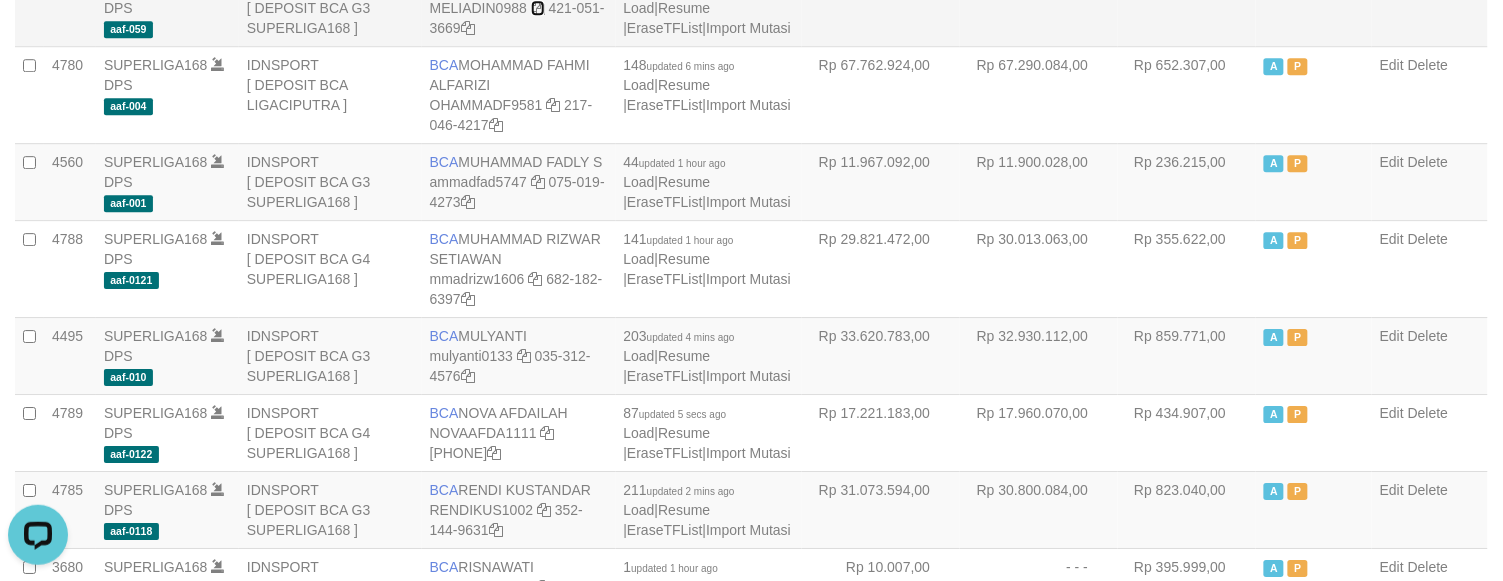 click at bounding box center [538, 8] 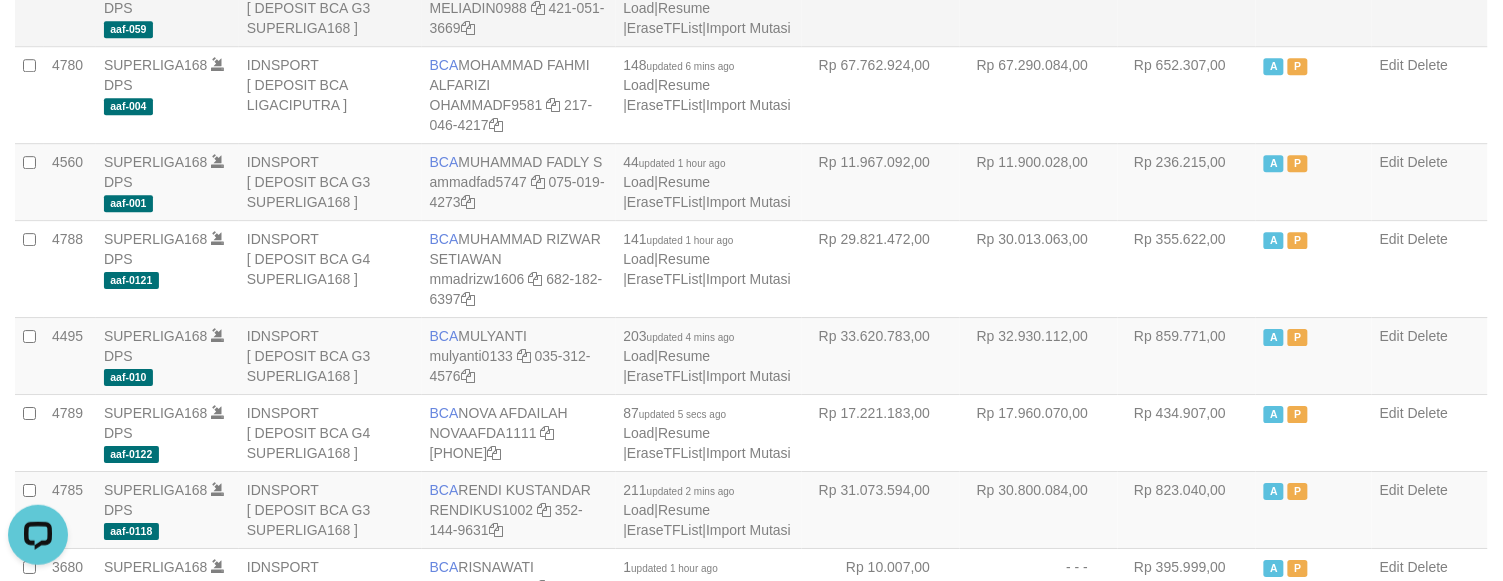 click on "Rp 216.951,00" at bounding box center [1187, 7] 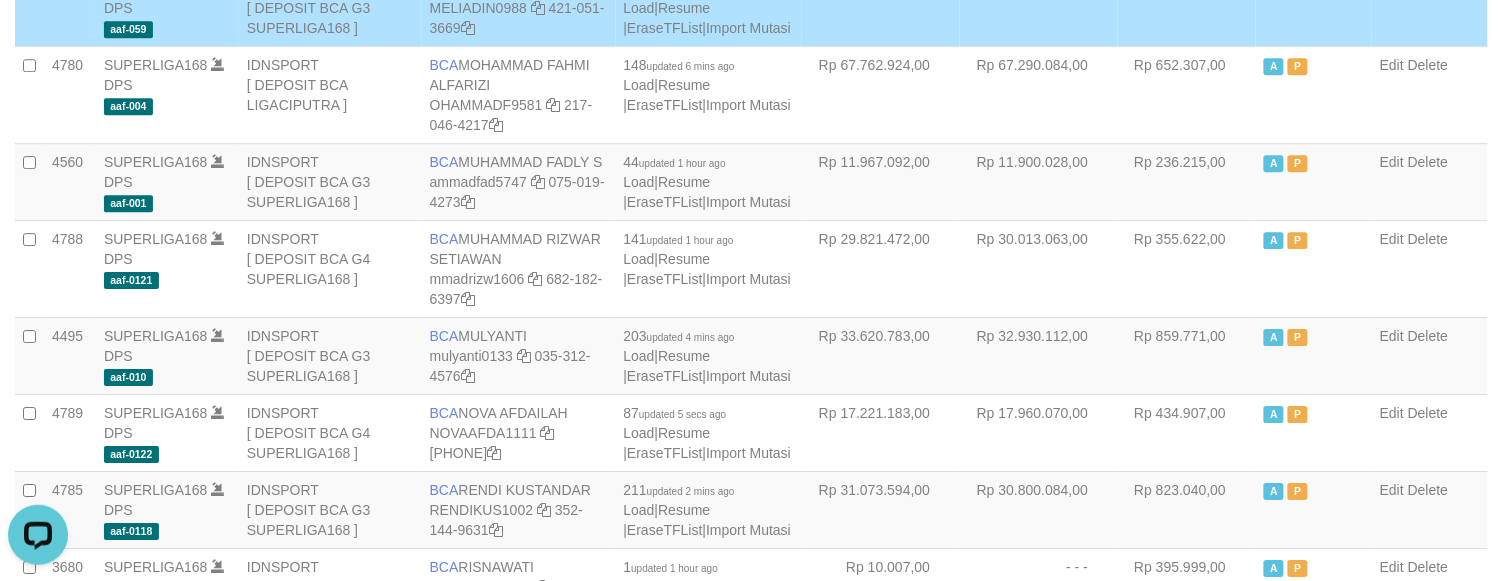 scroll, scrollTop: 542, scrollLeft: 0, axis: vertical 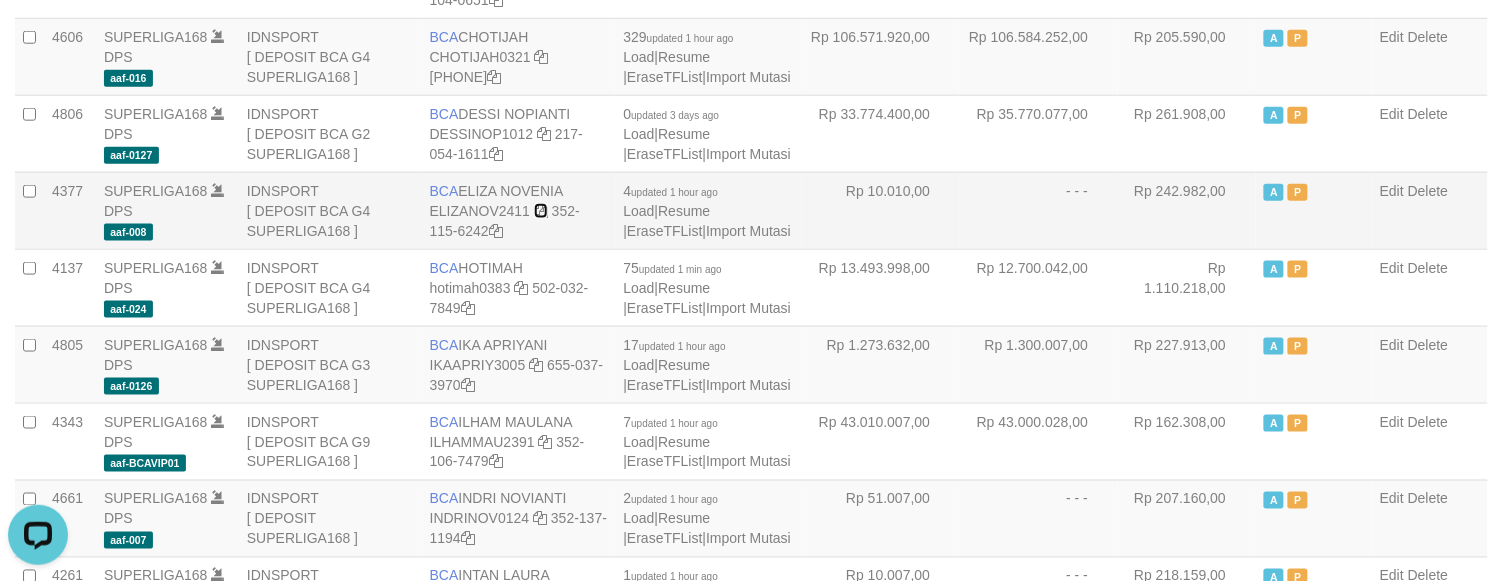 click at bounding box center (541, 211) 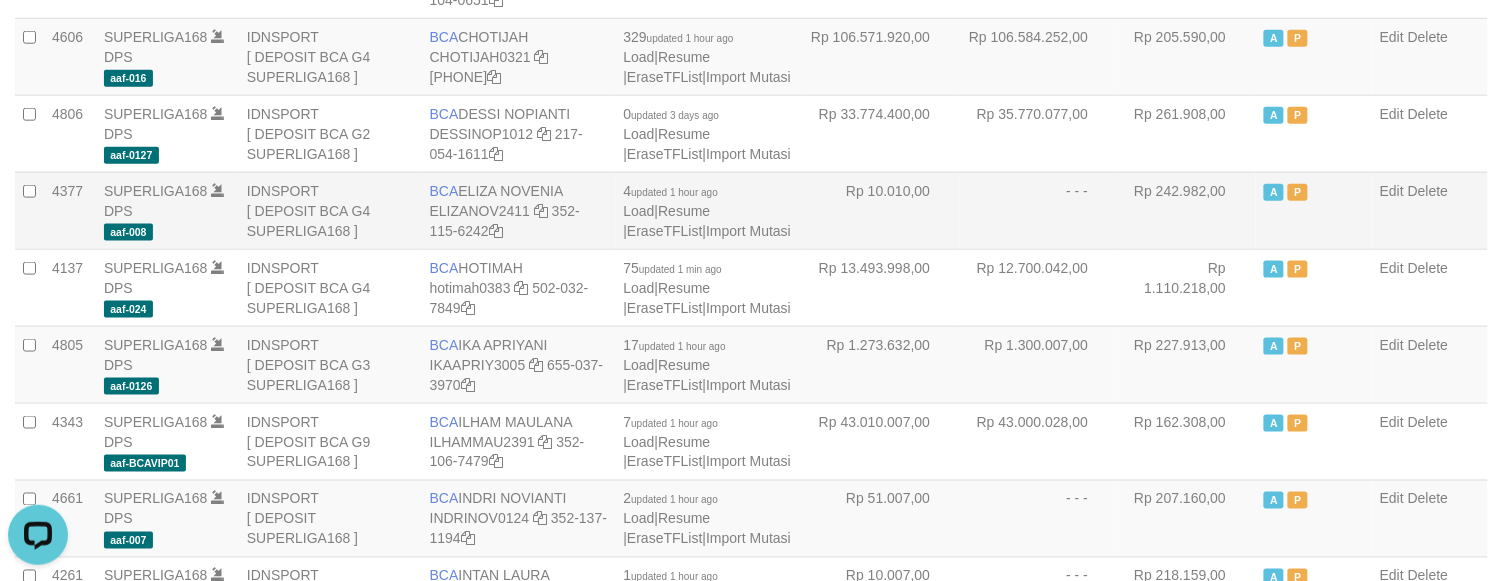click on "Rp 242.982,00" at bounding box center [1187, 210] 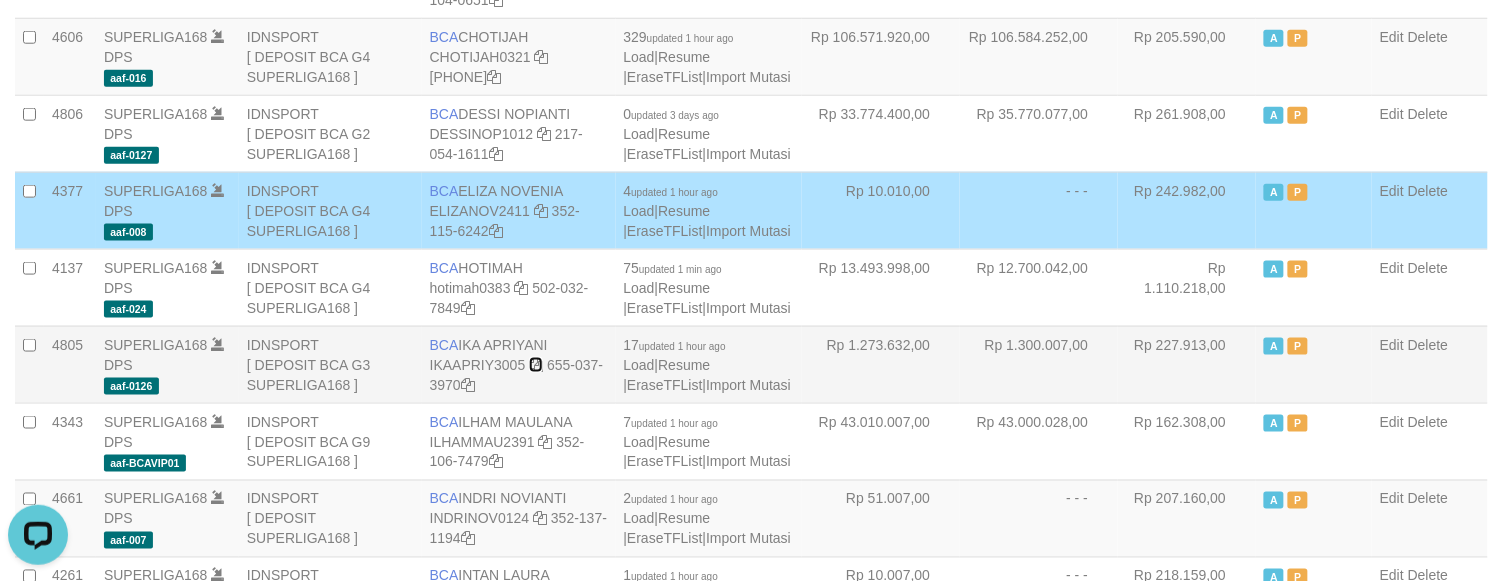 click at bounding box center [536, 365] 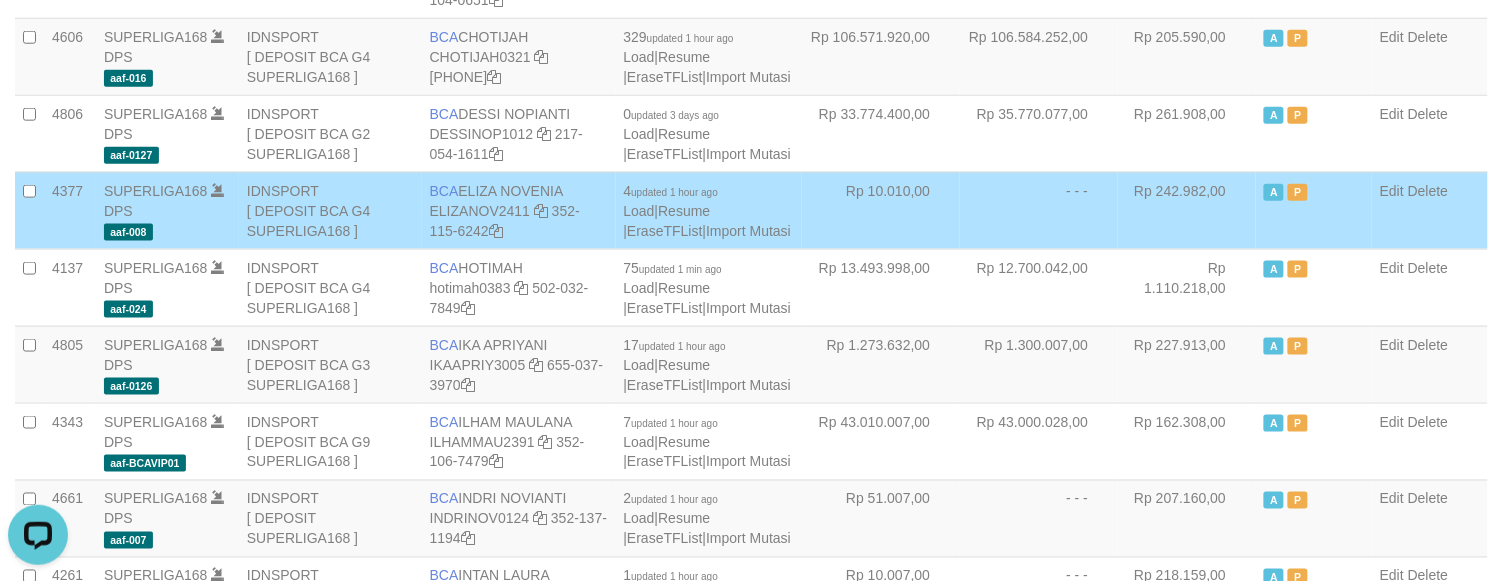 click on "- - -" at bounding box center (1039, 210) 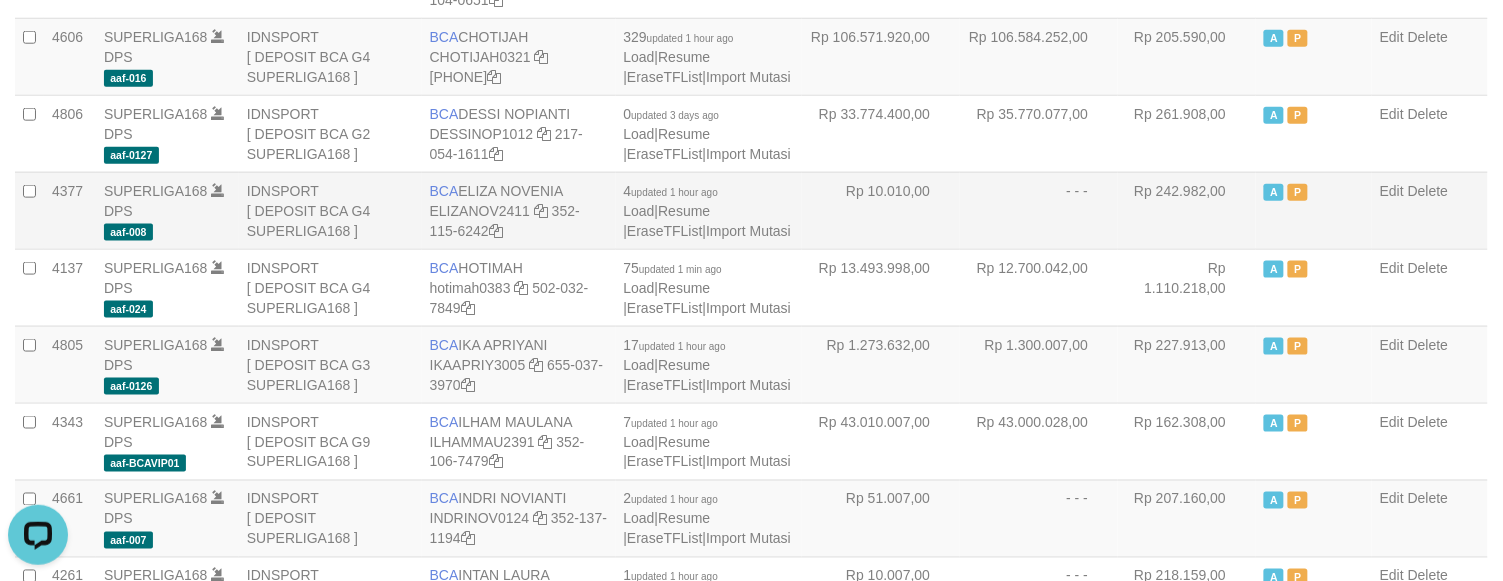 scroll, scrollTop: 2876, scrollLeft: 0, axis: vertical 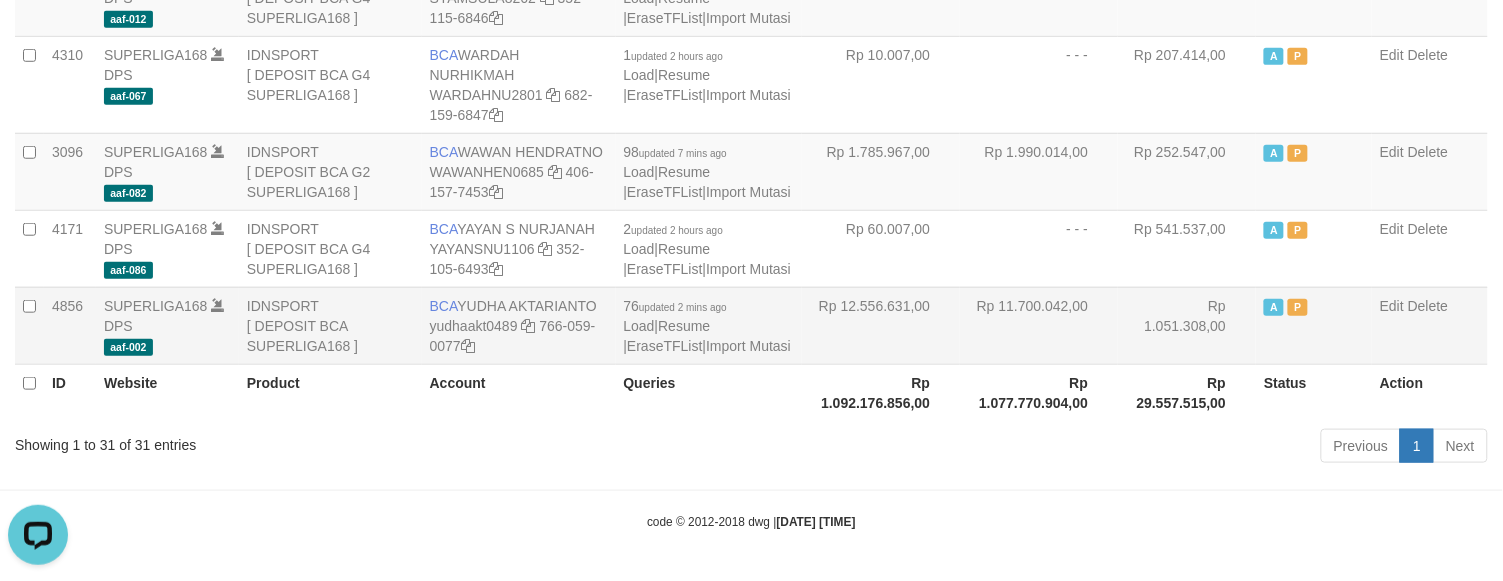 click on "Rp 11.700.042,00" at bounding box center (1039, 325) 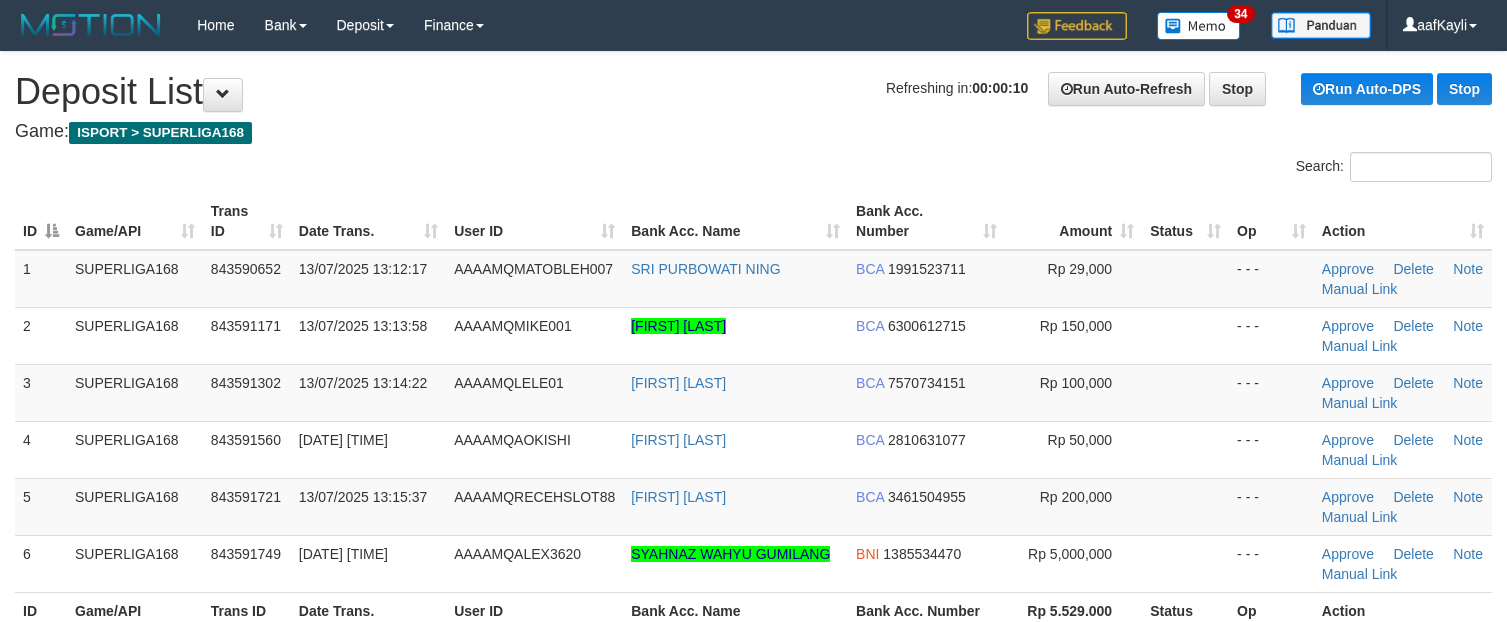 scroll, scrollTop: 0, scrollLeft: 0, axis: both 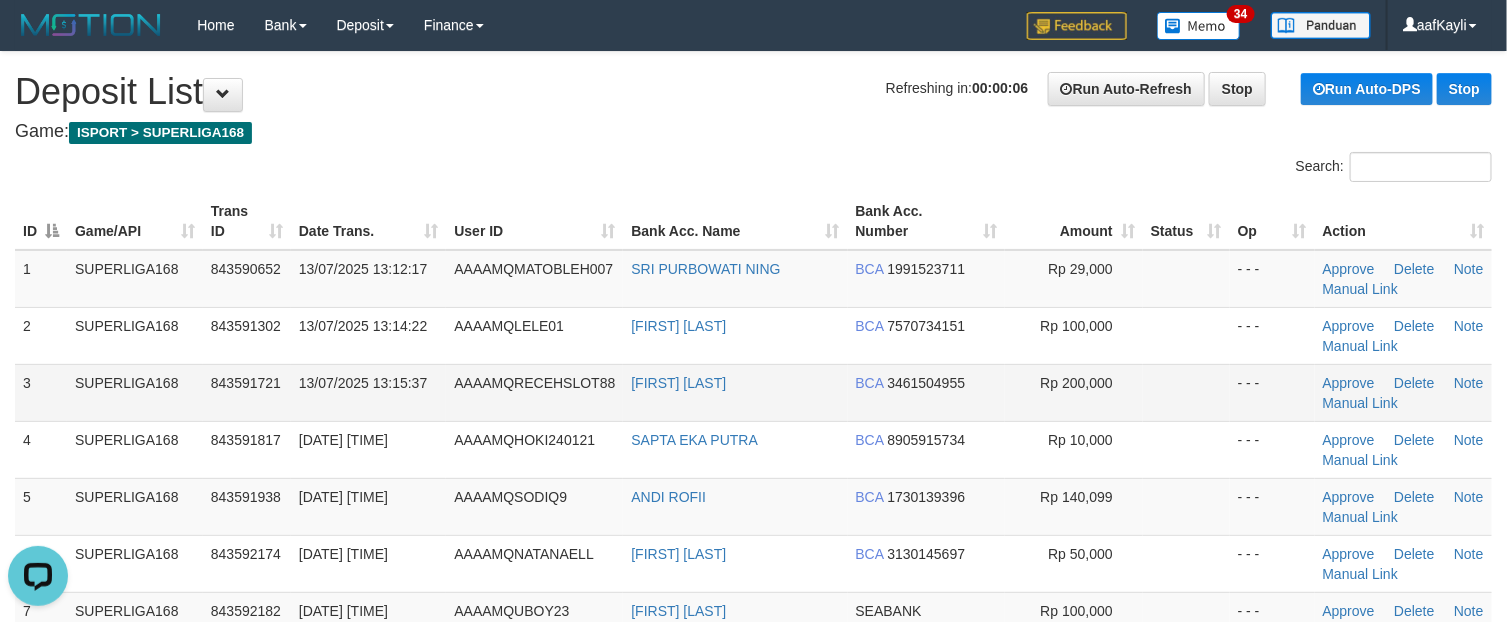 click at bounding box center (1186, 392) 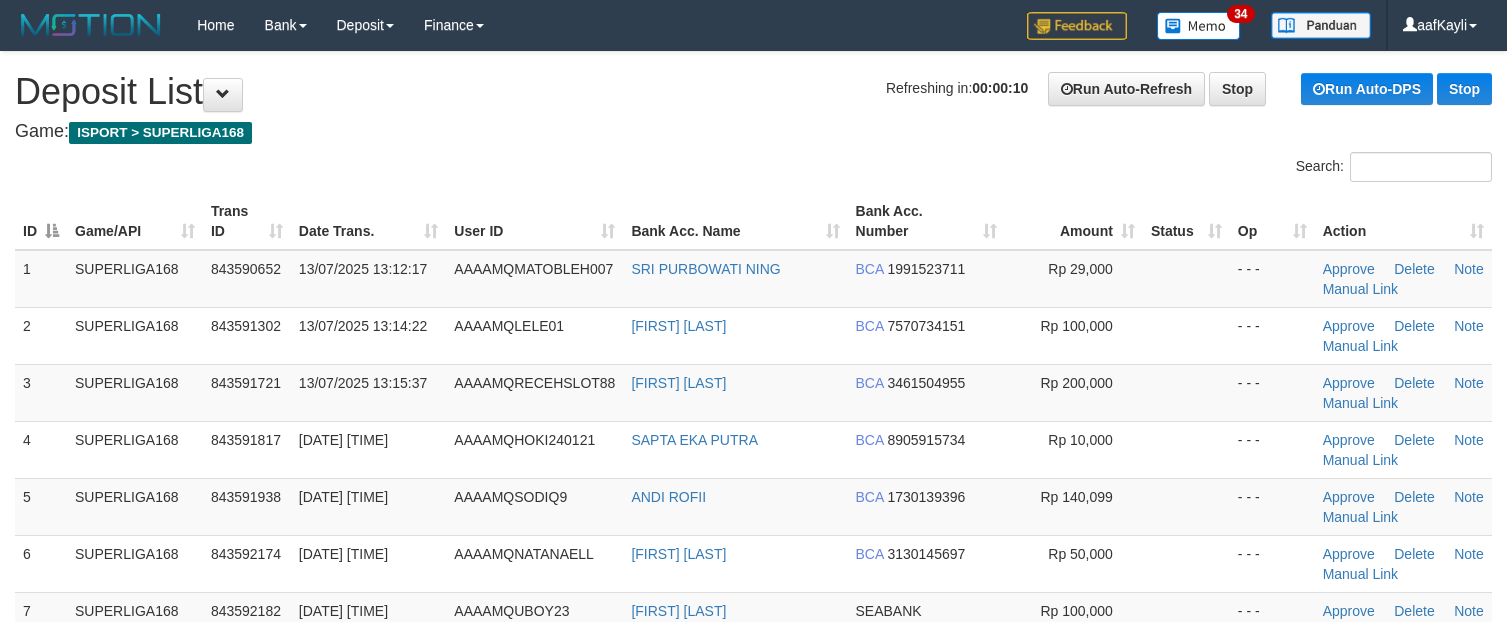 scroll, scrollTop: 0, scrollLeft: 0, axis: both 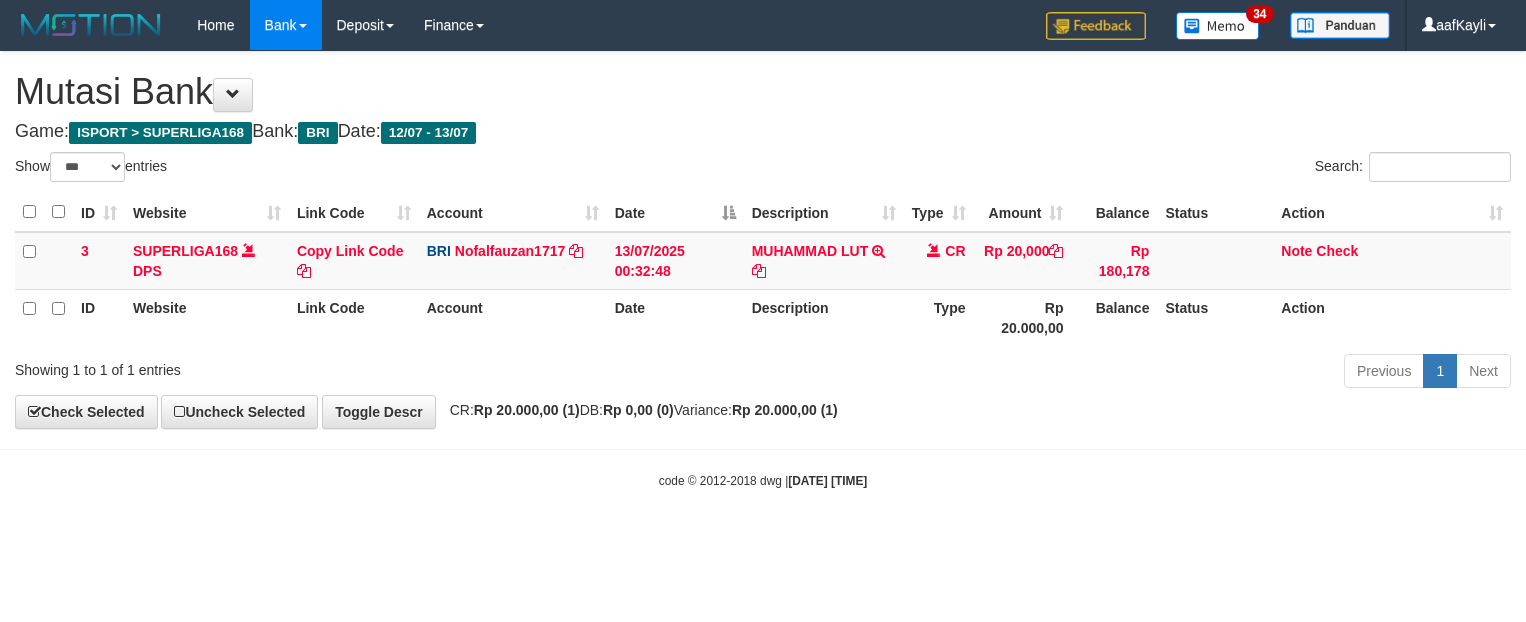 select on "***" 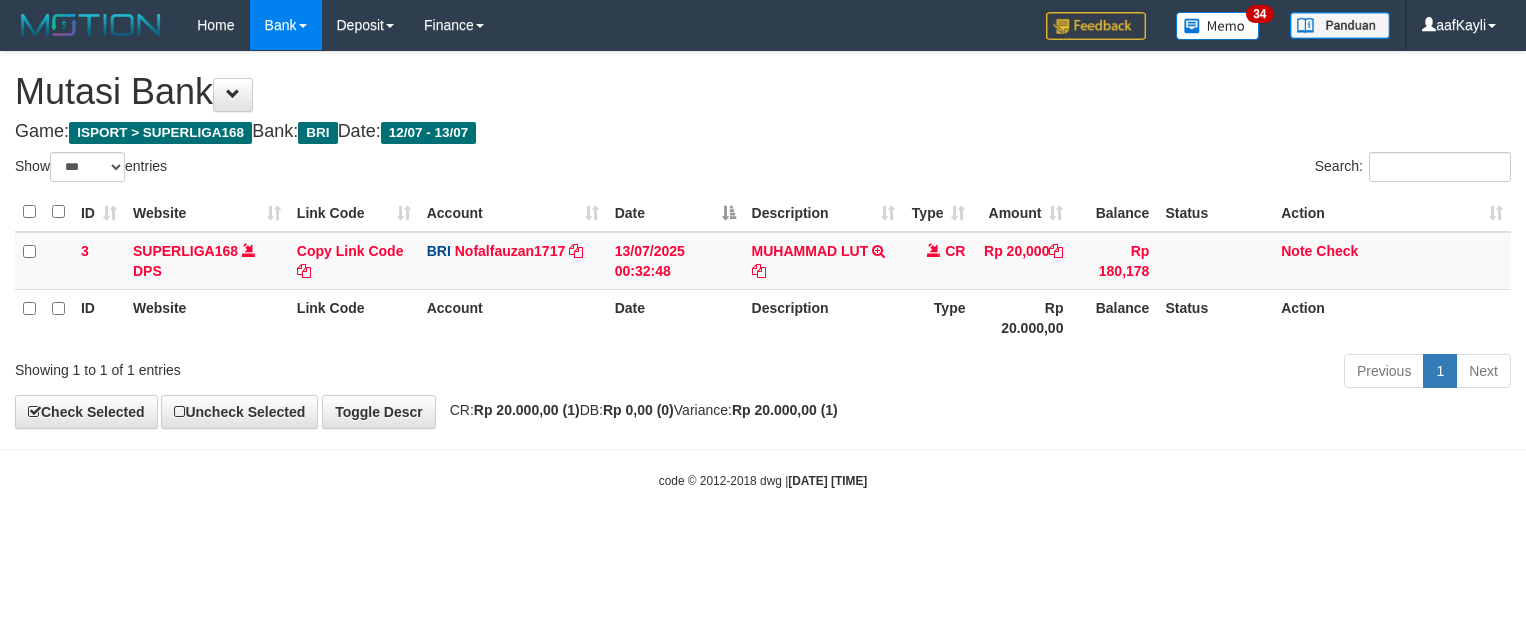 scroll, scrollTop: 0, scrollLeft: 0, axis: both 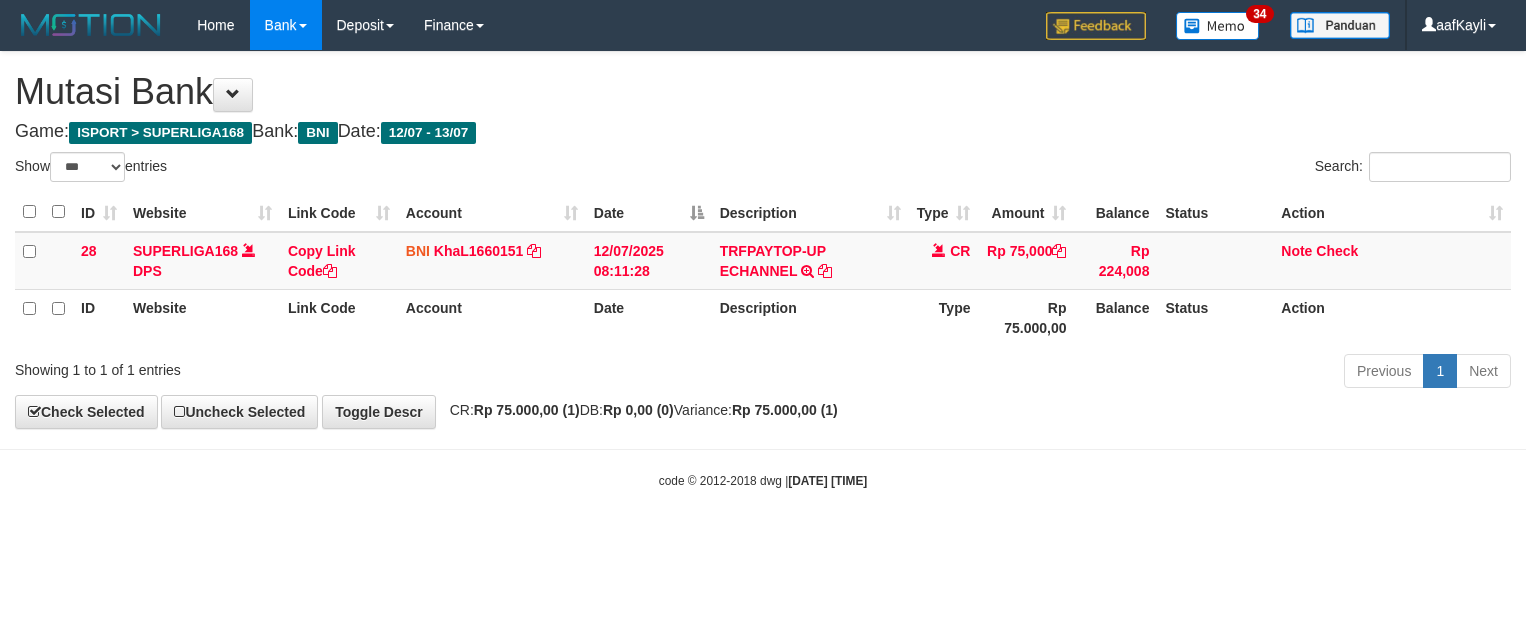 select on "***" 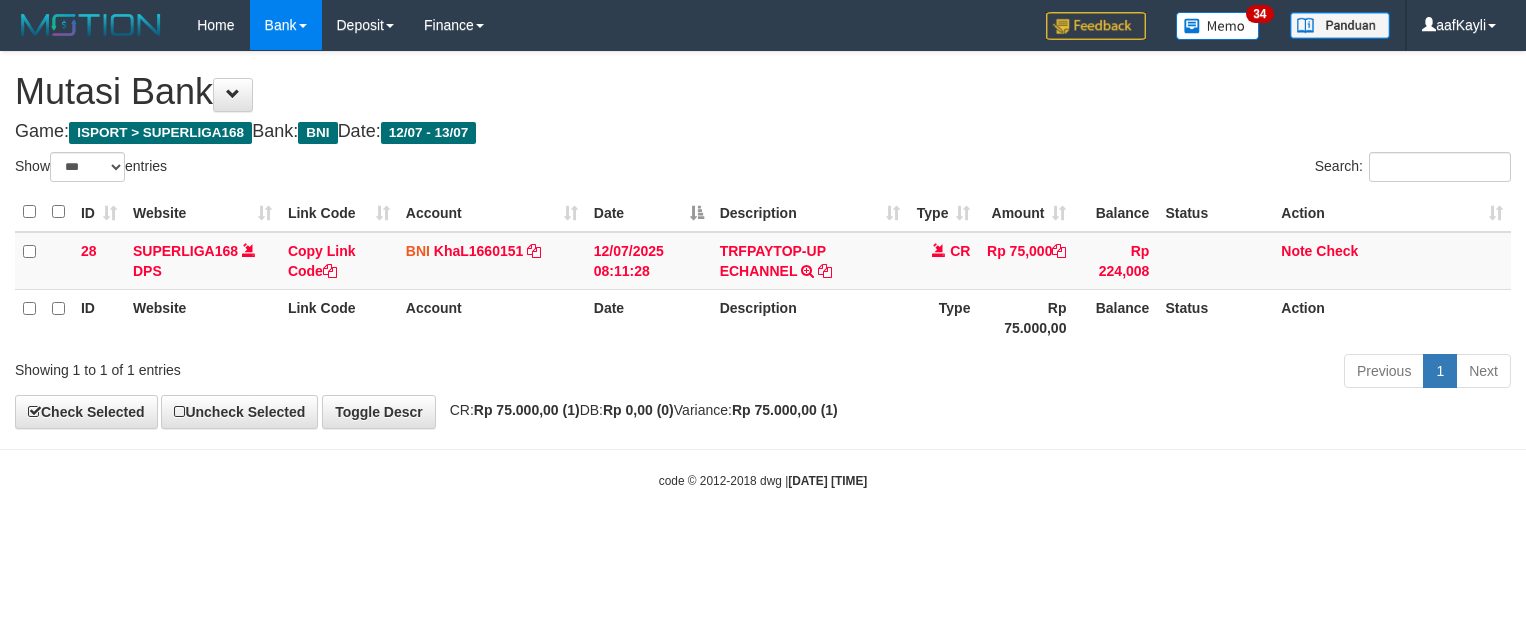 scroll, scrollTop: 0, scrollLeft: 0, axis: both 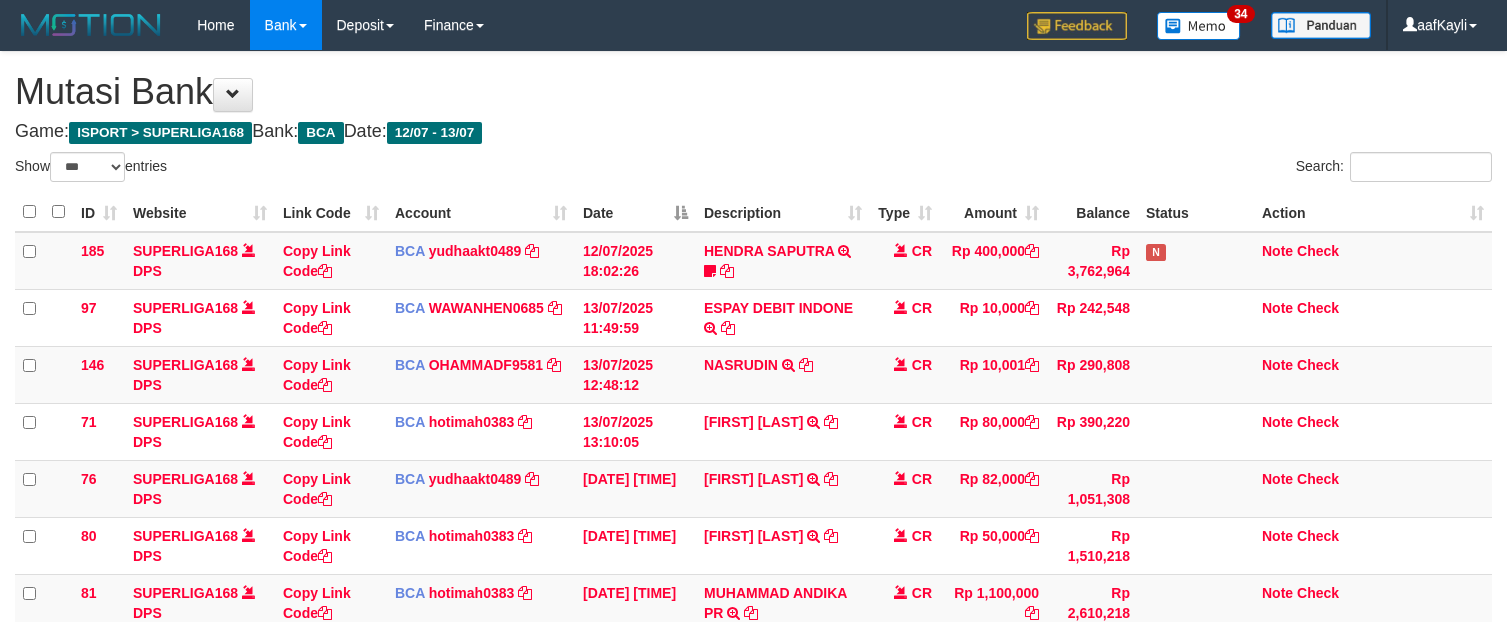 select on "***" 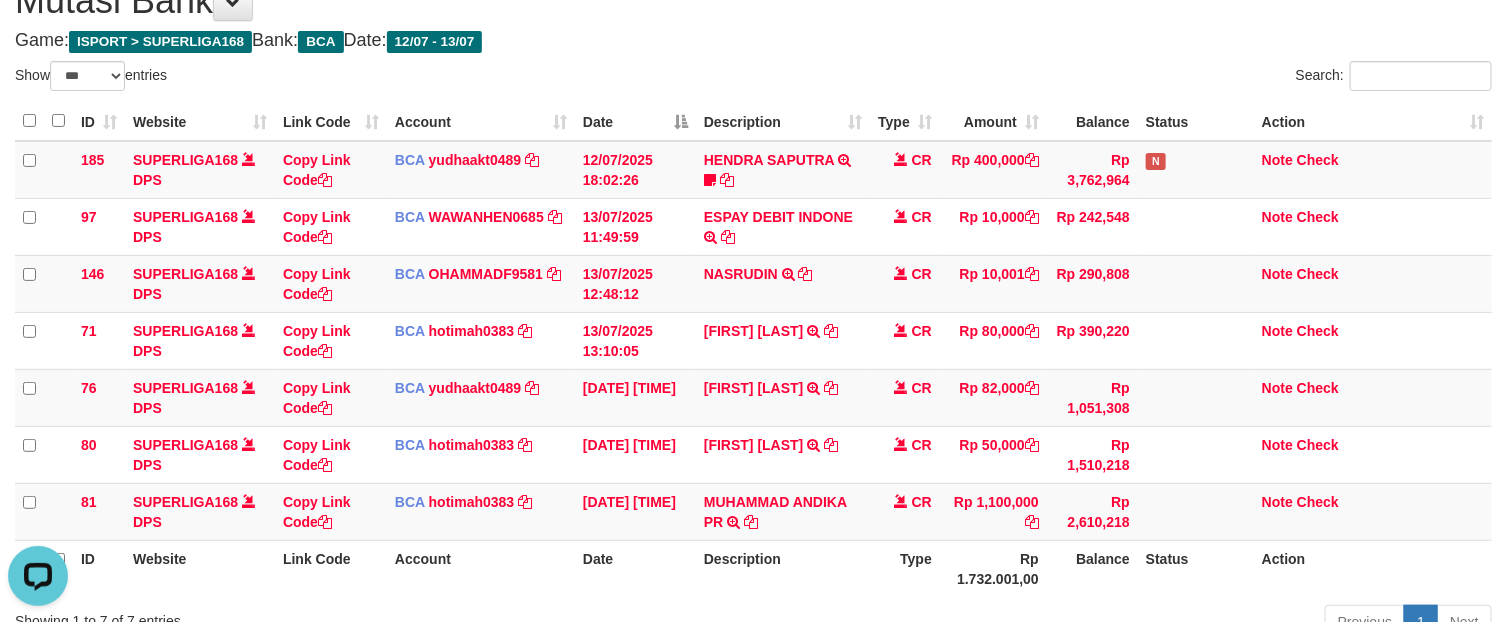 scroll, scrollTop: 0, scrollLeft: 0, axis: both 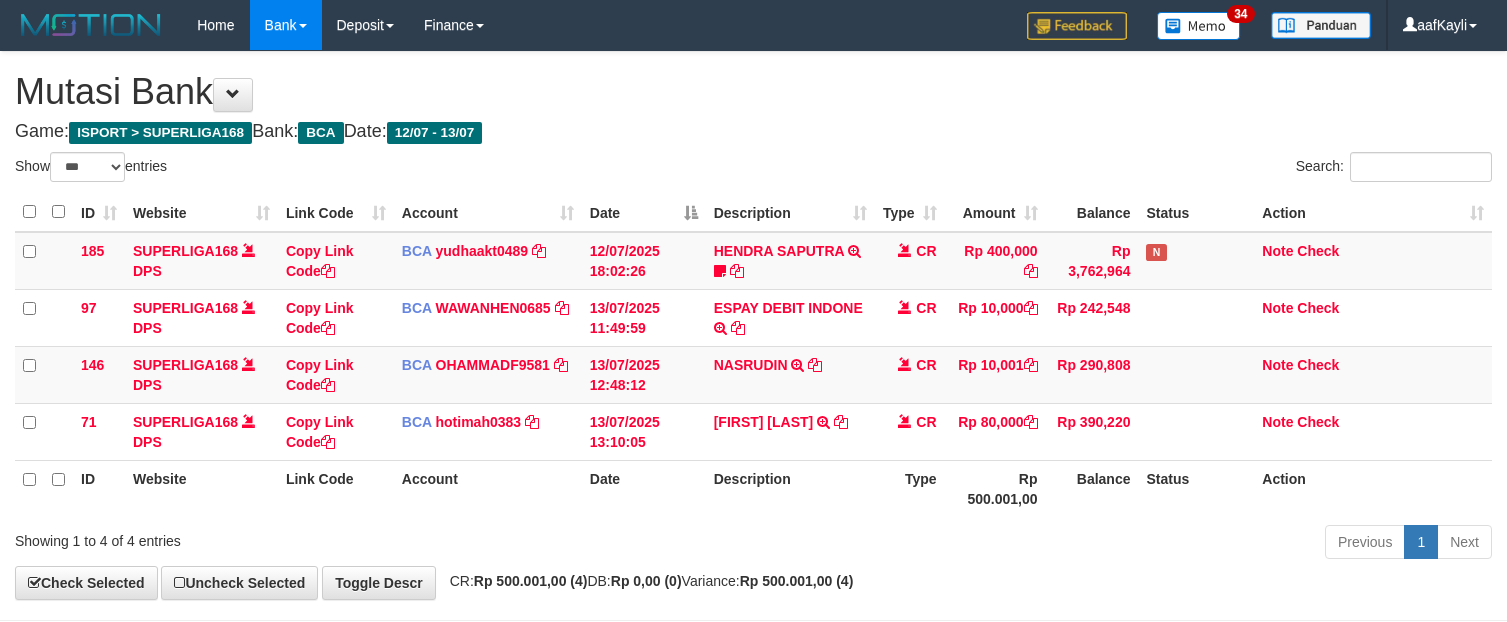 select on "***" 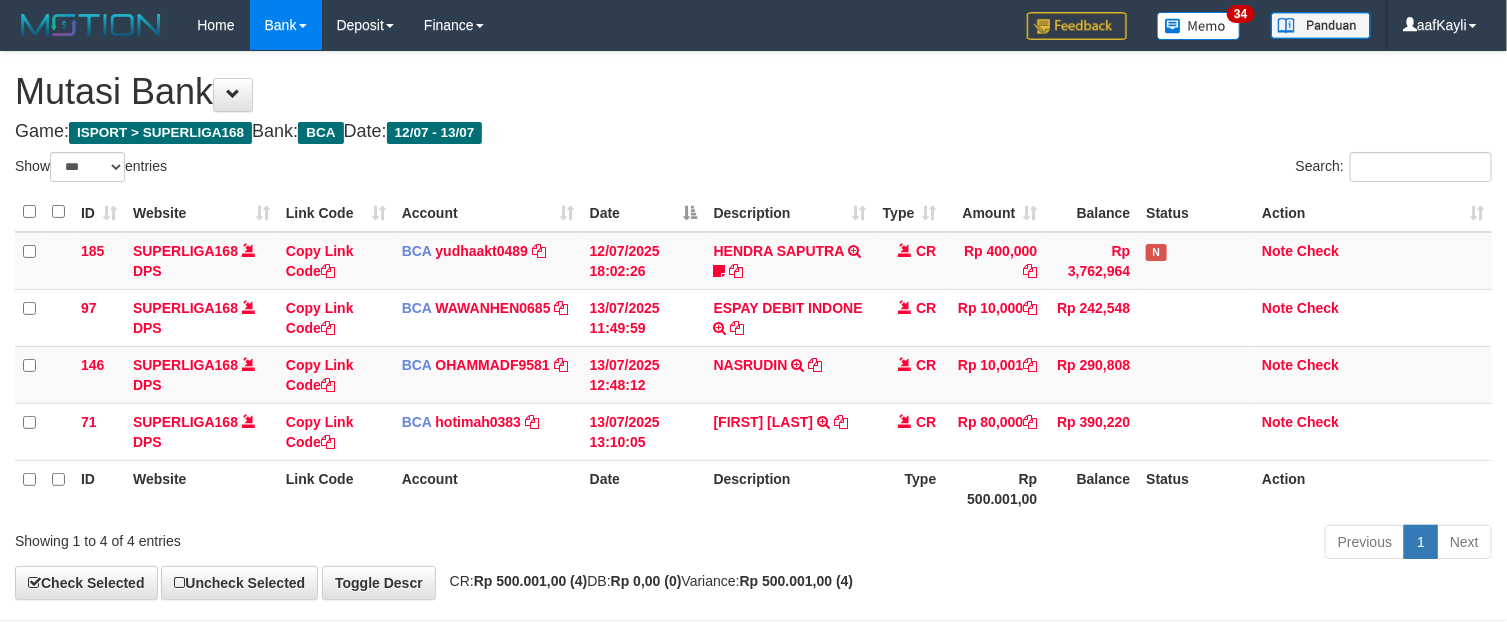 scroll, scrollTop: 90, scrollLeft: 0, axis: vertical 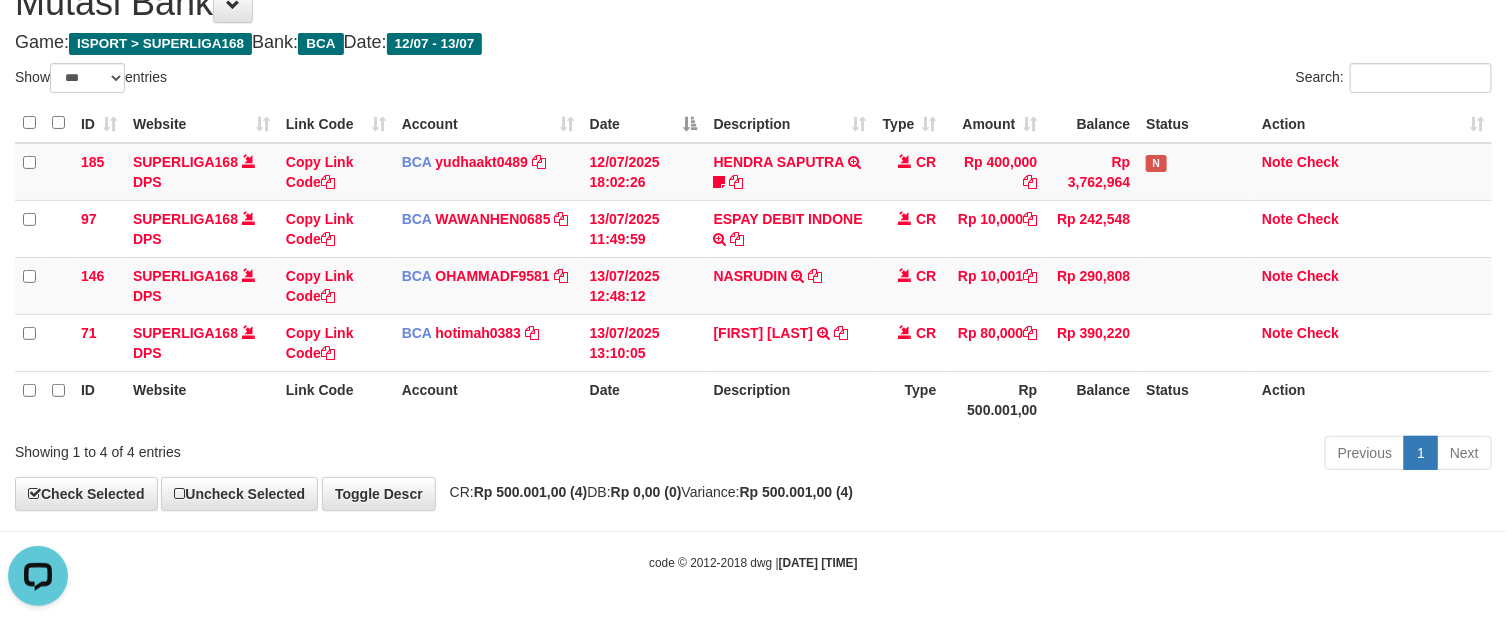 click on "code © 2012-2018 dwg |  2025/07/13 13:18:01" at bounding box center (753, 562) 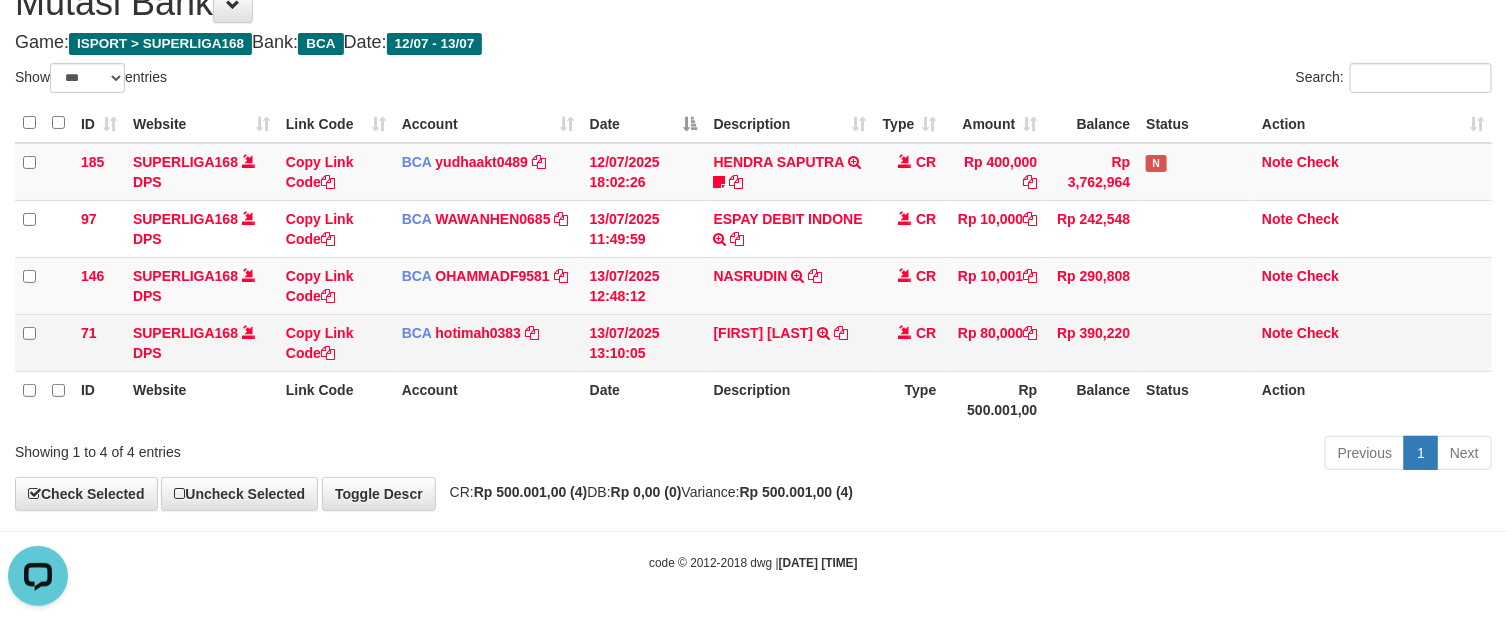 click on "LIAN TINA         TRSF E-BANKING CR 1307/FTSCY/WS95031
80000.00LIAN TINA" at bounding box center [790, 342] 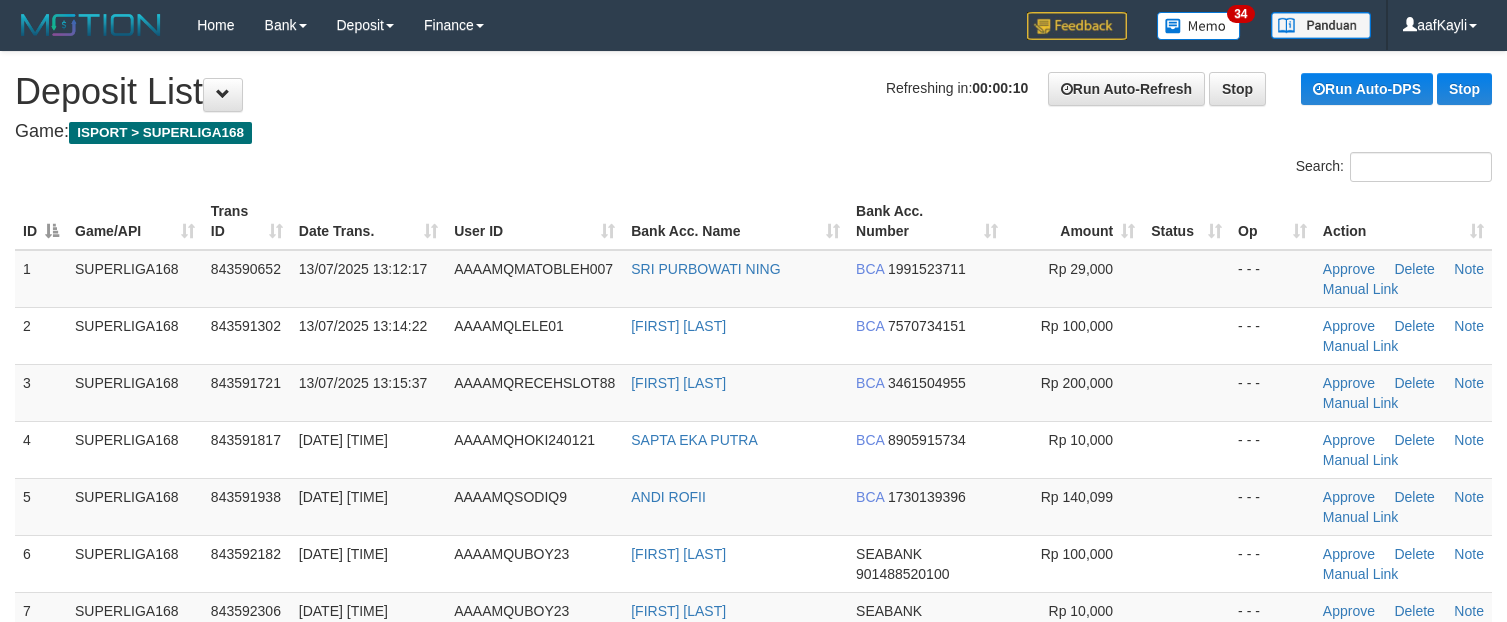 scroll, scrollTop: 0, scrollLeft: 0, axis: both 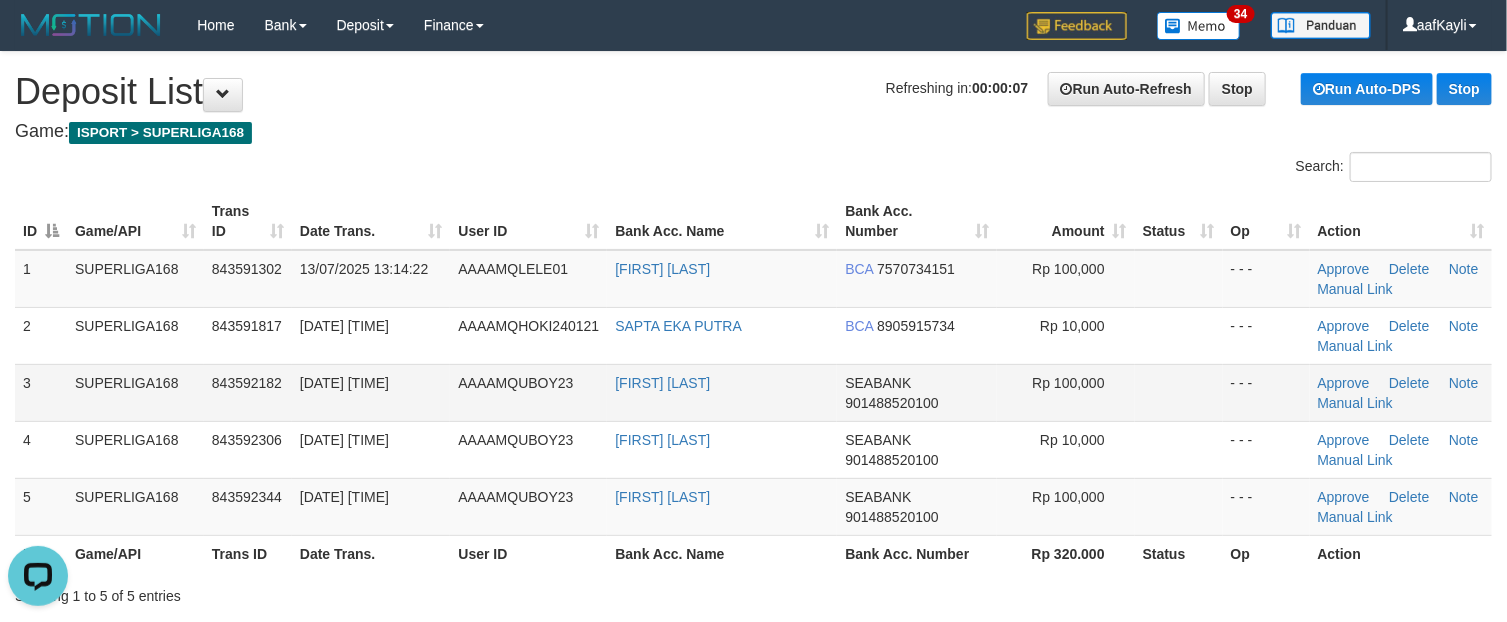 click at bounding box center [1179, 392] 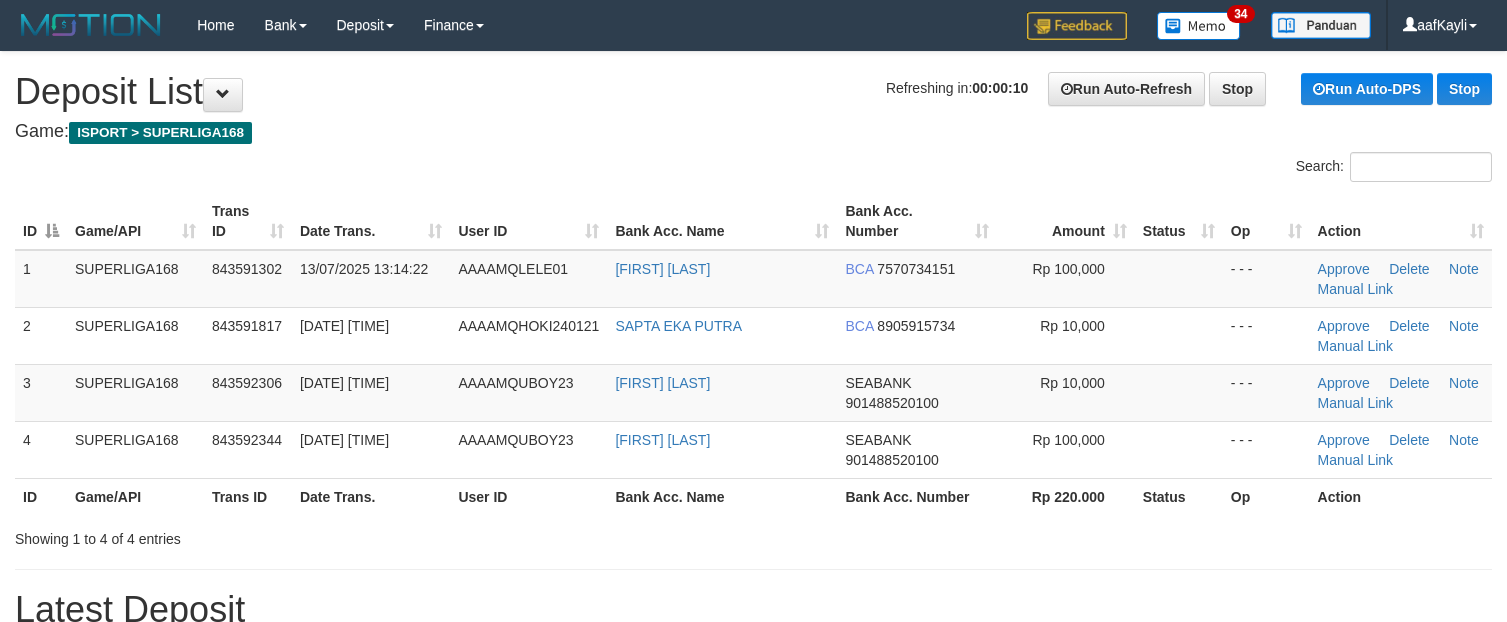 scroll, scrollTop: 0, scrollLeft: 0, axis: both 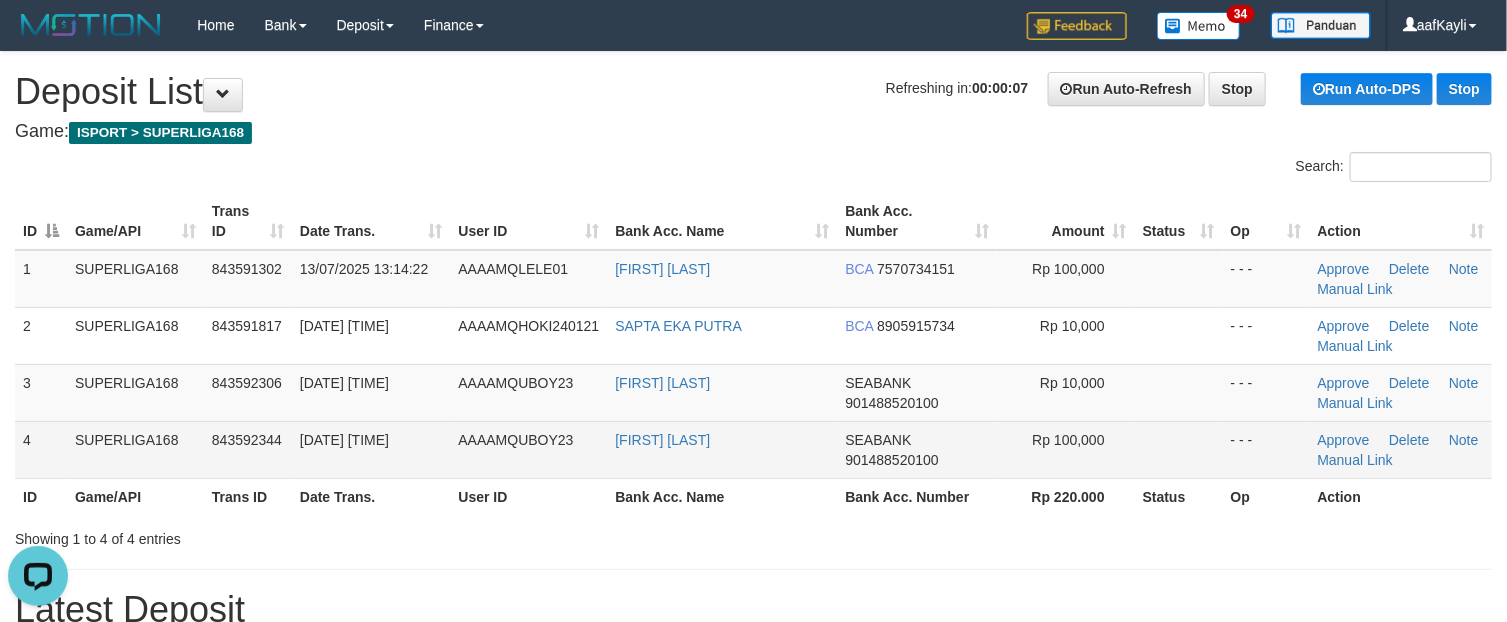 click on "- - -" at bounding box center (1266, 449) 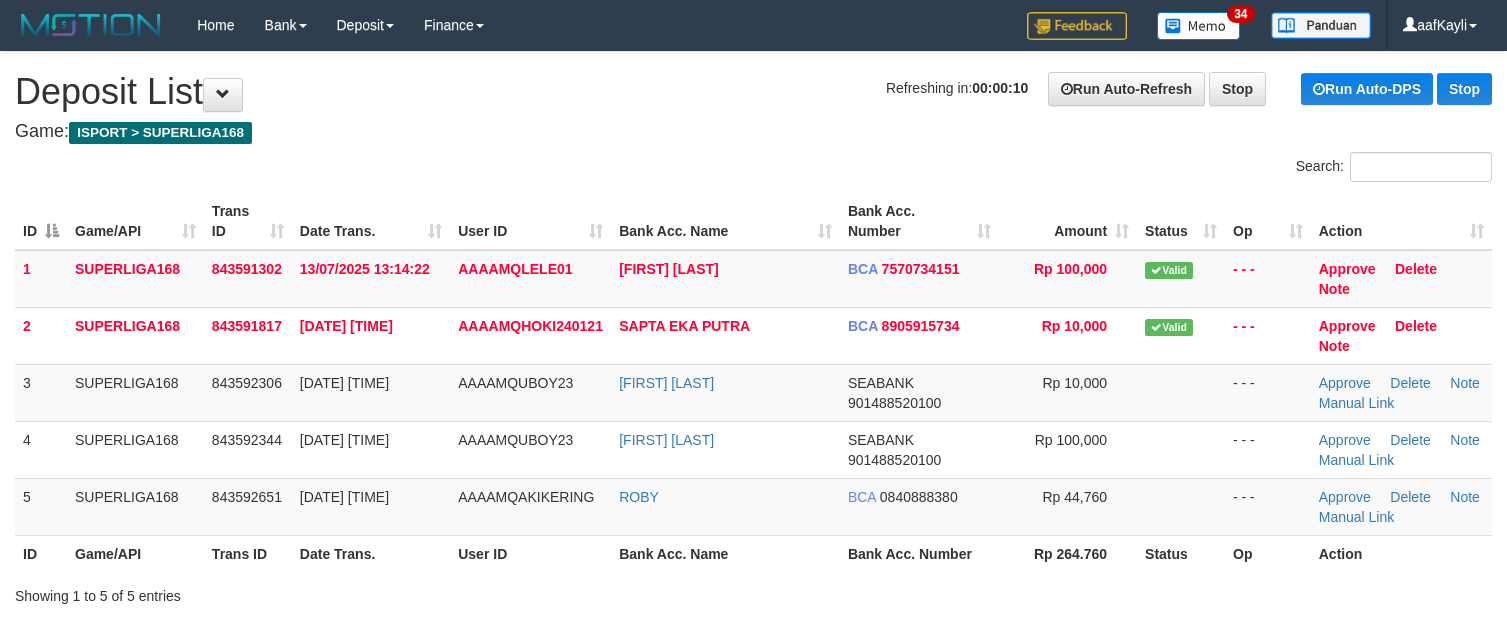 scroll, scrollTop: 0, scrollLeft: 0, axis: both 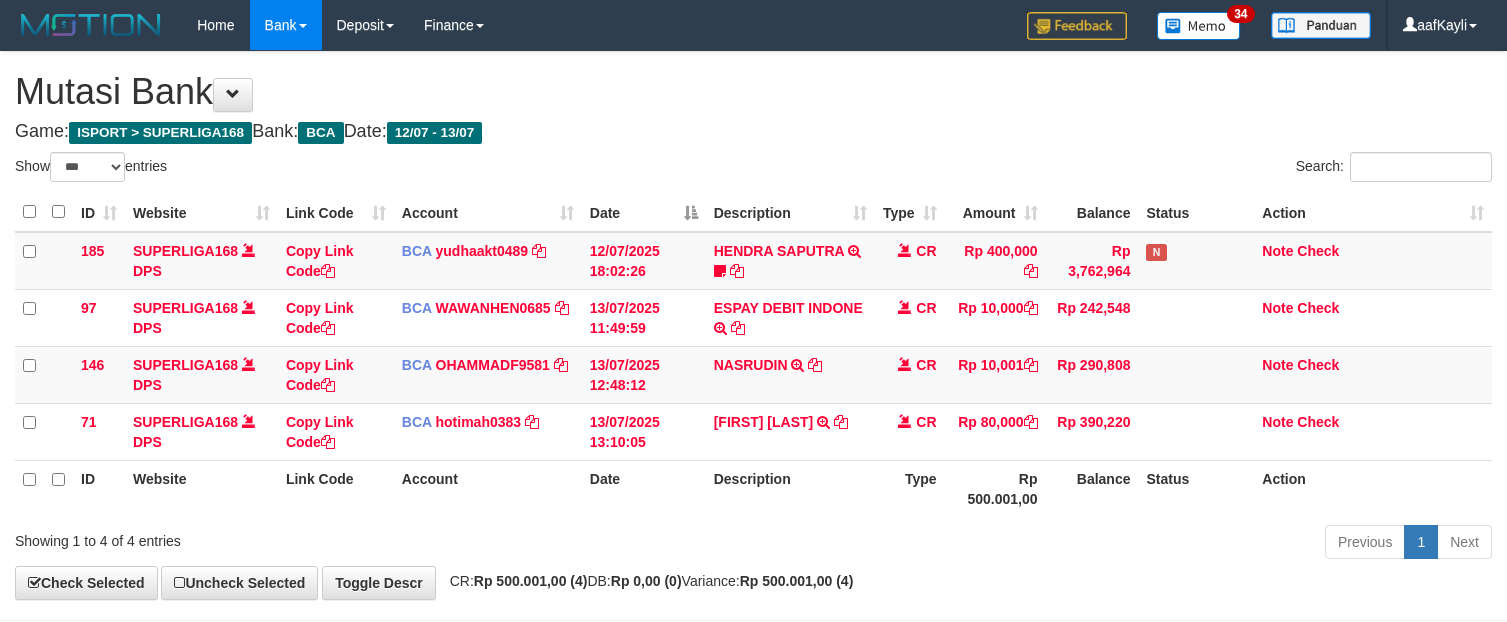 select on "***" 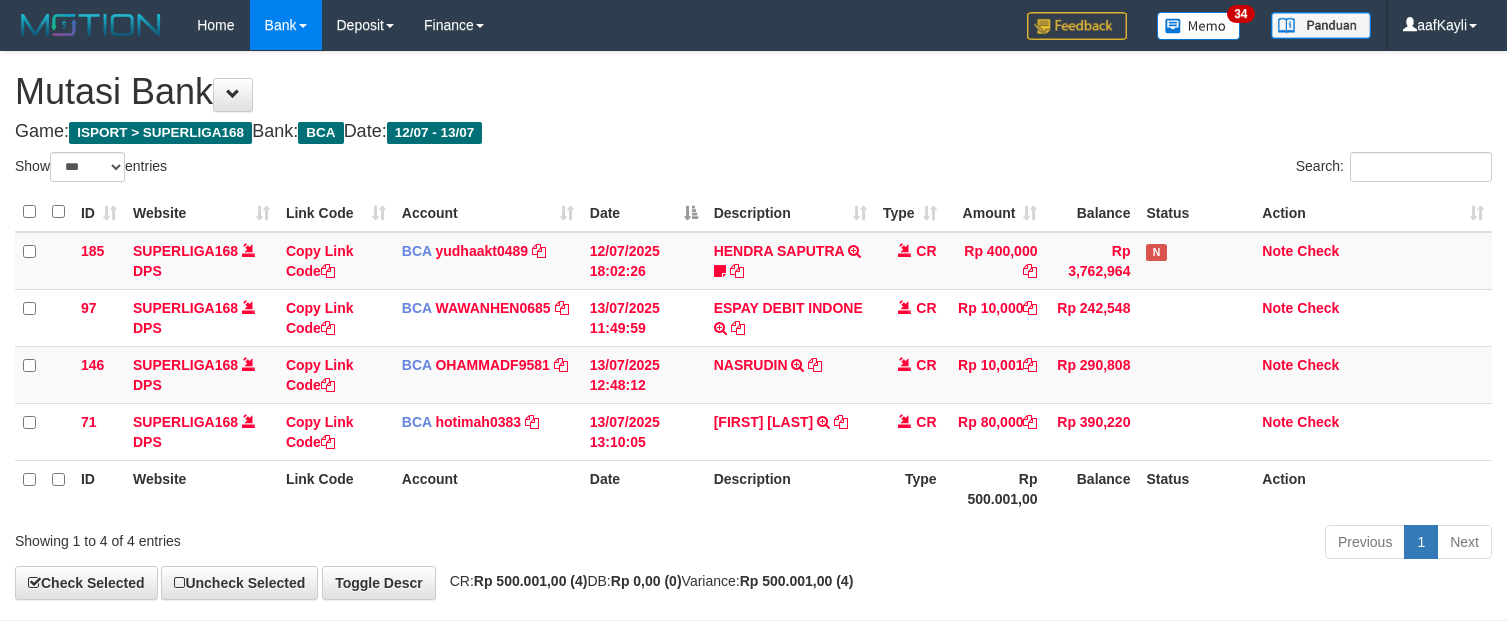 scroll, scrollTop: 90, scrollLeft: 0, axis: vertical 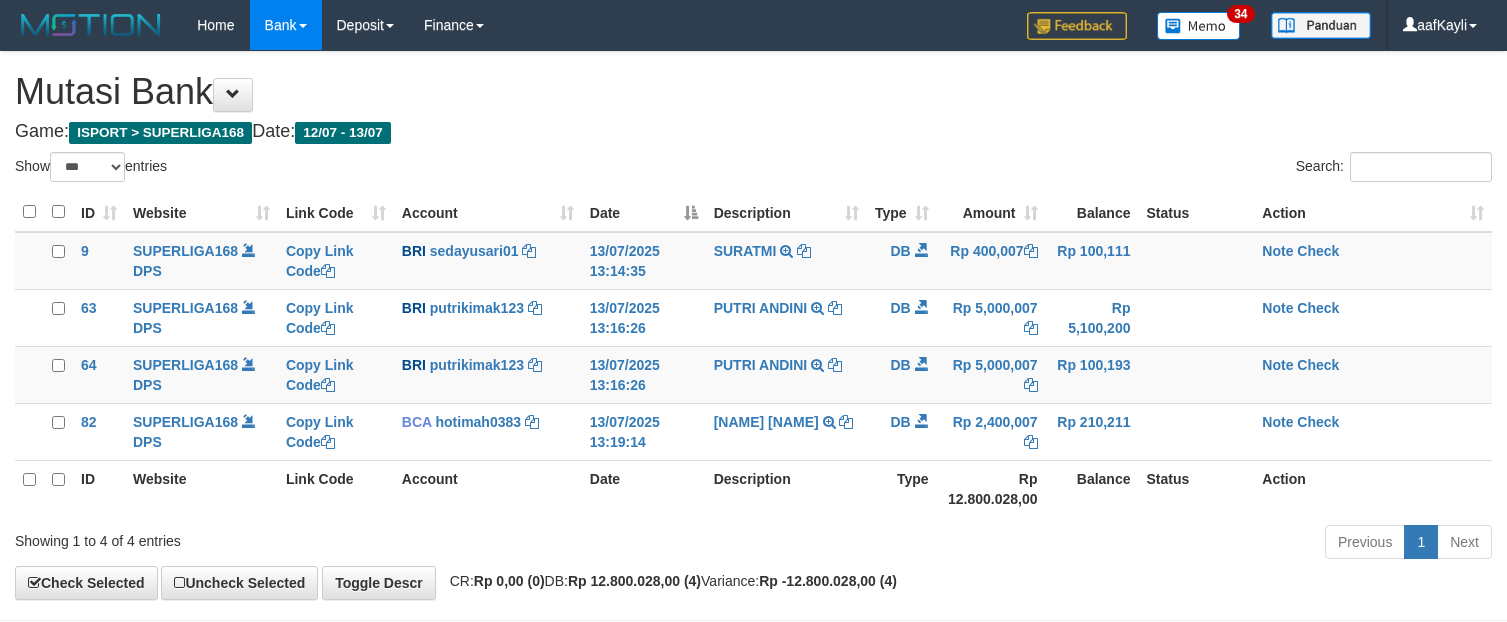 select on "***" 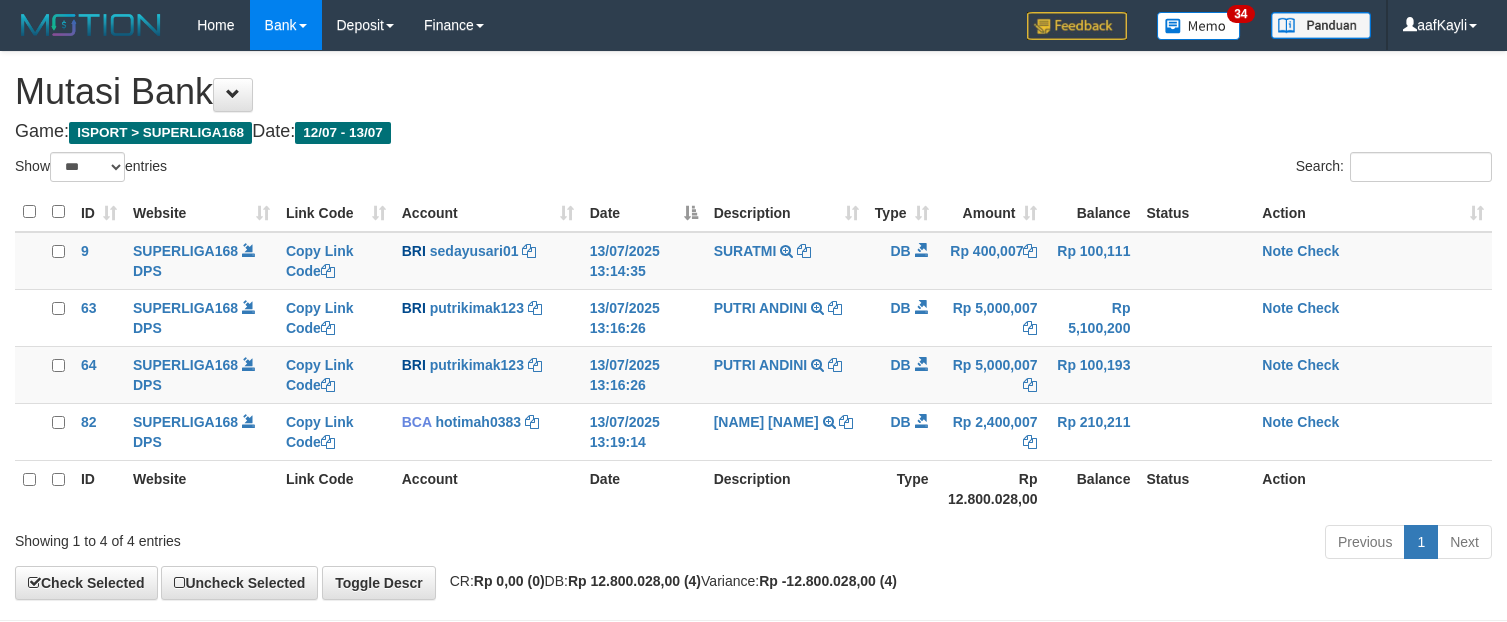 scroll, scrollTop: 0, scrollLeft: 0, axis: both 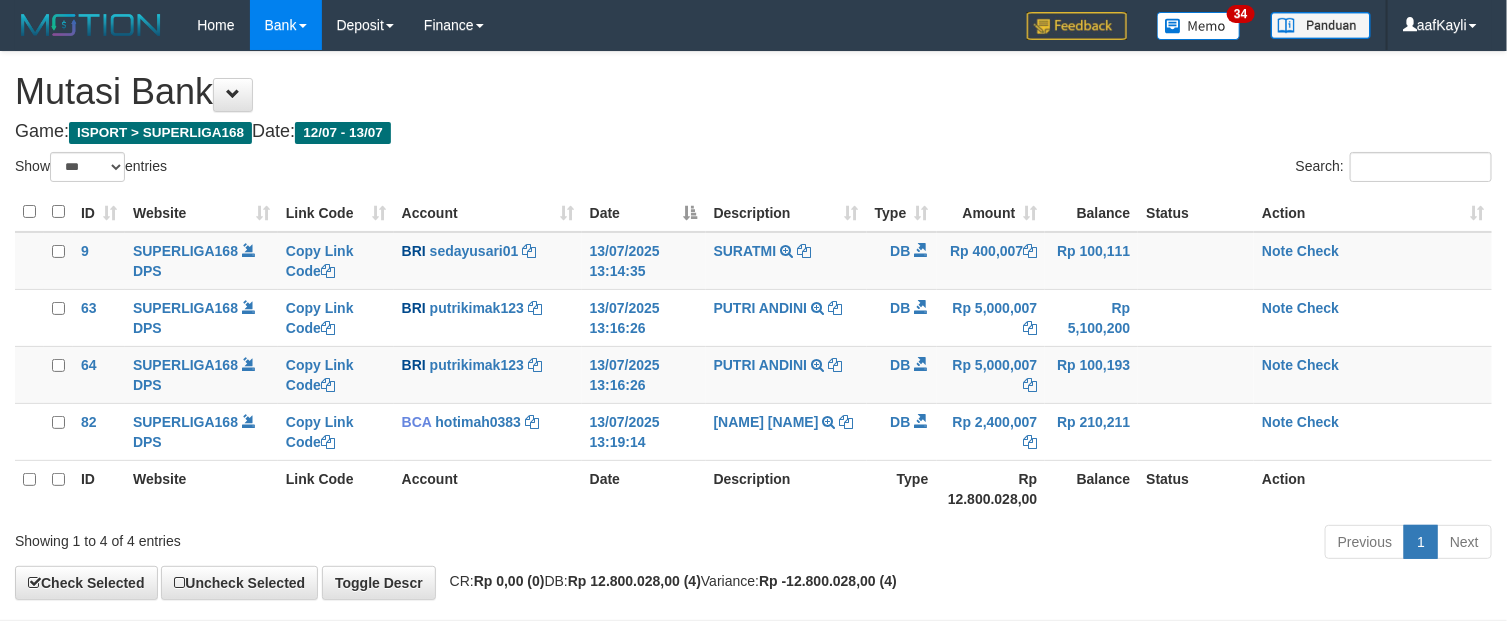 click on "Game:   ISPORT > SUPERLIGA168    				Date:  12/07 - 13/07" at bounding box center [753, 132] 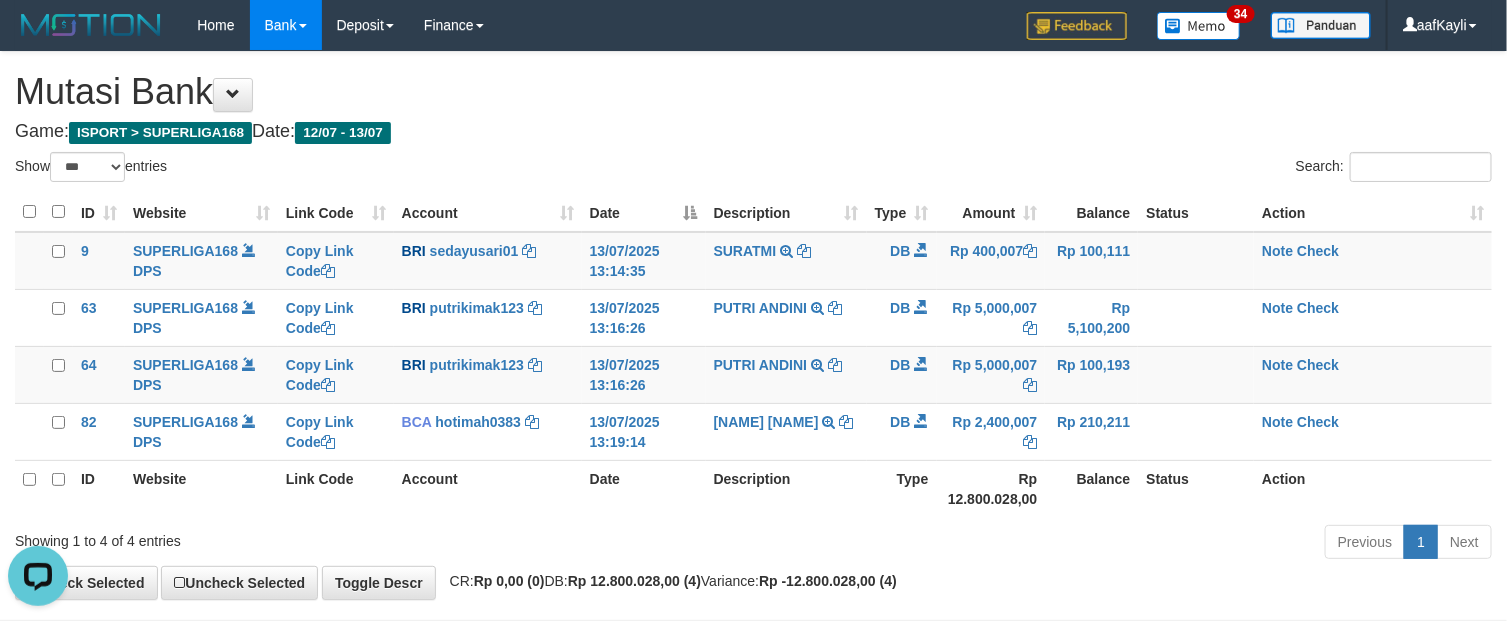 scroll, scrollTop: 0, scrollLeft: 0, axis: both 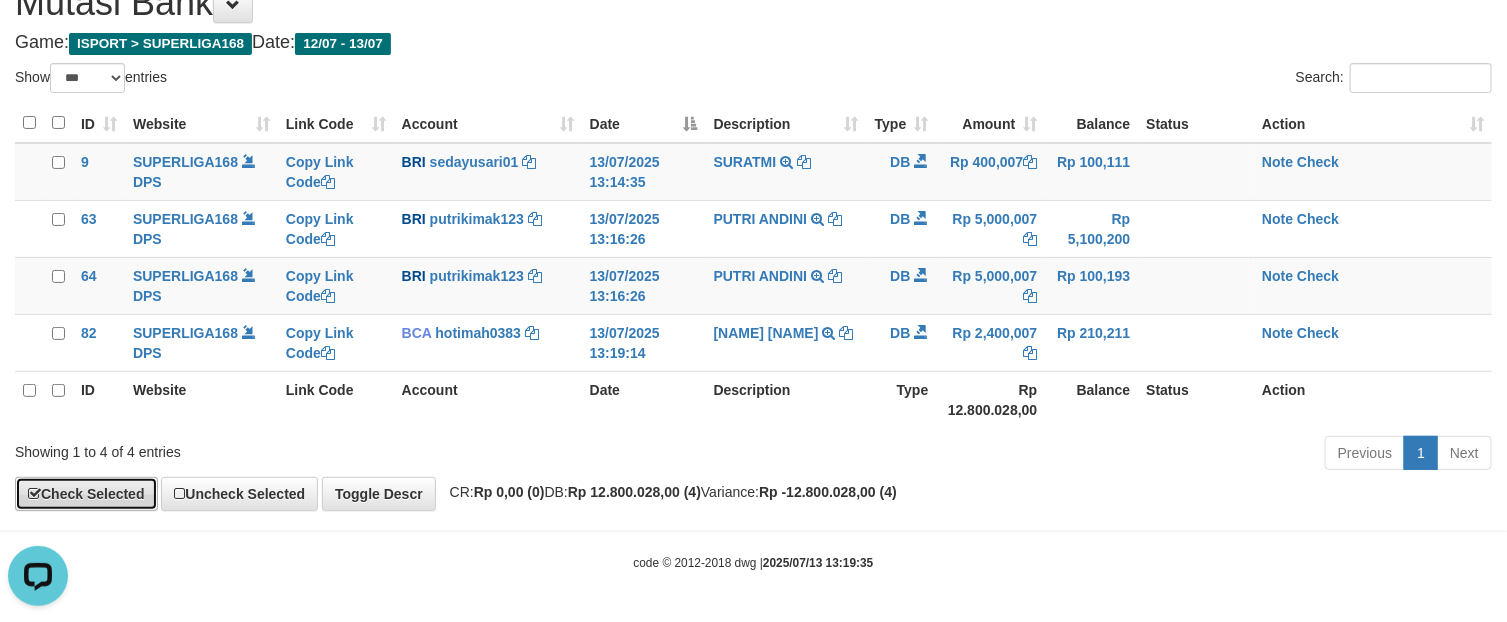 click on "Check Selected" at bounding box center (86, 494) 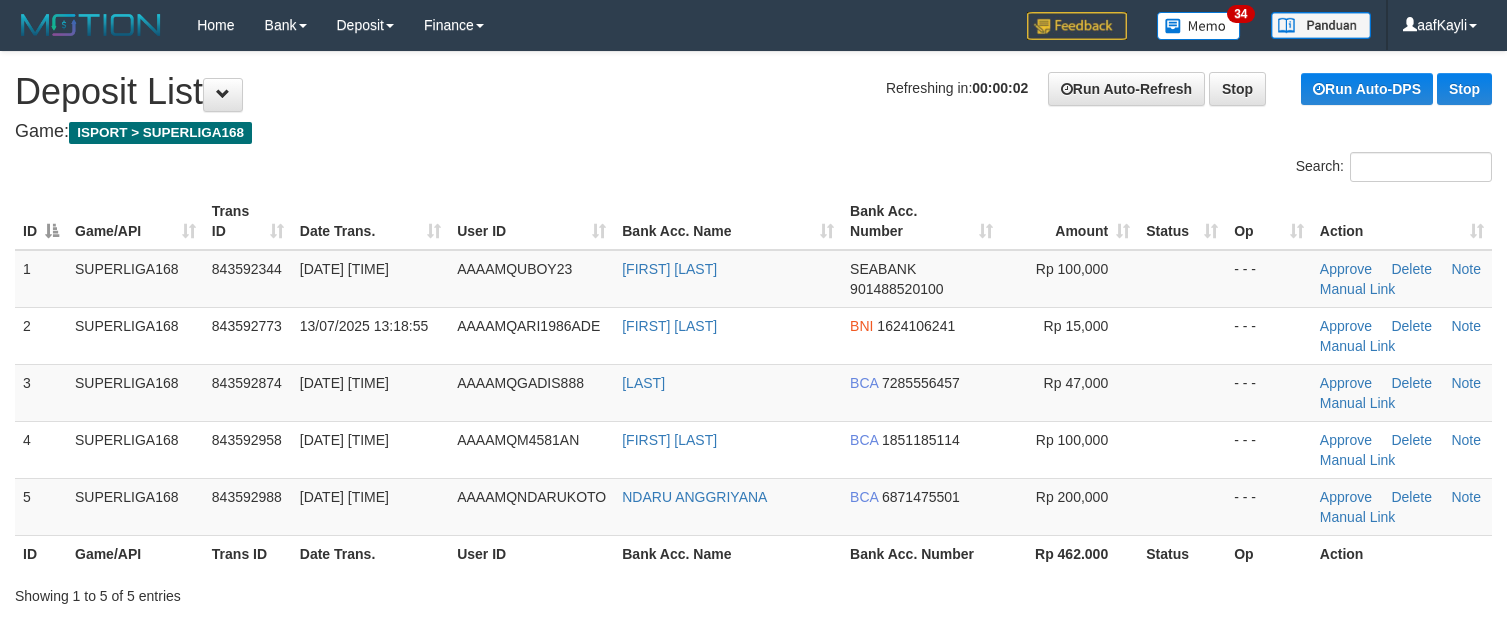 scroll, scrollTop: 0, scrollLeft: 0, axis: both 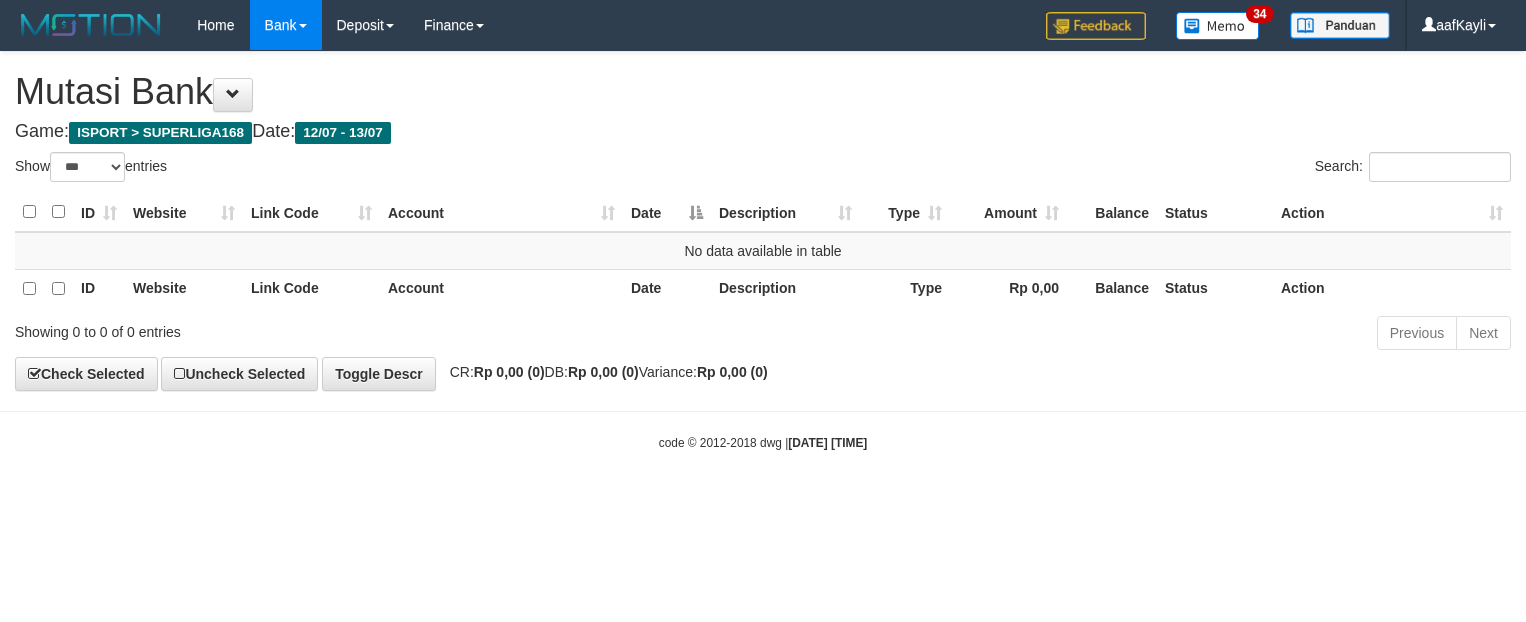 select on "***" 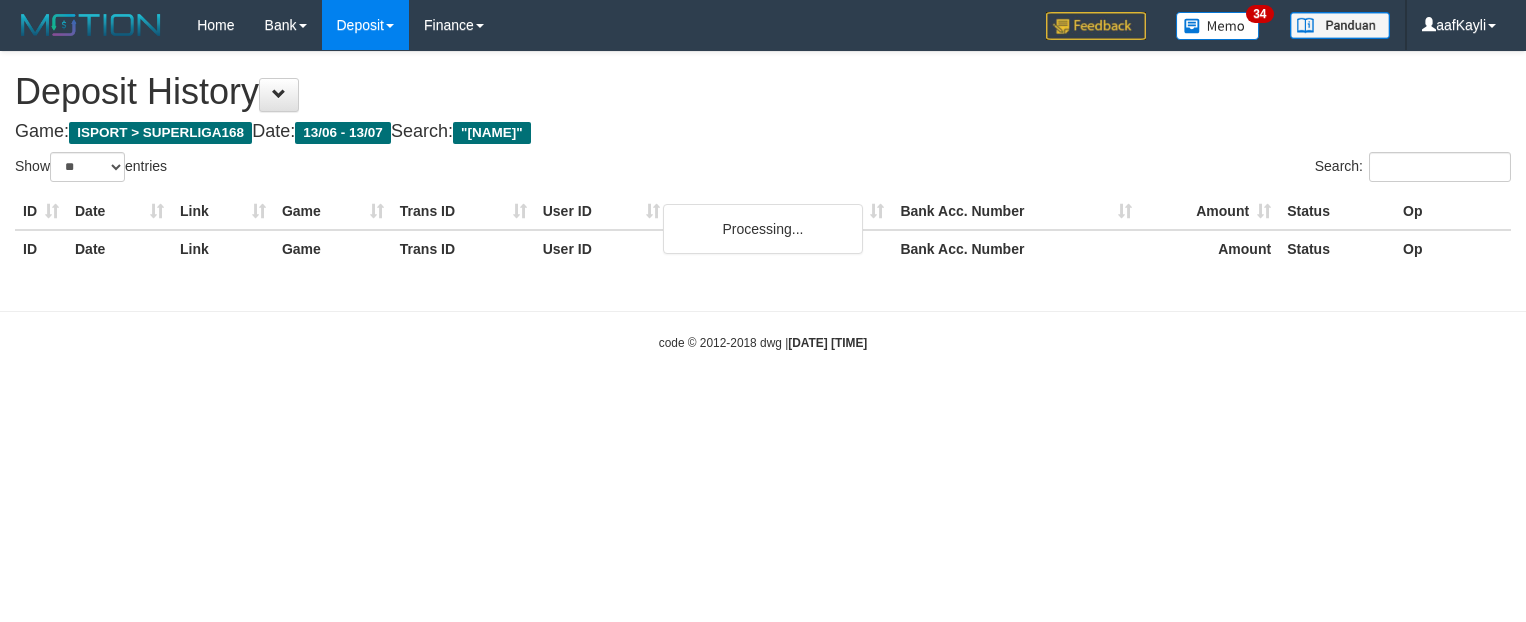 select on "**" 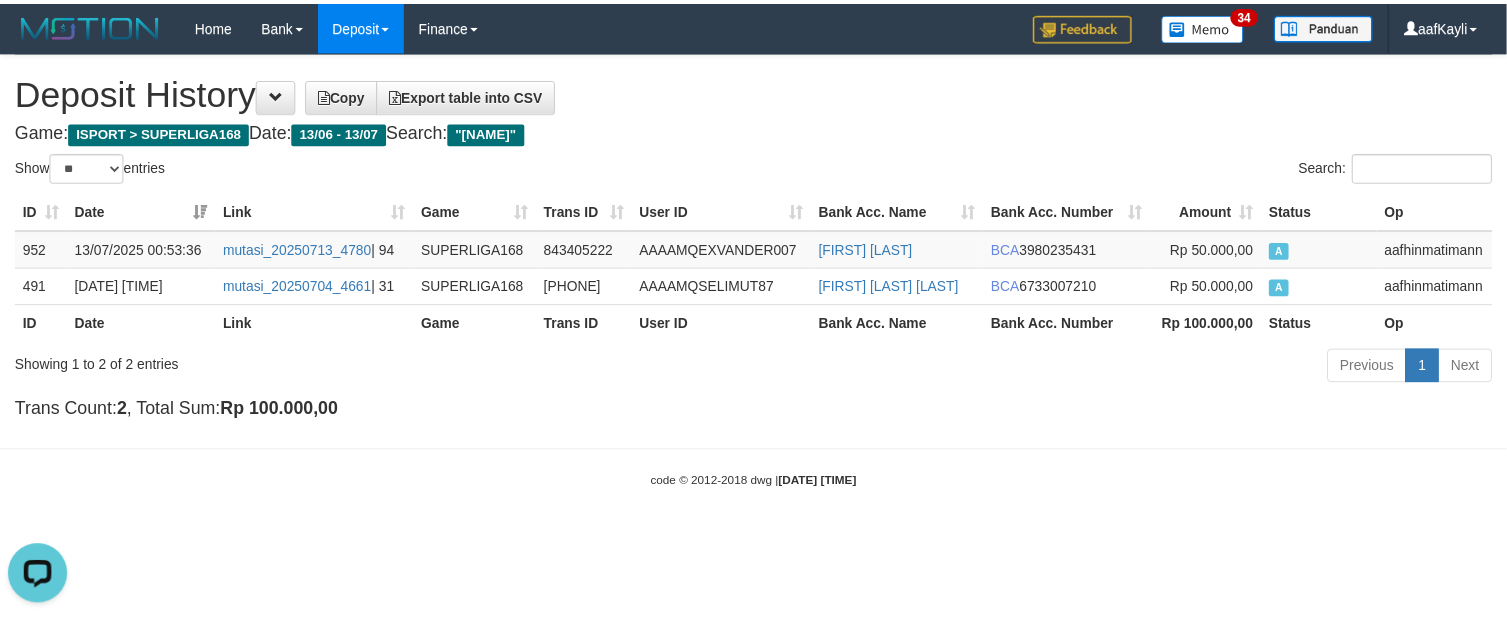 scroll, scrollTop: 0, scrollLeft: 0, axis: both 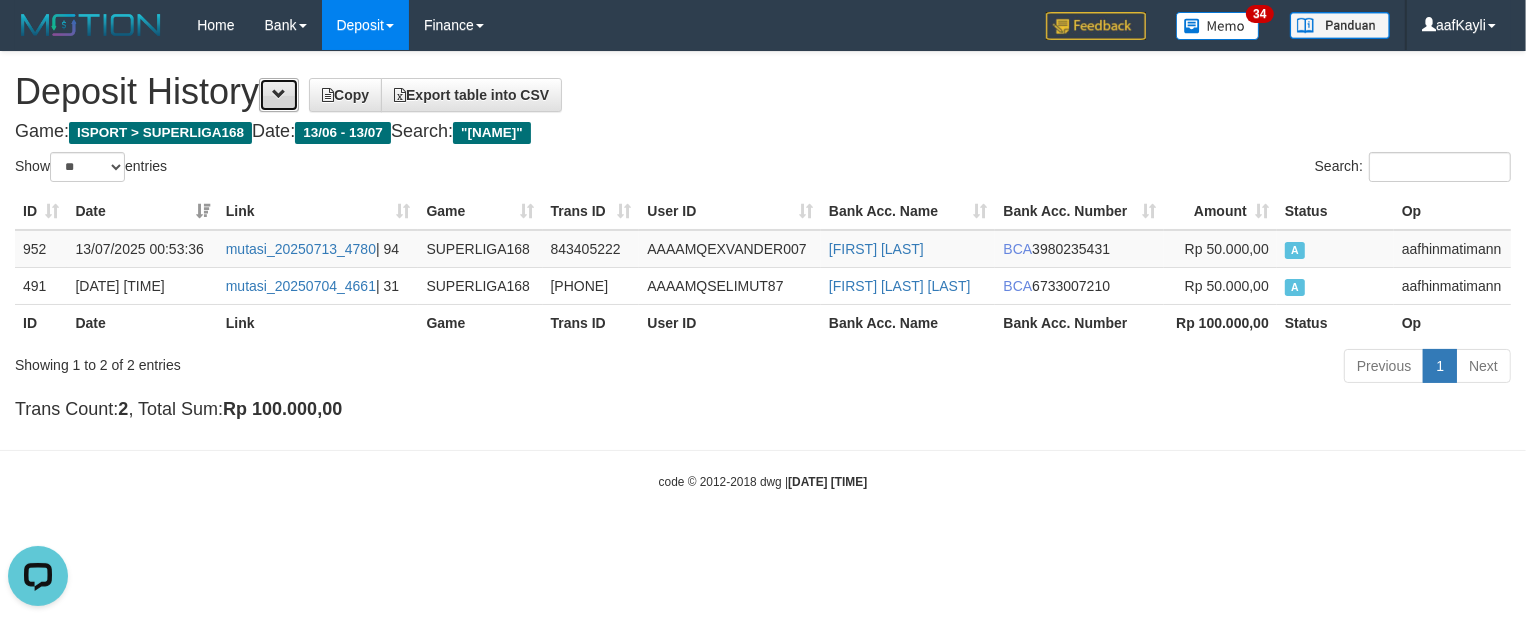 click at bounding box center [279, 94] 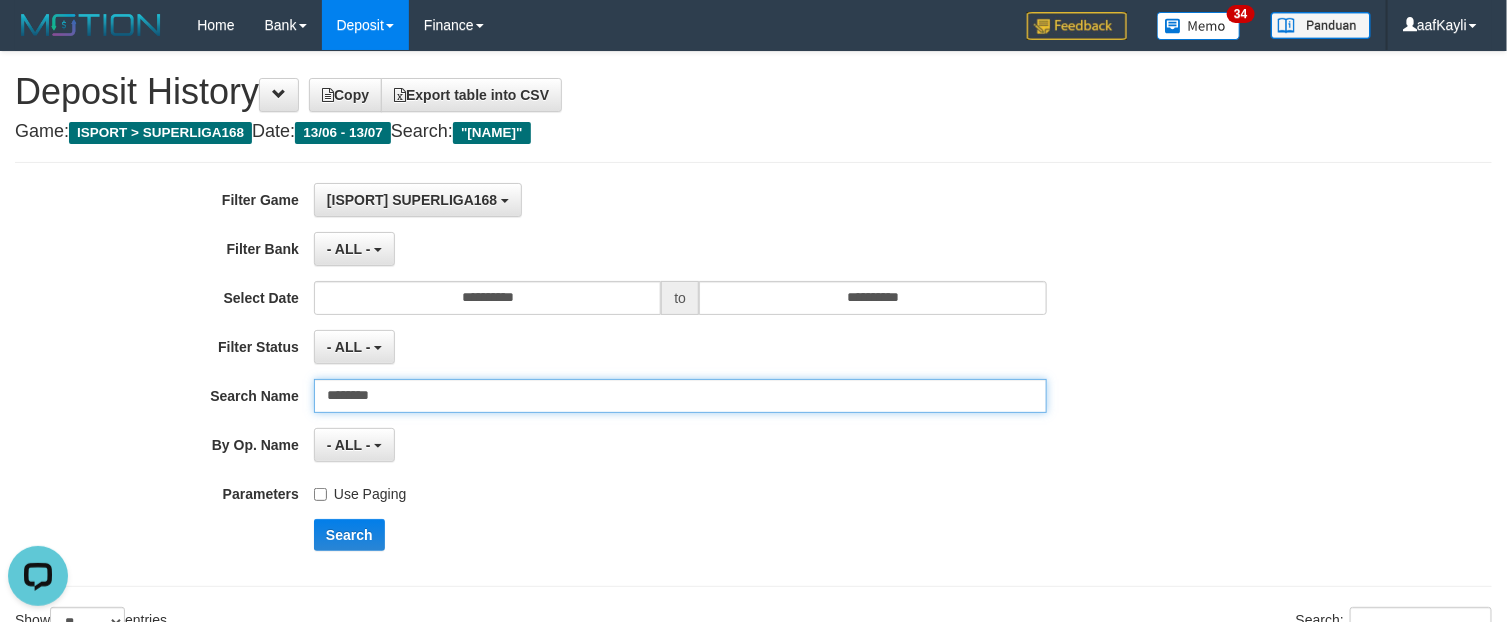 drag, startPoint x: 427, startPoint y: 396, endPoint x: 0, endPoint y: 392, distance: 427.01874 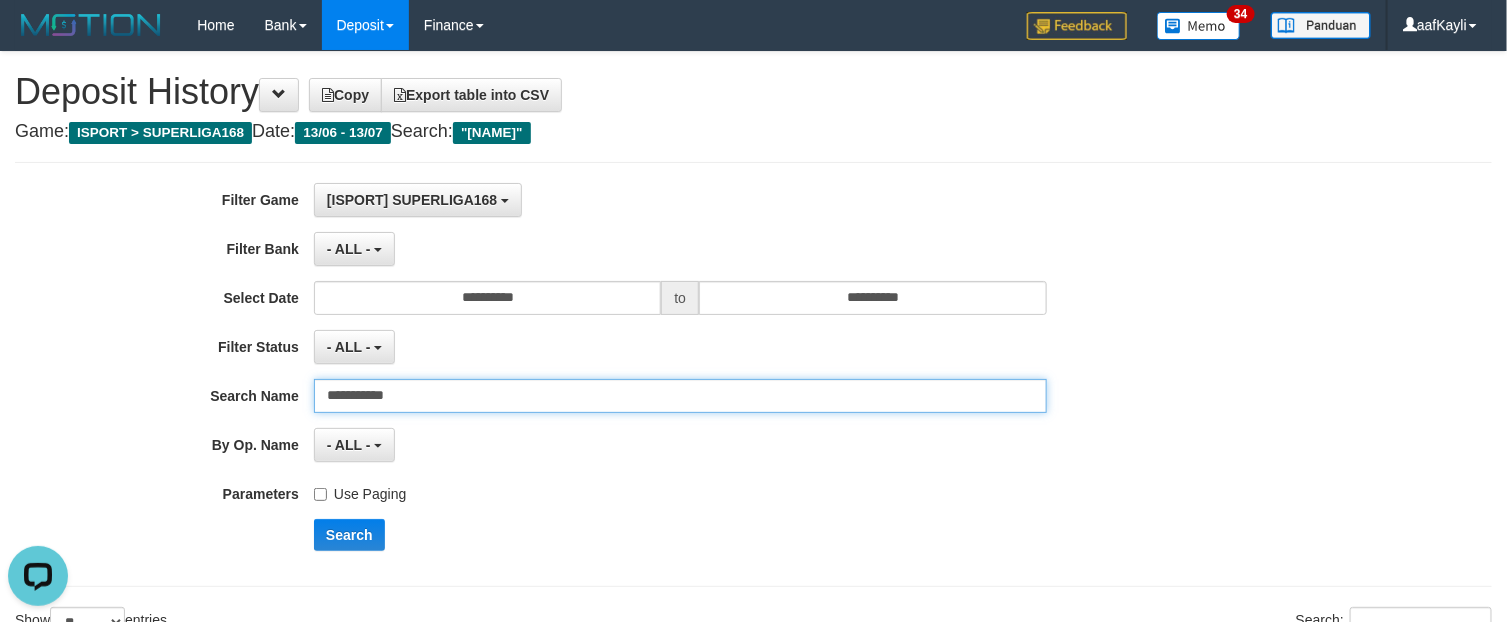 type on "**********" 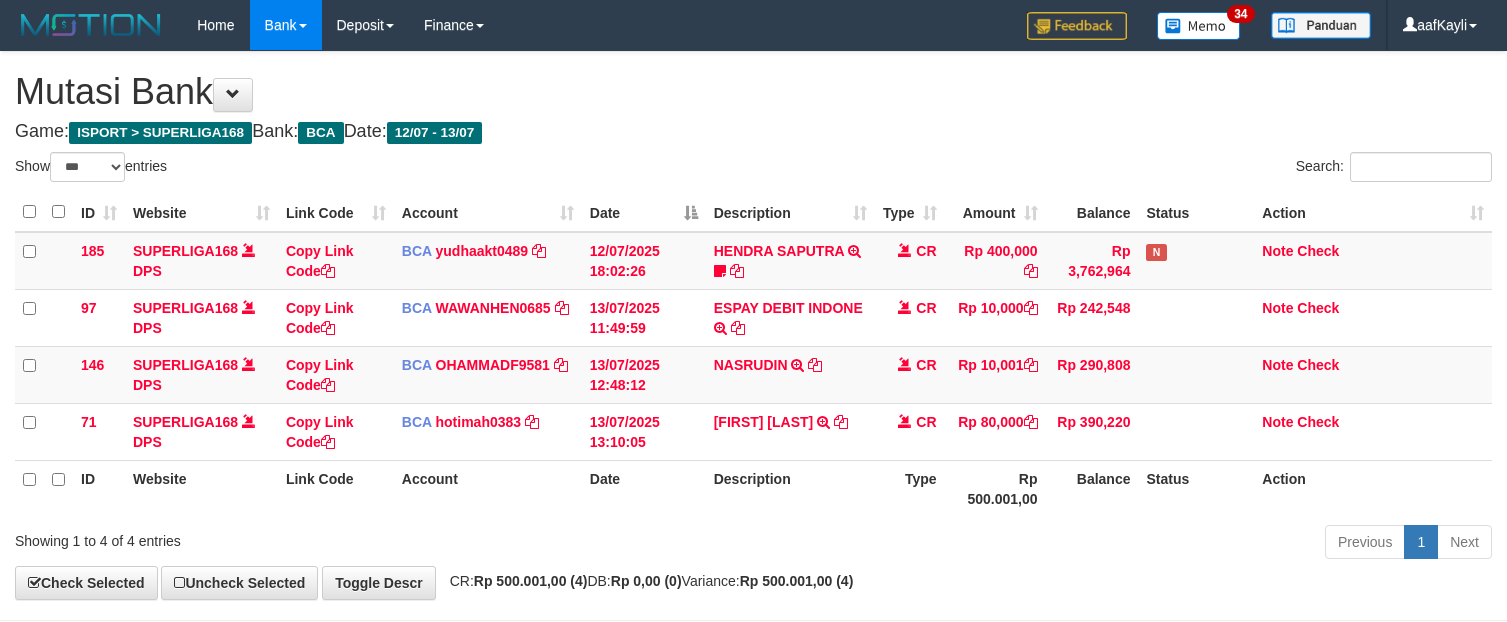 select on "***" 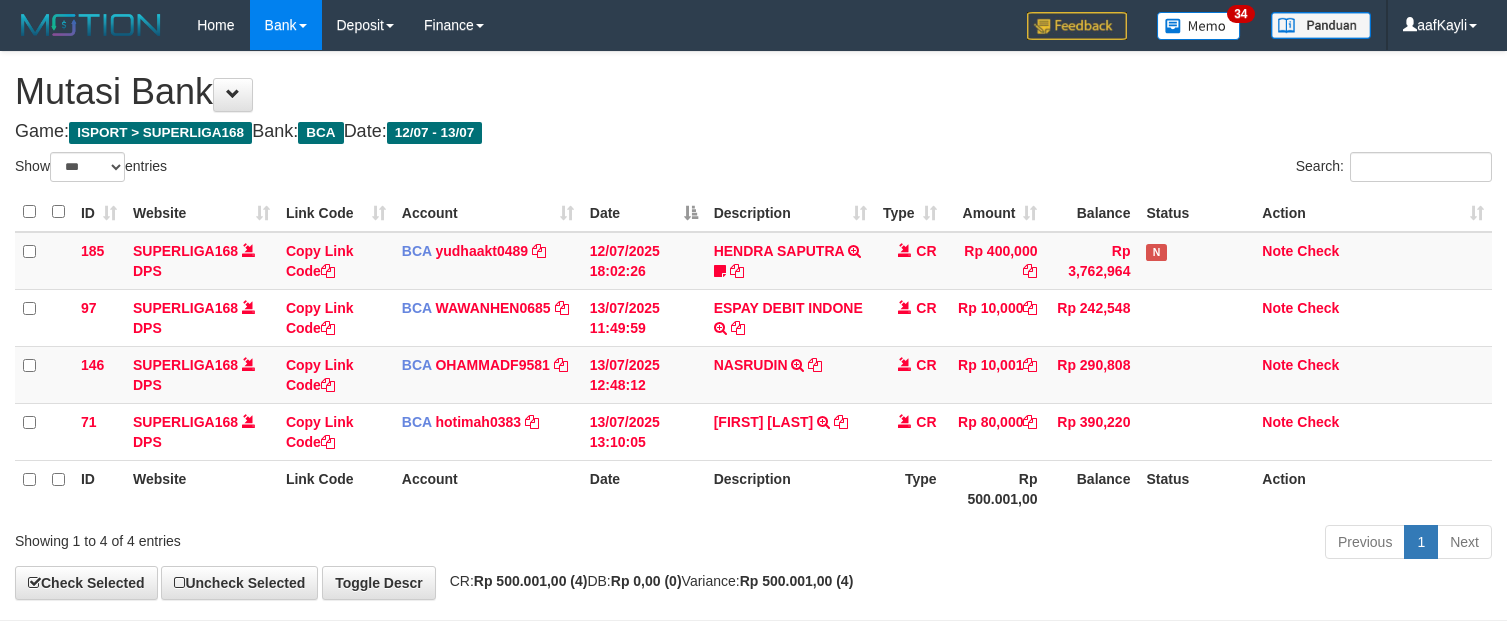 scroll, scrollTop: 90, scrollLeft: 0, axis: vertical 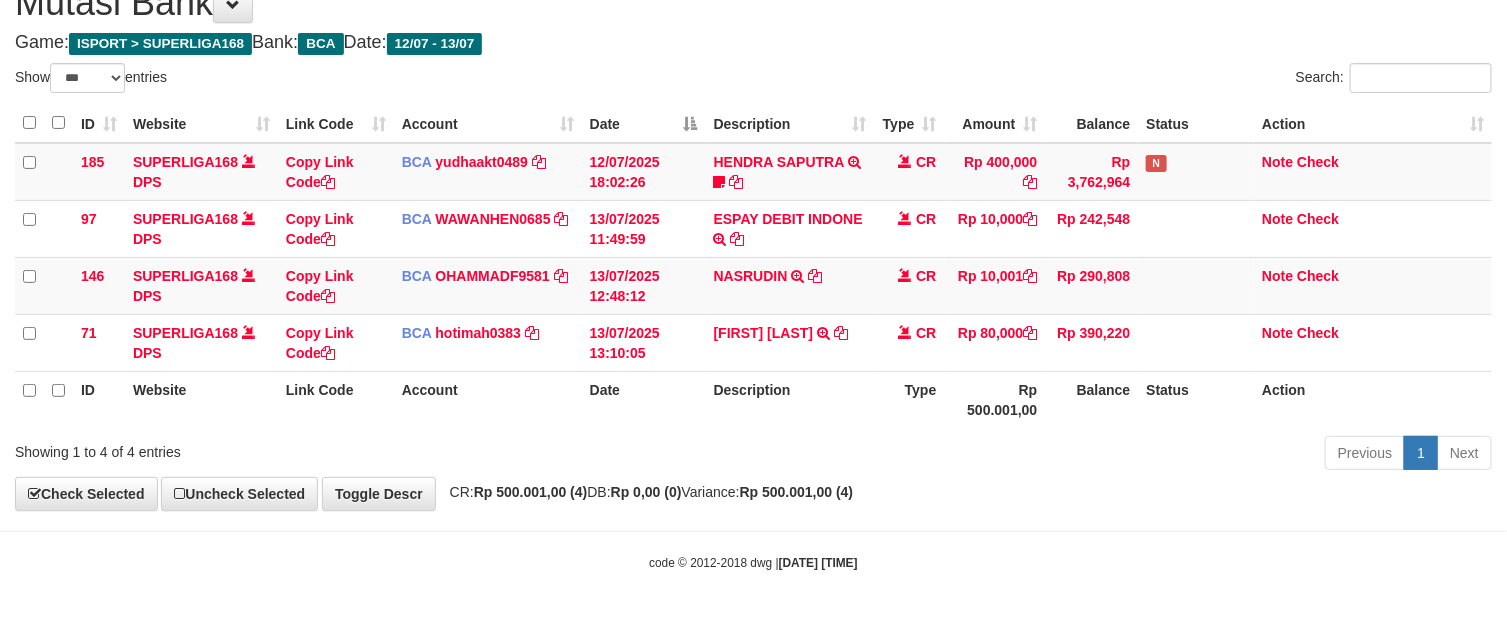 click on "Previous 1 Next" at bounding box center (1067, 455) 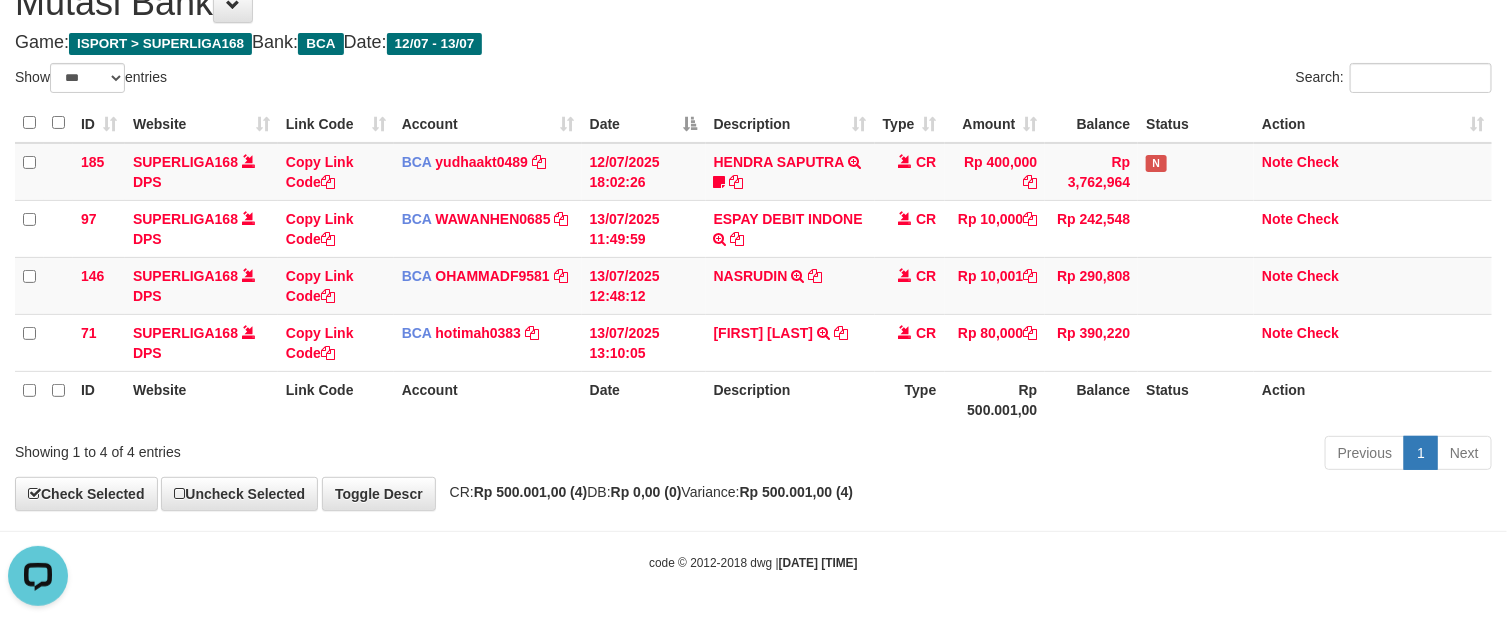 scroll, scrollTop: 0, scrollLeft: 0, axis: both 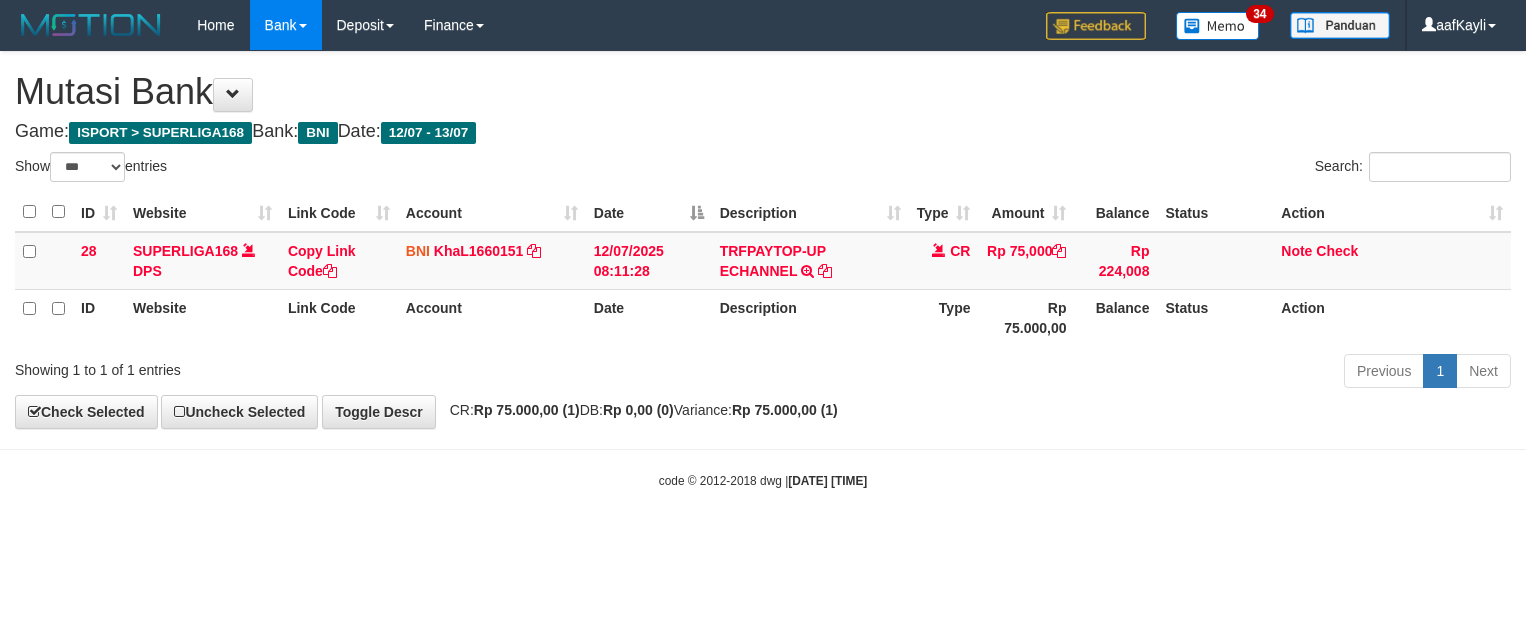 select on "***" 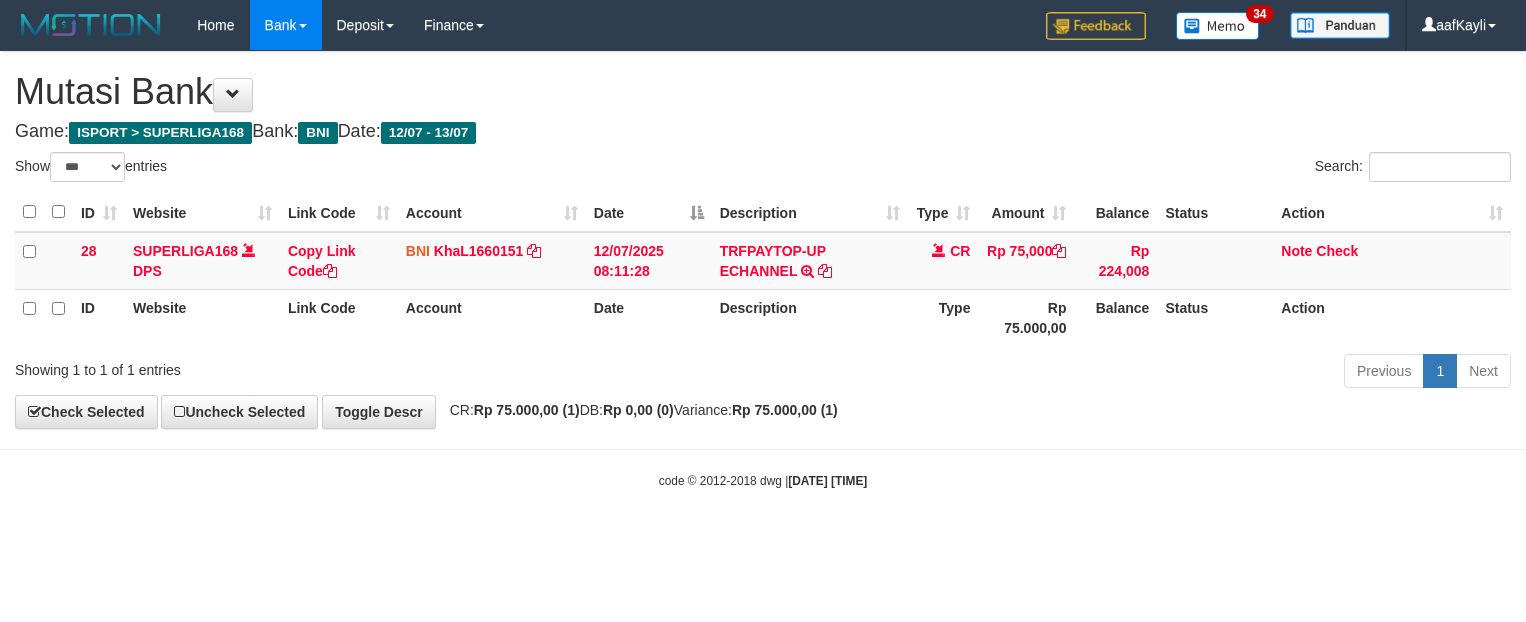 scroll, scrollTop: 0, scrollLeft: 0, axis: both 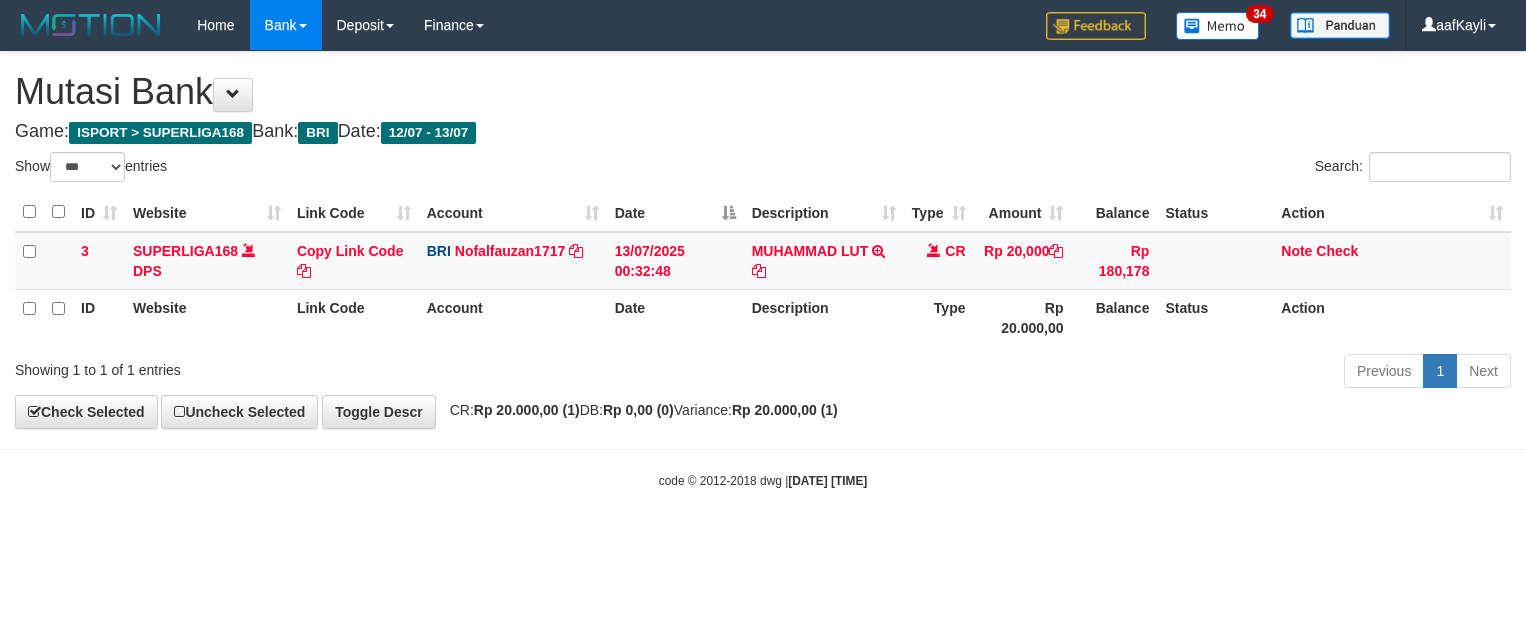 select on "***" 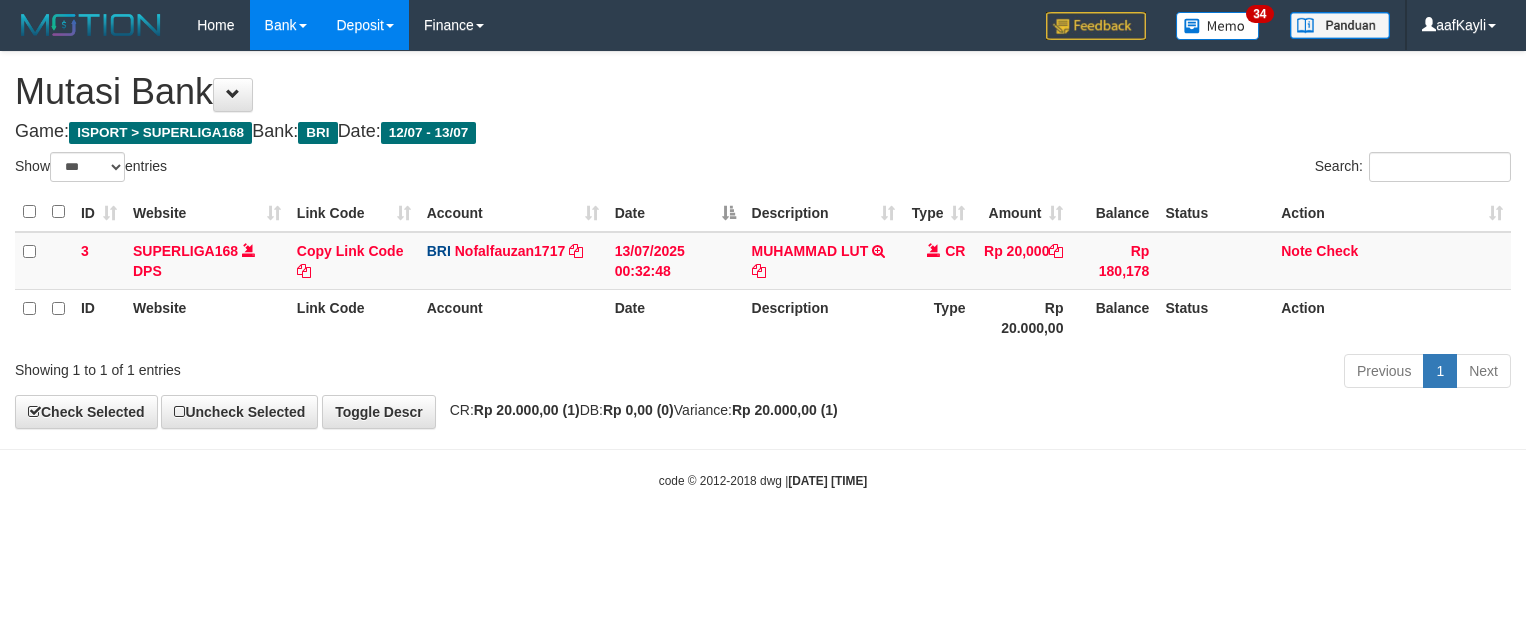 scroll, scrollTop: 0, scrollLeft: 0, axis: both 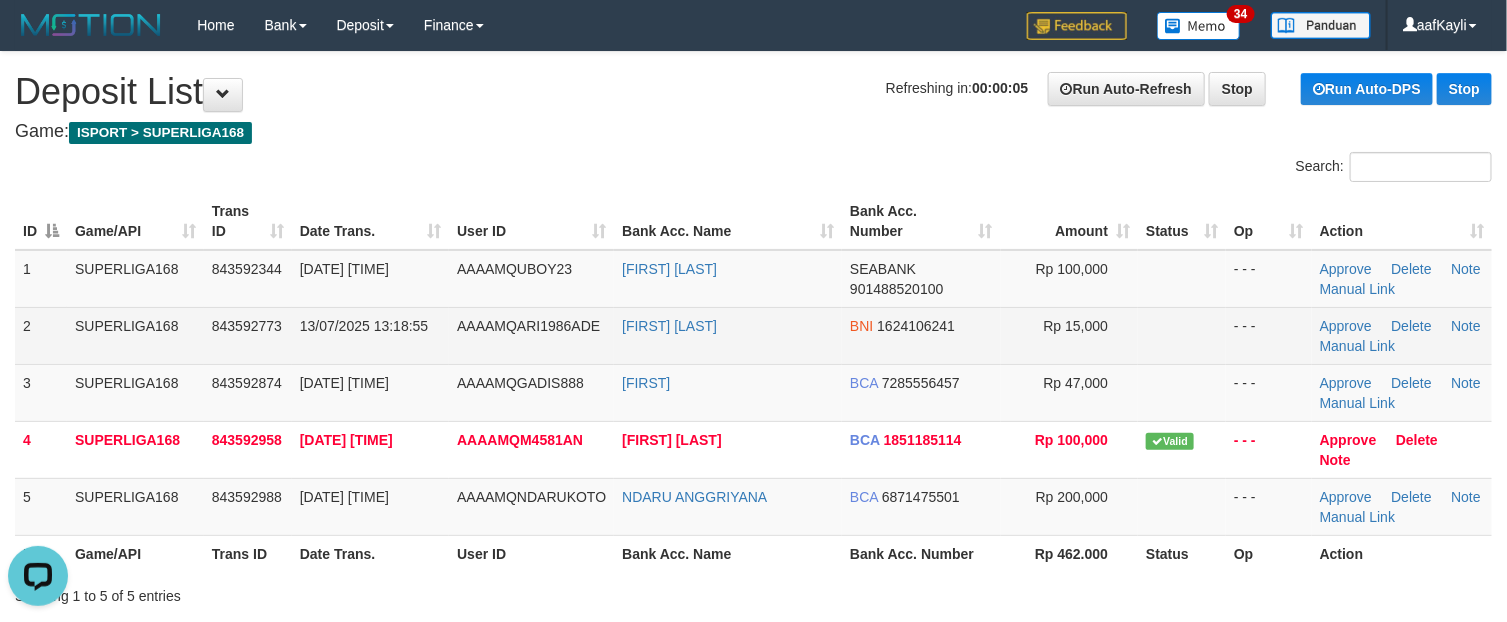 click on "- - -" at bounding box center [1269, 335] 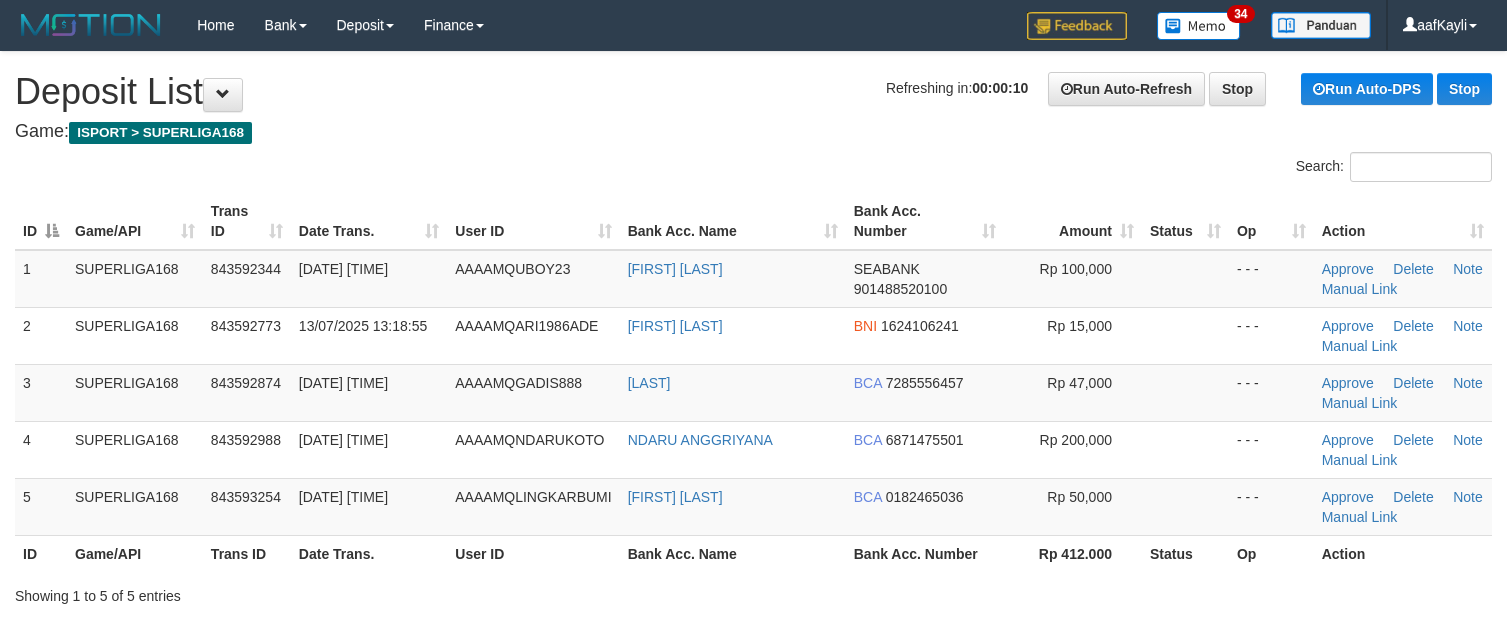 scroll, scrollTop: 0, scrollLeft: 0, axis: both 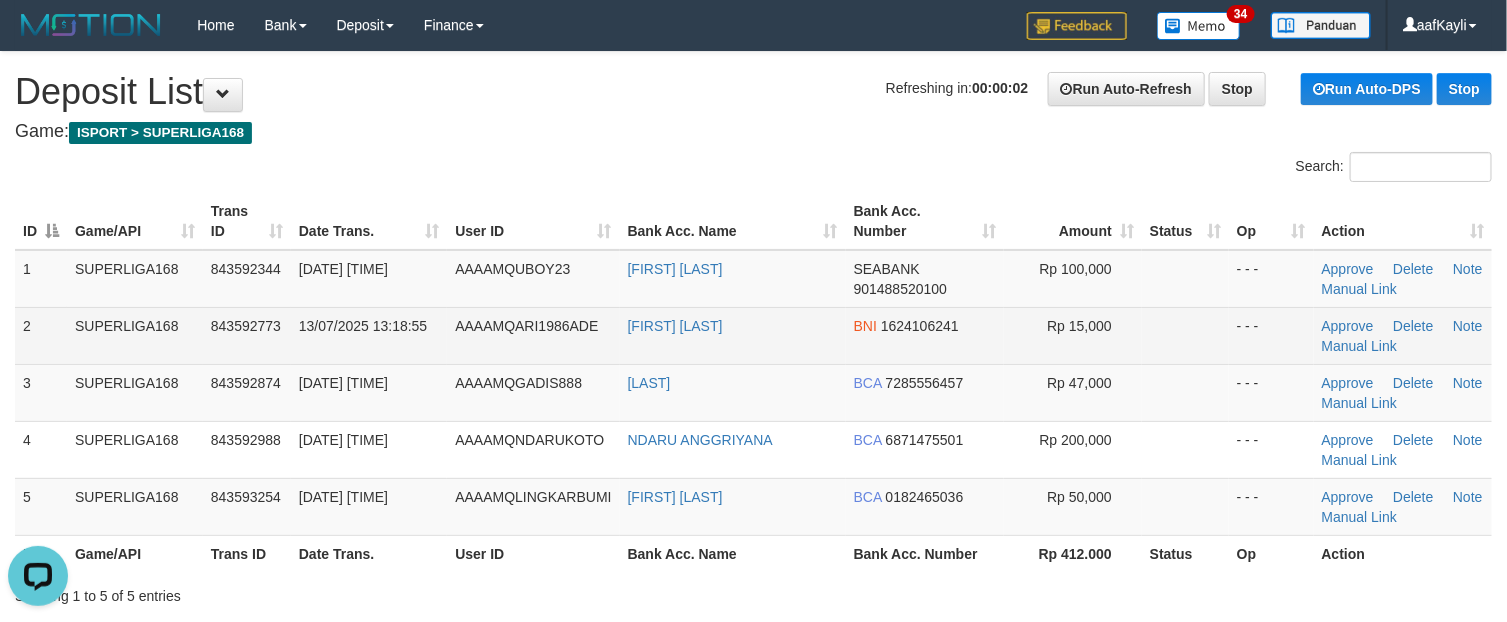 click on "Rp 15,000" at bounding box center [1073, 335] 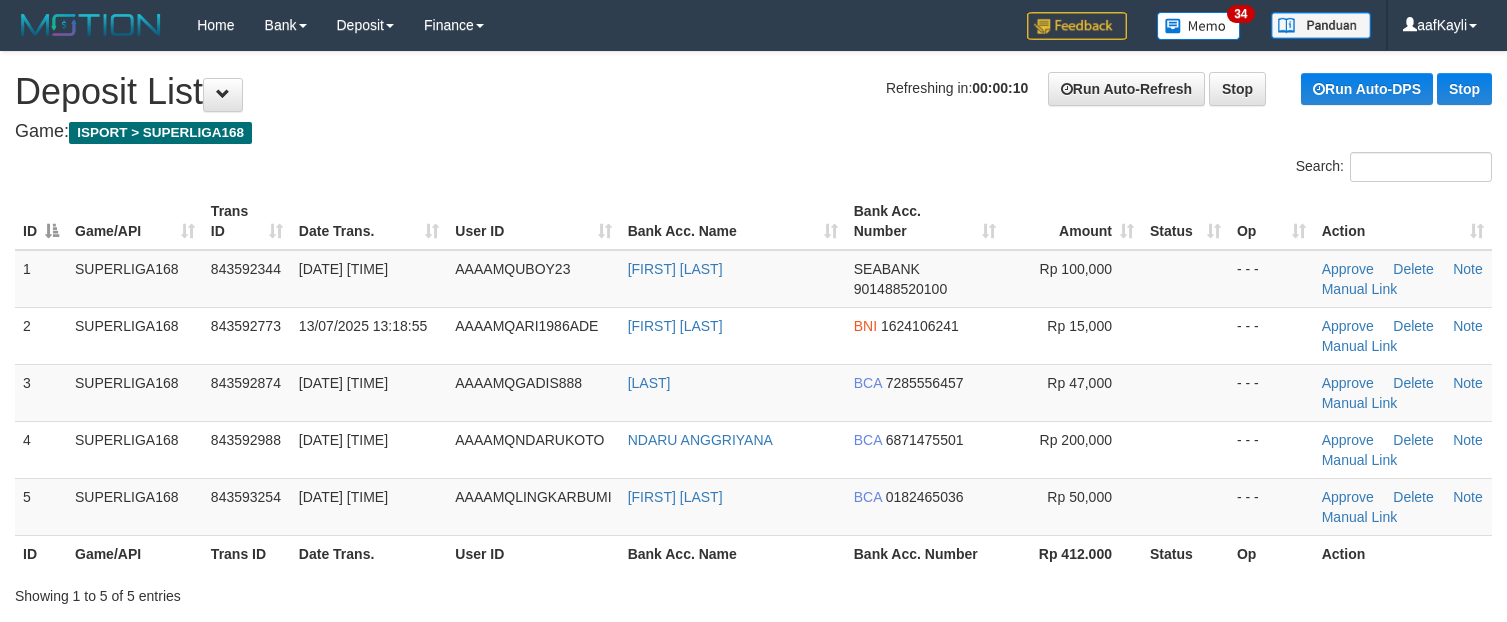 scroll, scrollTop: 0, scrollLeft: 0, axis: both 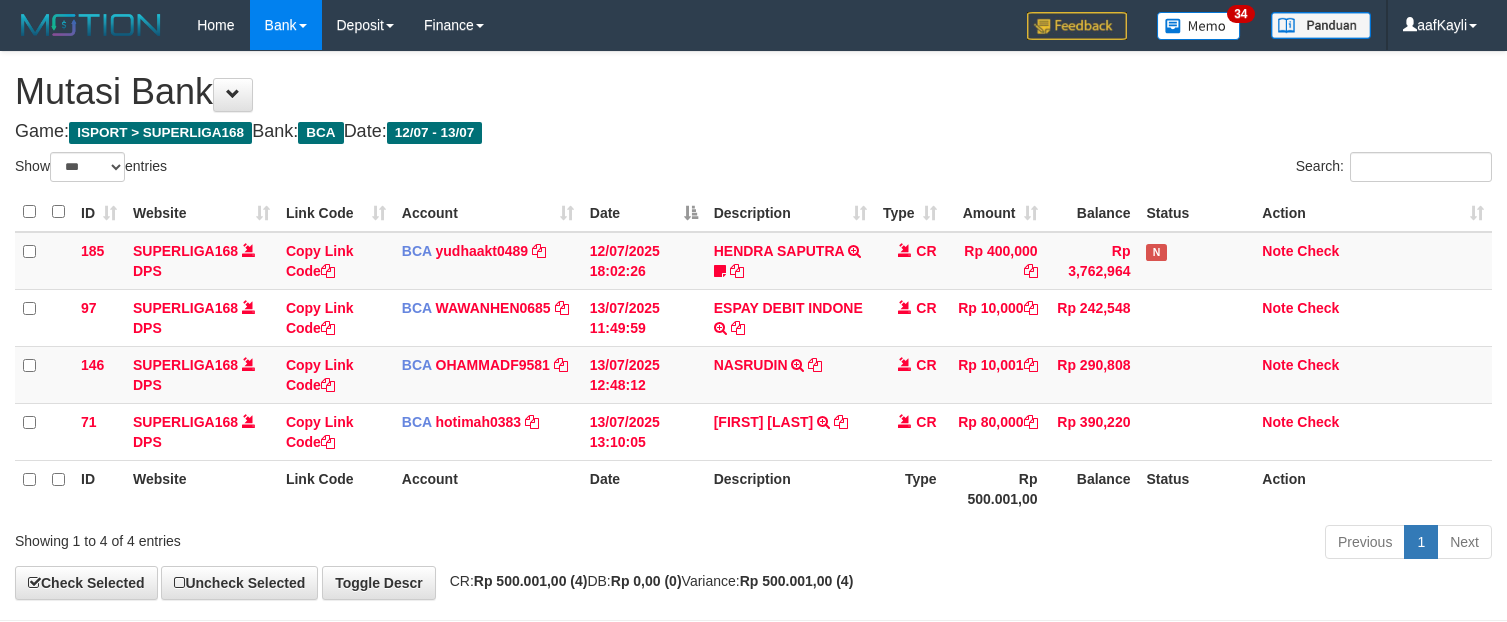 select on "***" 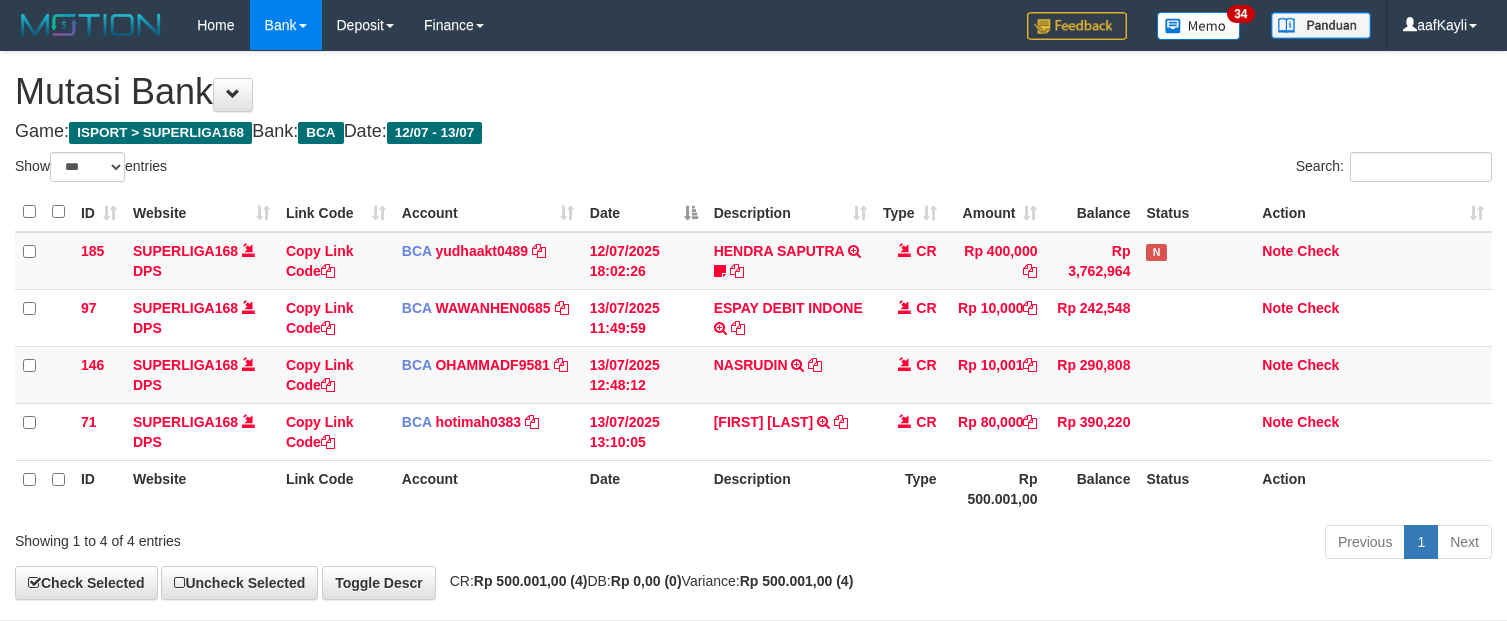 scroll, scrollTop: 90, scrollLeft: 0, axis: vertical 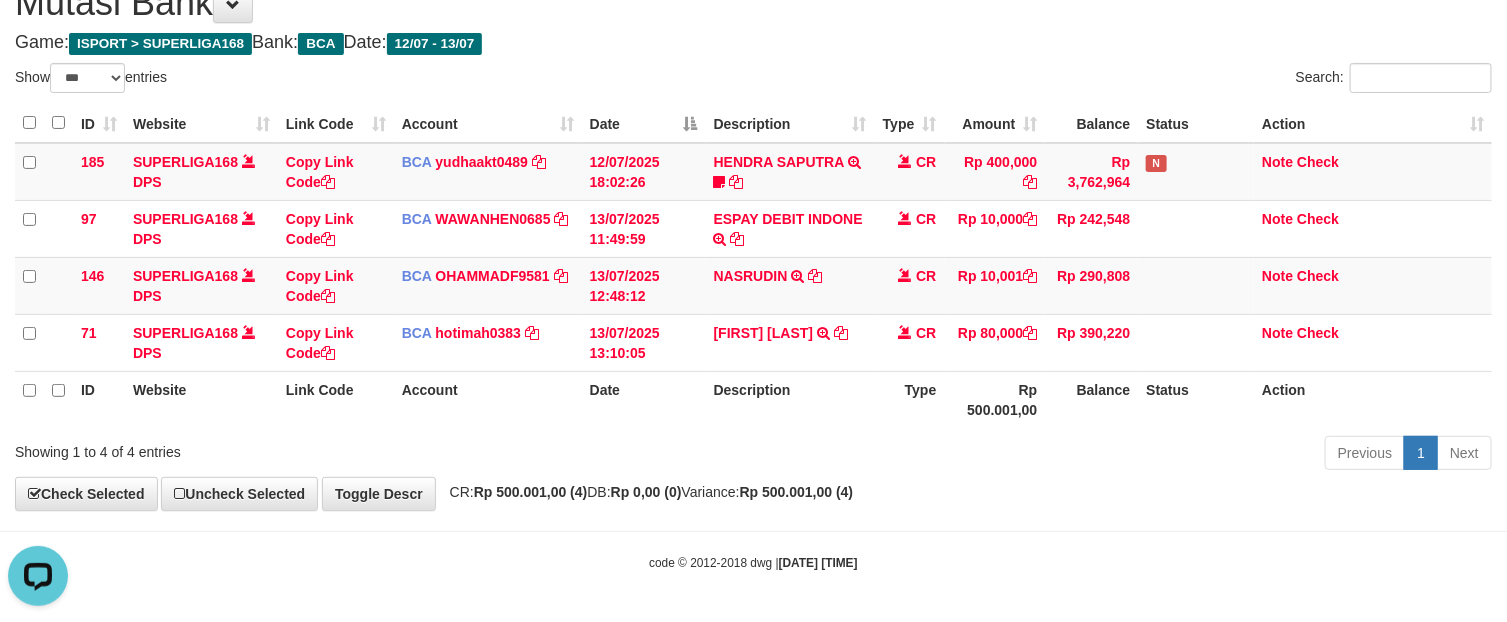 click on "Toggle navigation
Home
Bank
Account List
Load
By Website
Group
[ISPORT]													SUPERLIGA168
By Load Group (DPS)
34" at bounding box center (753, 266) 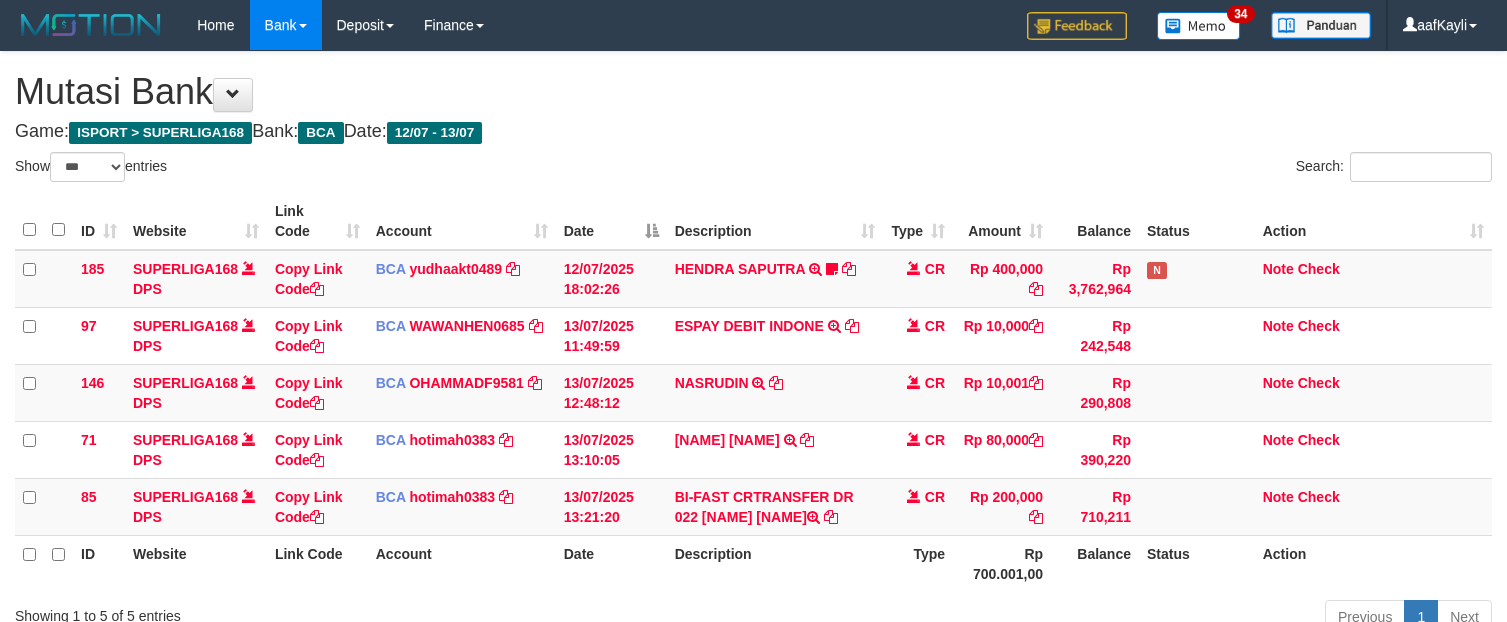 select on "***" 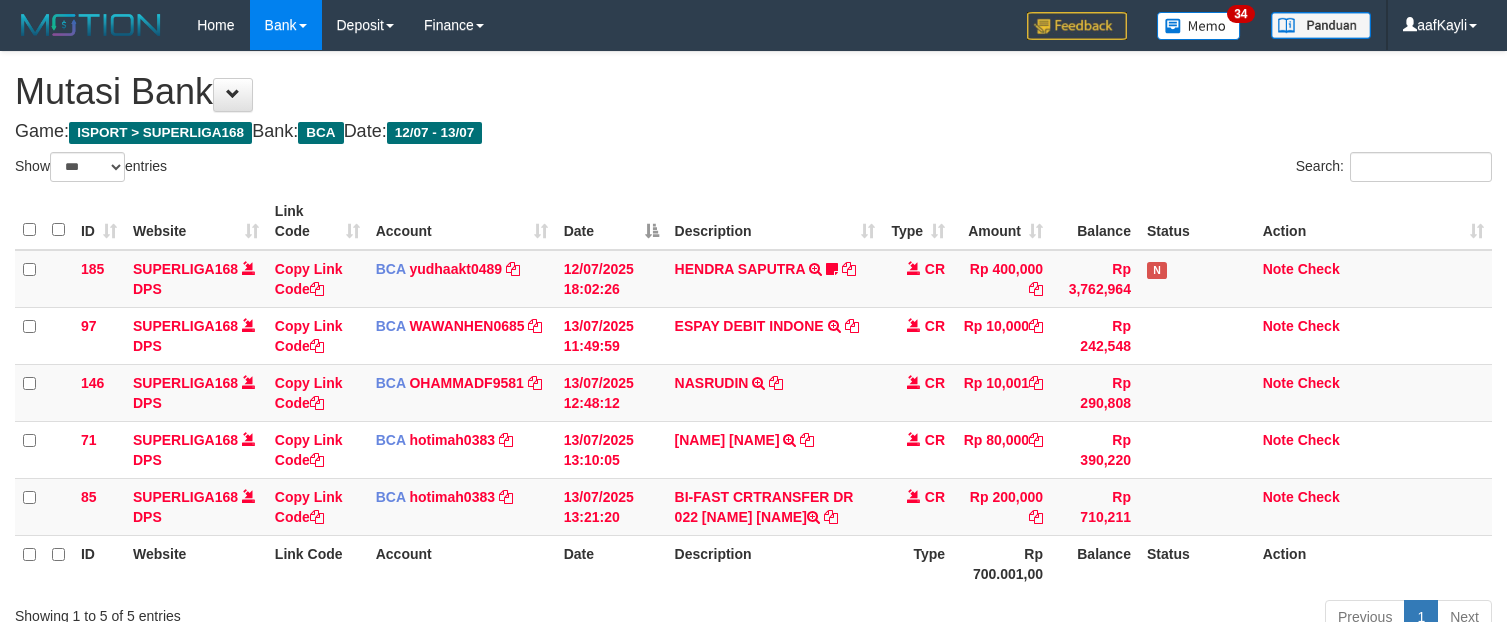 scroll, scrollTop: 91, scrollLeft: 0, axis: vertical 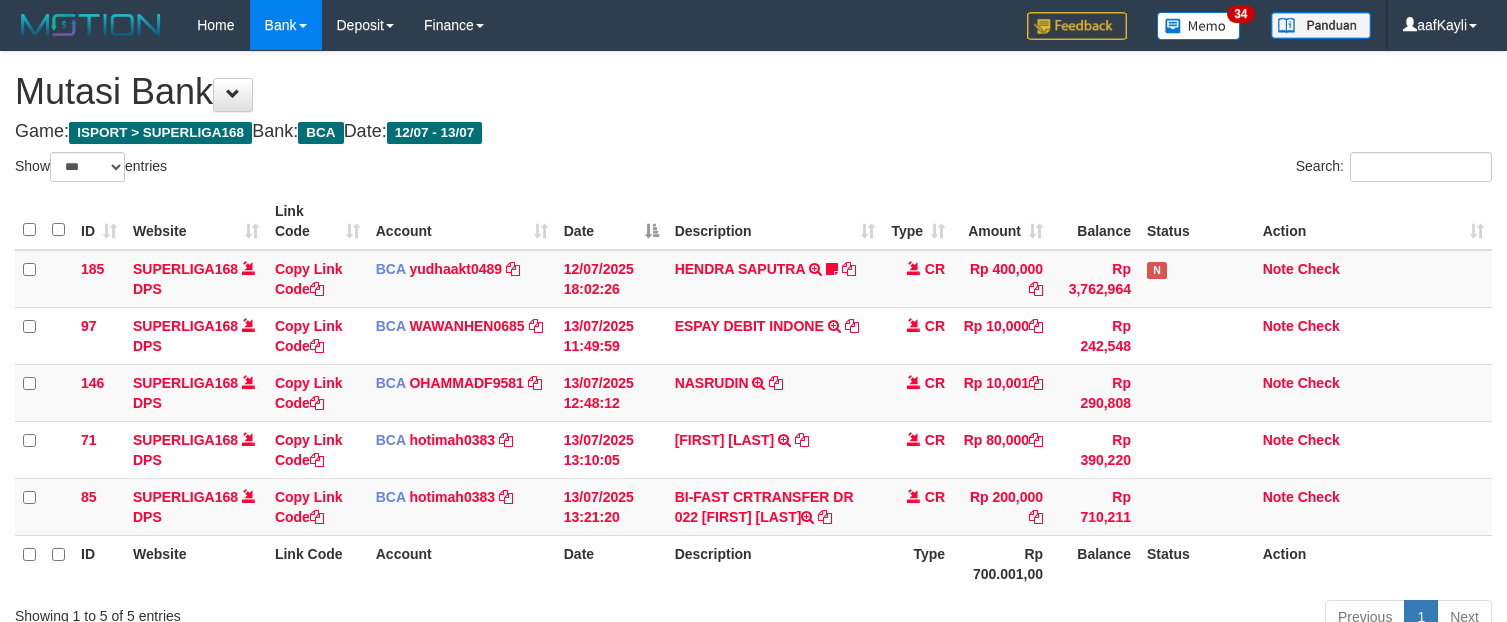 select on "***" 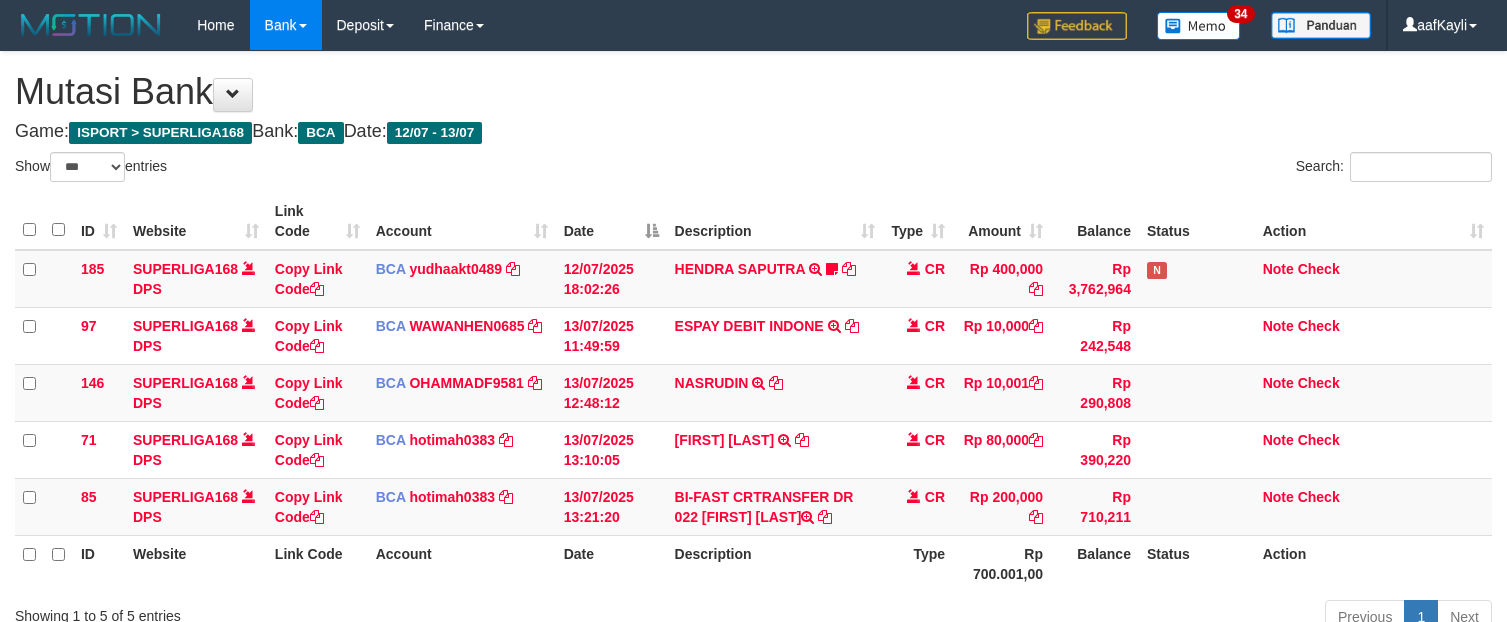 scroll, scrollTop: 92, scrollLeft: 0, axis: vertical 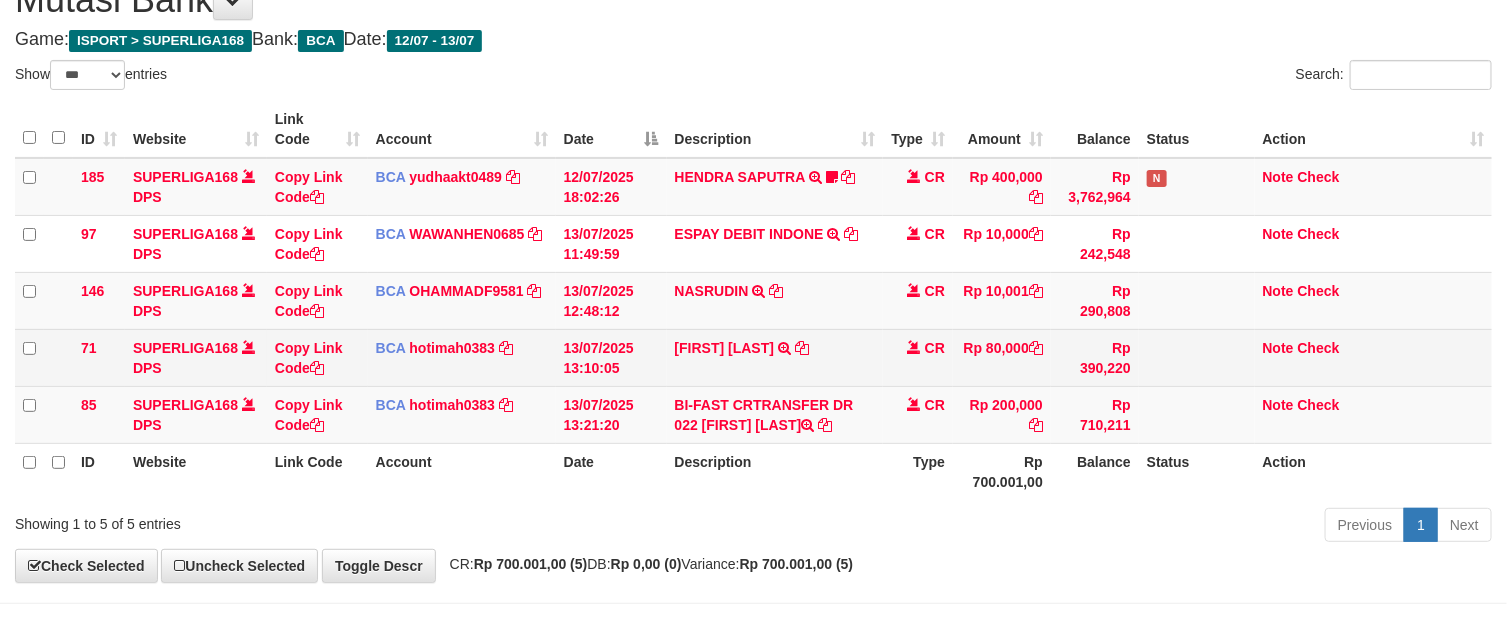 click on "LIAN TINA         TRSF E-BANKING CR 1307/FTSCY/WS95031
80000.00LIAN TINA" at bounding box center [775, 357] 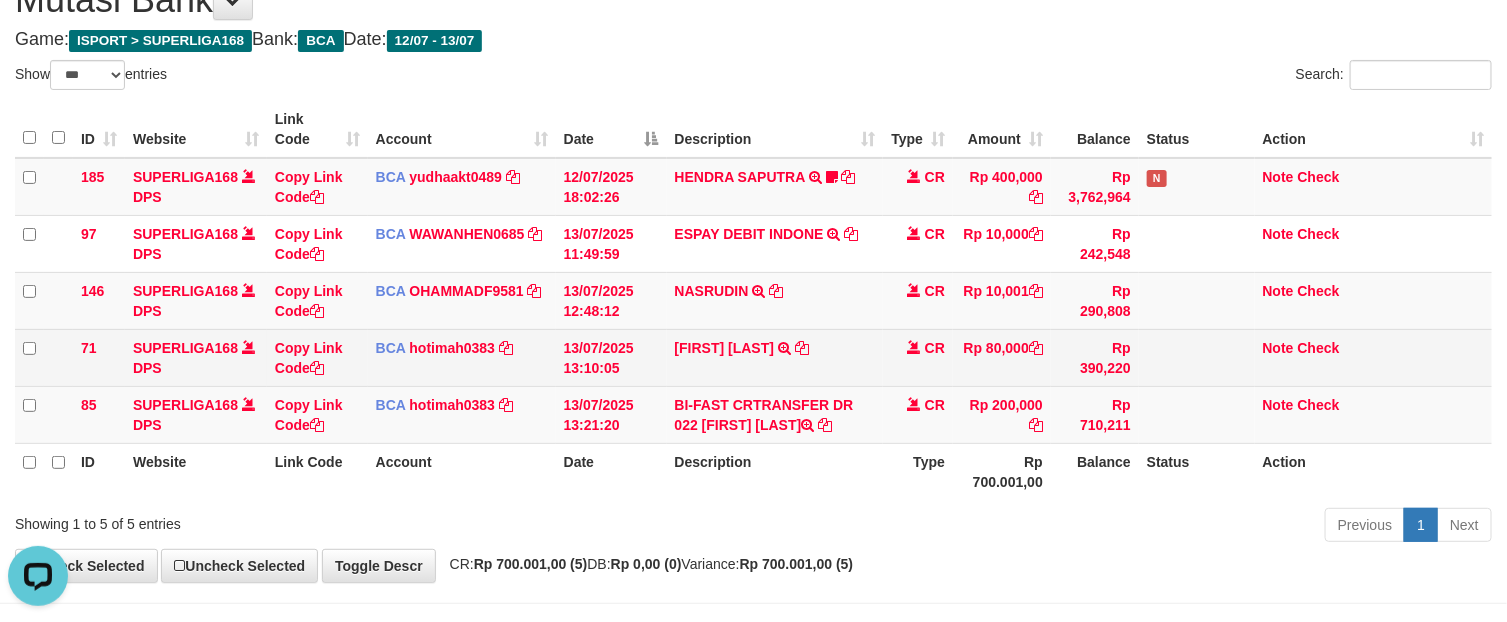 scroll, scrollTop: 0, scrollLeft: 0, axis: both 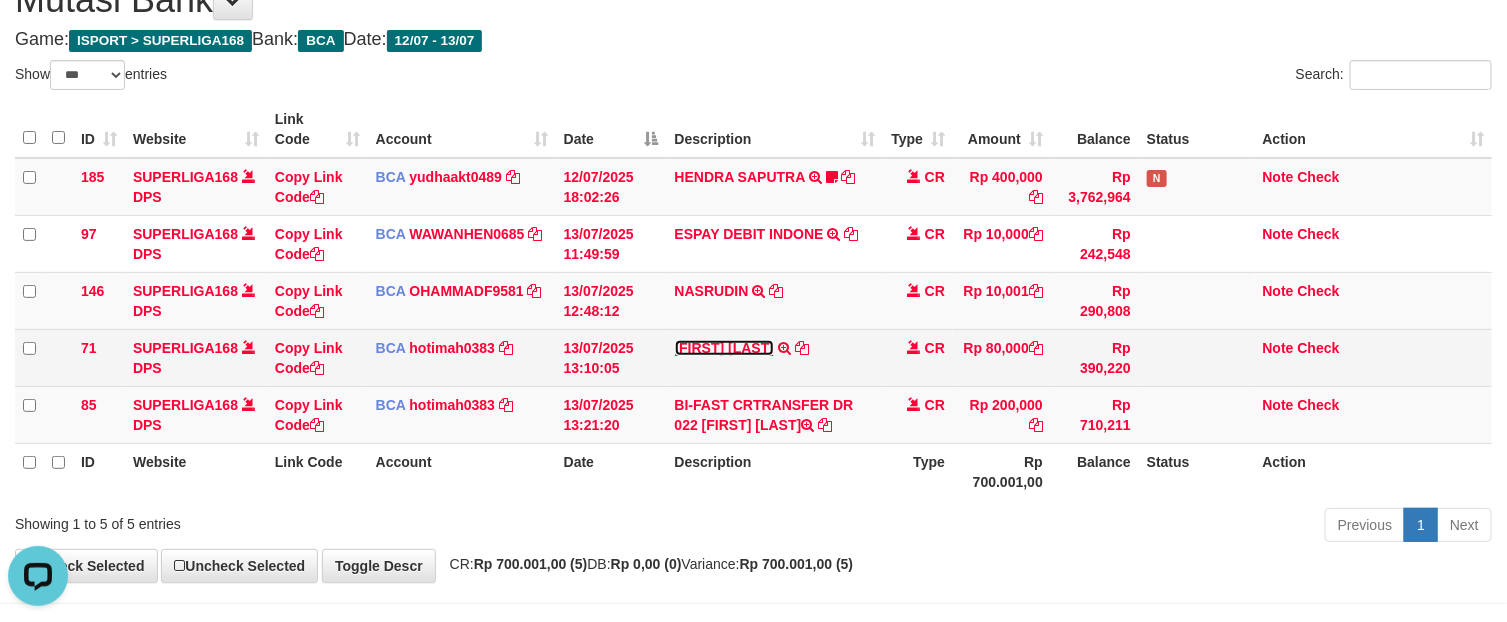 click on "LIAN TINA" at bounding box center [725, 348] 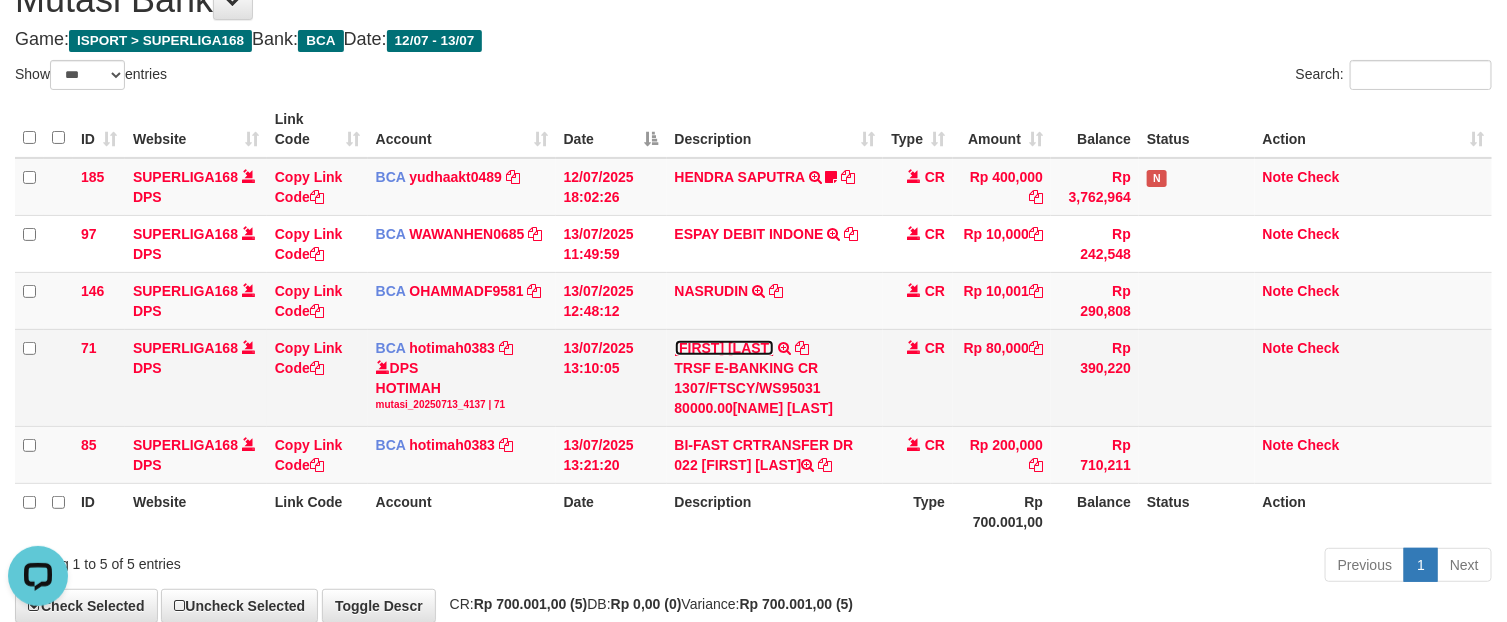 click on "LIAN TINA" at bounding box center (725, 348) 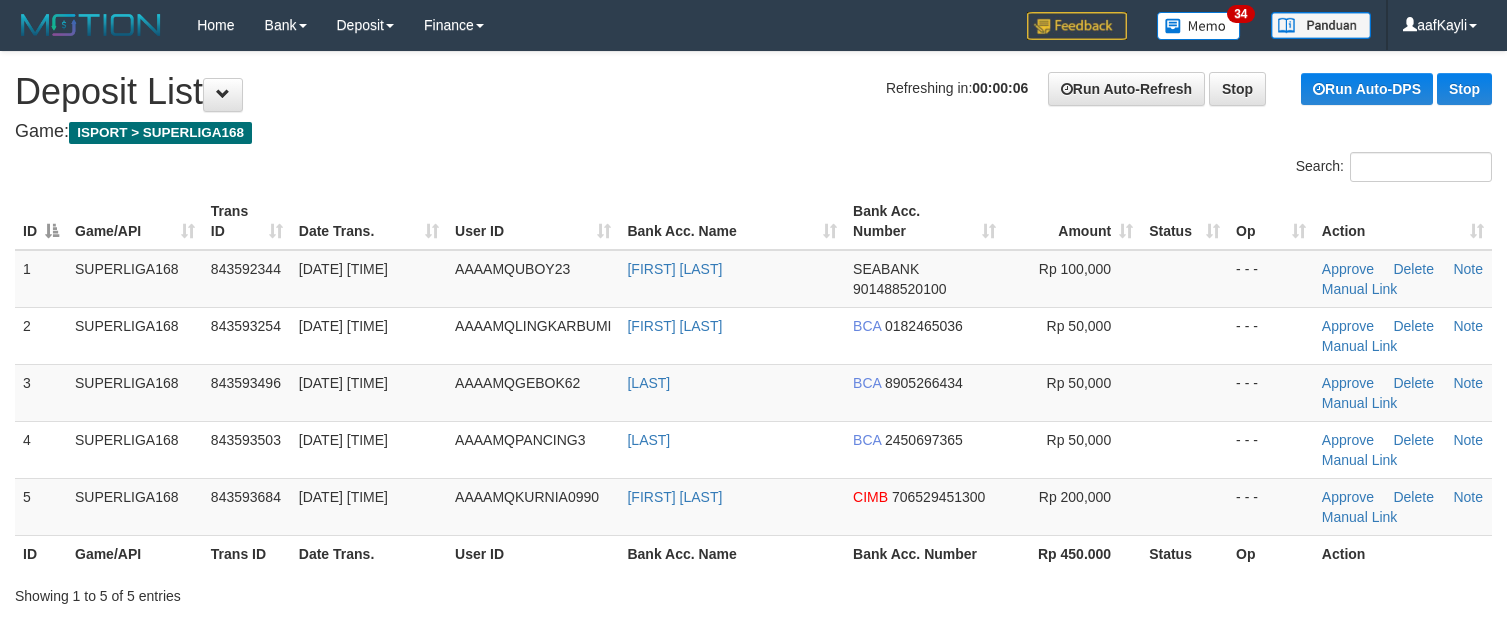 scroll, scrollTop: 0, scrollLeft: 0, axis: both 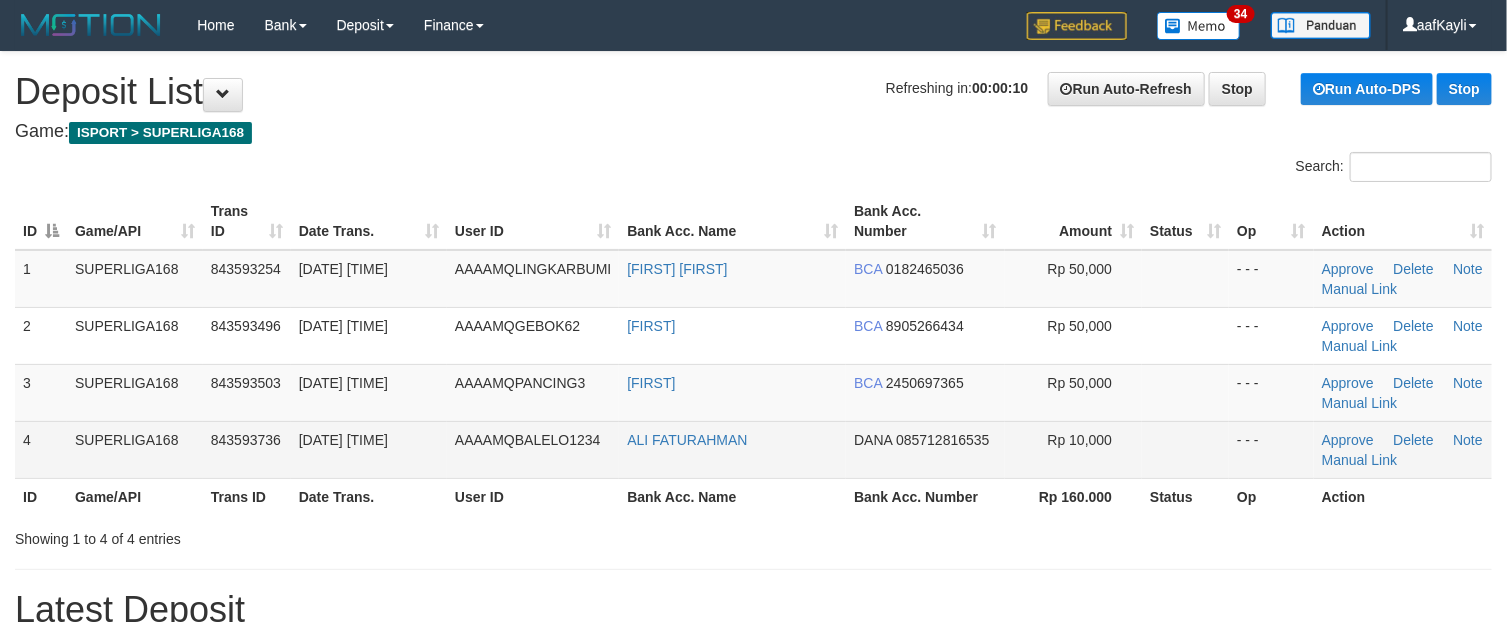 click at bounding box center (1185, 449) 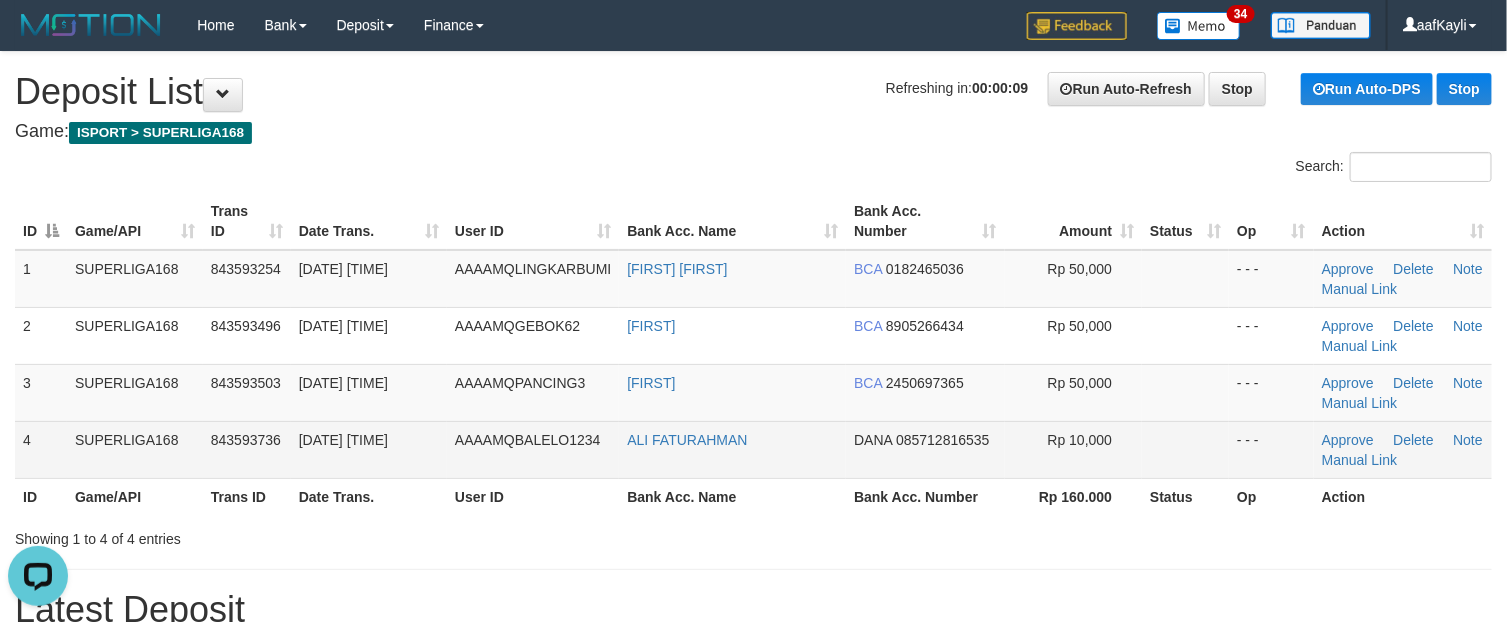 scroll, scrollTop: 0, scrollLeft: 0, axis: both 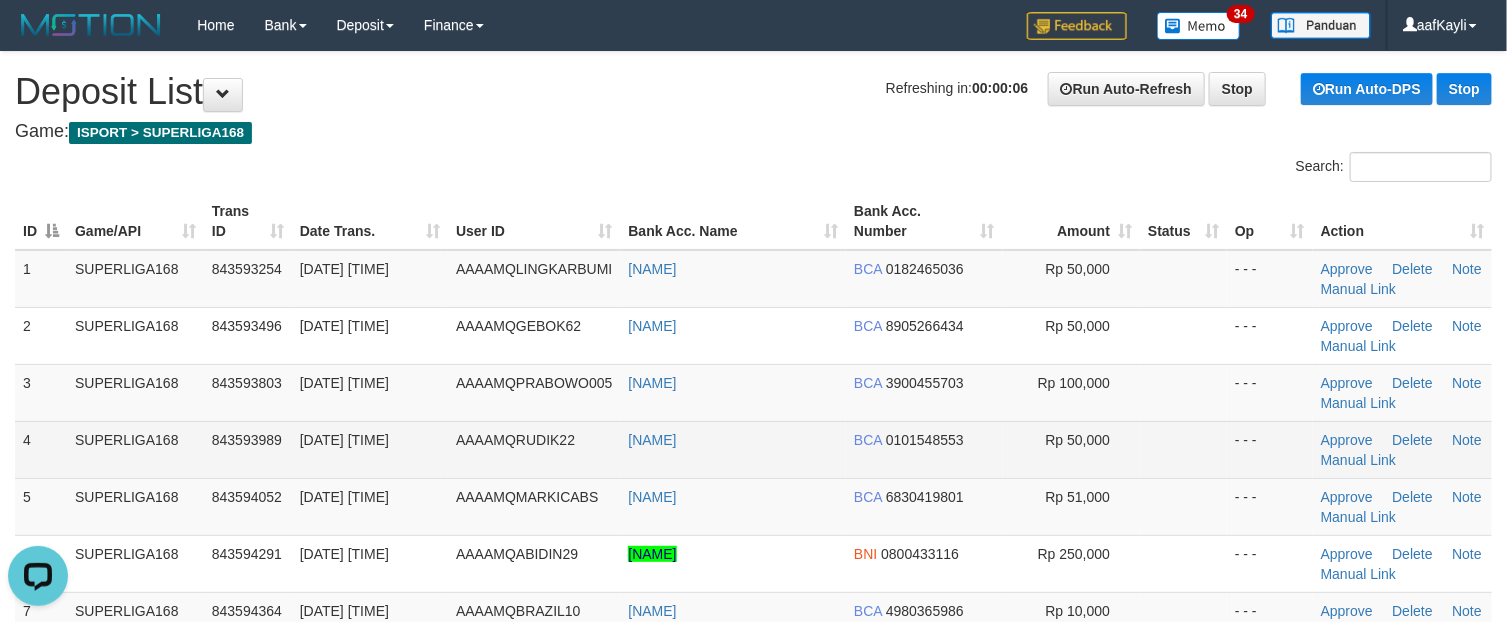 click at bounding box center [1183, 449] 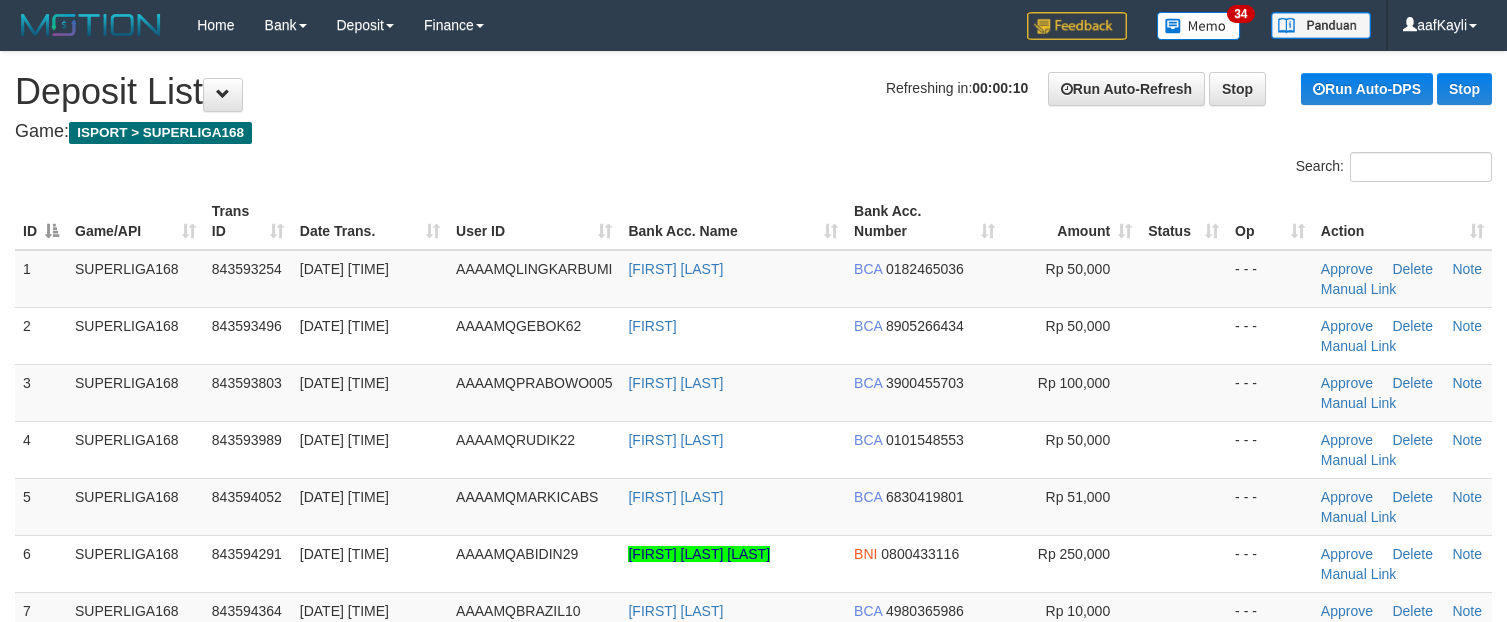 scroll, scrollTop: 0, scrollLeft: 0, axis: both 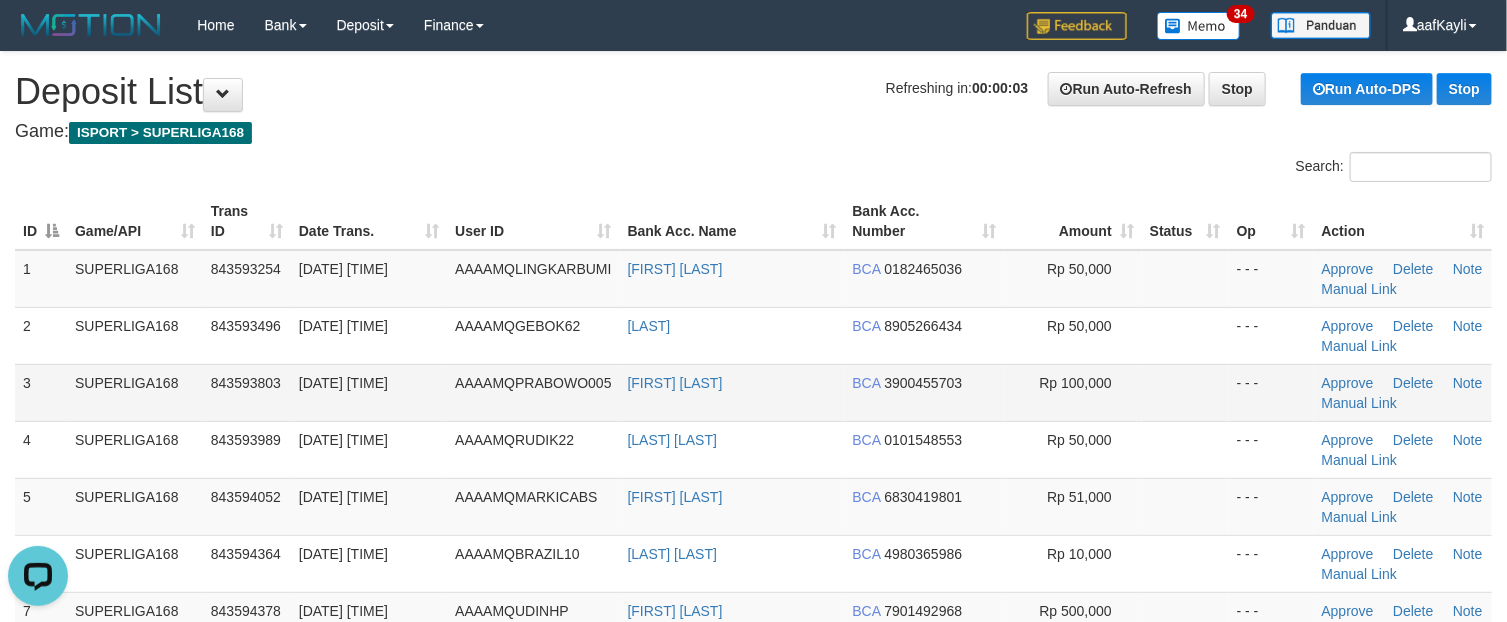 click at bounding box center (1185, 392) 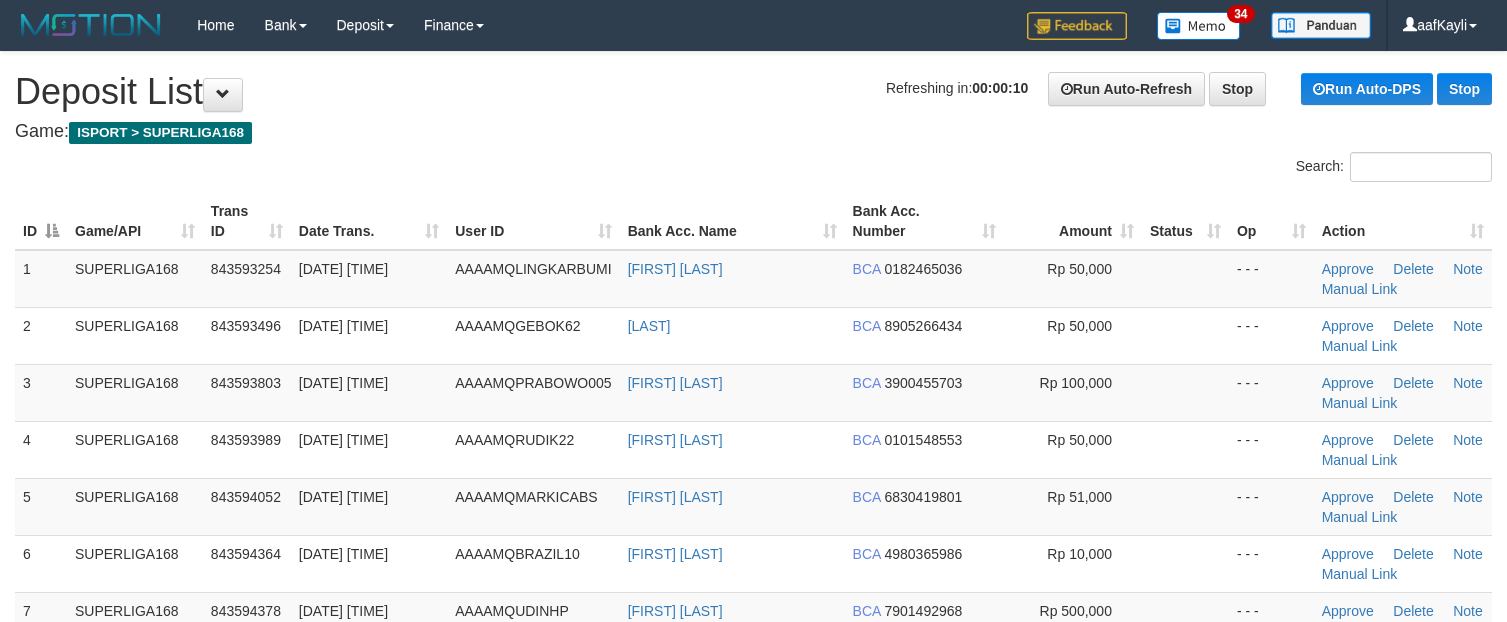 scroll, scrollTop: 0, scrollLeft: 0, axis: both 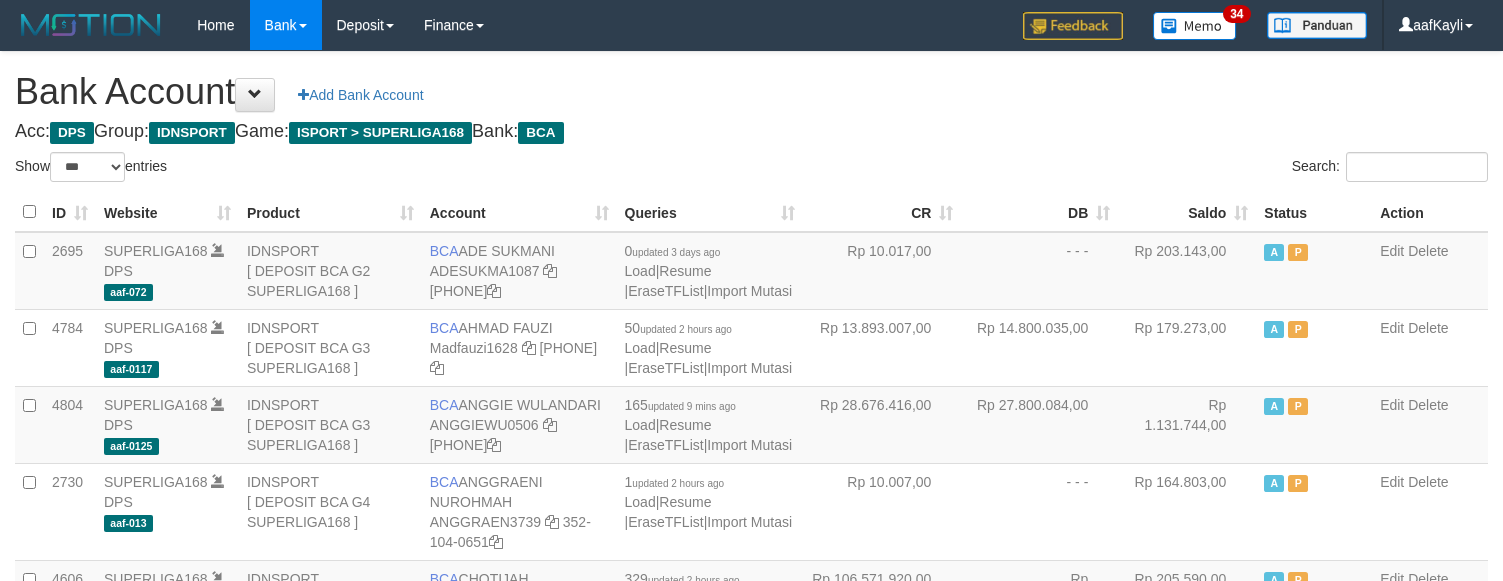 select on "***" 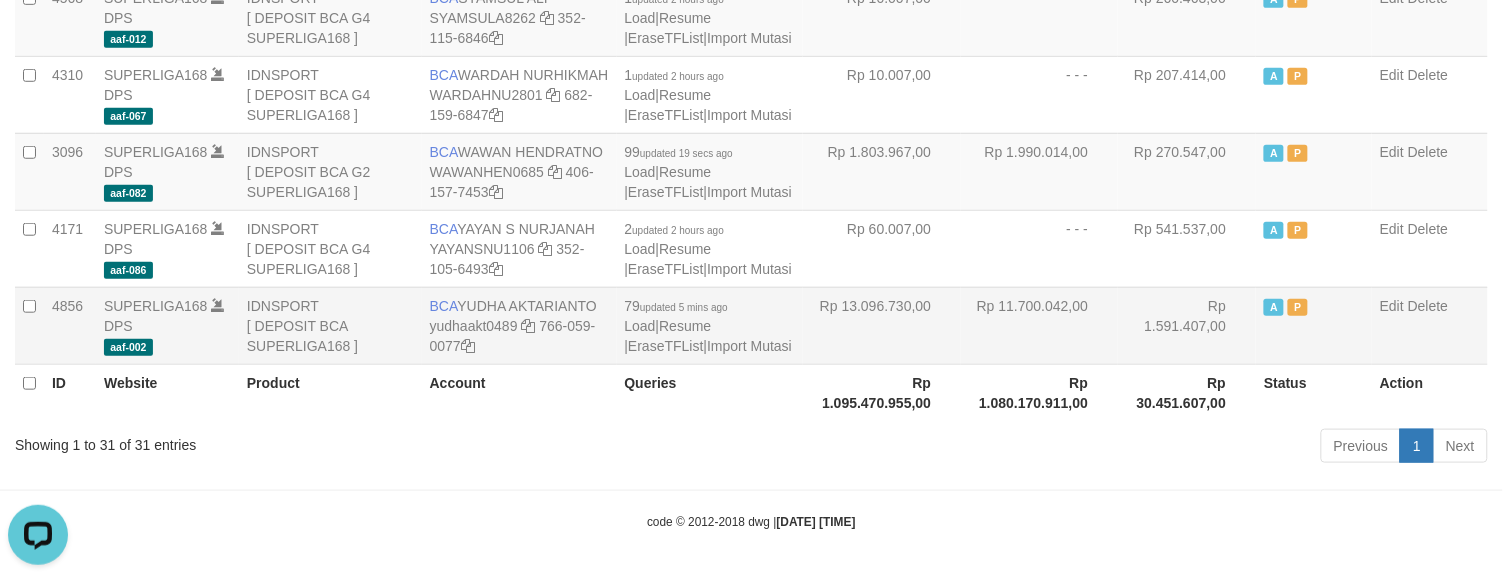 scroll, scrollTop: 0, scrollLeft: 0, axis: both 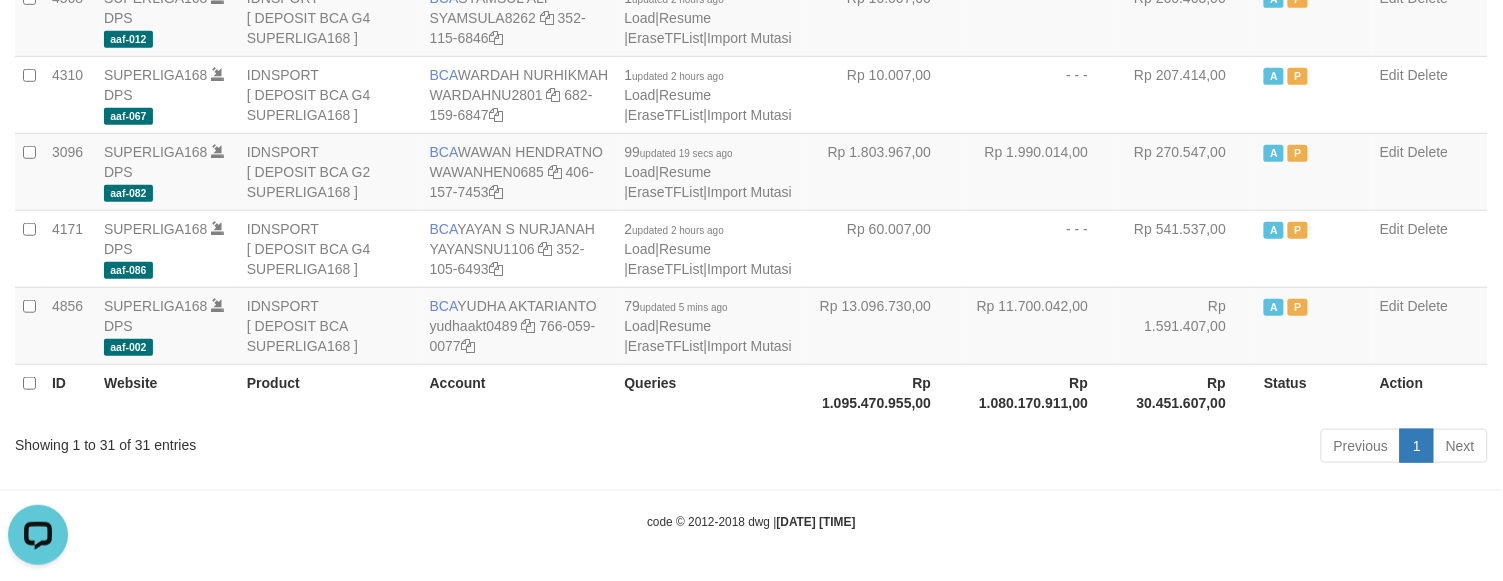 drag, startPoint x: 850, startPoint y: 393, endPoint x: 1515, endPoint y: 2, distance: 771.43115 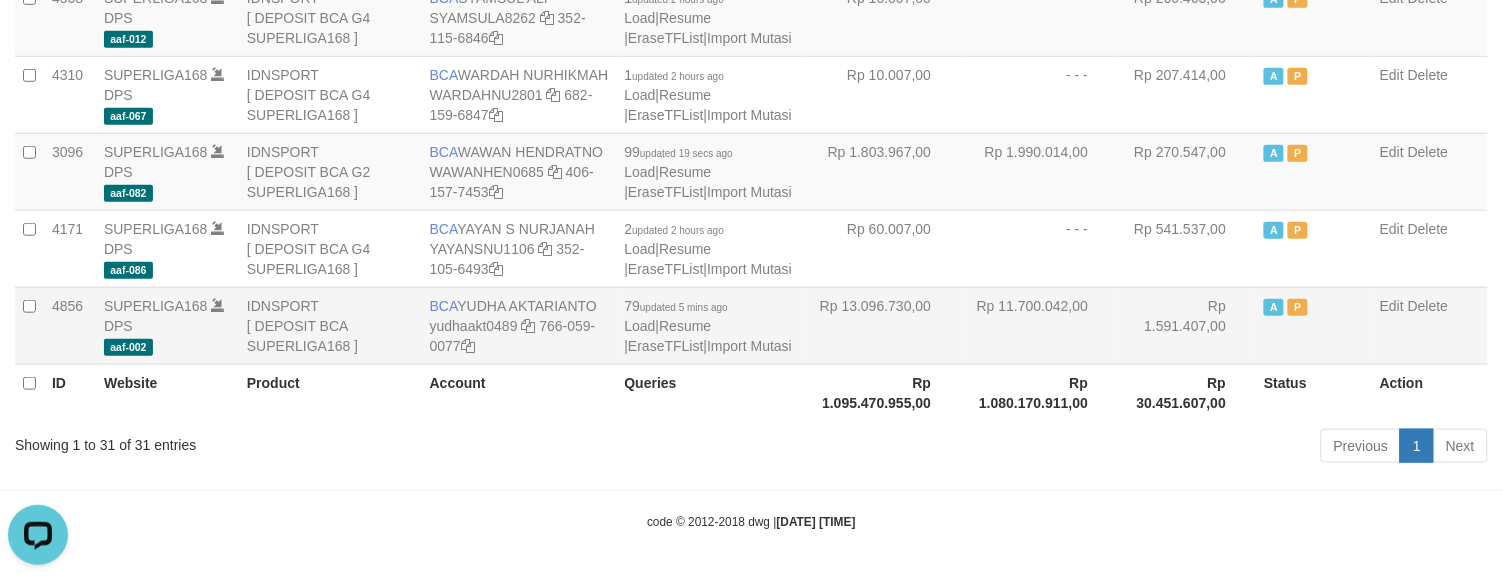 click on "Rp 1.591.407,00" at bounding box center [1187, 325] 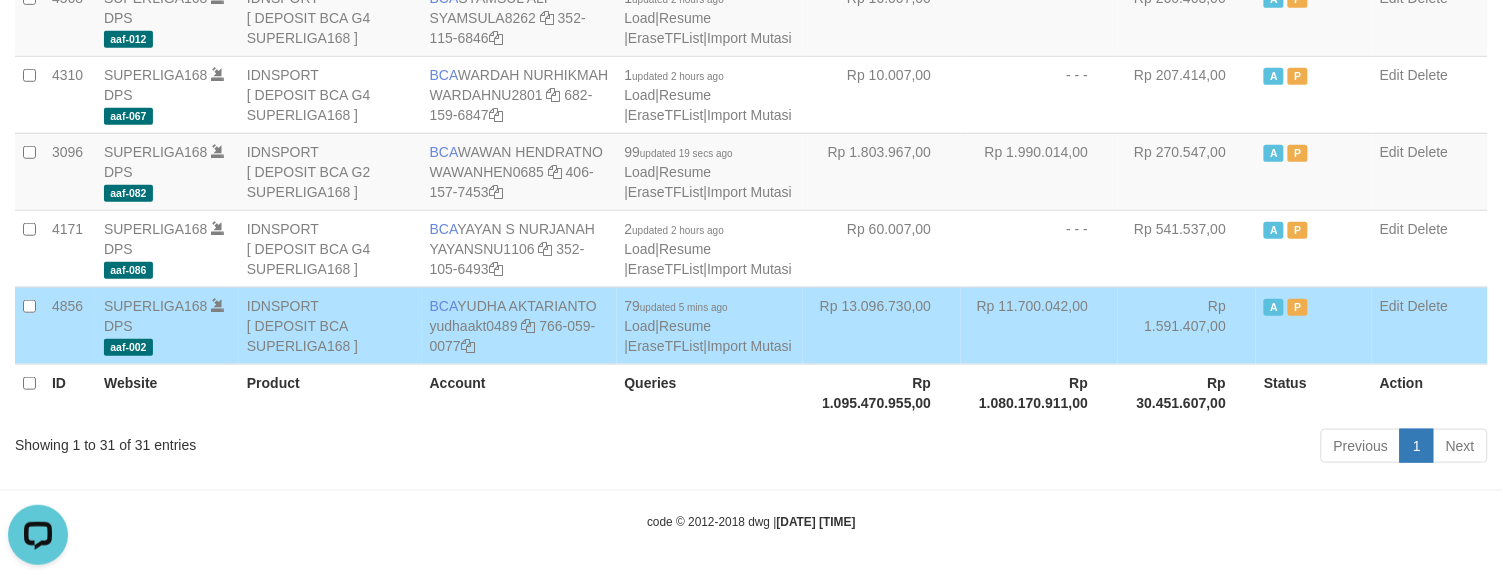 click on "Rp 1.591.407,00" at bounding box center [1187, 325] 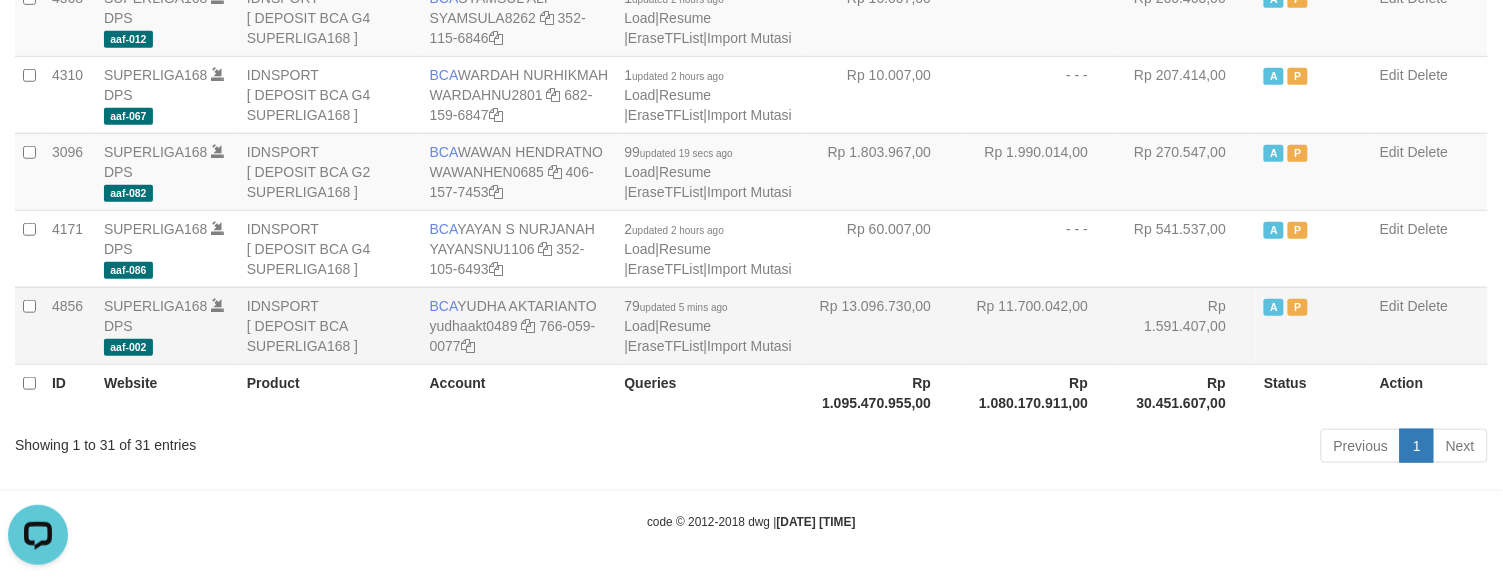 click on "Rp 1.591.407,00" at bounding box center (1187, 325) 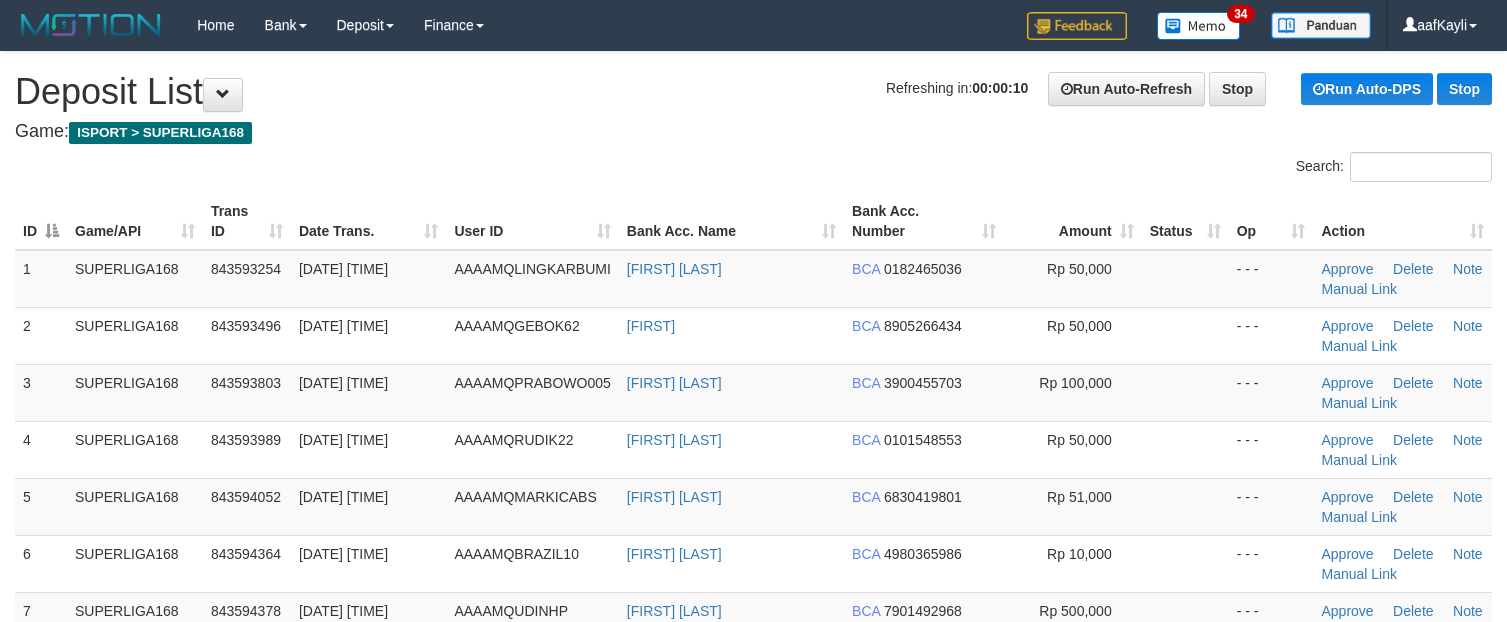 scroll, scrollTop: 0, scrollLeft: 0, axis: both 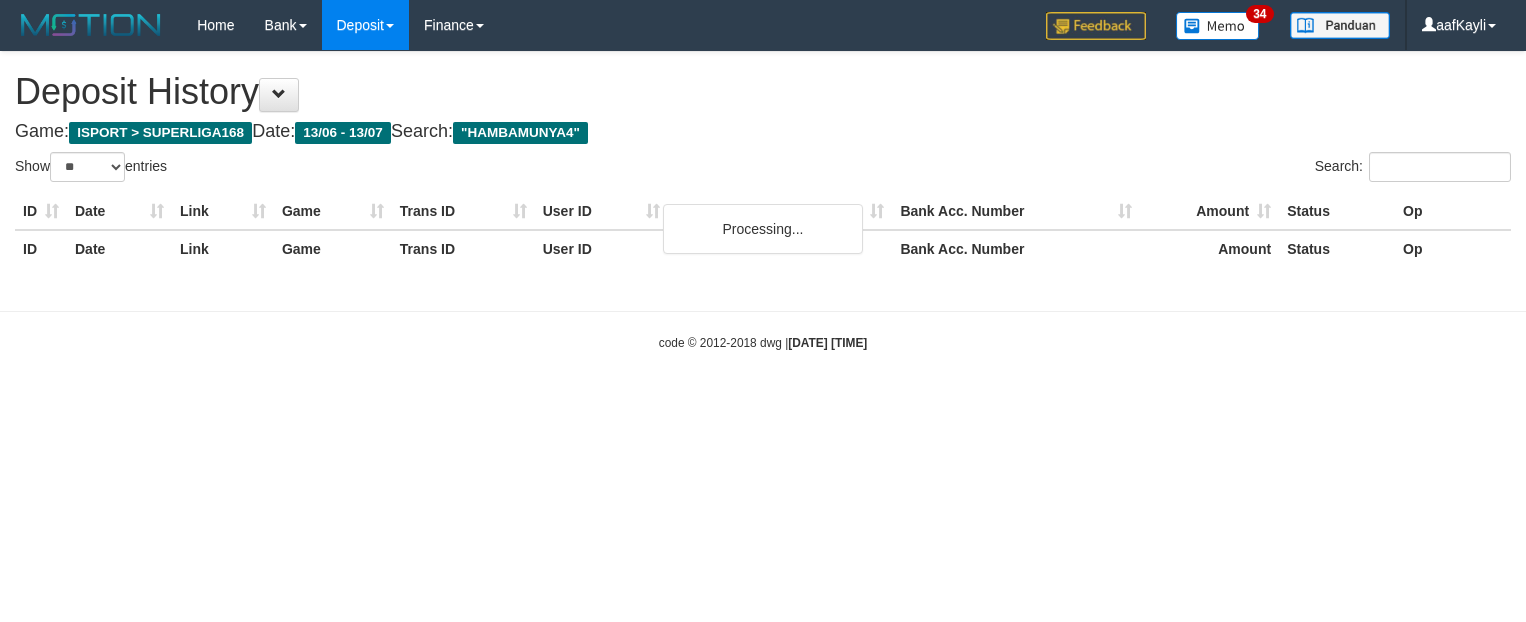 select on "**" 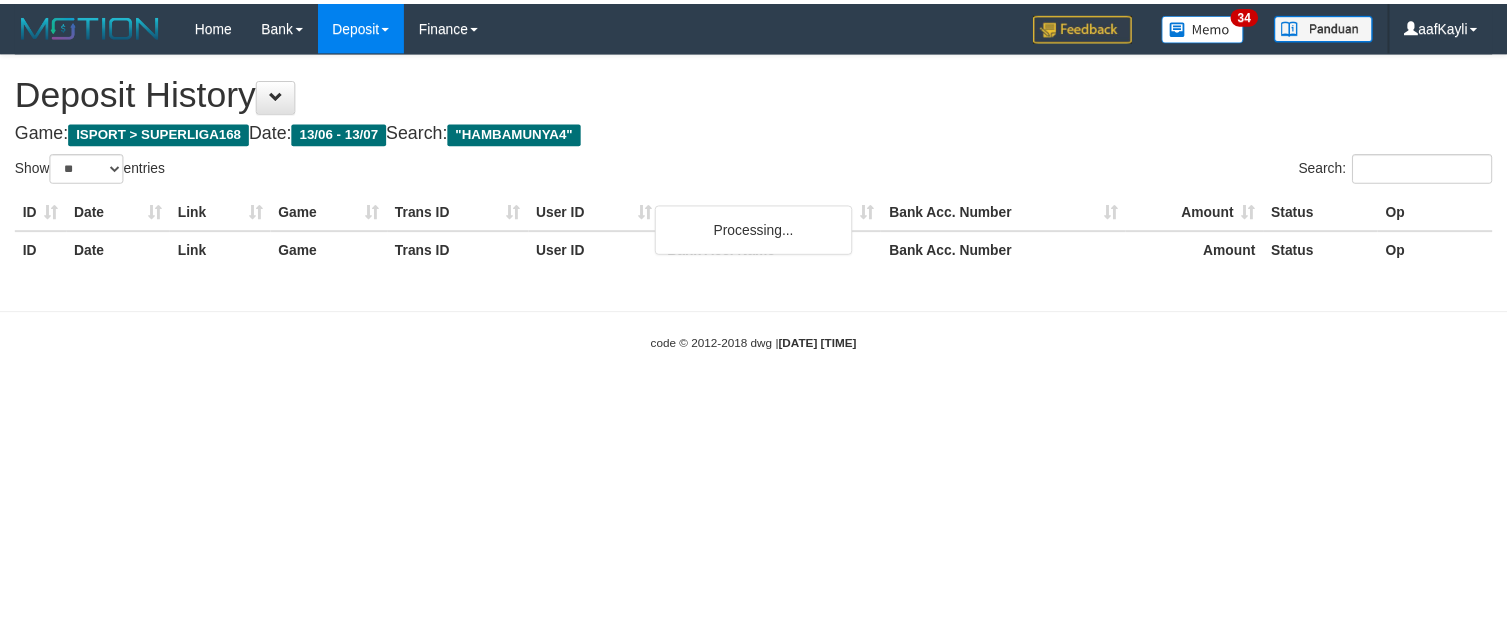 scroll, scrollTop: 0, scrollLeft: 0, axis: both 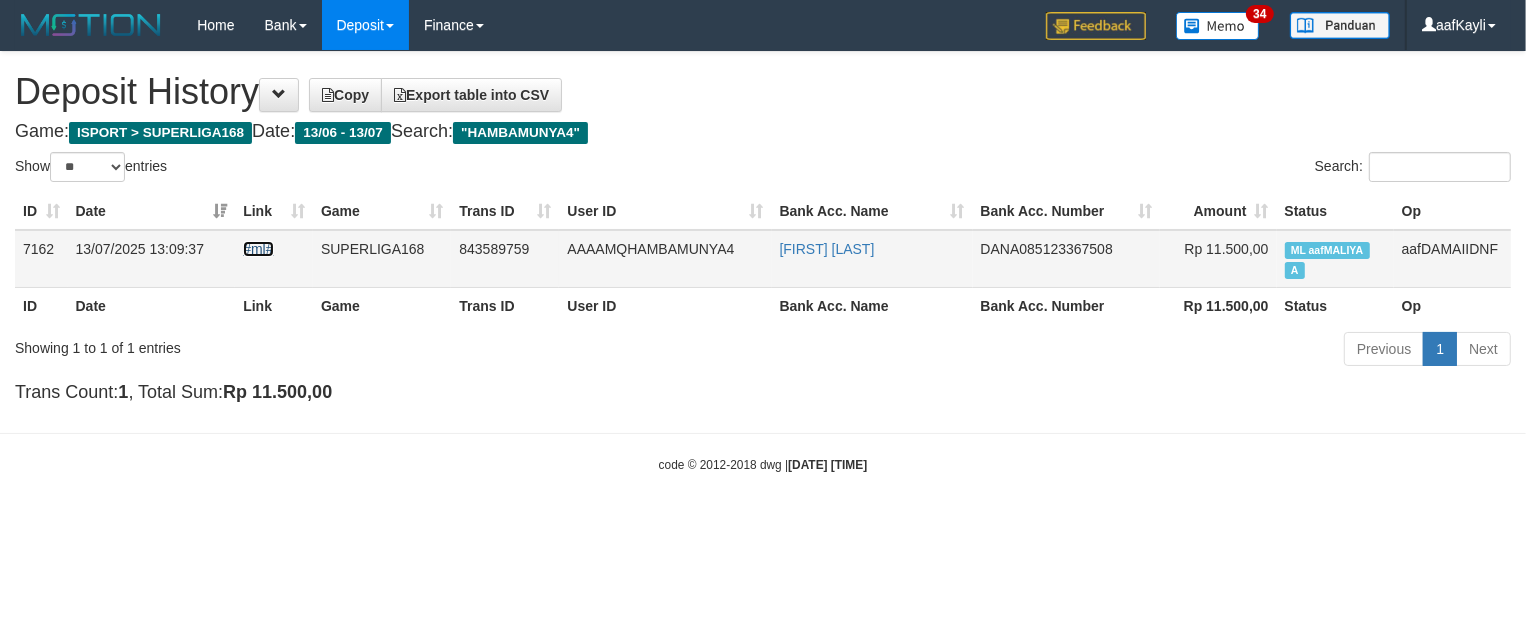 drag, startPoint x: 256, startPoint y: 245, endPoint x: 418, endPoint y: 266, distance: 163.35544 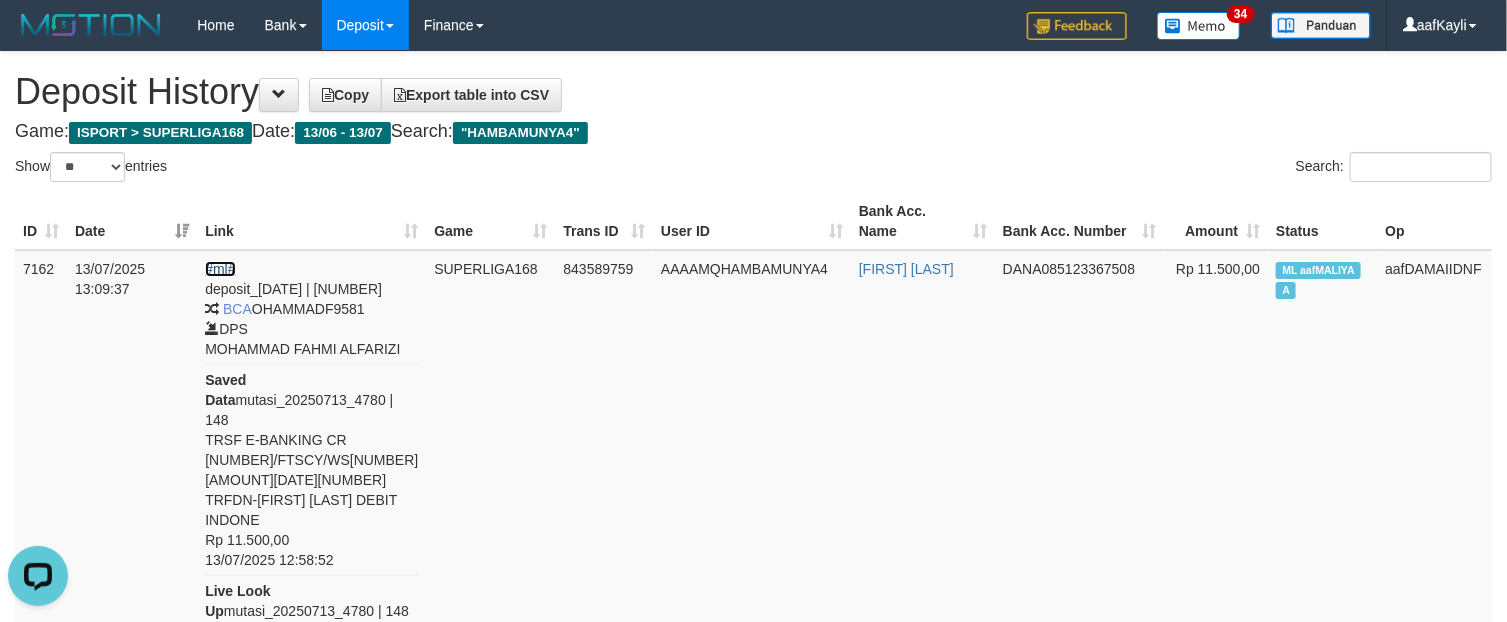 scroll, scrollTop: 0, scrollLeft: 0, axis: both 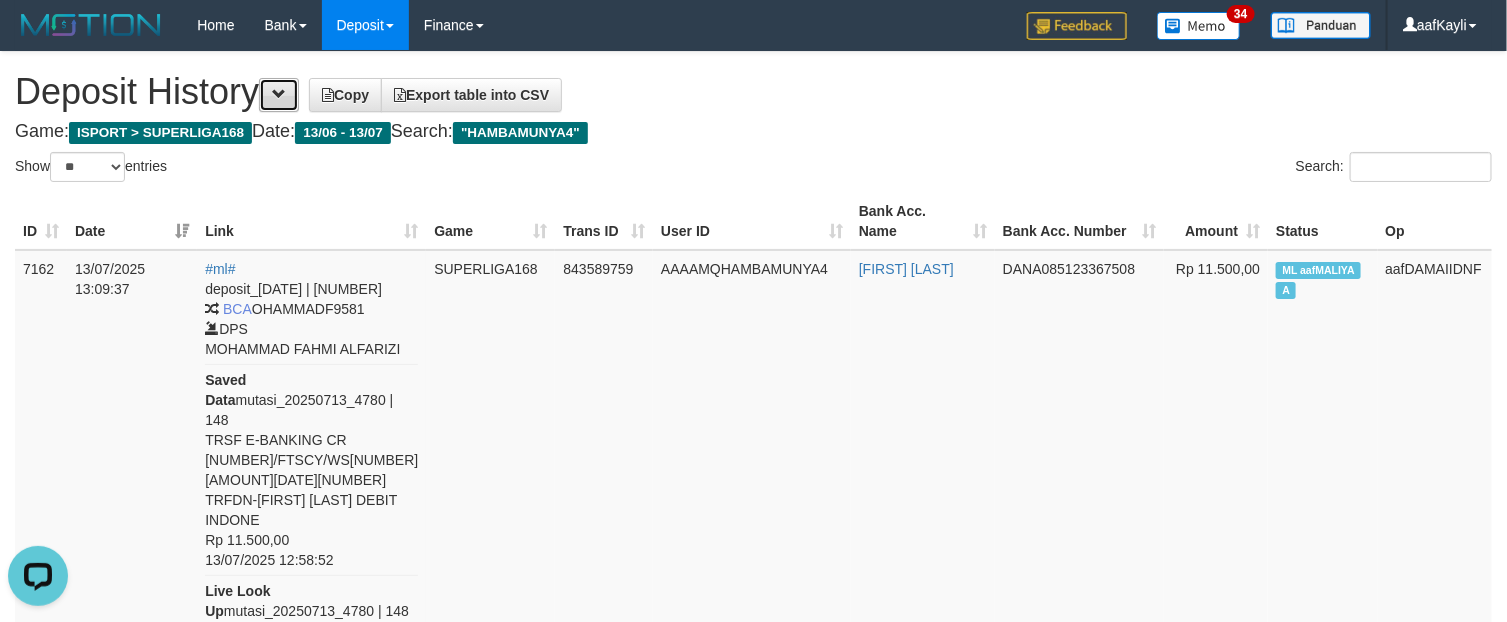 click at bounding box center [279, 94] 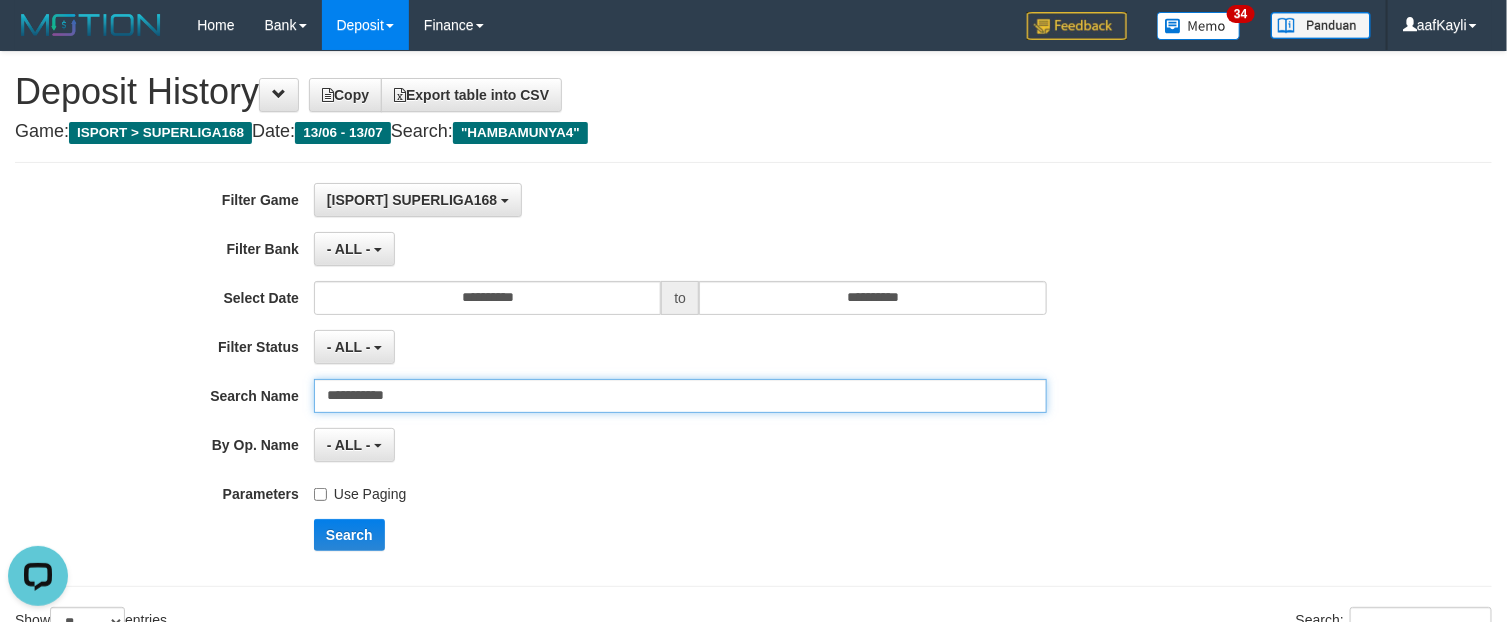 drag, startPoint x: 451, startPoint y: 400, endPoint x: 0, endPoint y: 383, distance: 451.32028 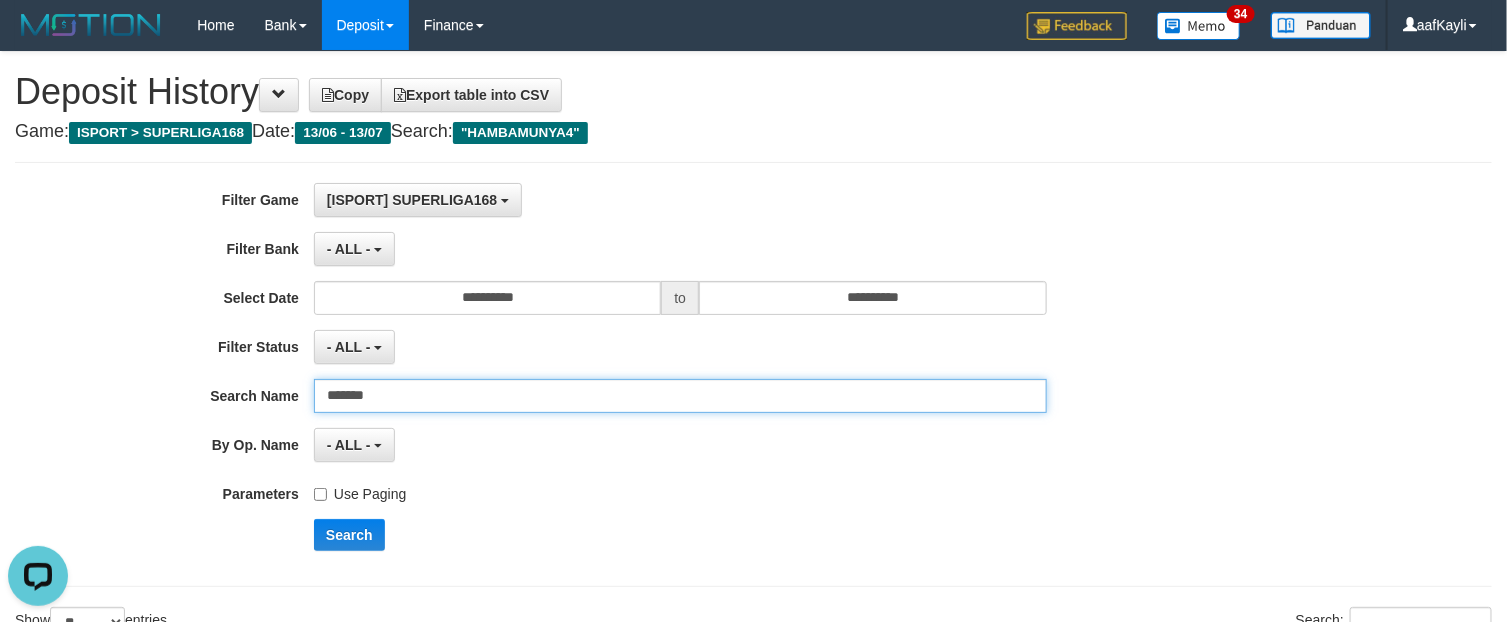 type on "*******" 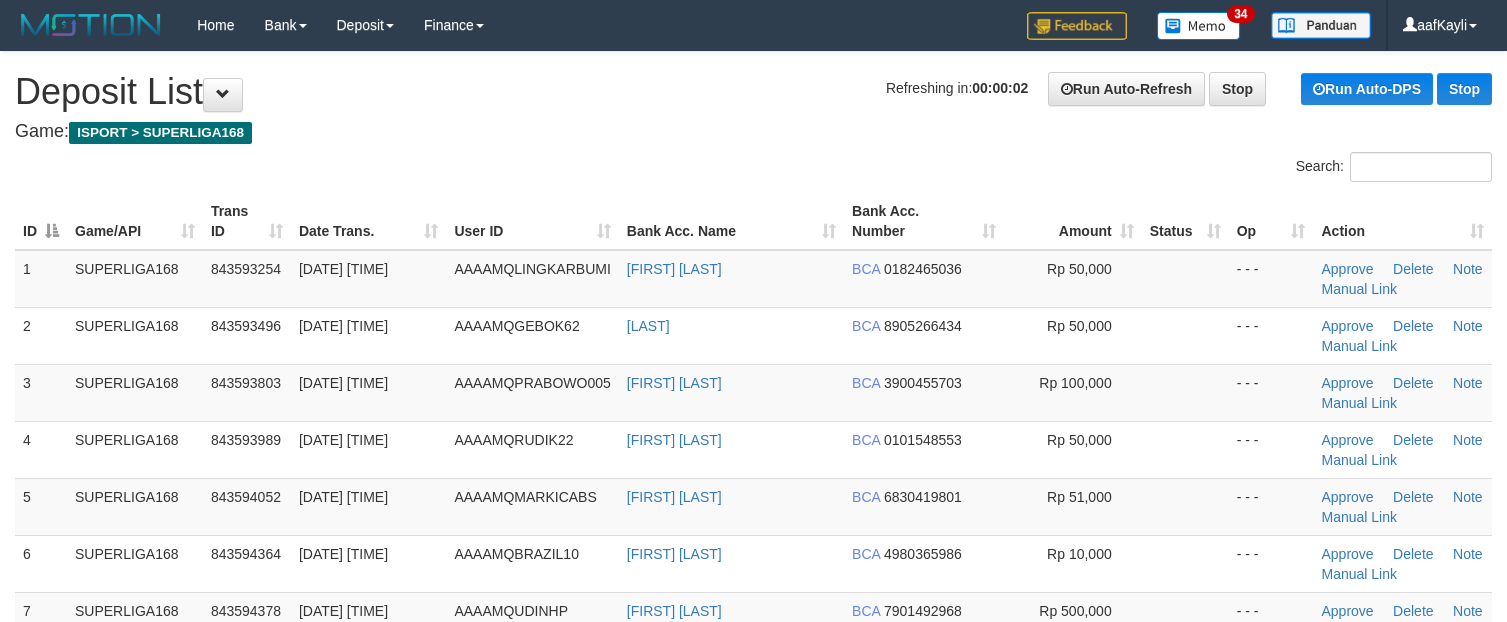 scroll, scrollTop: 0, scrollLeft: 0, axis: both 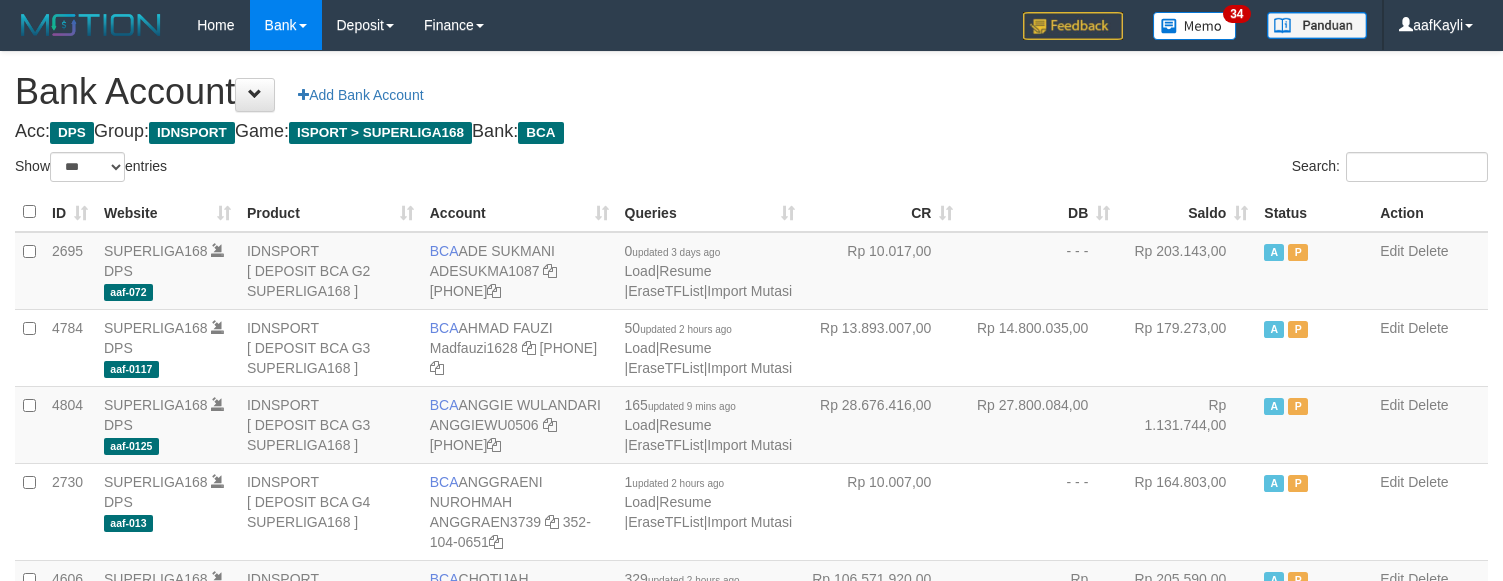 select on "***" 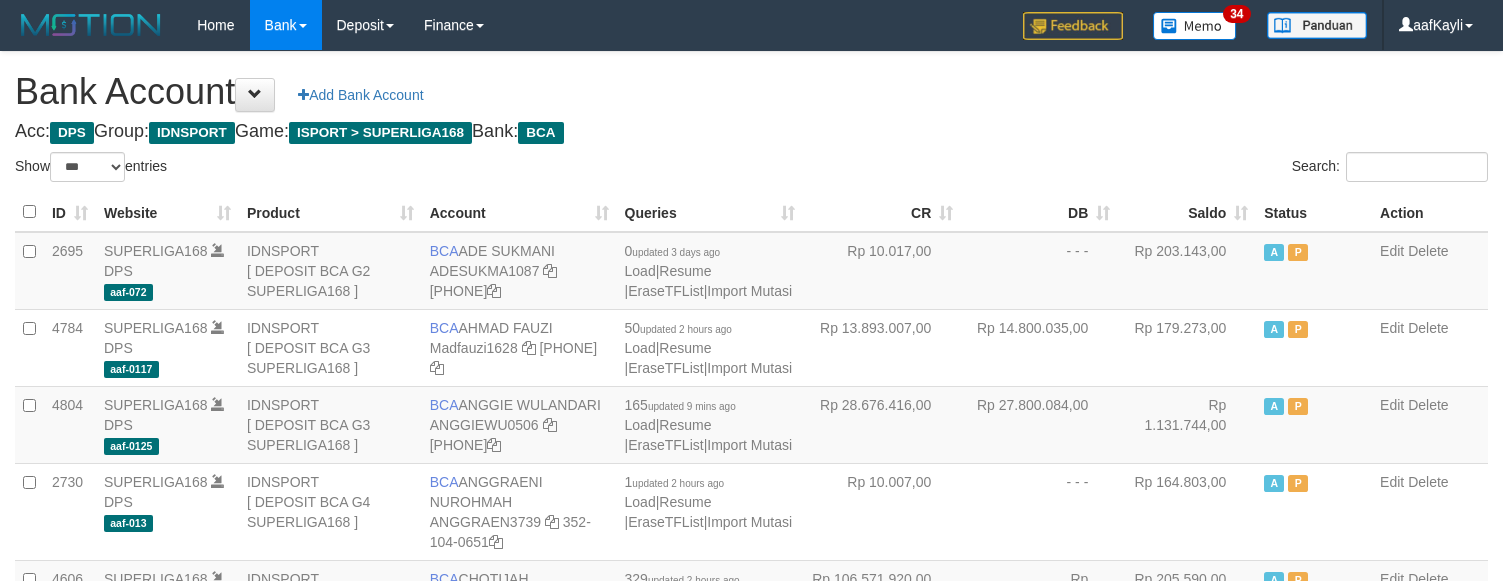 scroll, scrollTop: 2876, scrollLeft: 0, axis: vertical 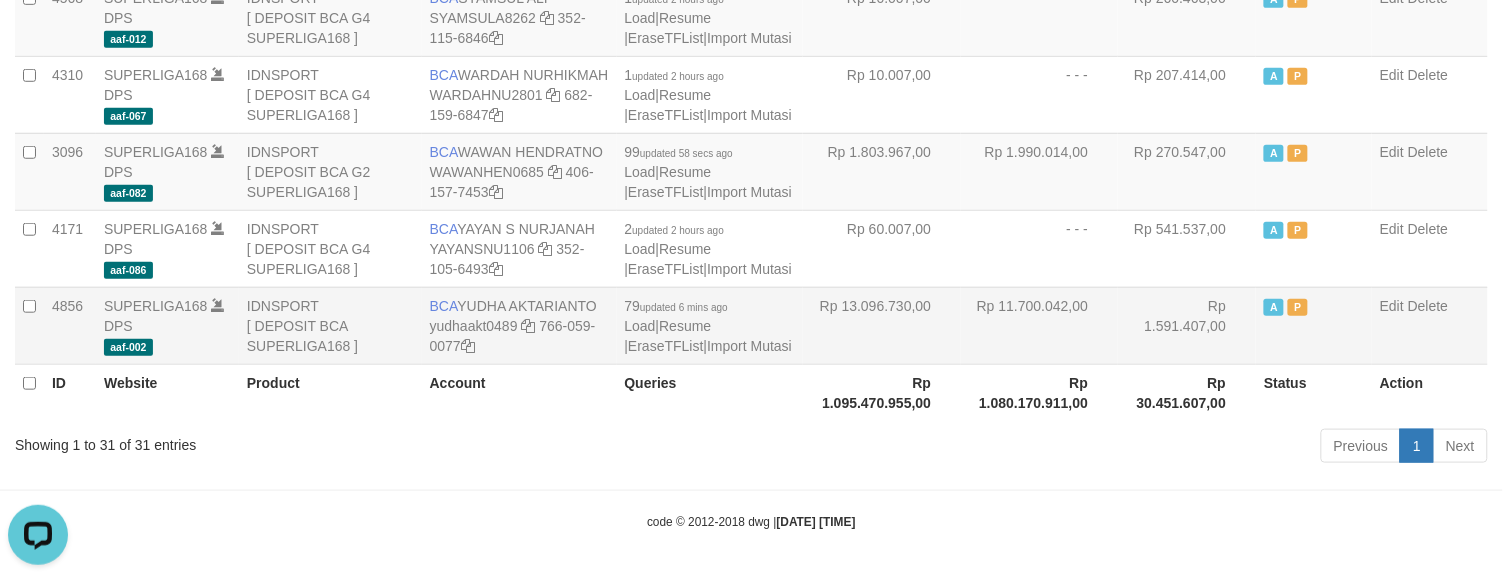 click on "Rp 11.700.042,00" at bounding box center [1039, 325] 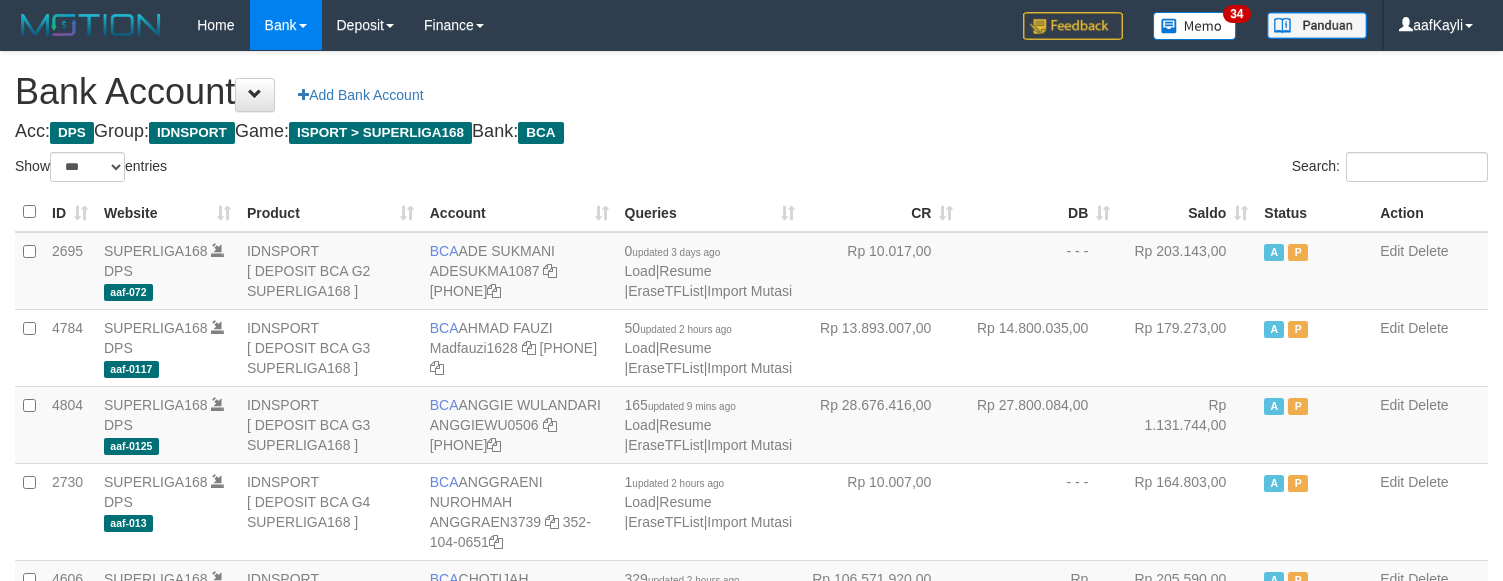 select on "***" 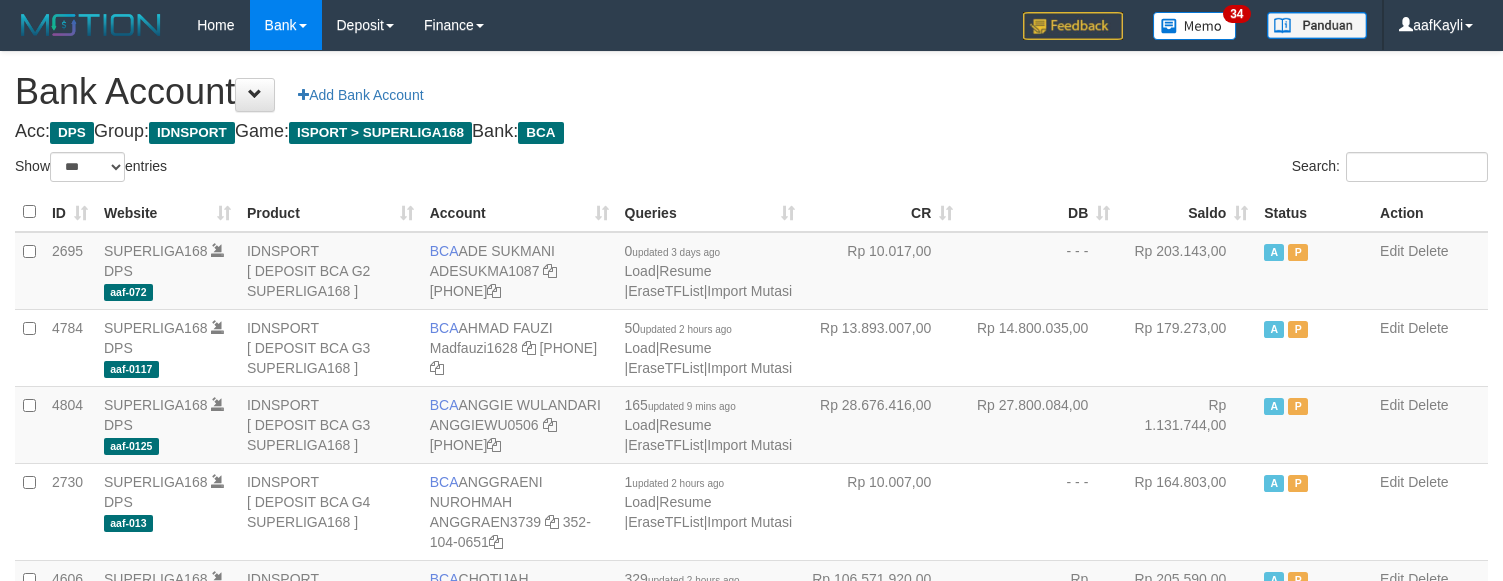 scroll, scrollTop: 2876, scrollLeft: 0, axis: vertical 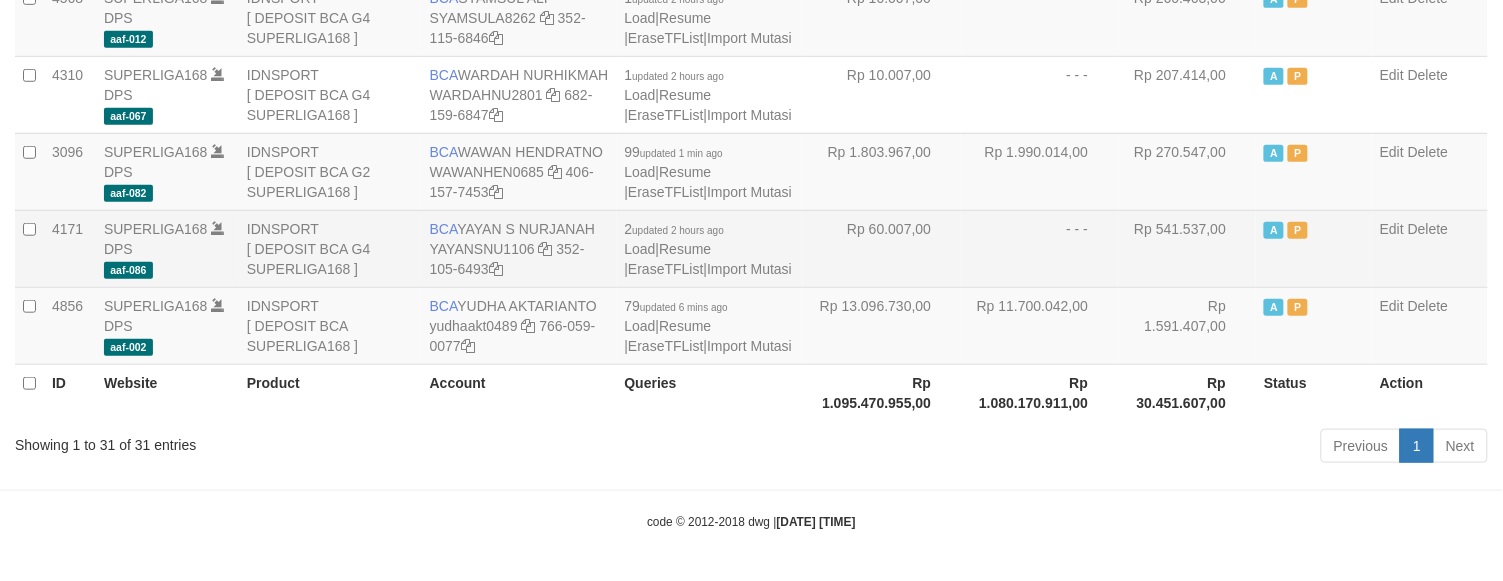 click on "- - -" at bounding box center (1039, 248) 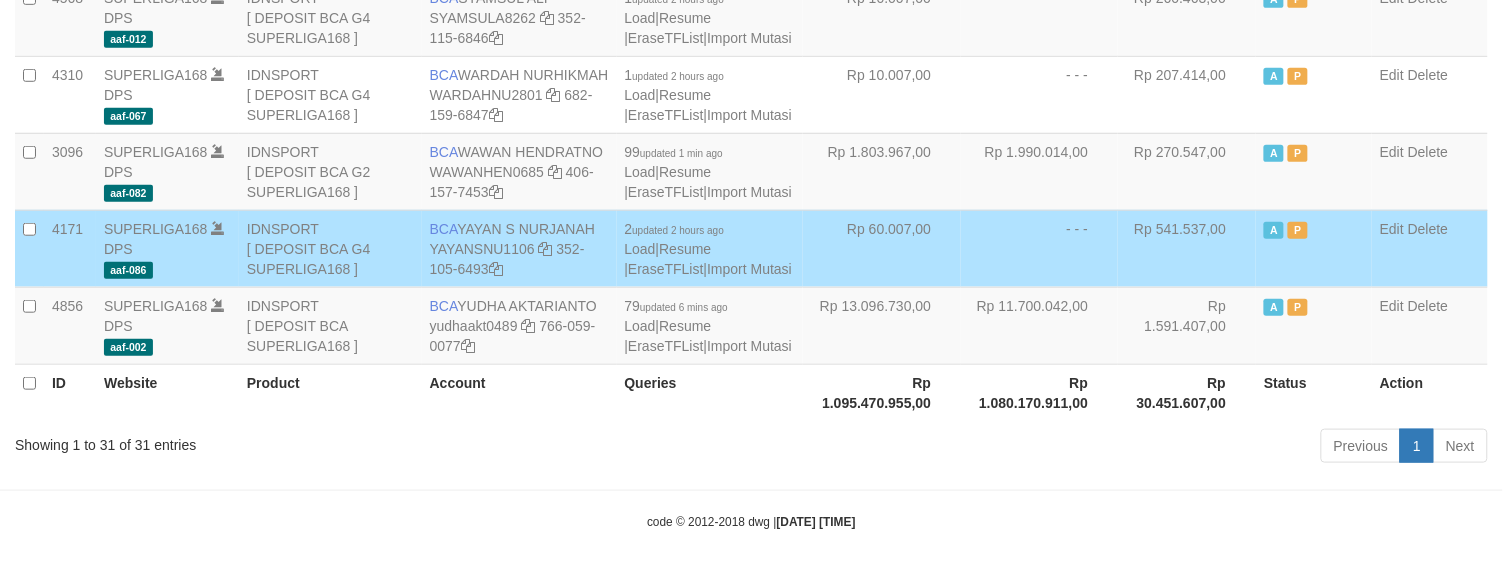 click on "- - -" at bounding box center (1039, 248) 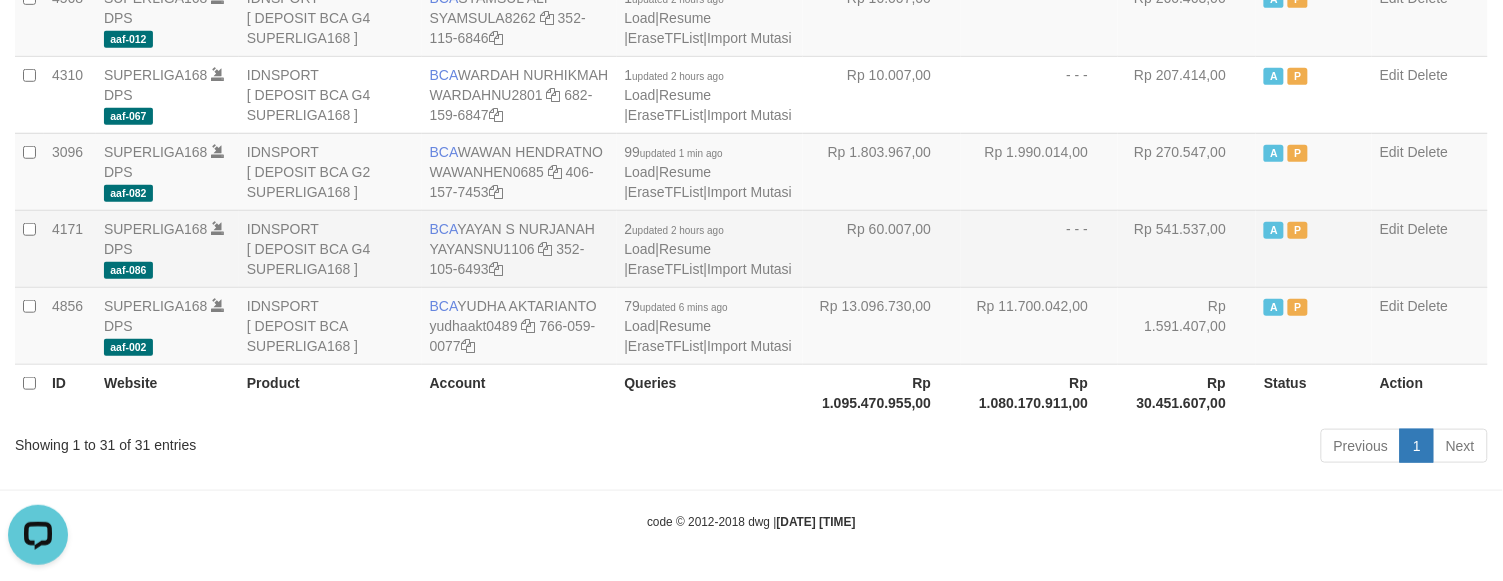 scroll, scrollTop: 0, scrollLeft: 0, axis: both 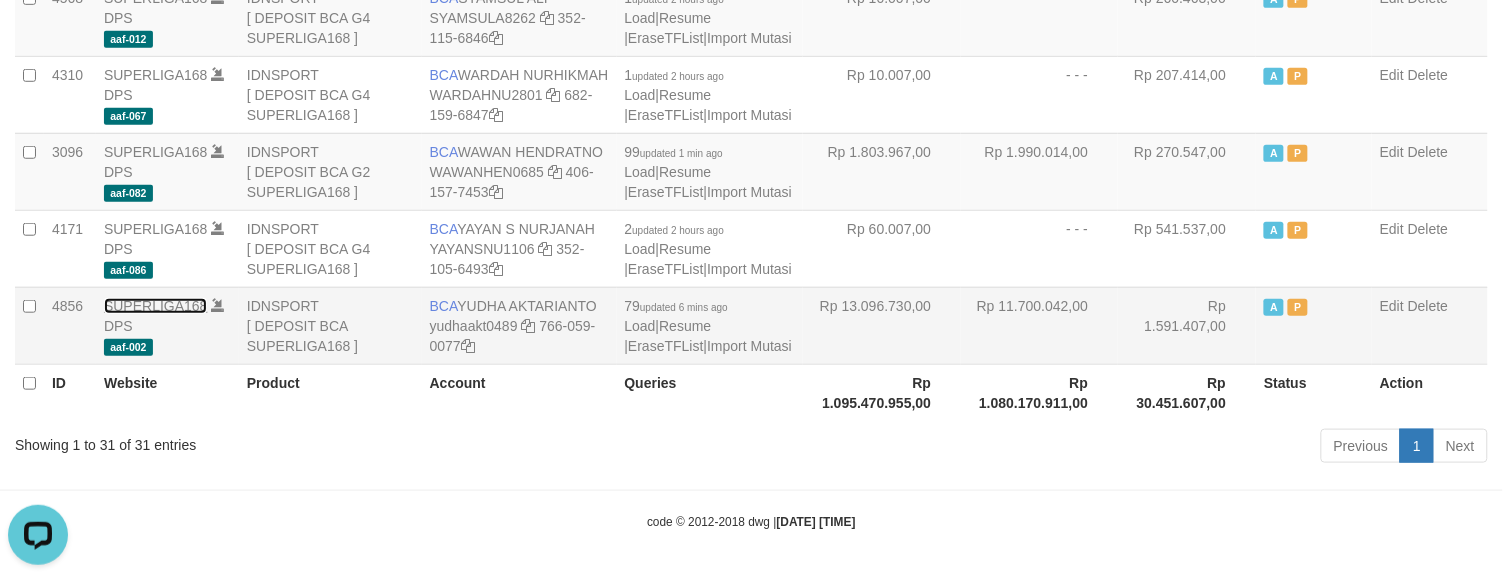 click on "SUPERLIGA168" at bounding box center (156, 306) 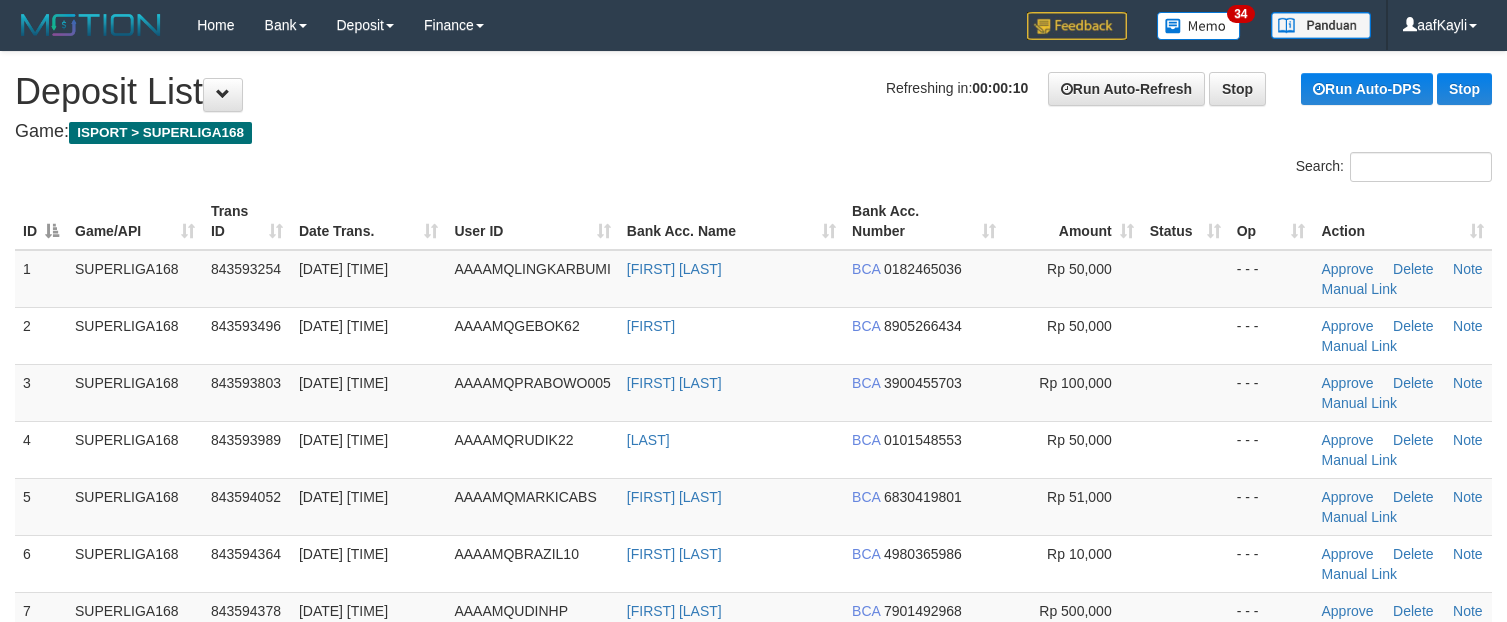 scroll, scrollTop: 0, scrollLeft: 0, axis: both 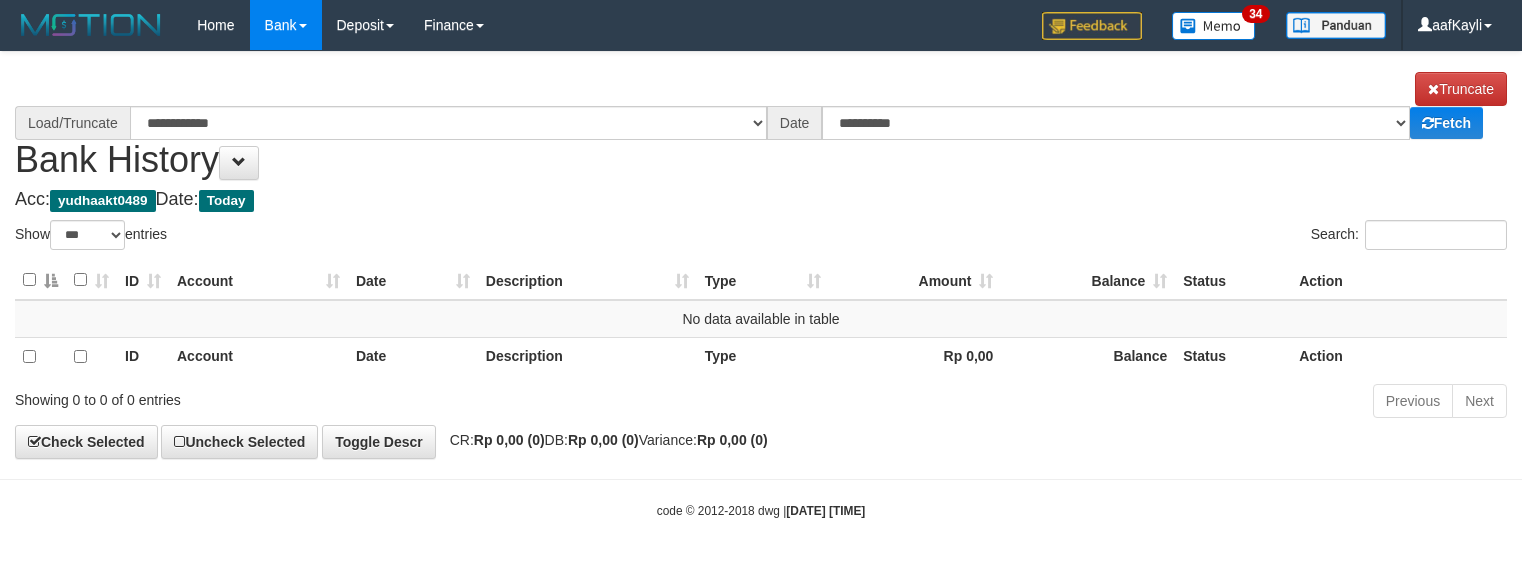 select on "***" 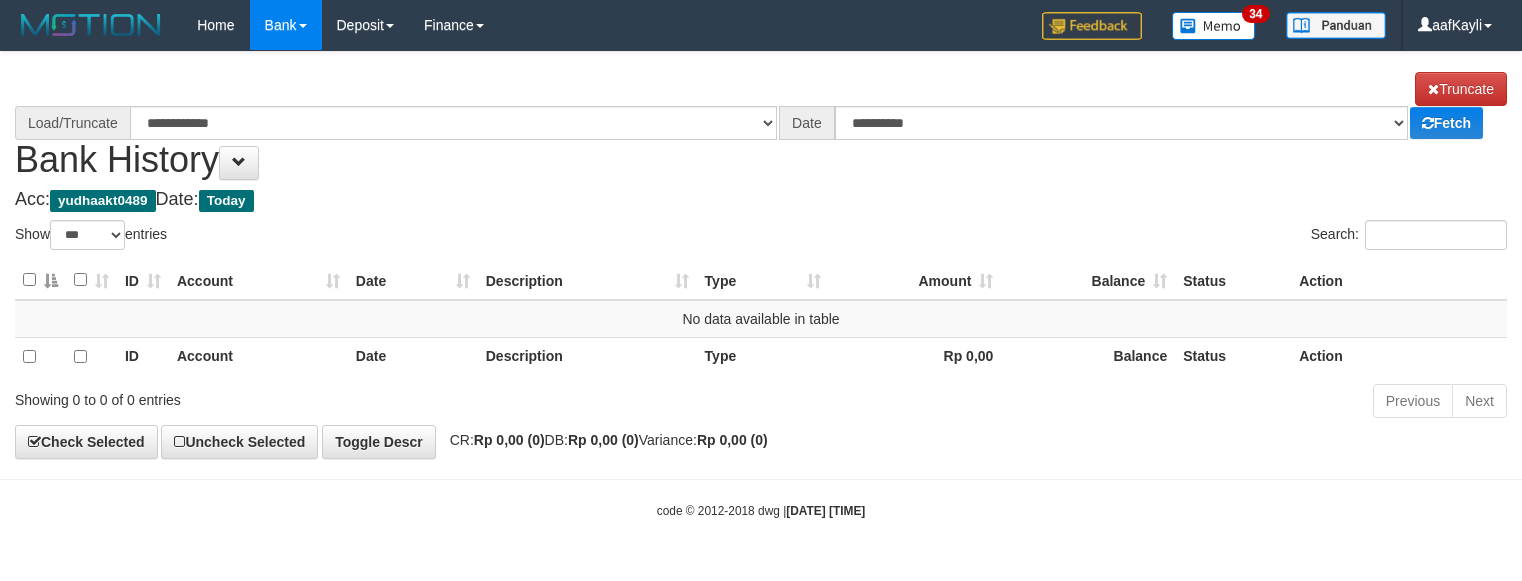 scroll, scrollTop: 0, scrollLeft: 0, axis: both 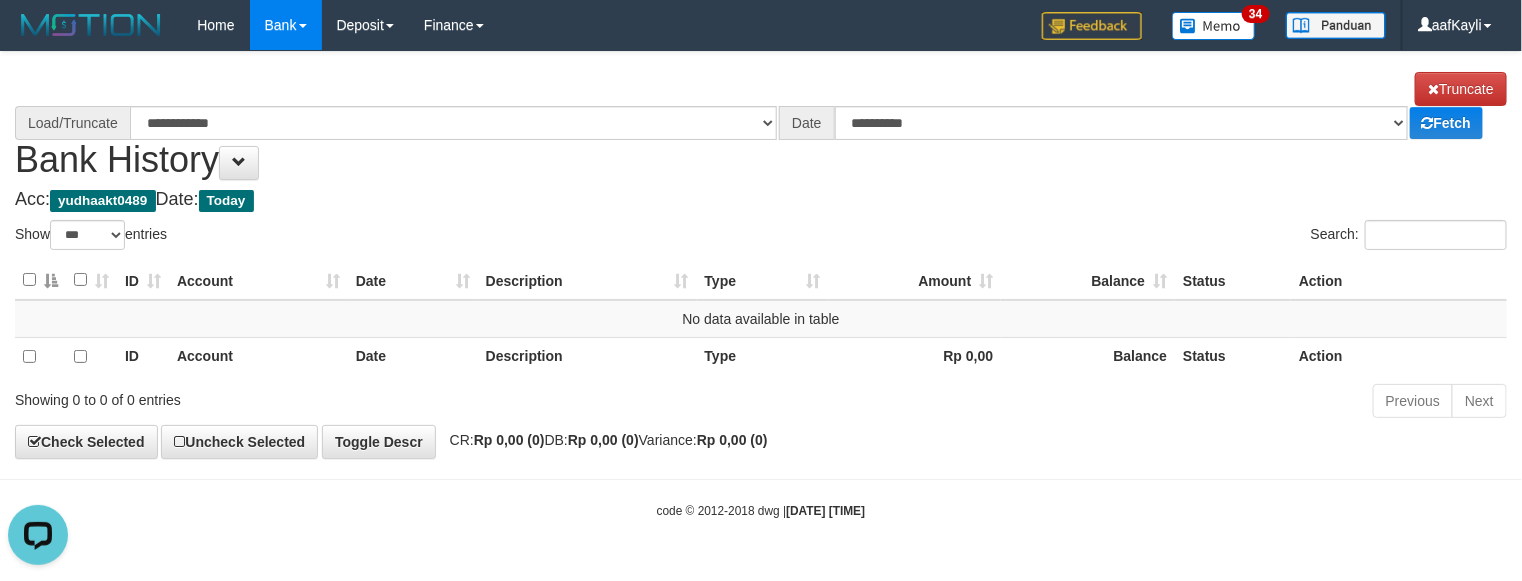 select on "****" 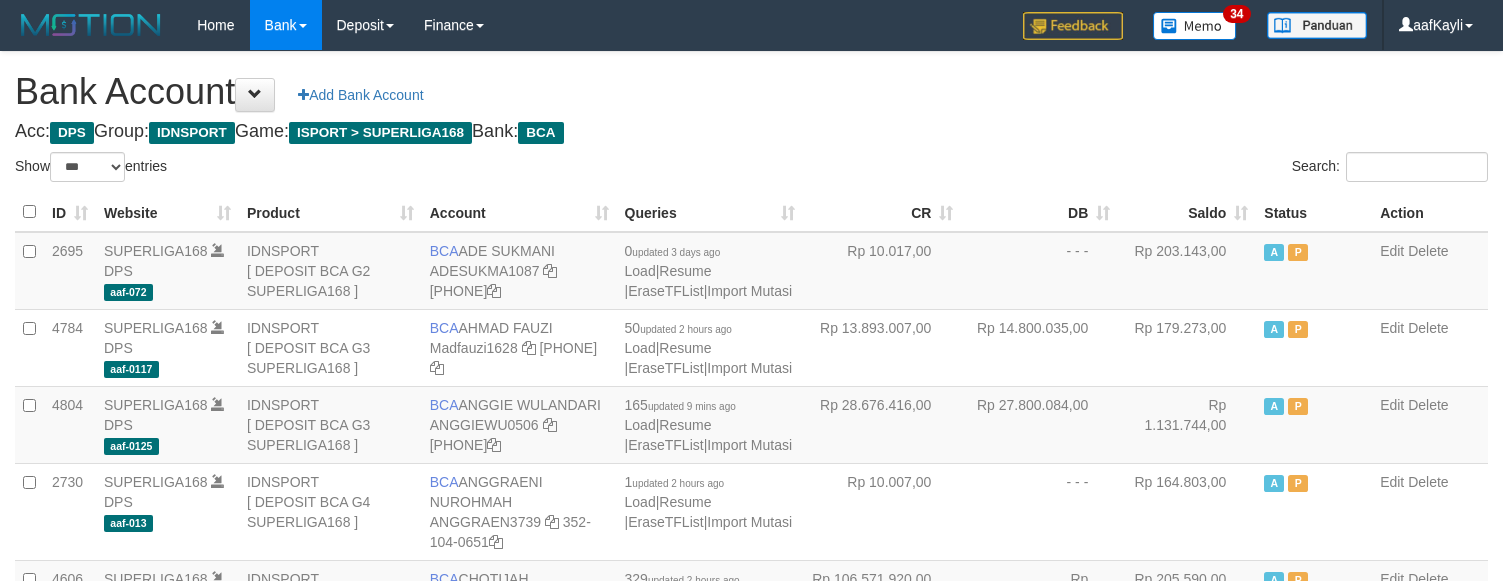 select on "***" 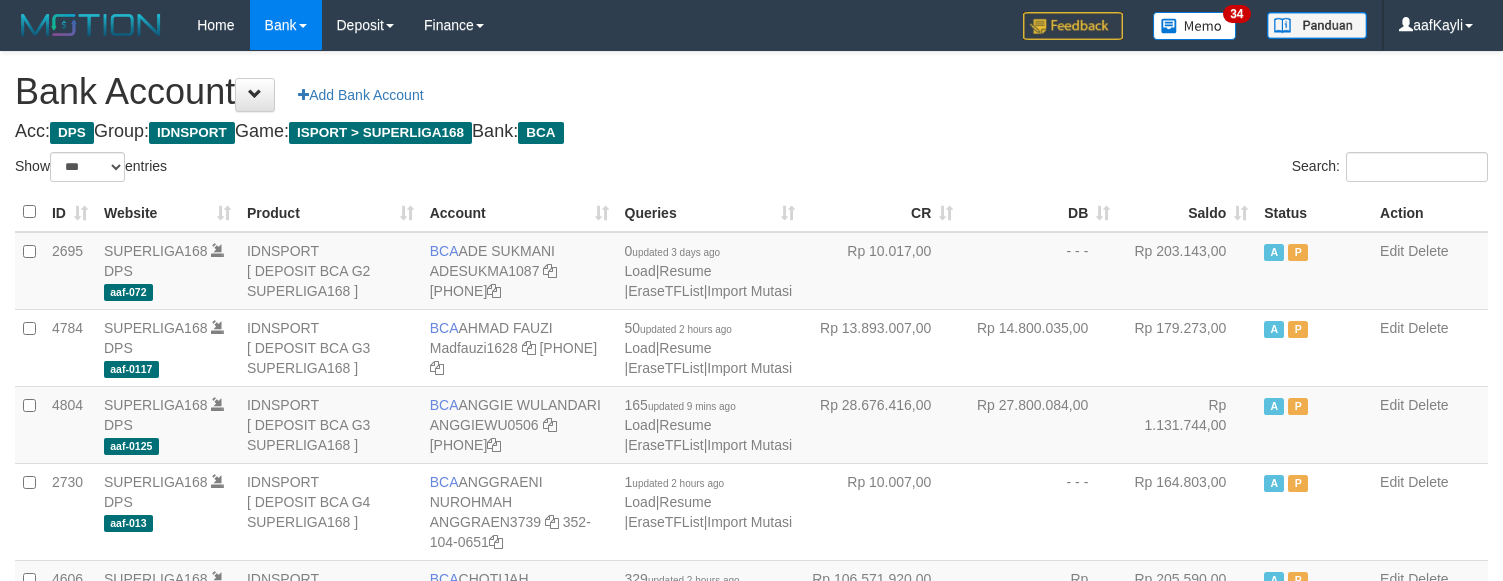scroll, scrollTop: 2876, scrollLeft: 0, axis: vertical 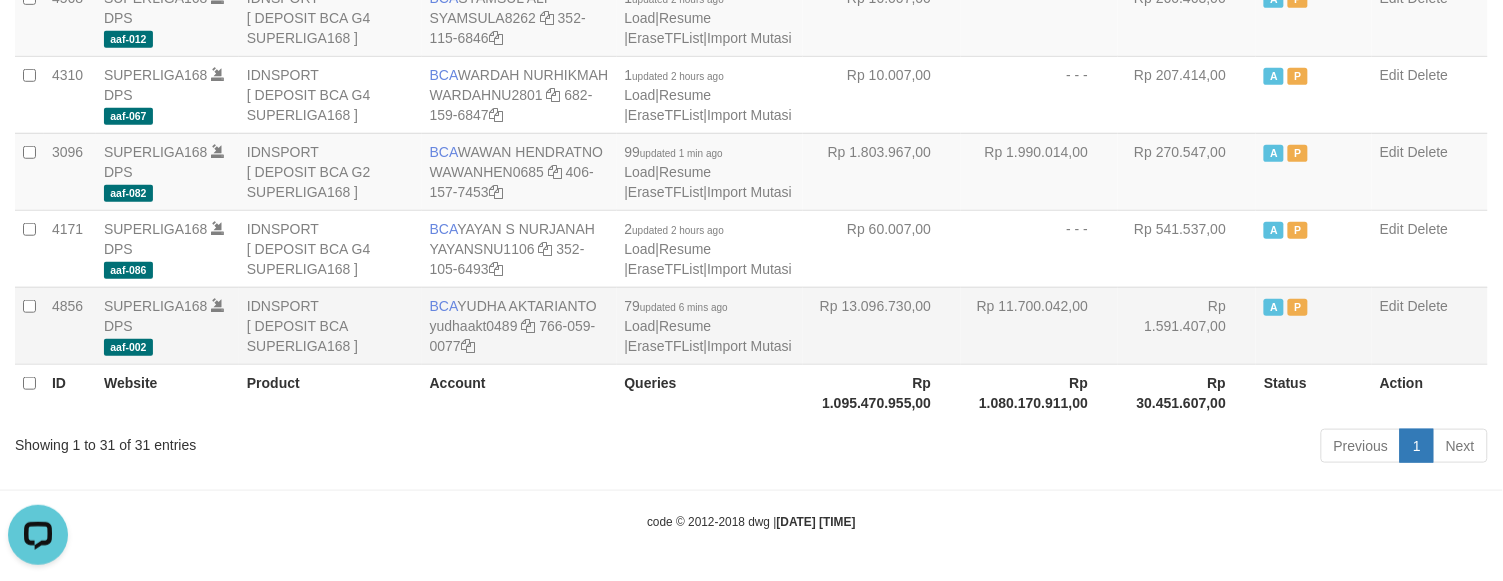 click on "Rp 11.700.042,00" at bounding box center (1039, 325) 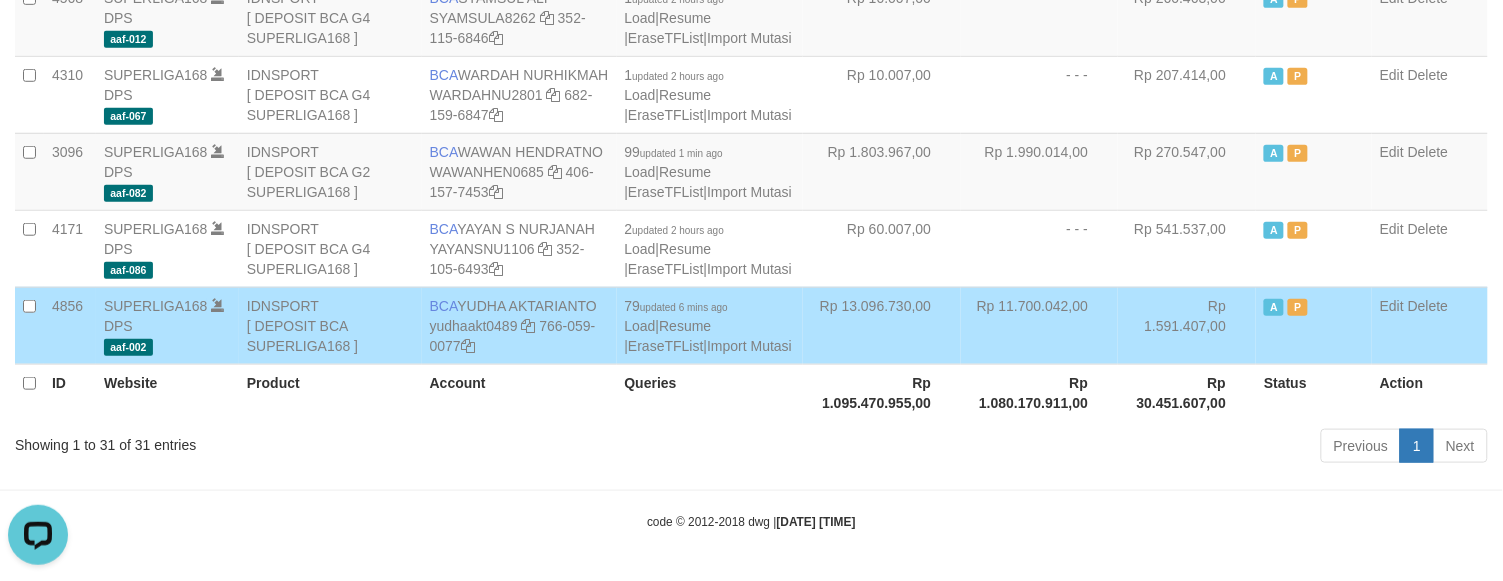 click on "Rp 11.700.042,00" at bounding box center [1039, 325] 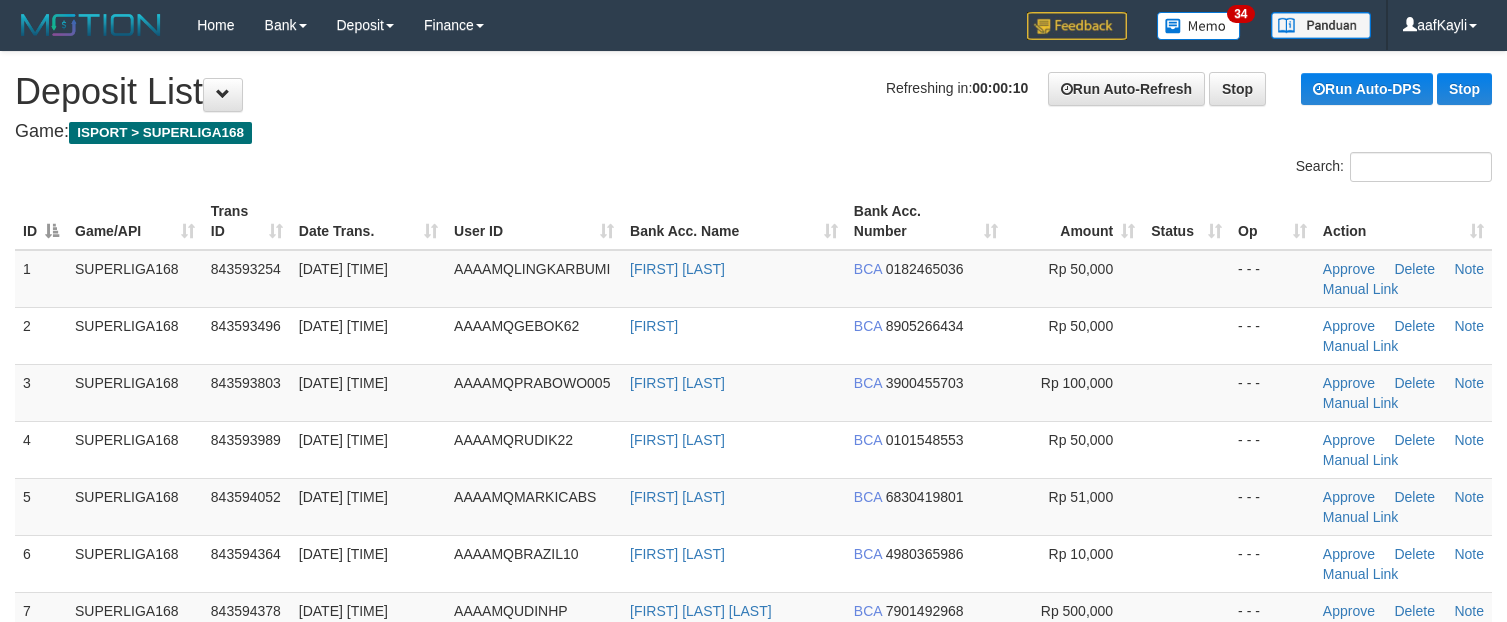 scroll, scrollTop: 0, scrollLeft: 0, axis: both 